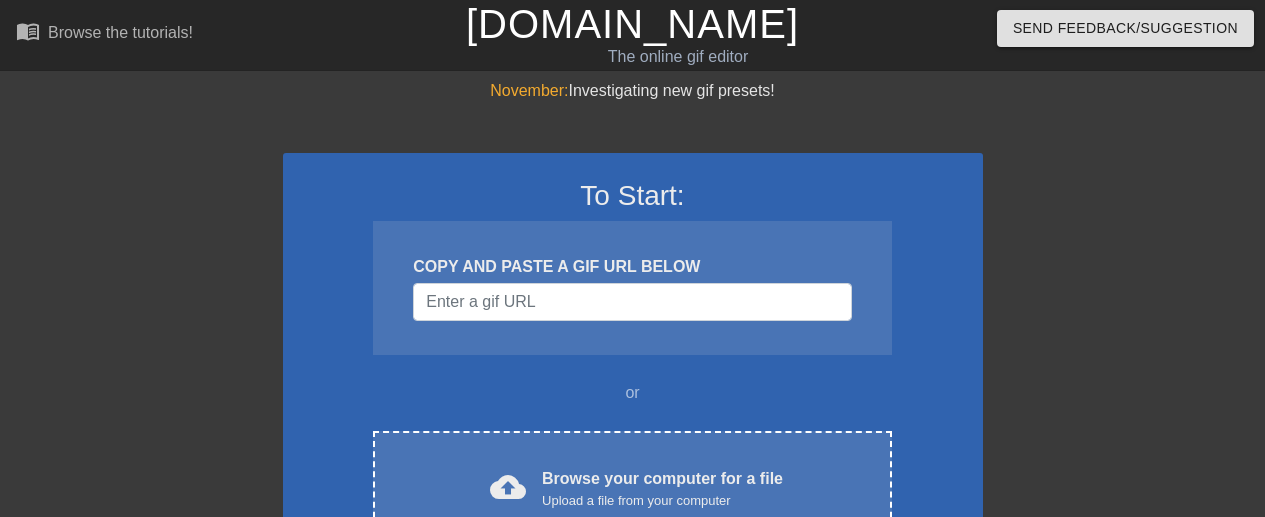 scroll, scrollTop: 72, scrollLeft: 0, axis: vertical 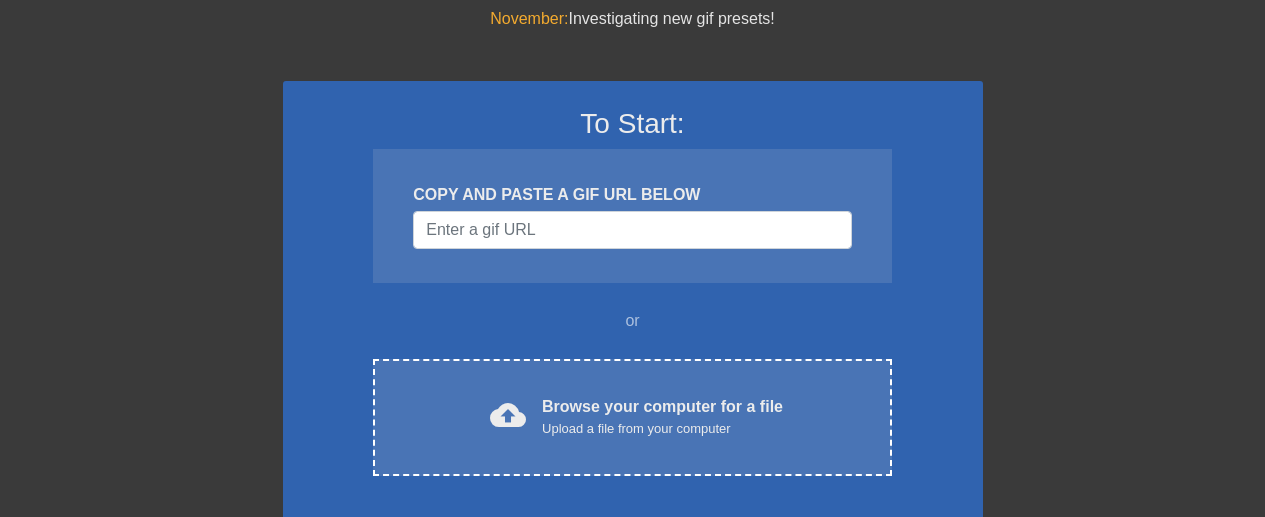 click on "Browse your computer for a file Upload a file from your computer" at bounding box center [662, 417] 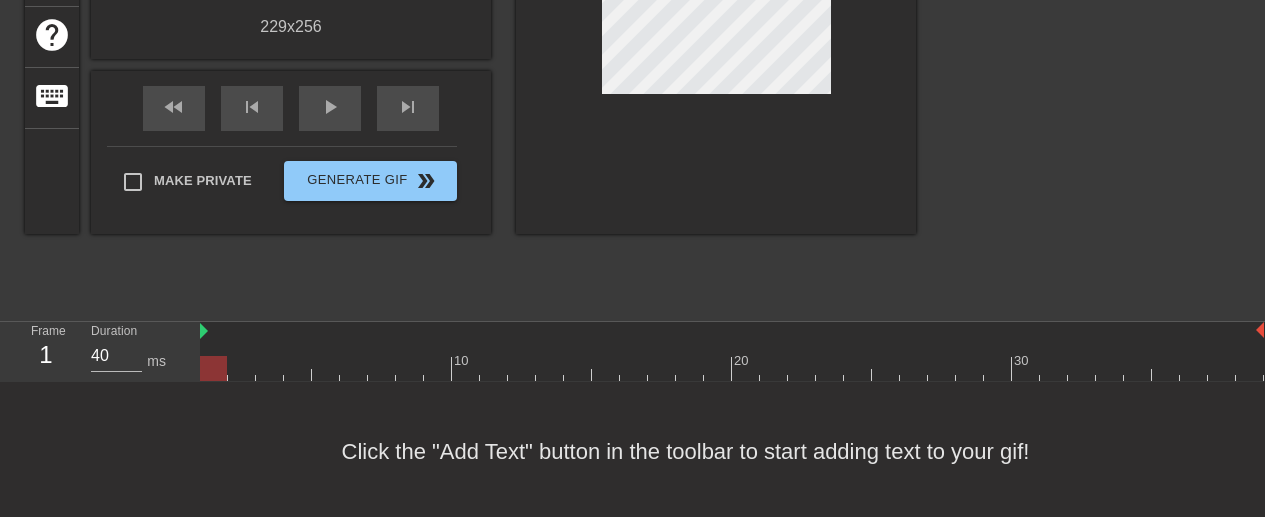 scroll, scrollTop: 389, scrollLeft: 0, axis: vertical 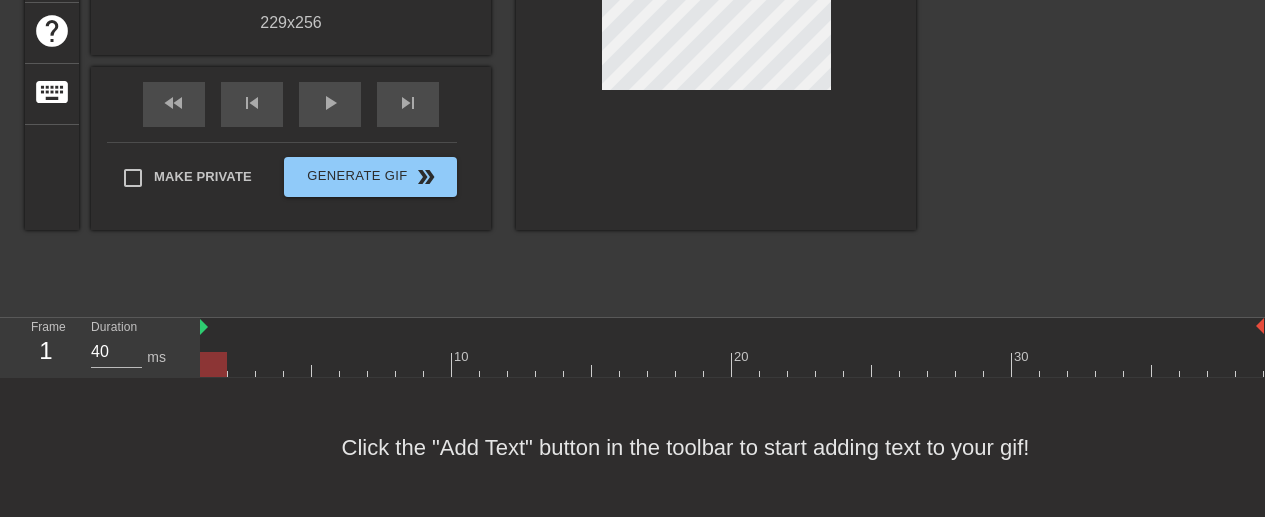click at bounding box center [1090, 5] 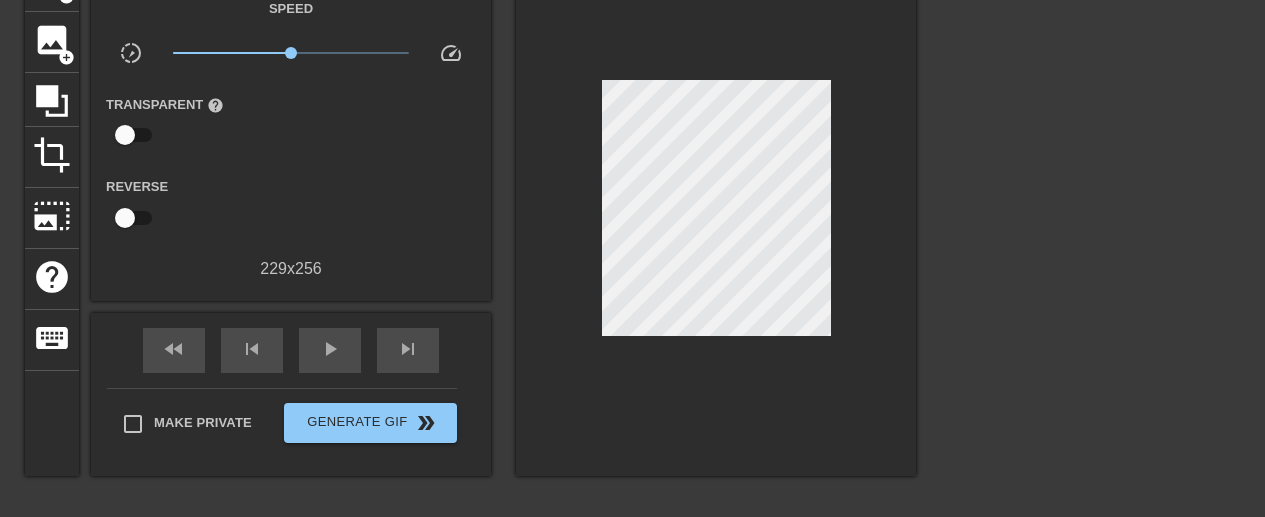 scroll, scrollTop: 0, scrollLeft: 0, axis: both 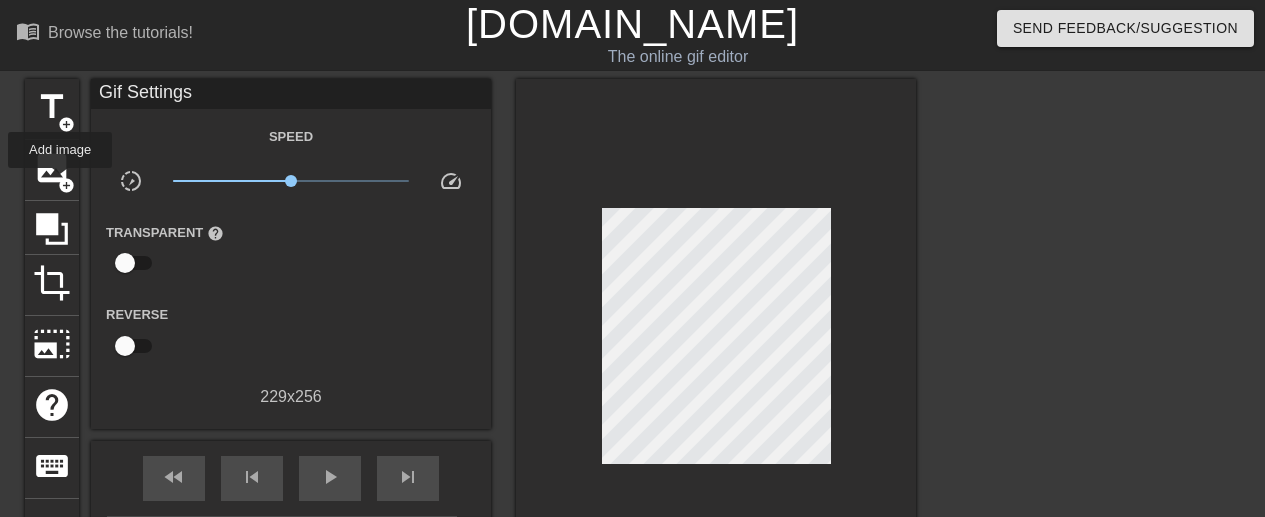 click on "add_circle" at bounding box center (66, 185) 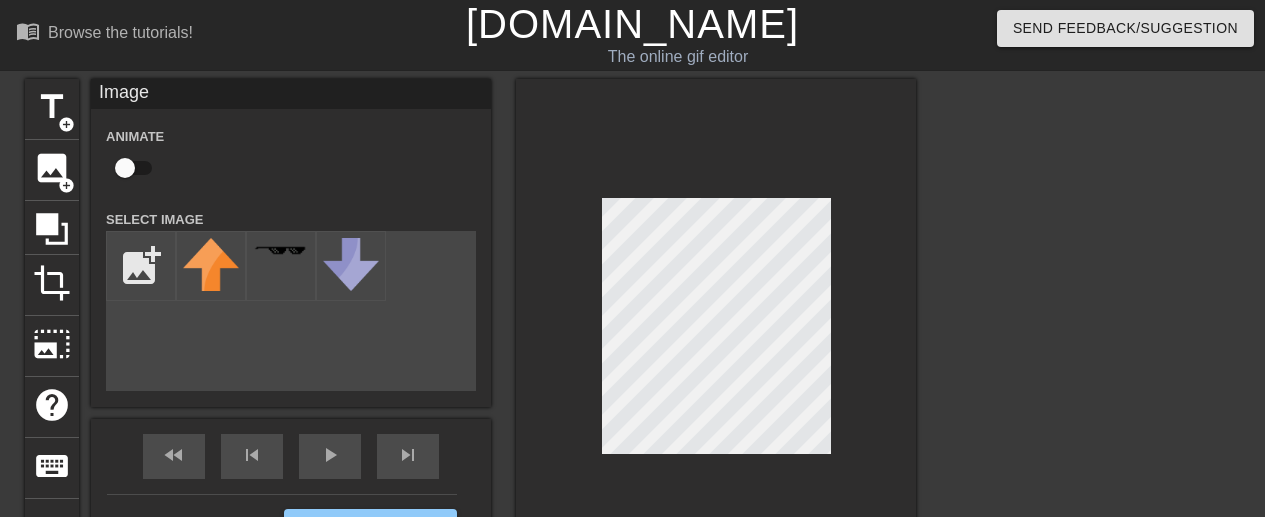click at bounding box center (141, 266) 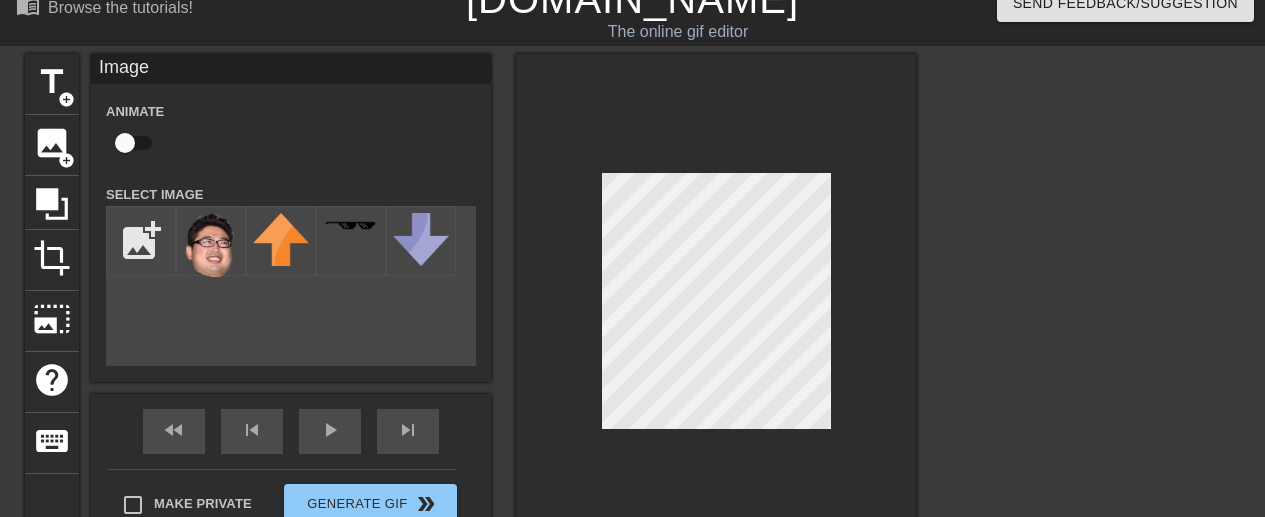scroll, scrollTop: 30, scrollLeft: 0, axis: vertical 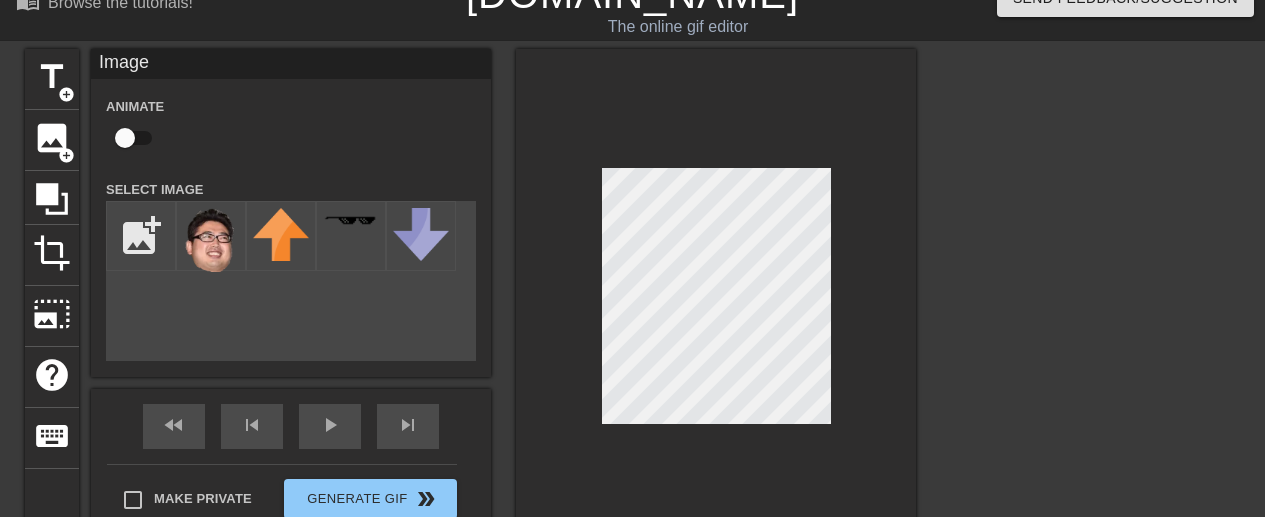 click at bounding box center [211, 241] 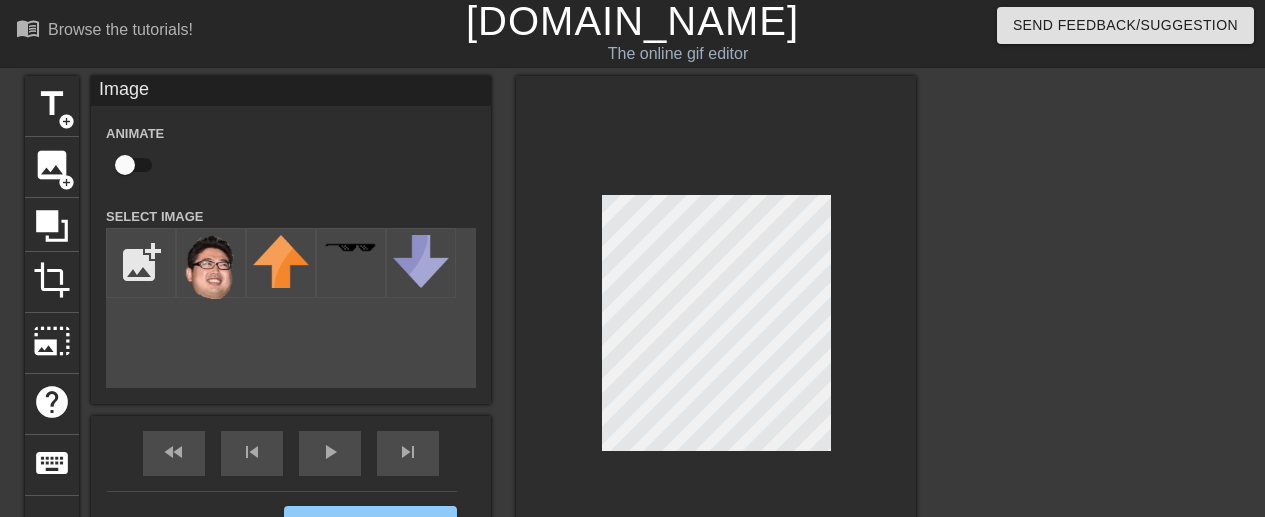 scroll, scrollTop: 4, scrollLeft: 0, axis: vertical 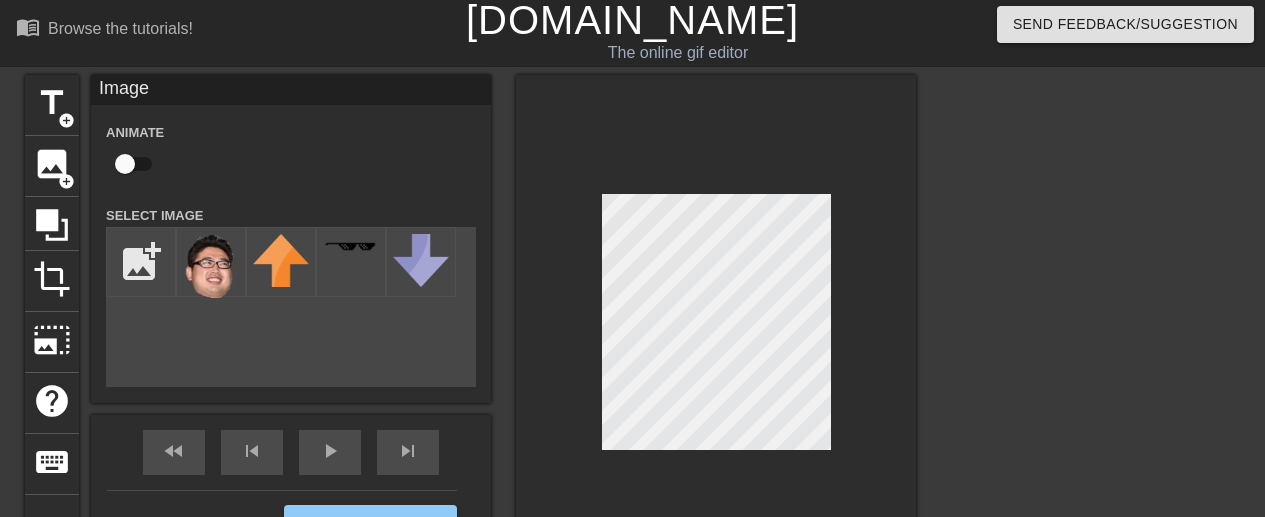 click at bounding box center (716, 326) 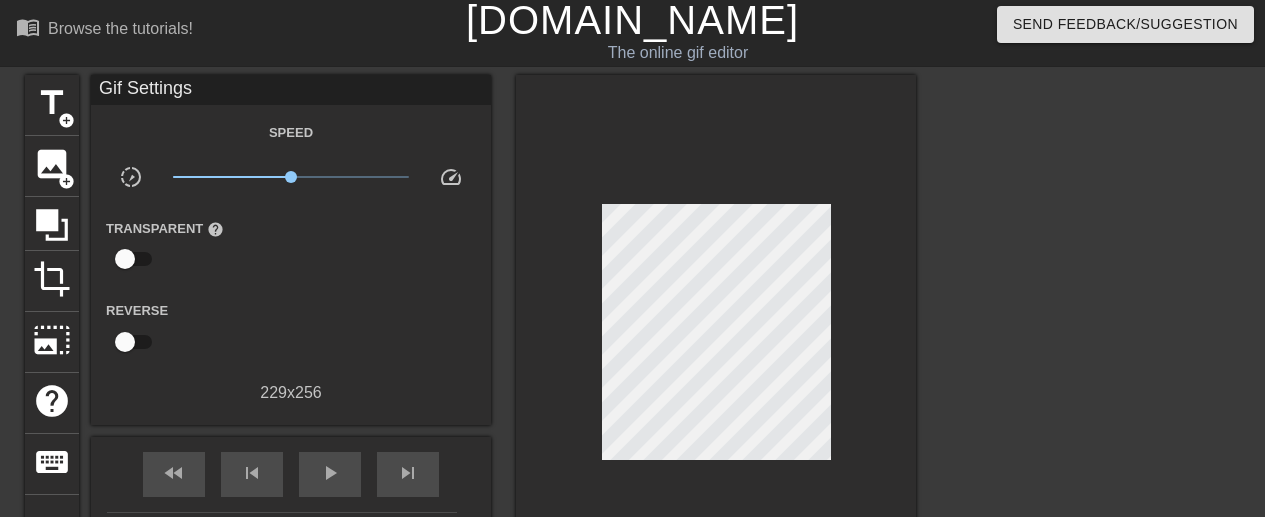 drag, startPoint x: 528, startPoint y: 159, endPoint x: 951, endPoint y: 307, distance: 448.14395 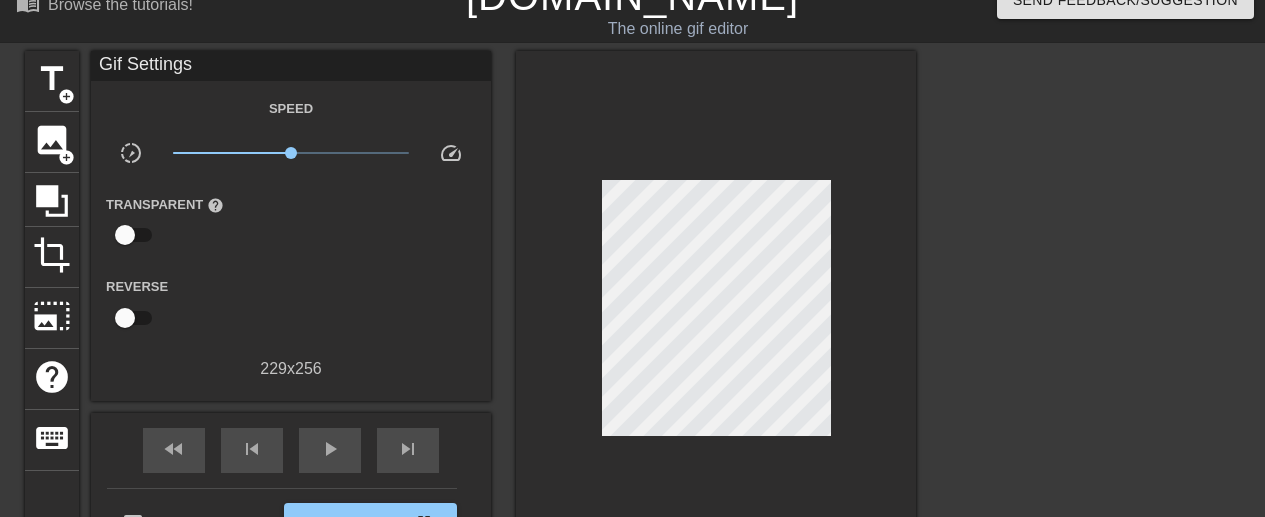 scroll, scrollTop: 49, scrollLeft: 0, axis: vertical 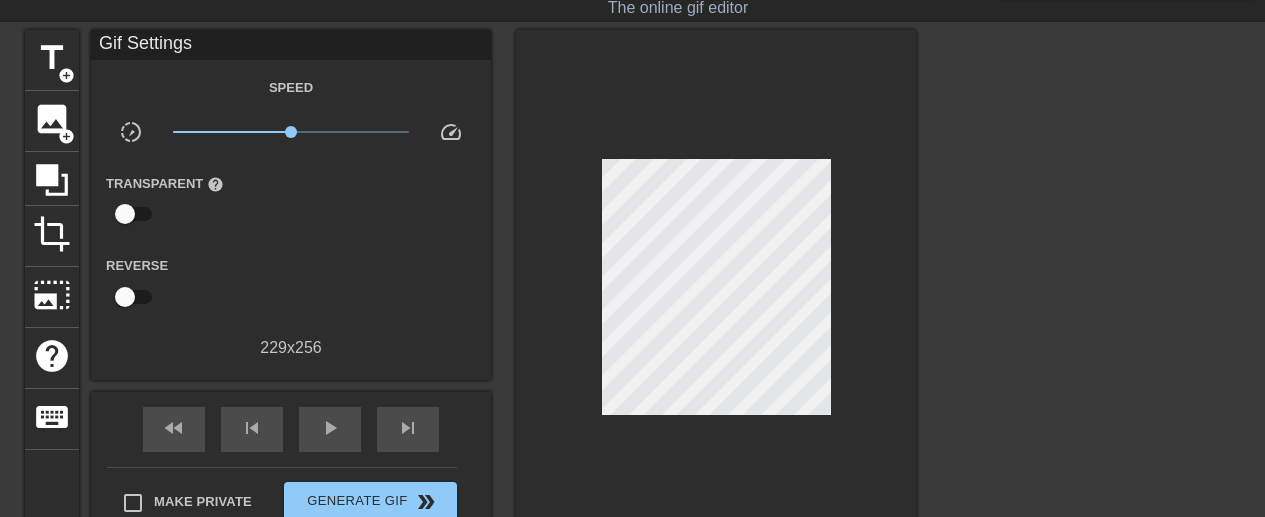click at bounding box center [125, 297] 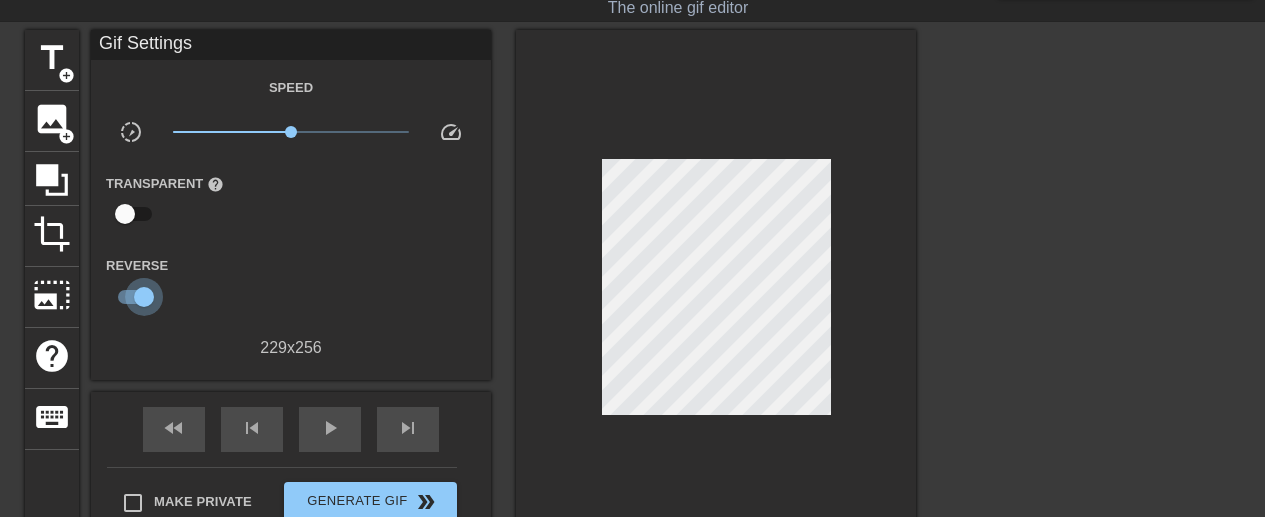 click at bounding box center (144, 297) 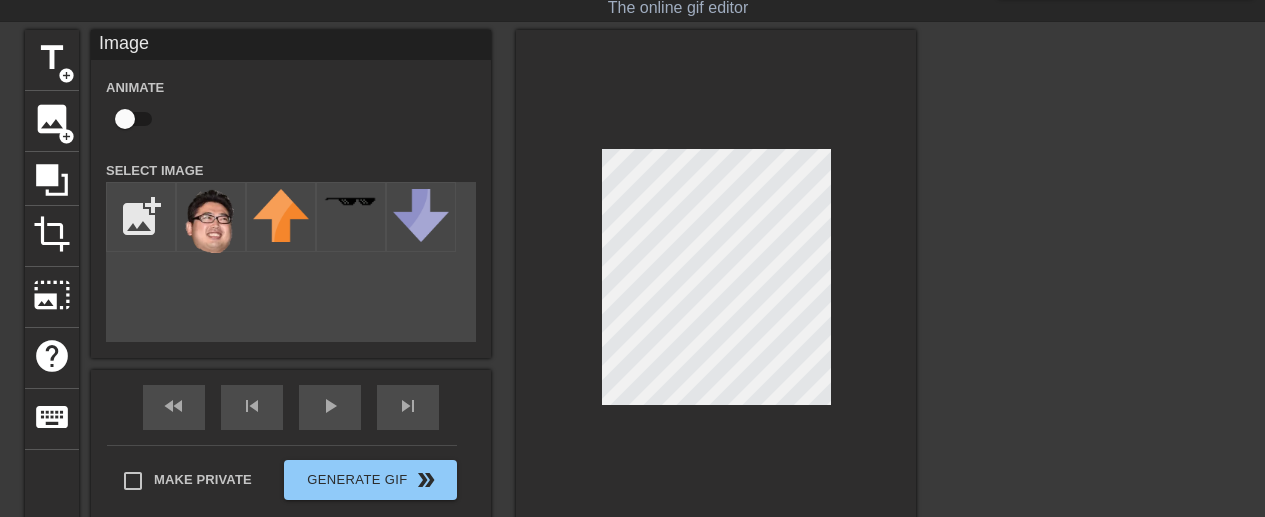 click at bounding box center [716, 281] 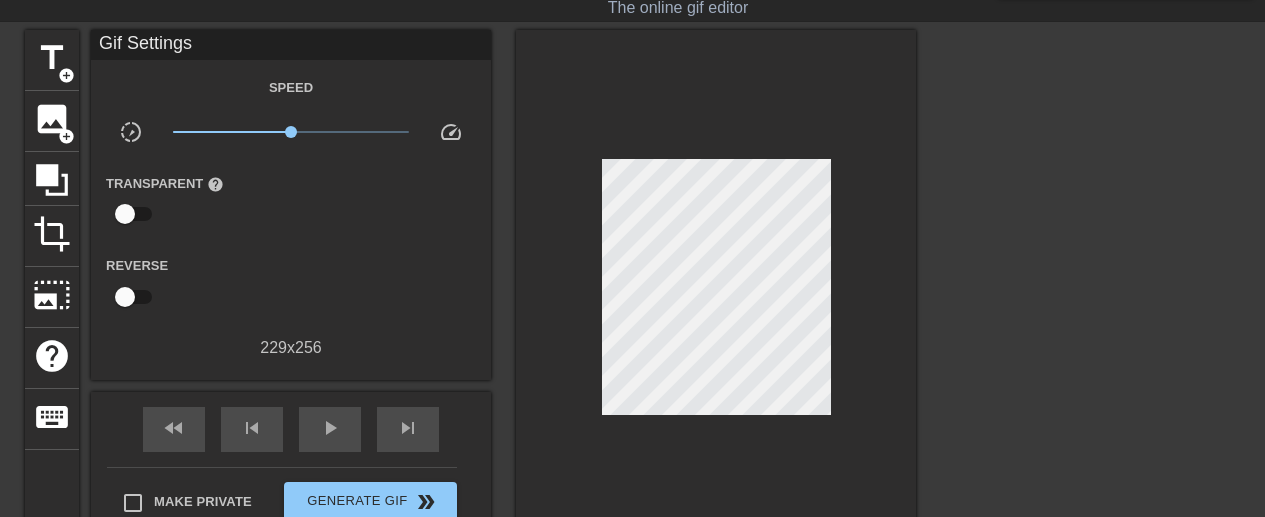 click on "title add_circle image add_circle crop photo_size_select_large help keyboard Gif Settings Speed slow_motion_video x1.00 speed Transparent help Reverse 229  x  256 fast_rewind skip_previous play_arrow skip_next Make Private Generate Gif double_arrow" at bounding box center (632, 330) 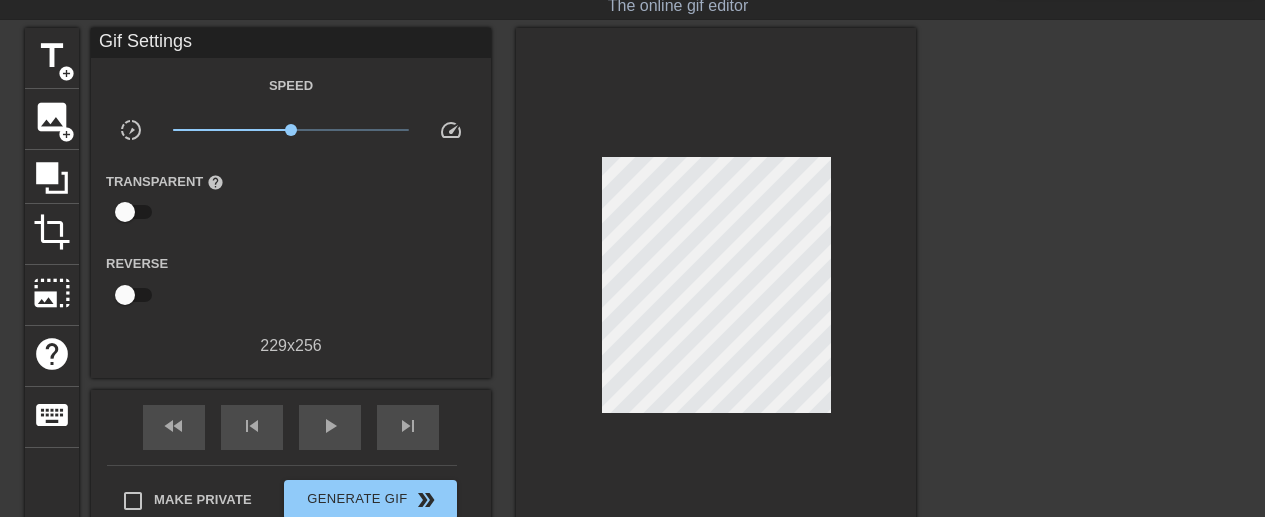 scroll, scrollTop: 49, scrollLeft: 0, axis: vertical 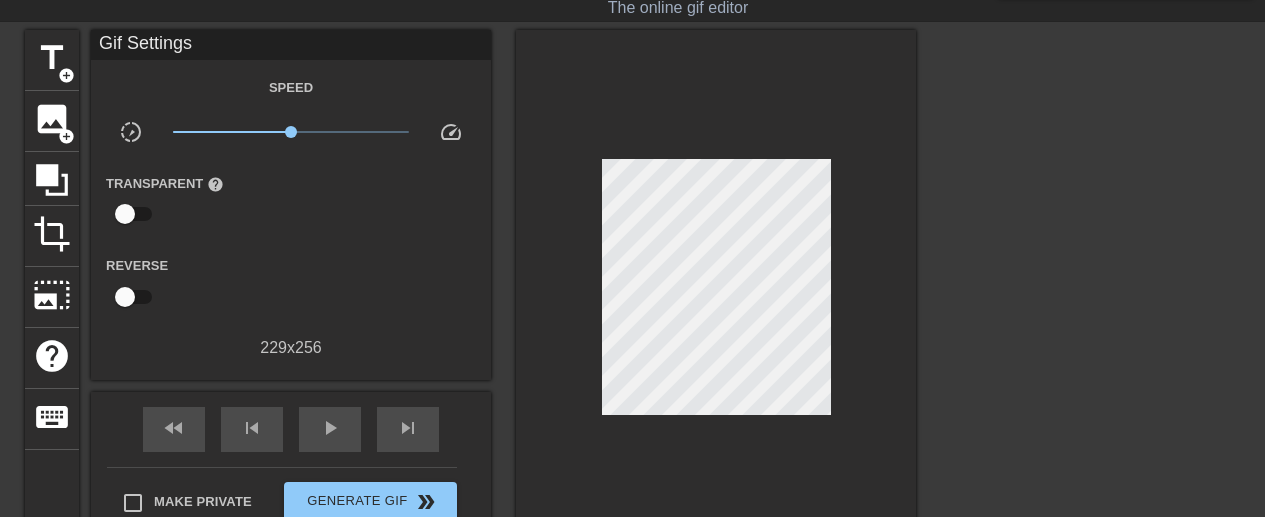 click on "image" at bounding box center (52, 119) 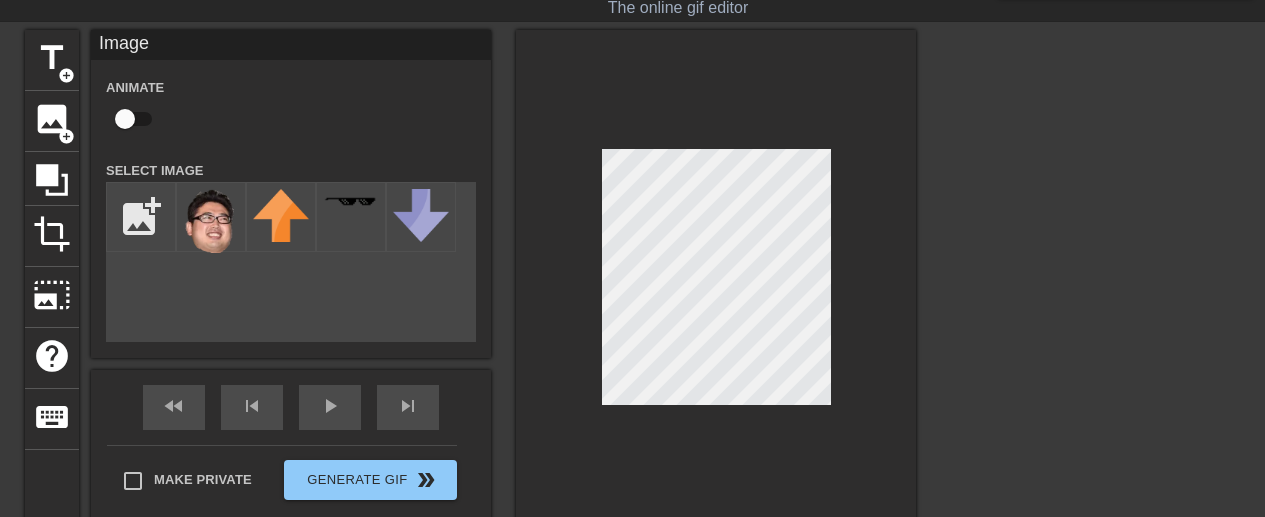click at bounding box center (141, 217) 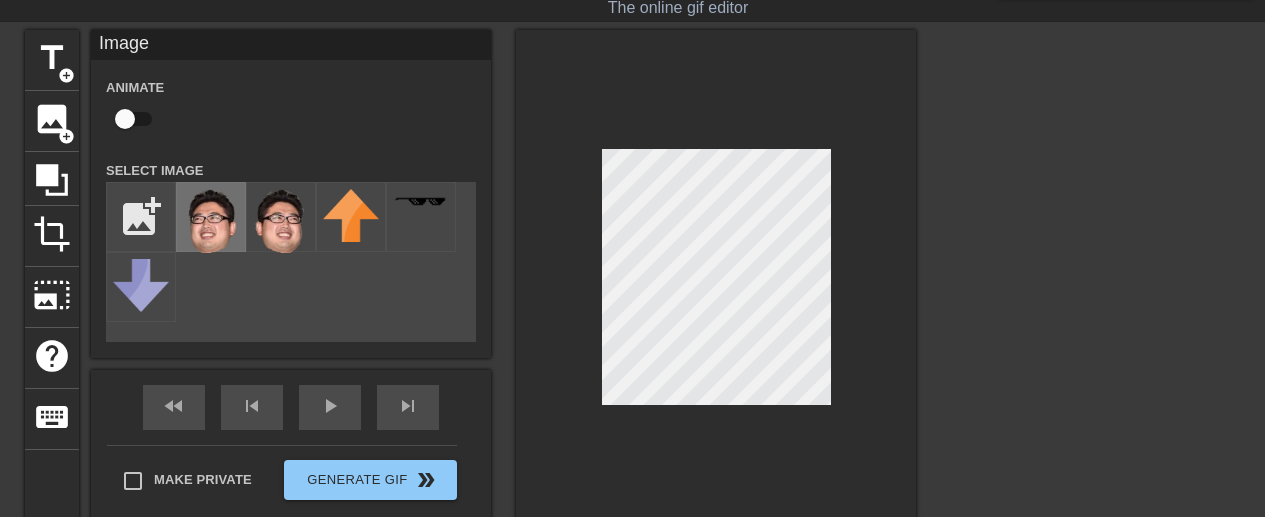 drag, startPoint x: 227, startPoint y: 227, endPoint x: 209, endPoint y: 237, distance: 20.59126 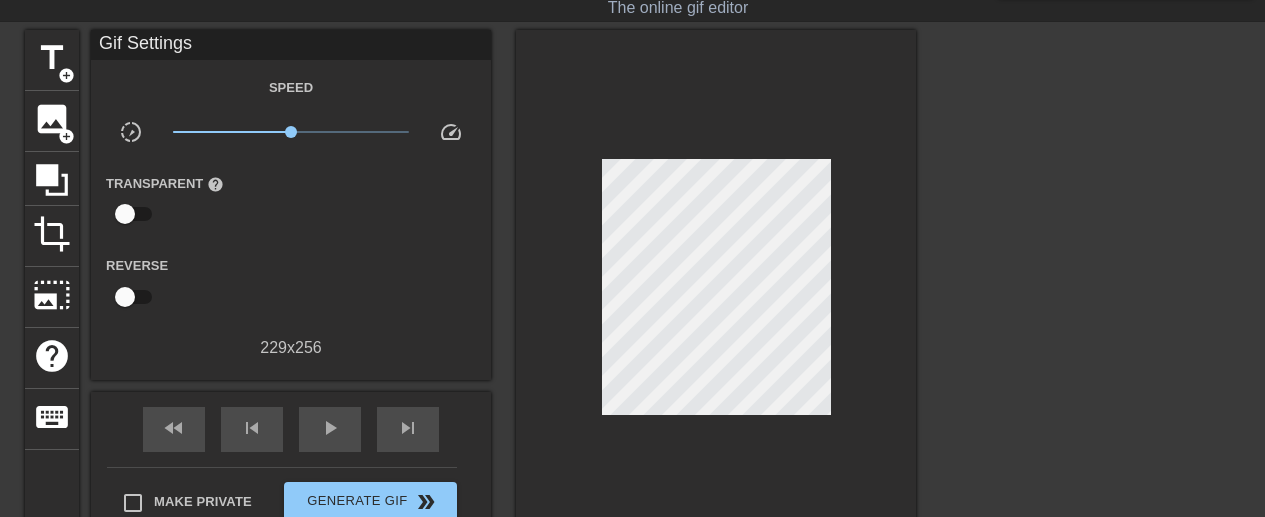 click on "title add_circle image add_circle crop photo_size_select_large help keyboard Gif Settings Speed slow_motion_video x1.00 speed Transparent help Reverse 229  x  256 fast_rewind skip_previous play_arrow skip_next Make Private Generate Gif double_arrow" at bounding box center [632, 330] 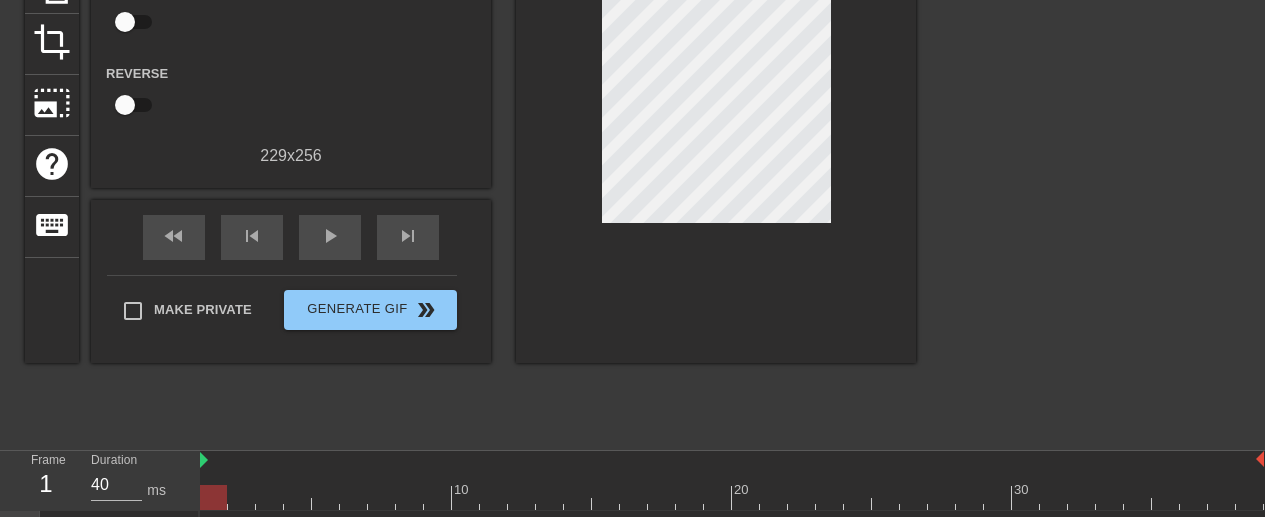 scroll, scrollTop: 283, scrollLeft: 0, axis: vertical 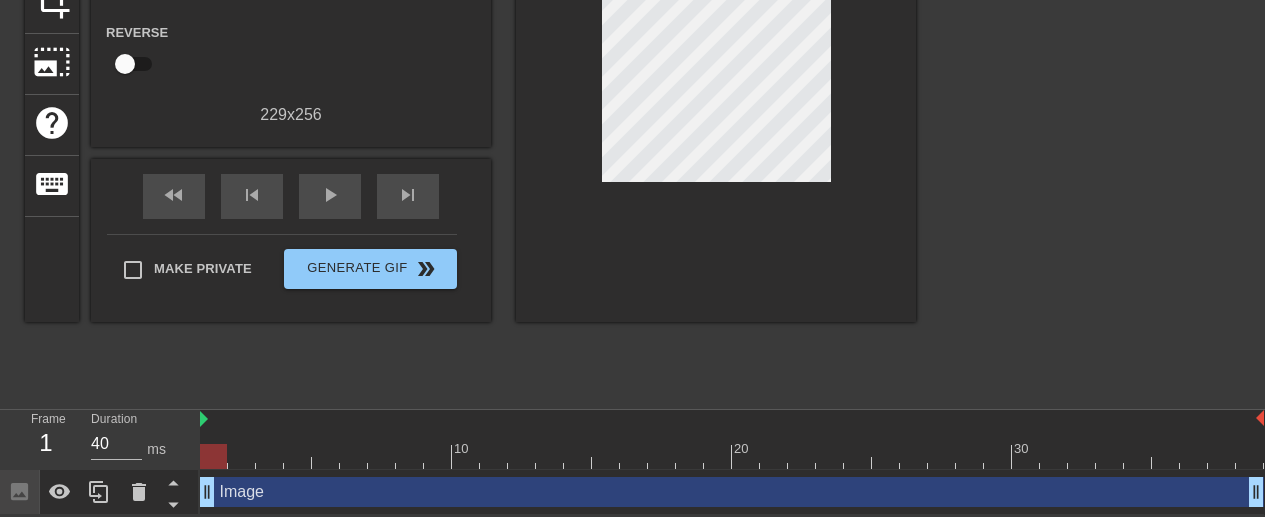 drag, startPoint x: 917, startPoint y: 319, endPoint x: 225, endPoint y: 454, distance: 705.0454 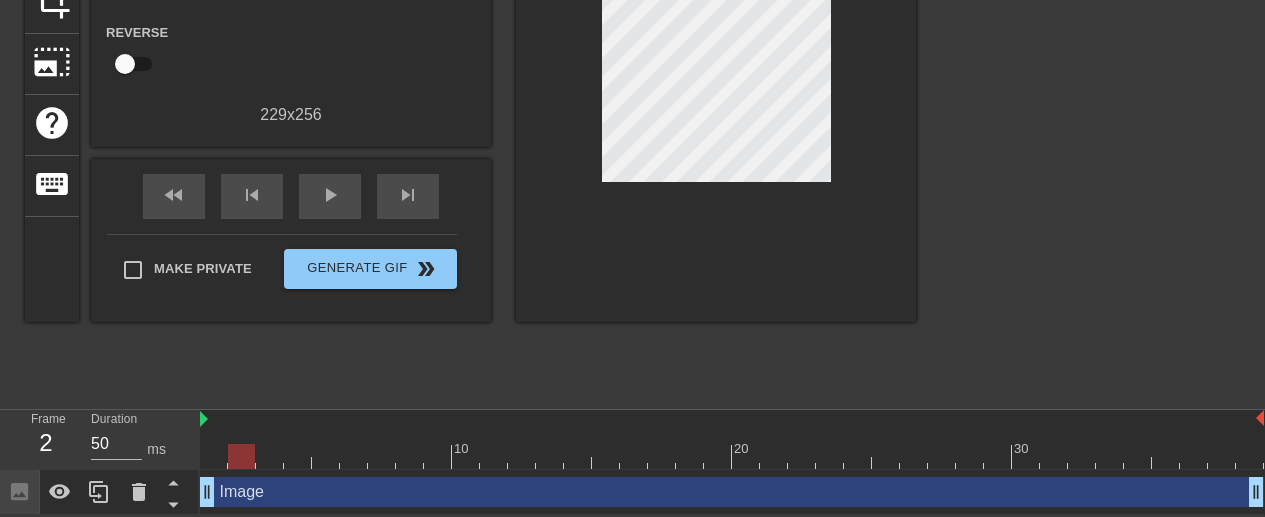 click at bounding box center (732, 456) 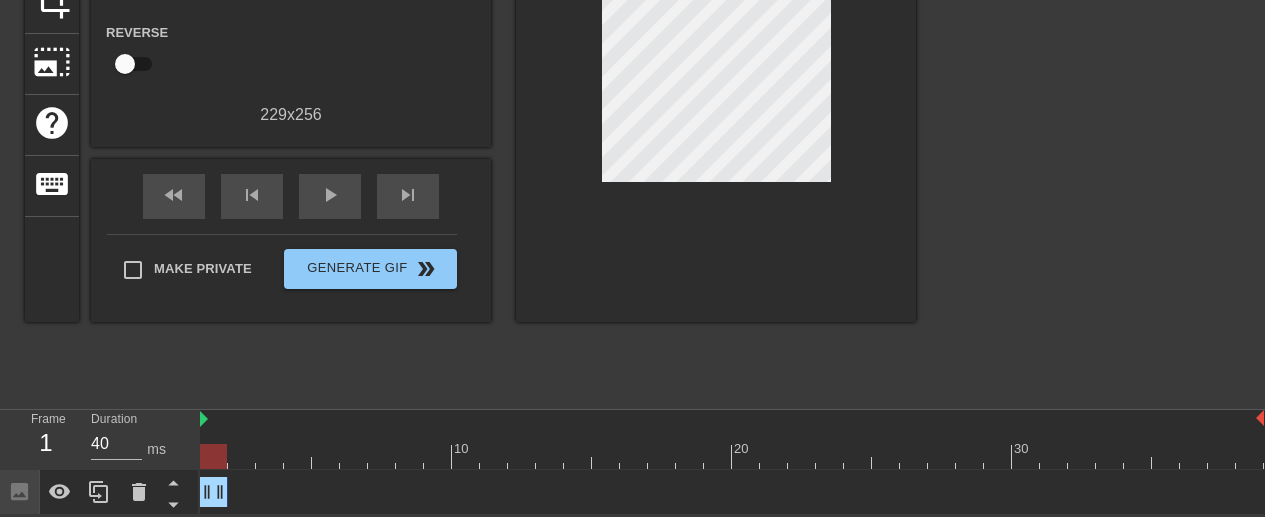drag, startPoint x: 225, startPoint y: 454, endPoint x: 222, endPoint y: 515, distance: 61.073727 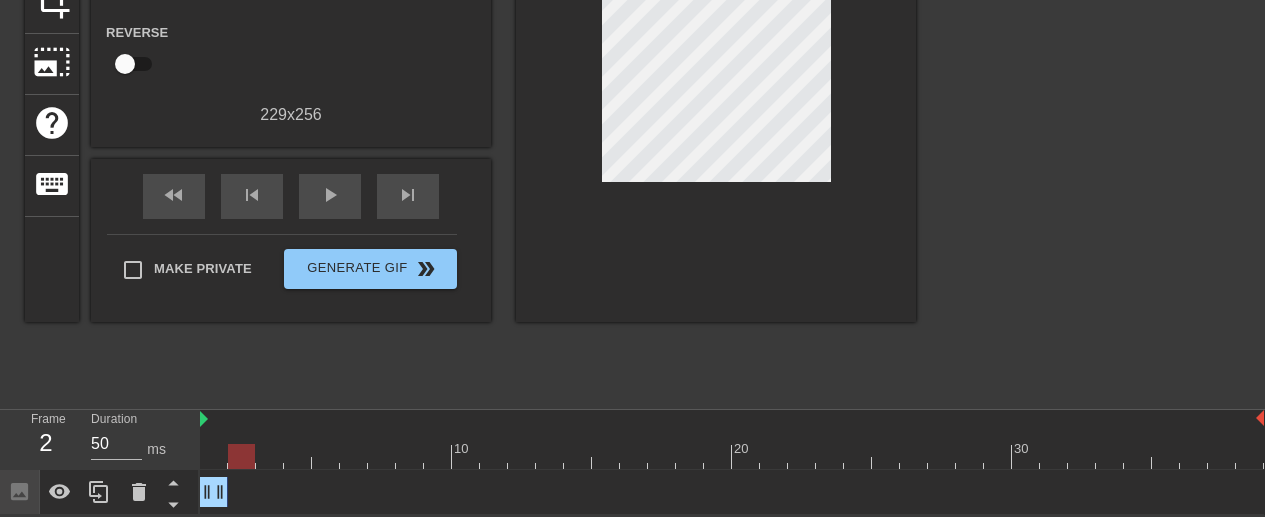 click at bounding box center [732, 456] 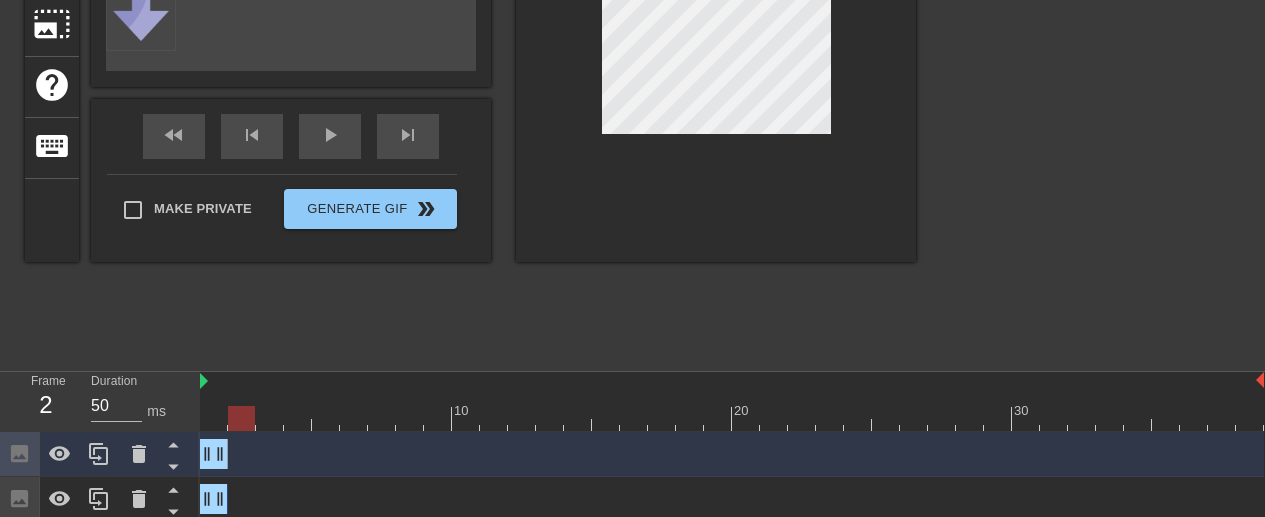 scroll, scrollTop: 328, scrollLeft: 0, axis: vertical 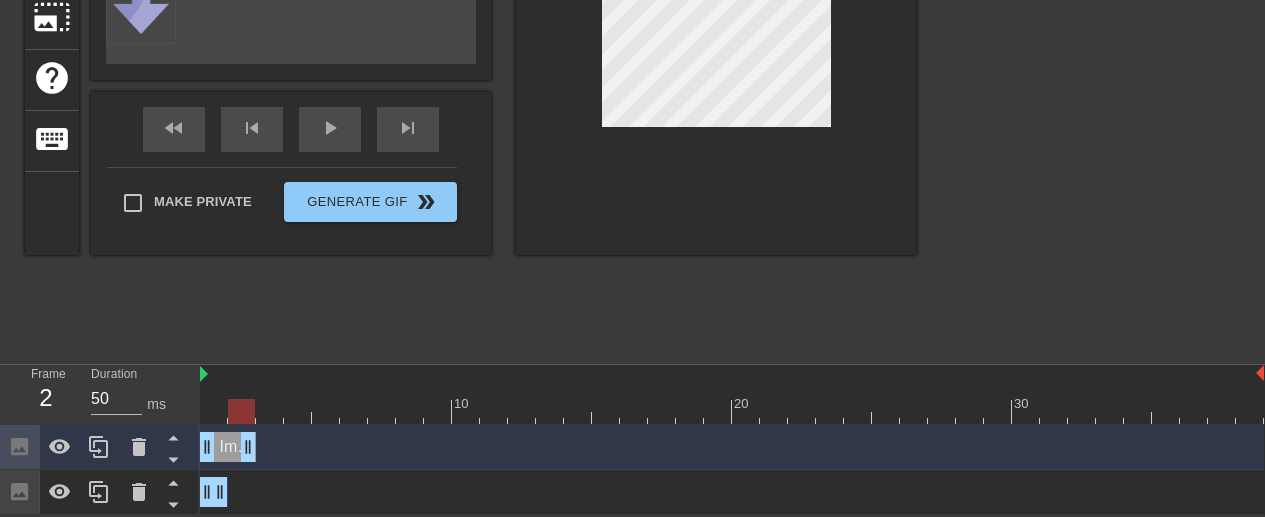 drag, startPoint x: 222, startPoint y: 515, endPoint x: 240, endPoint y: 448, distance: 69.375786 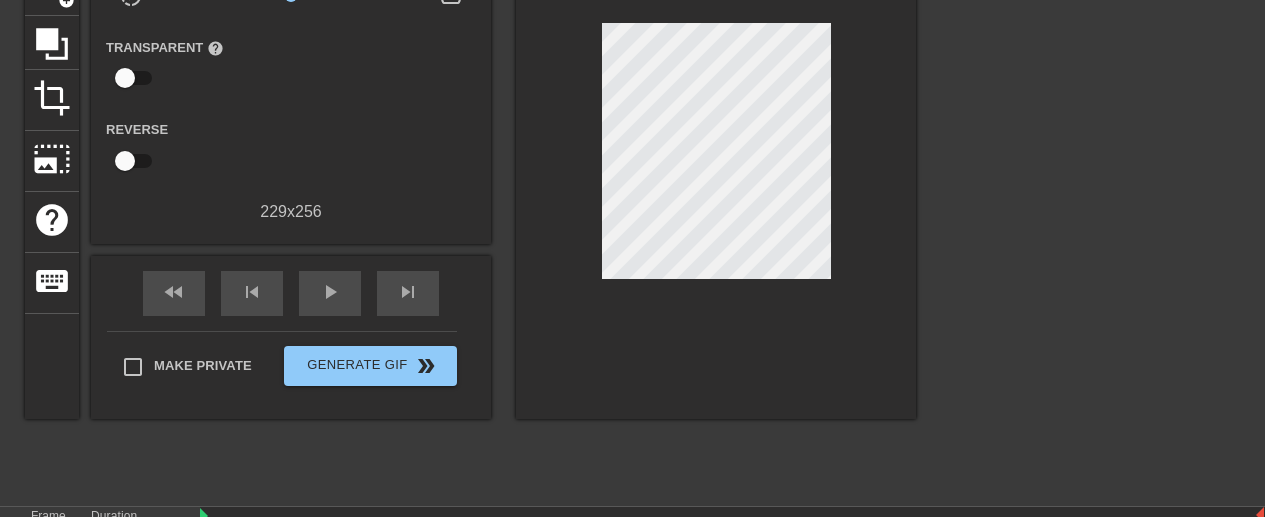 click at bounding box center (716, 156) 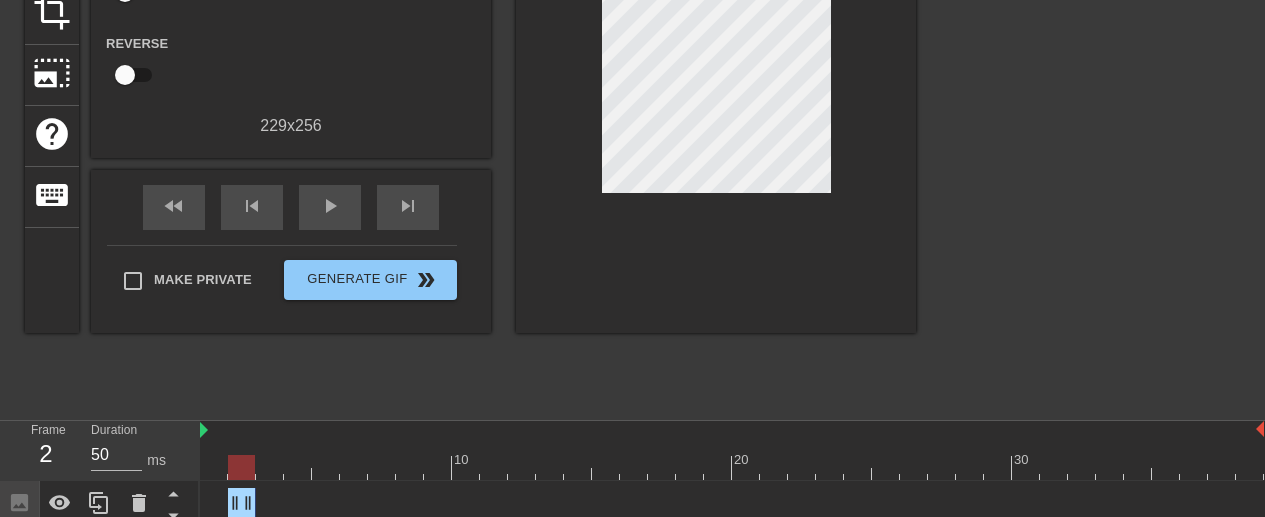 scroll, scrollTop: 270, scrollLeft: 0, axis: vertical 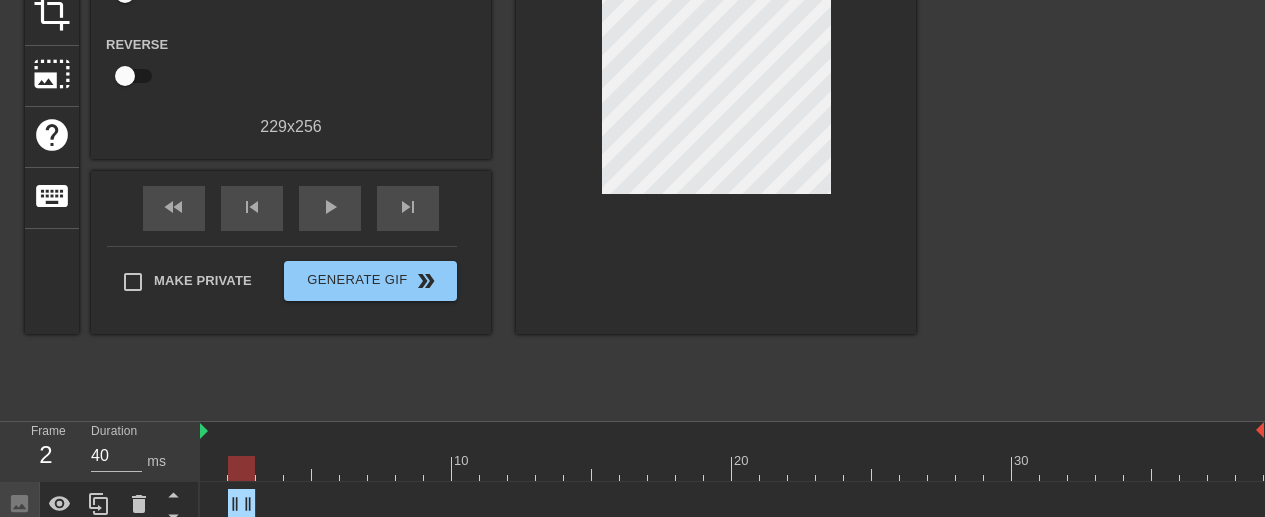 click at bounding box center [732, 468] 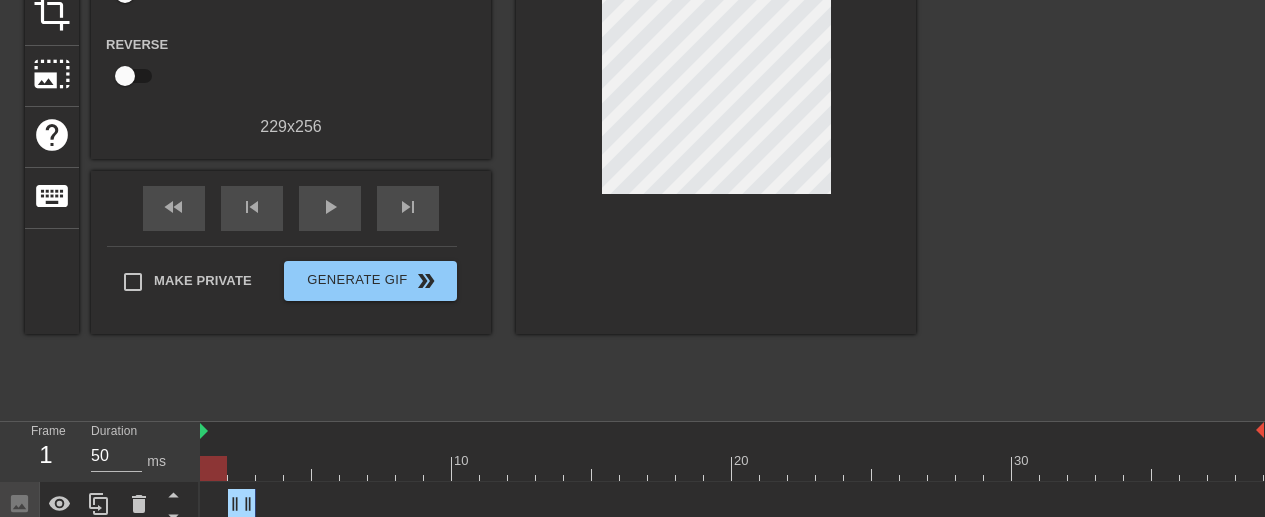 click at bounding box center [732, 468] 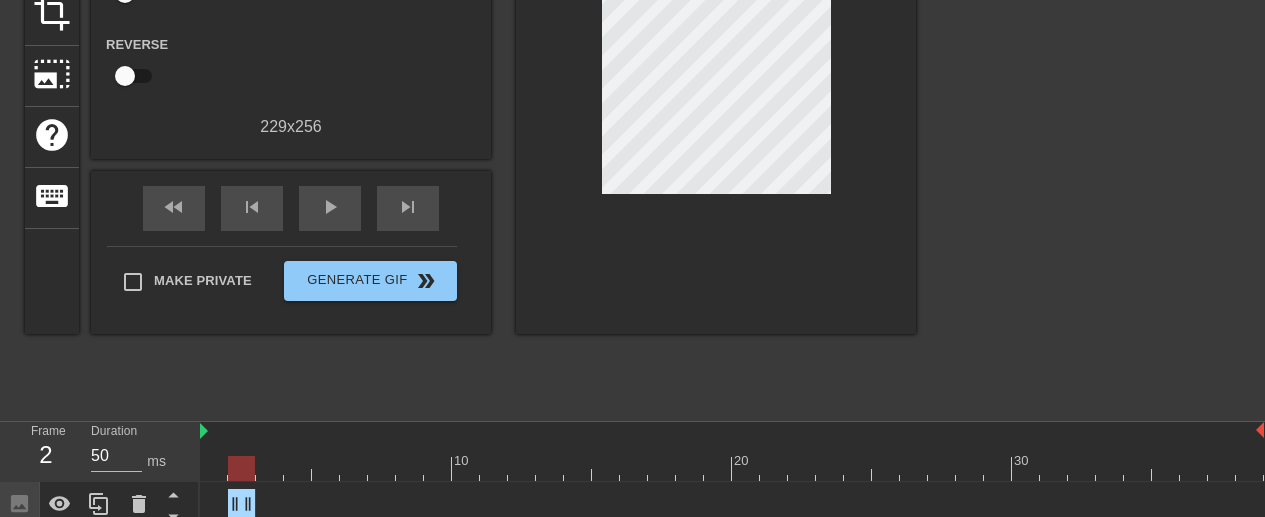 click at bounding box center (241, 468) 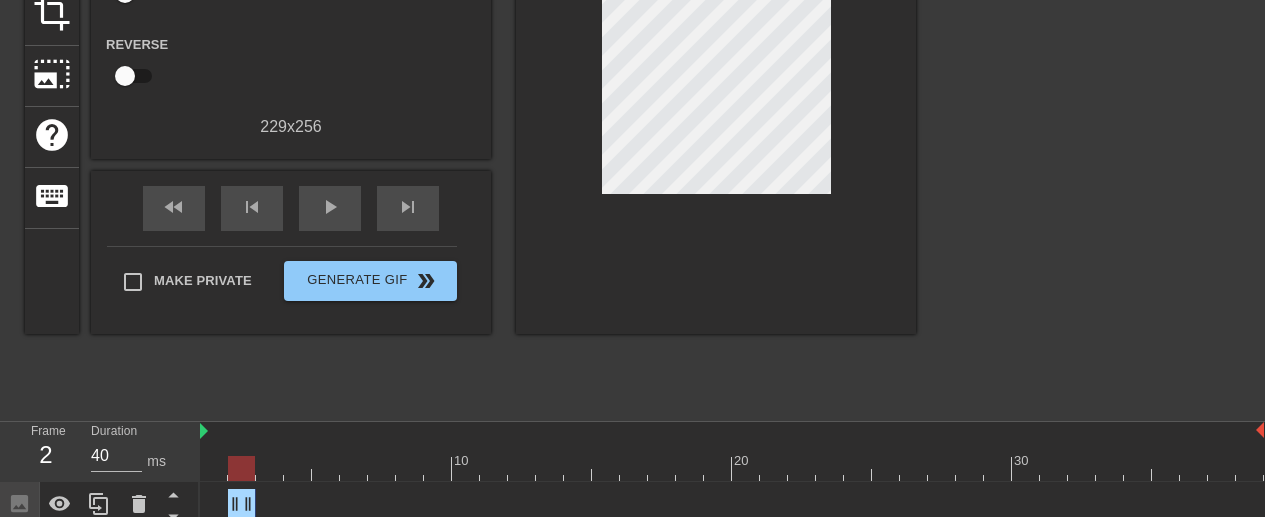 click at bounding box center [732, 468] 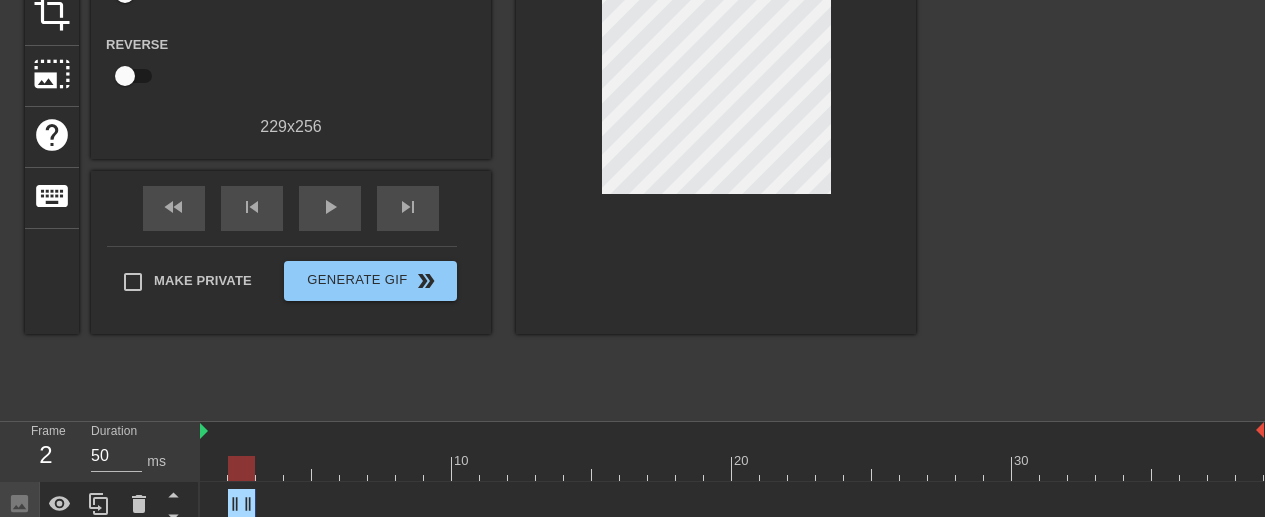 click at bounding box center [732, 468] 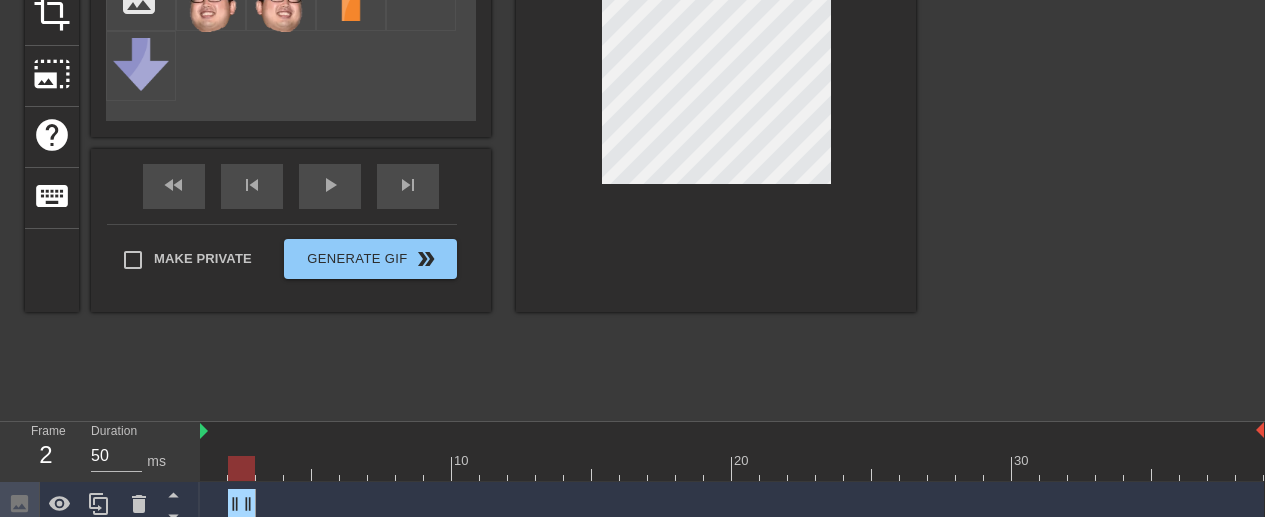 click at bounding box center [716, 60] 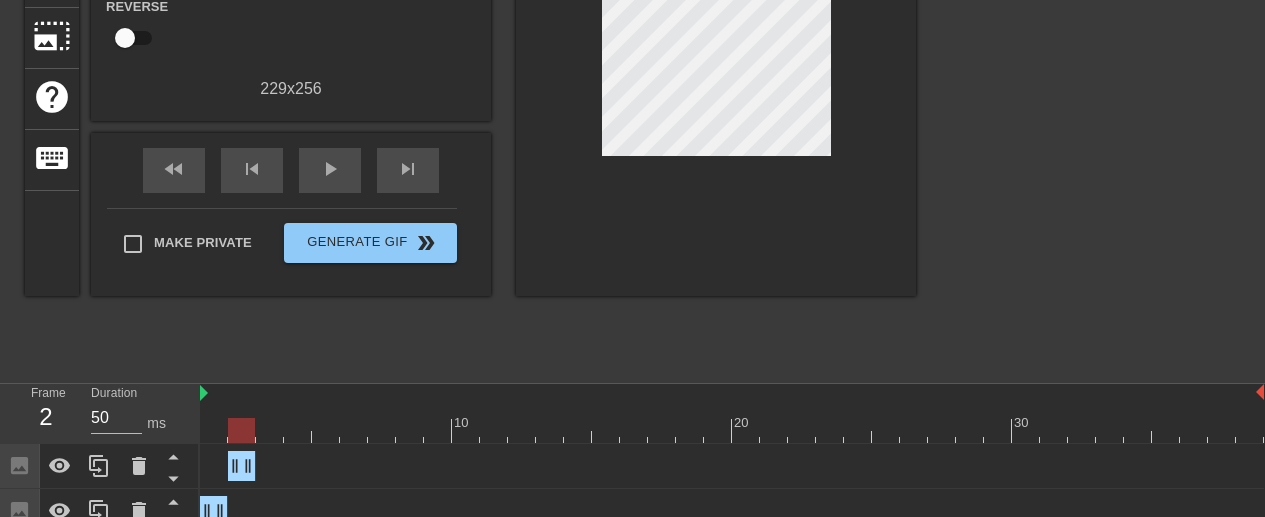scroll, scrollTop: 307, scrollLeft: 0, axis: vertical 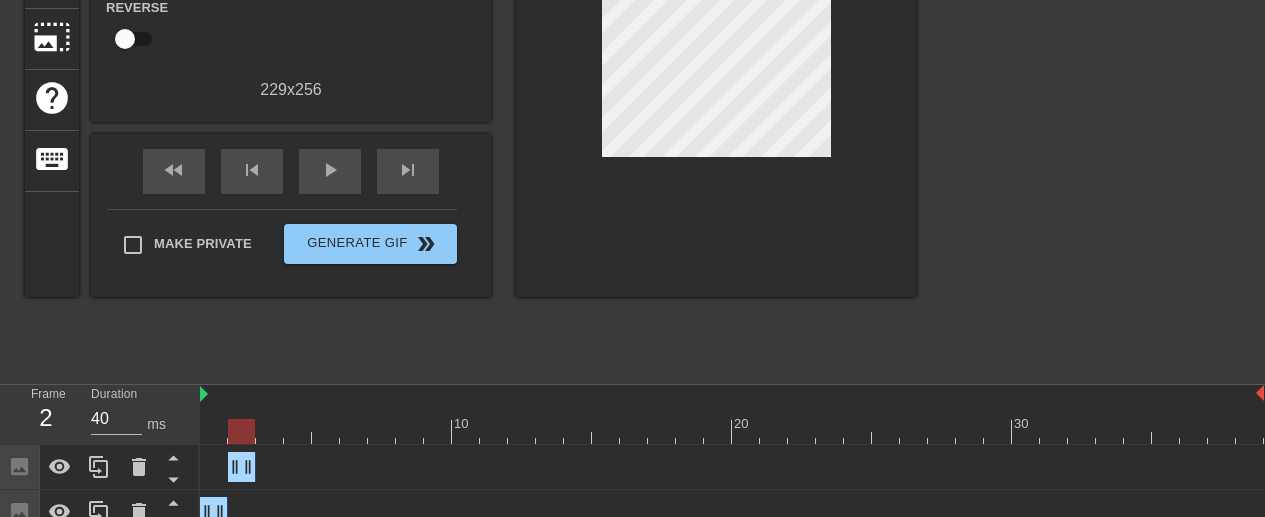 drag, startPoint x: 243, startPoint y: 448, endPoint x: 268, endPoint y: 428, distance: 32.01562 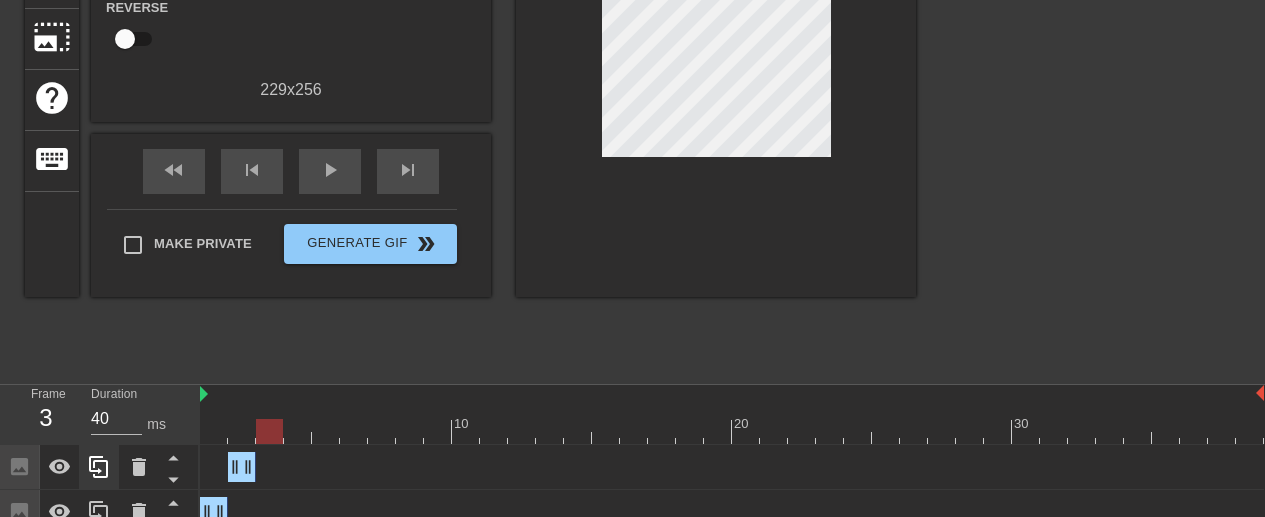 click 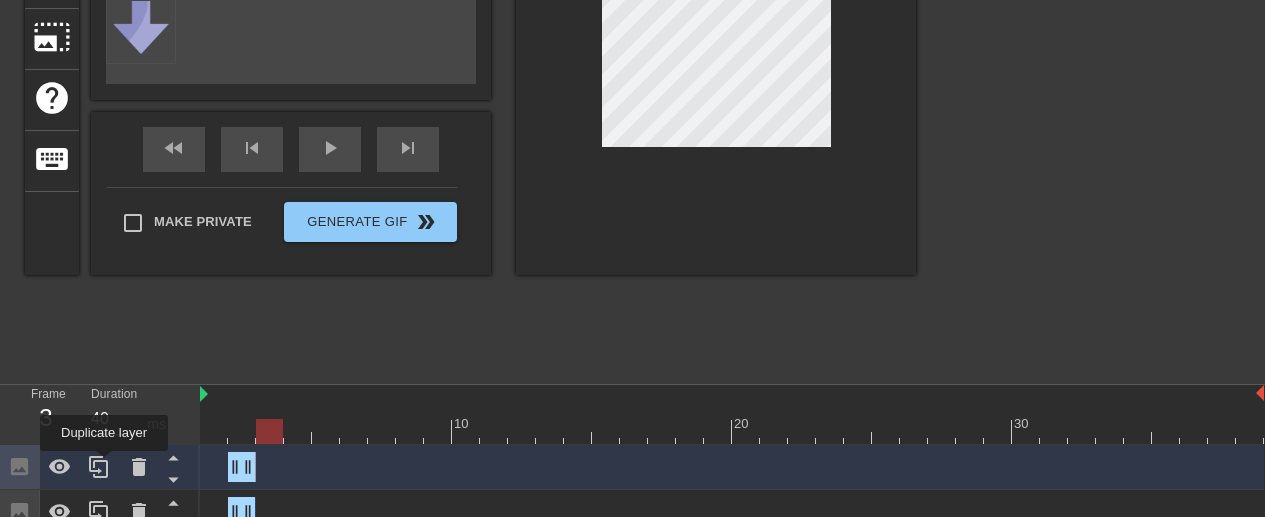 drag, startPoint x: 106, startPoint y: 465, endPoint x: 281, endPoint y: 462, distance: 175.02571 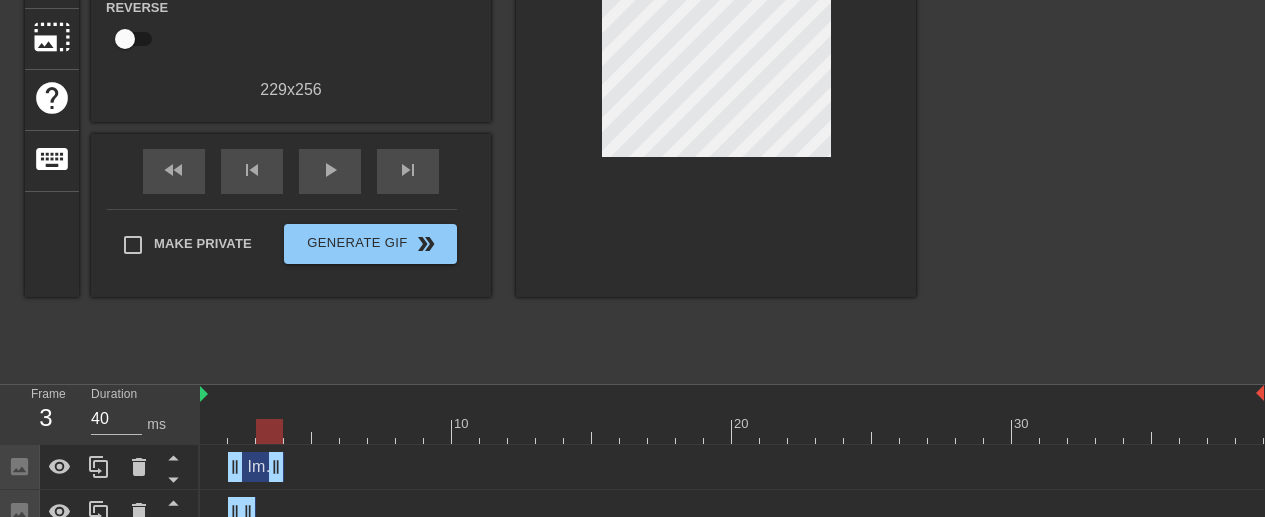 drag, startPoint x: 281, startPoint y: 462, endPoint x: 270, endPoint y: 470, distance: 13.601471 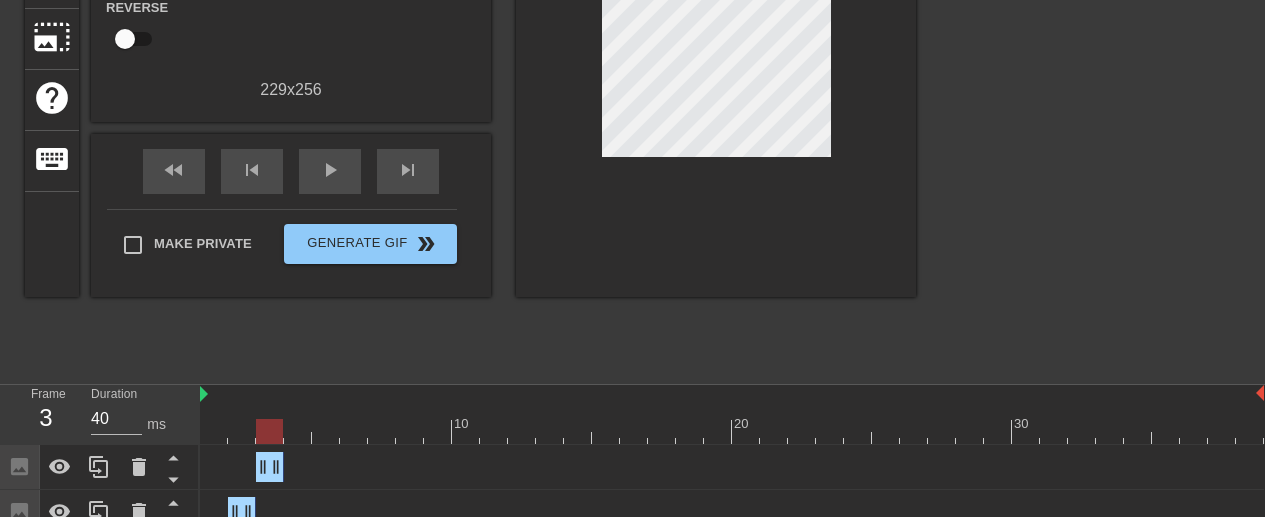 drag, startPoint x: 270, startPoint y: 470, endPoint x: 254, endPoint y: 466, distance: 16.492422 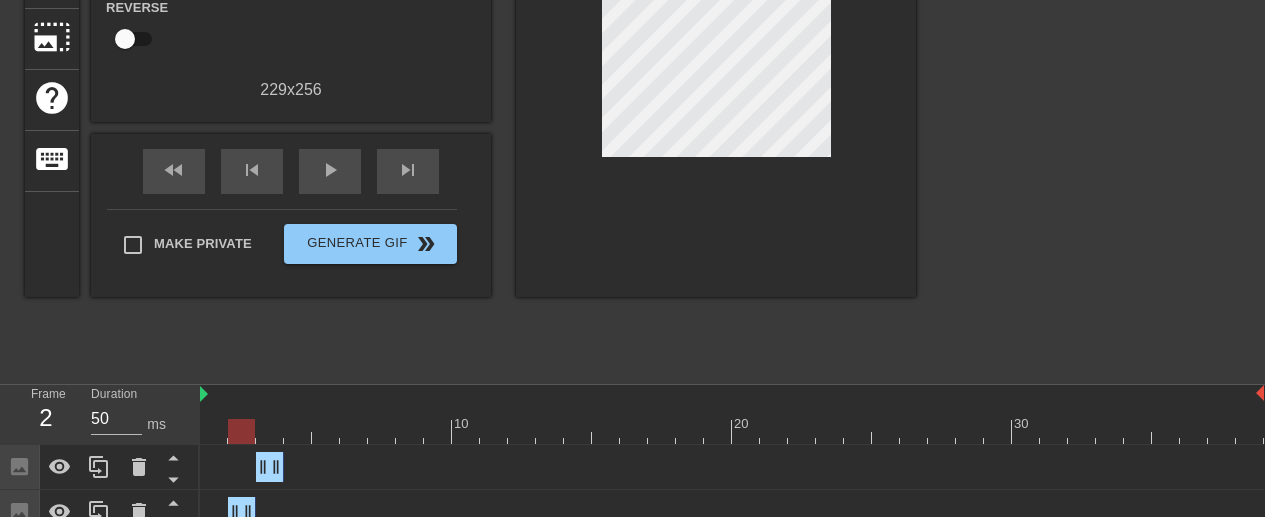 drag, startPoint x: 254, startPoint y: 466, endPoint x: 246, endPoint y: 418, distance: 48.6621 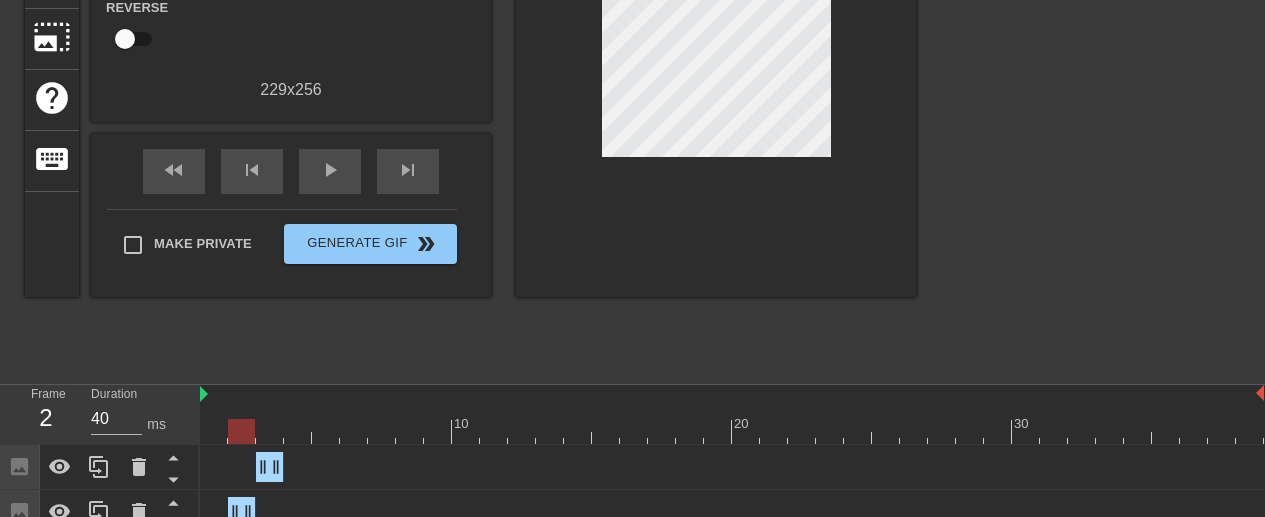 click at bounding box center (732, 431) 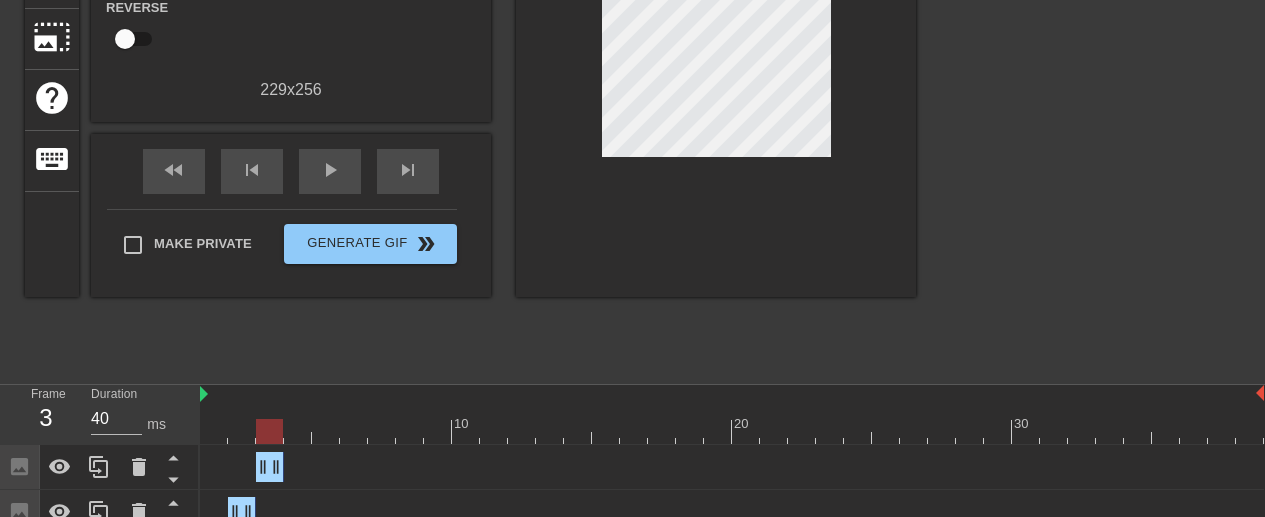 click at bounding box center [732, 431] 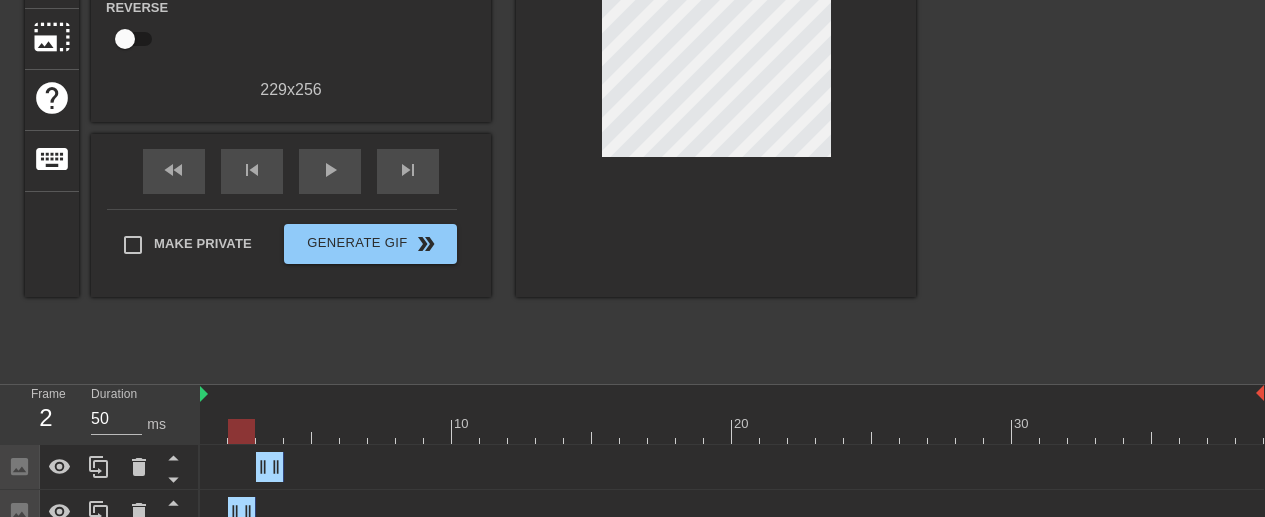 click at bounding box center (732, 431) 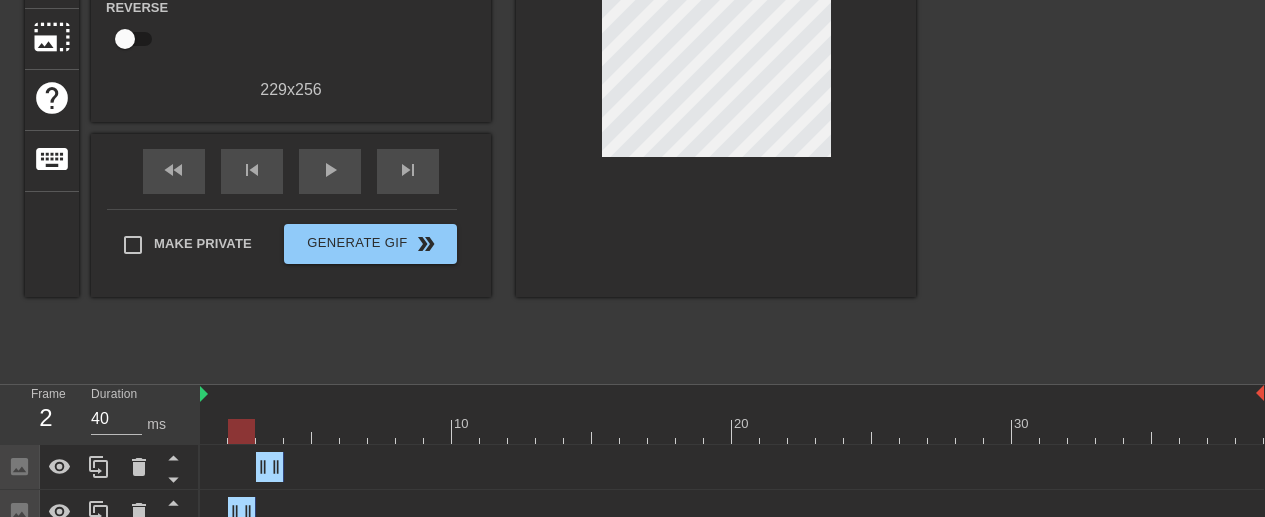 click at bounding box center (732, 431) 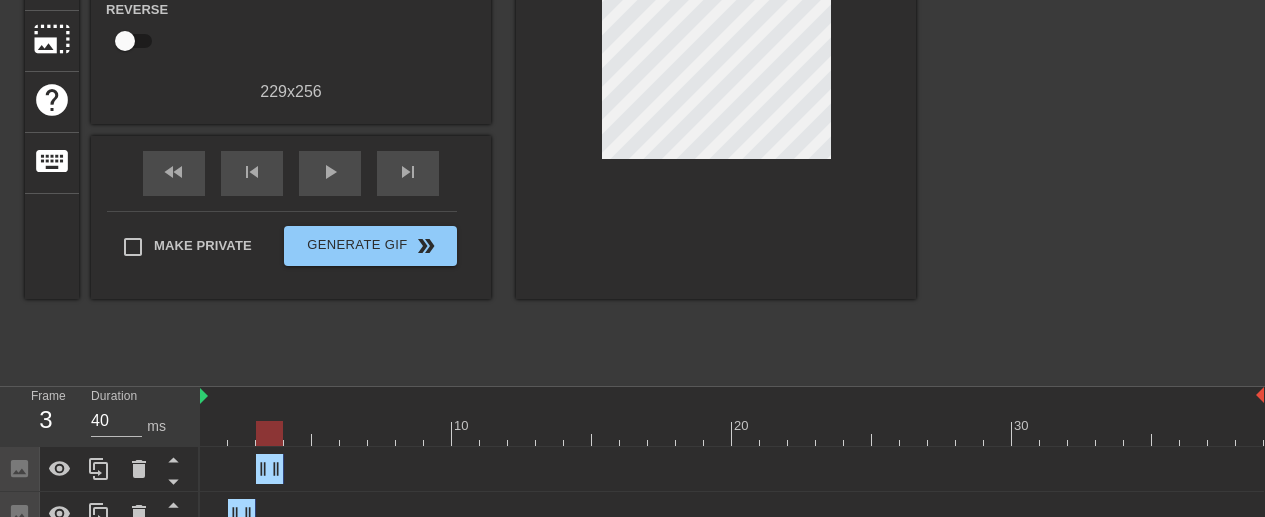 scroll, scrollTop: 303, scrollLeft: 0, axis: vertical 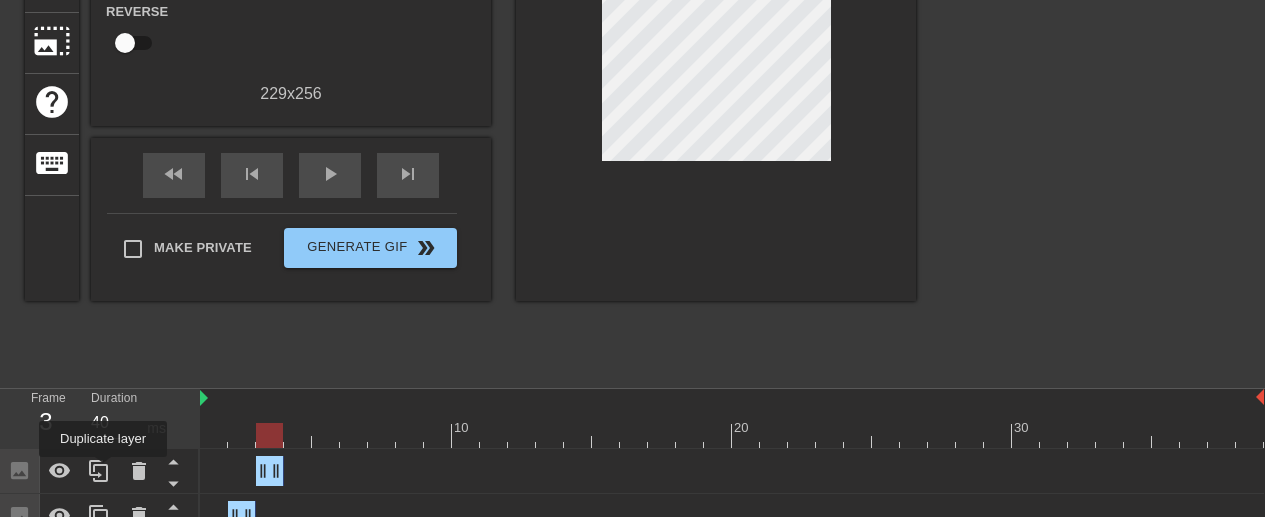 click 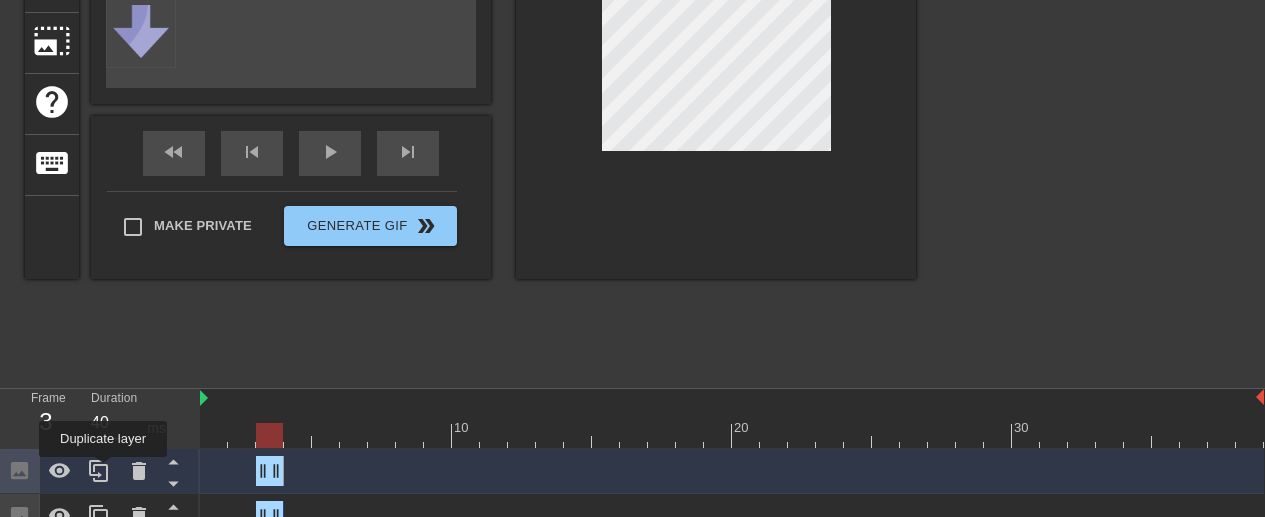 click at bounding box center [732, 435] 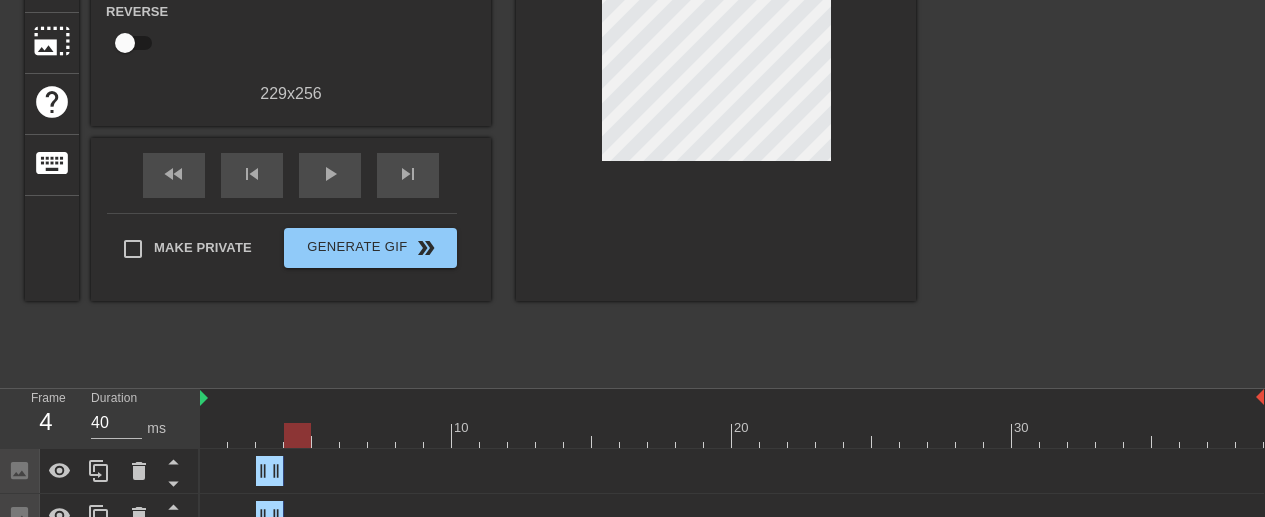 click on "title add_circle image add_circle crop photo_size_select_large help keyboard Gif Settings Speed slow_motion_video x1.00 speed Transparent help Reverse 229  x  256 fast_rewind skip_previous play_arrow skip_next Make Private Generate Gif double_arrow" at bounding box center [470, 76] 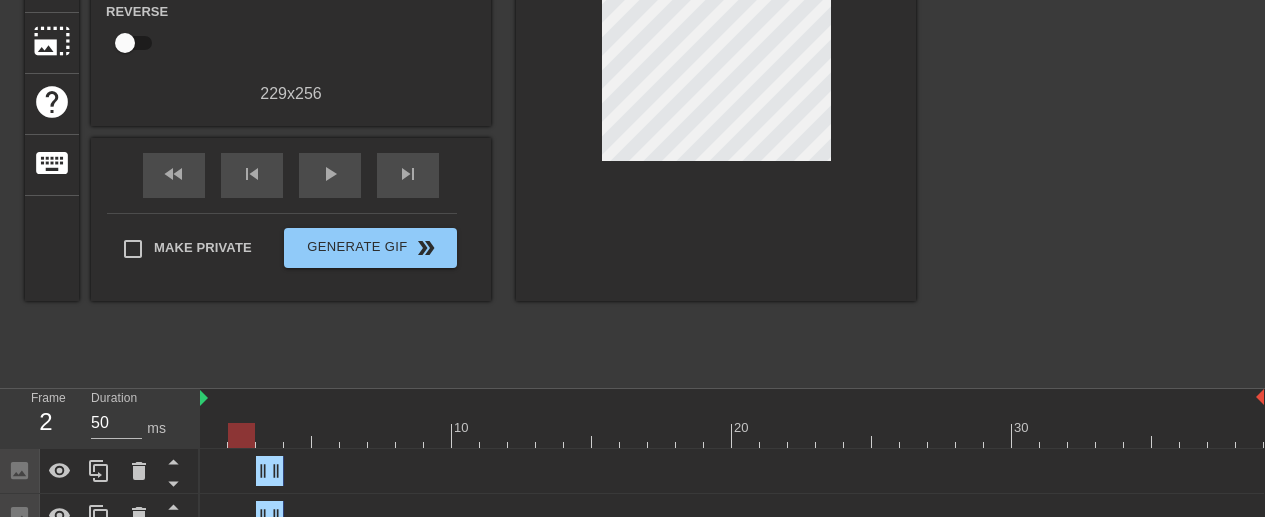 click at bounding box center [732, 435] 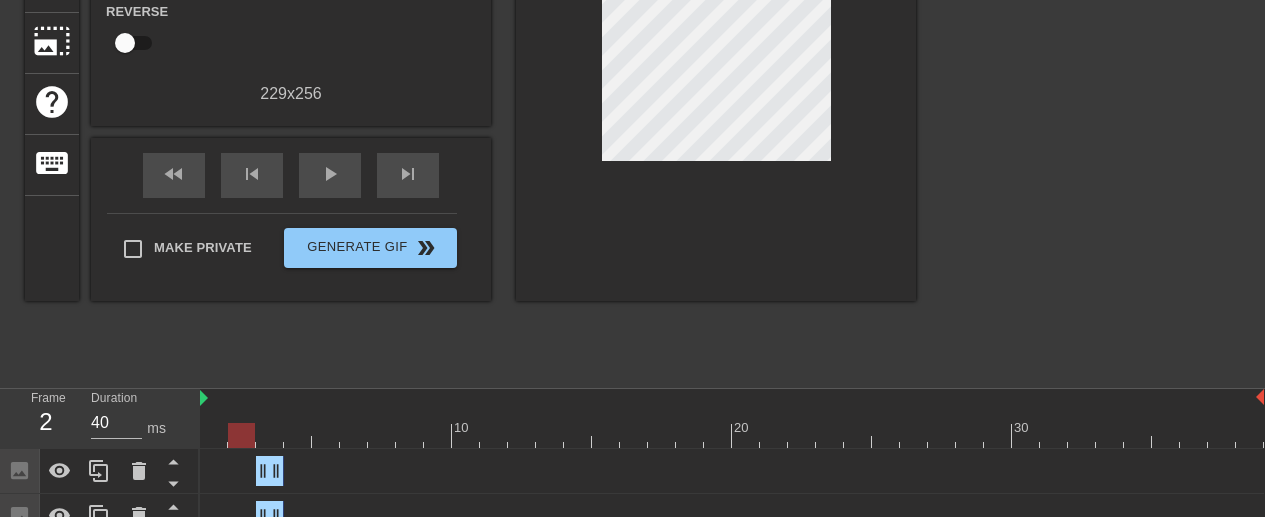 drag, startPoint x: 280, startPoint y: 421, endPoint x: 271, endPoint y: 433, distance: 15 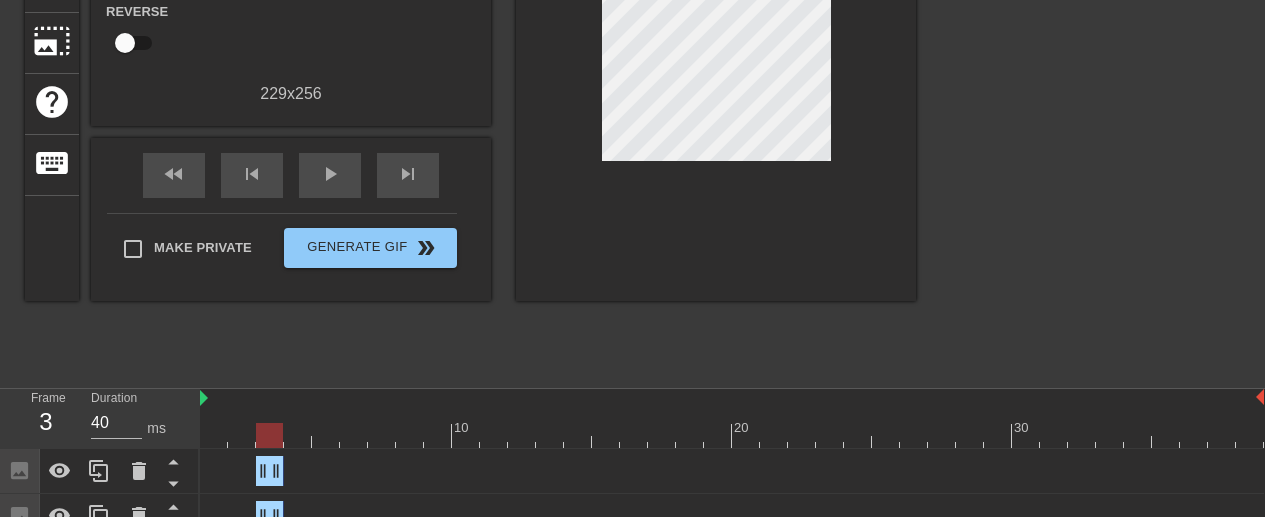 click at bounding box center [732, 435] 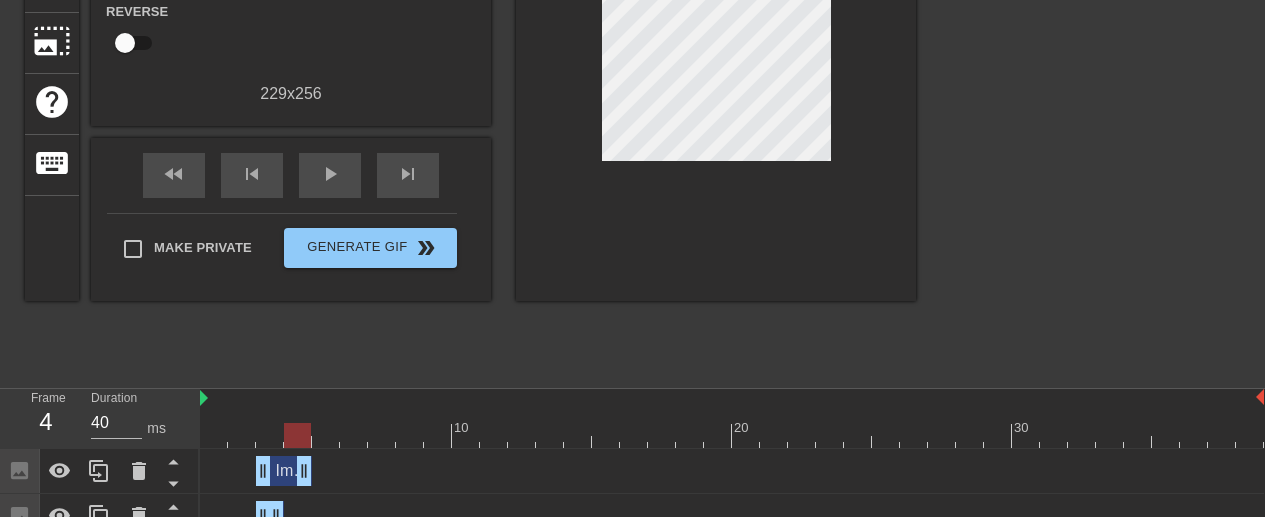 drag, startPoint x: 271, startPoint y: 433, endPoint x: 298, endPoint y: 464, distance: 41.109608 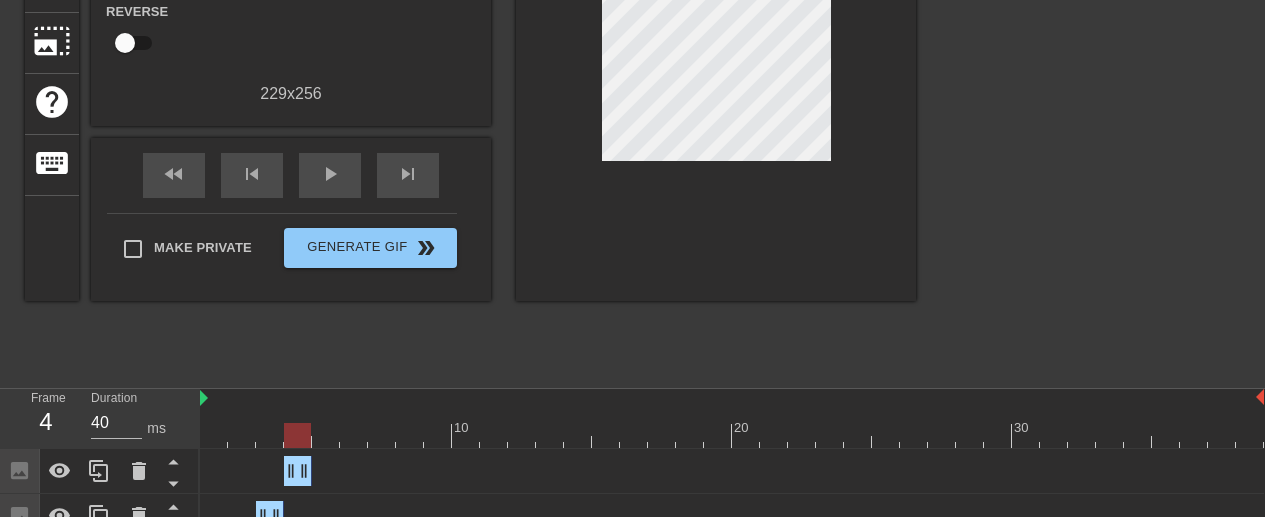drag, startPoint x: 298, startPoint y: 464, endPoint x: 282, endPoint y: 468, distance: 16.492422 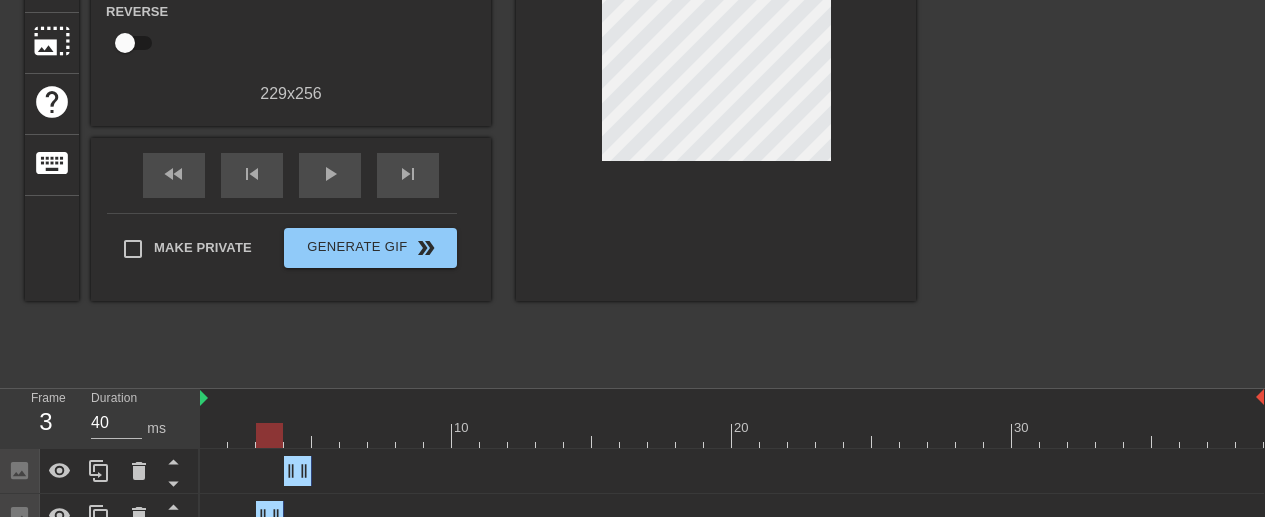 click at bounding box center (732, 435) 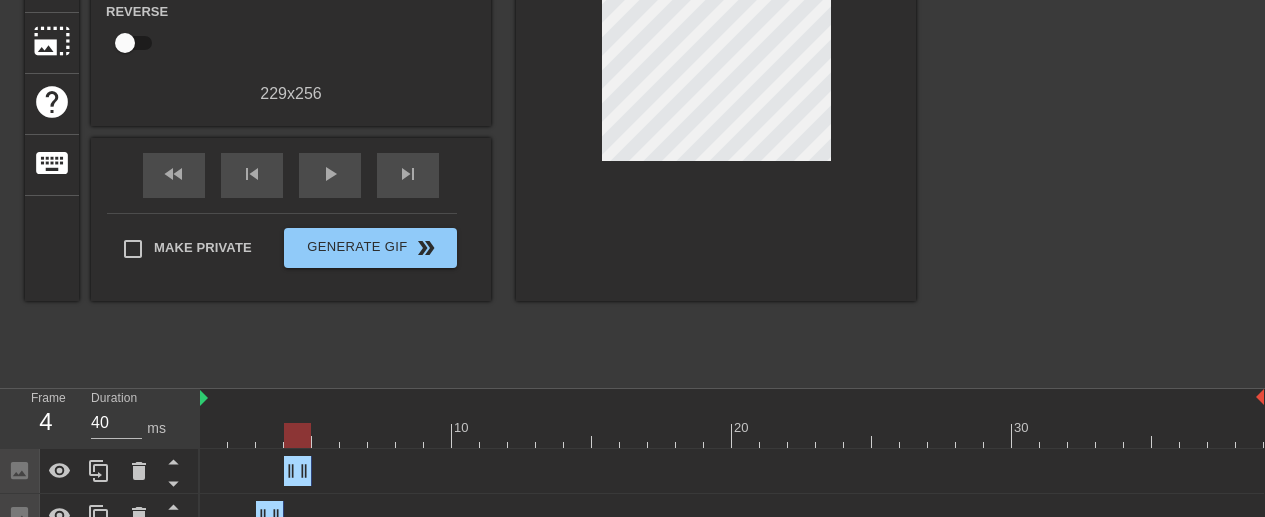 click 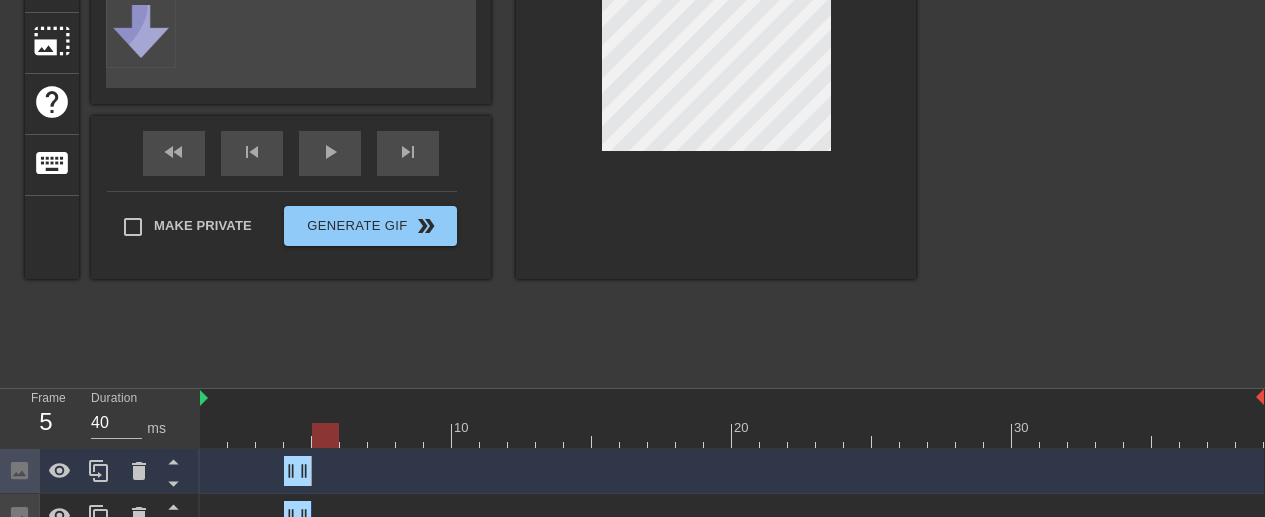 click at bounding box center (732, 435) 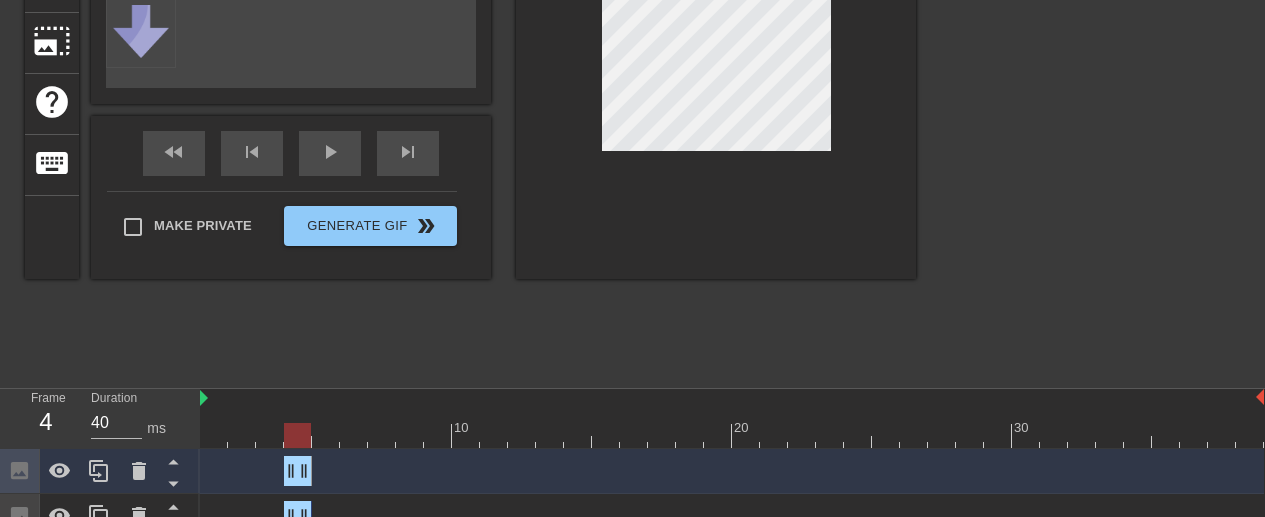 click at bounding box center [732, 435] 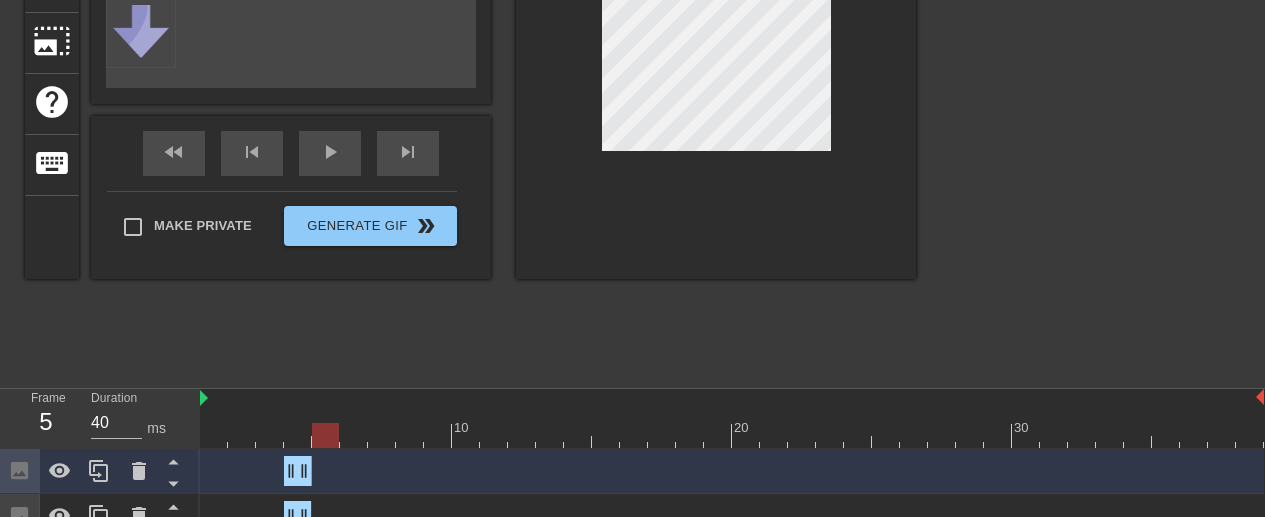 click at bounding box center (732, 435) 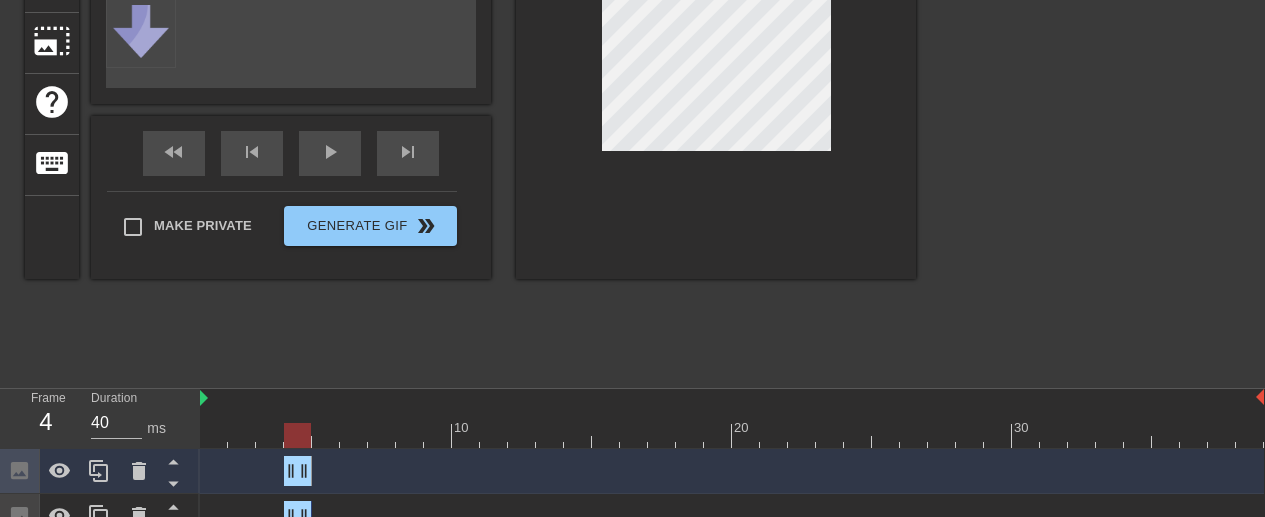 click at bounding box center (344, 428) 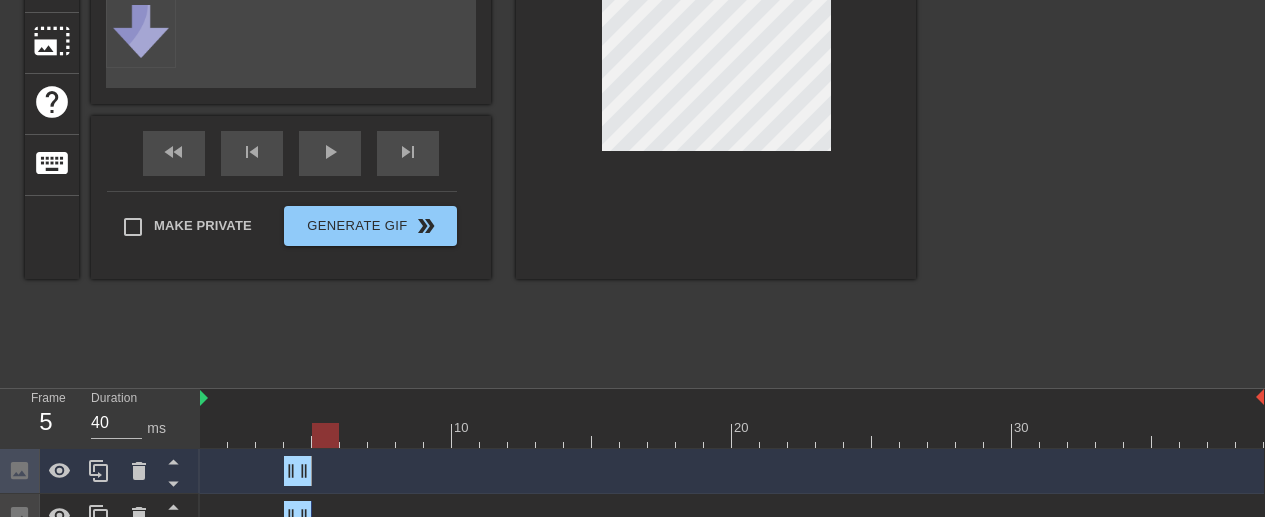 click at bounding box center (732, 435) 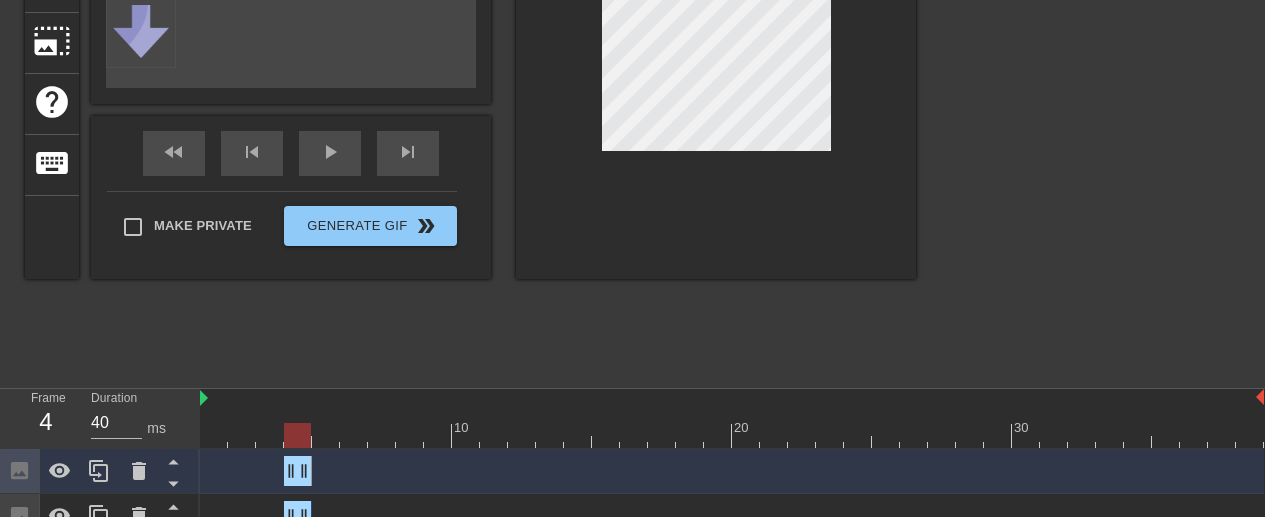 click at bounding box center [732, 435] 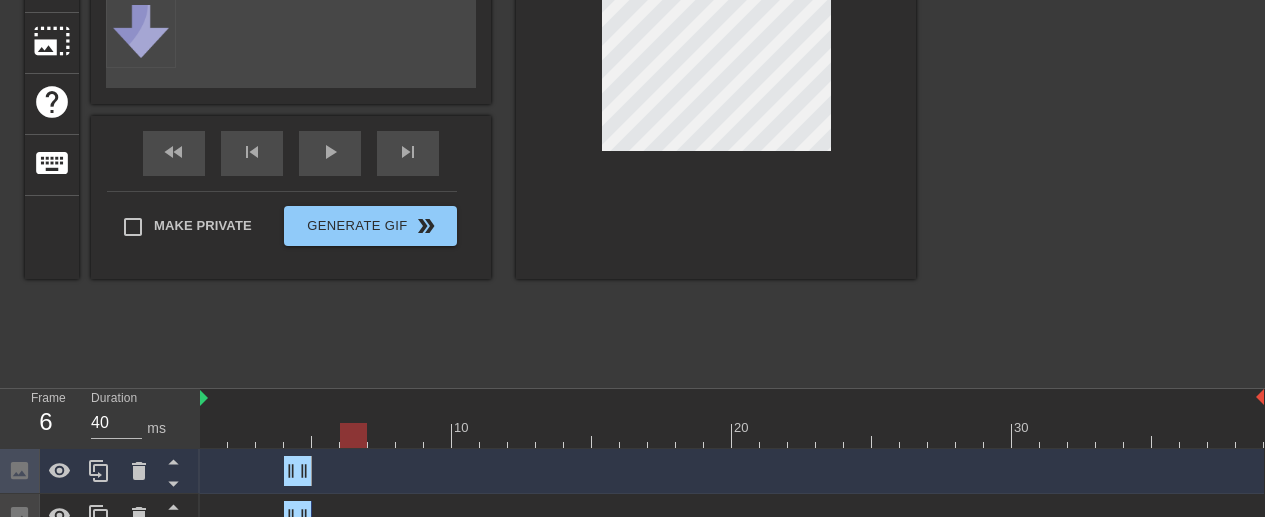 click at bounding box center [732, 435] 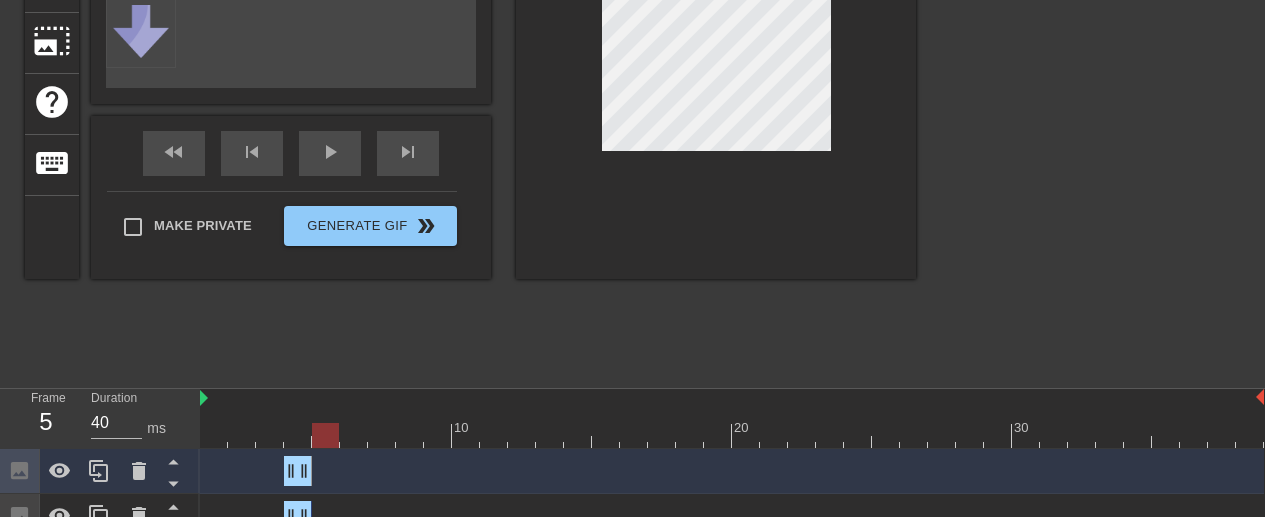 click at bounding box center [732, 435] 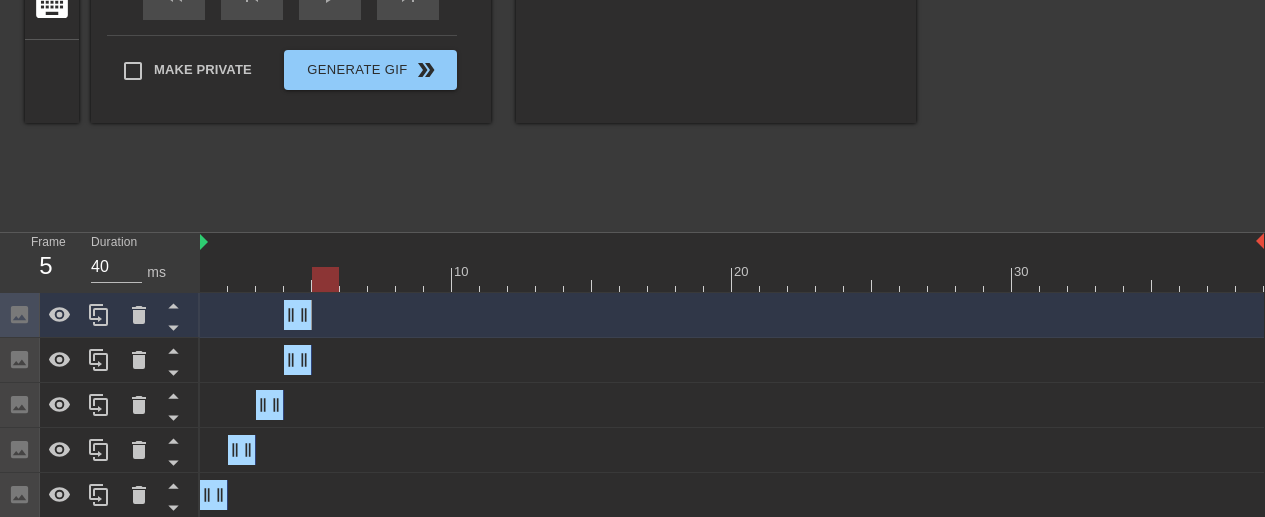 scroll, scrollTop: 460, scrollLeft: 0, axis: vertical 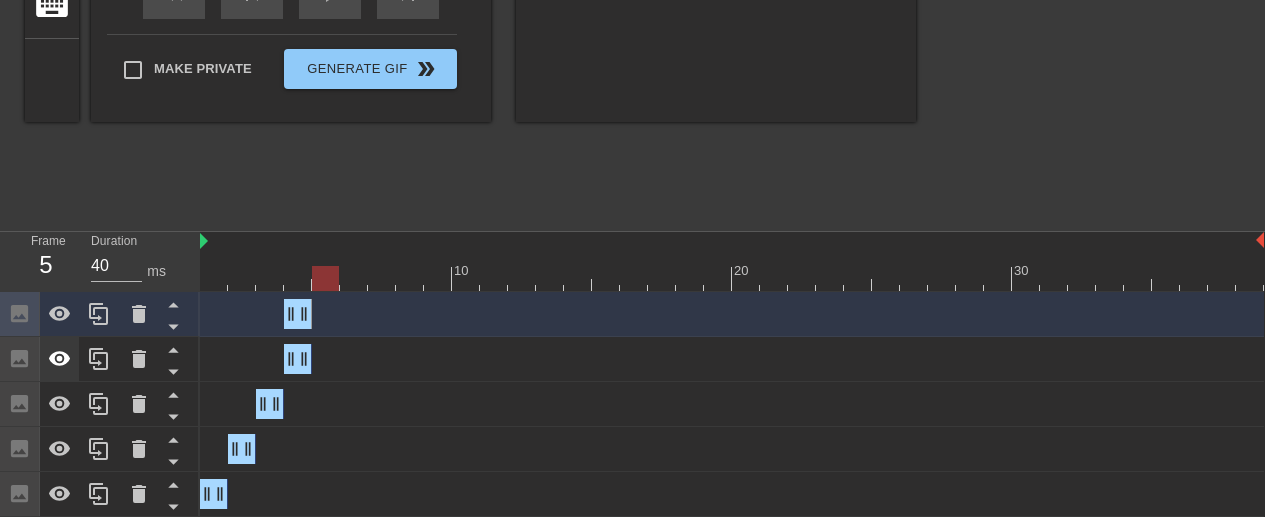 drag, startPoint x: 326, startPoint y: 439, endPoint x: 54, endPoint y: 357, distance: 284.09152 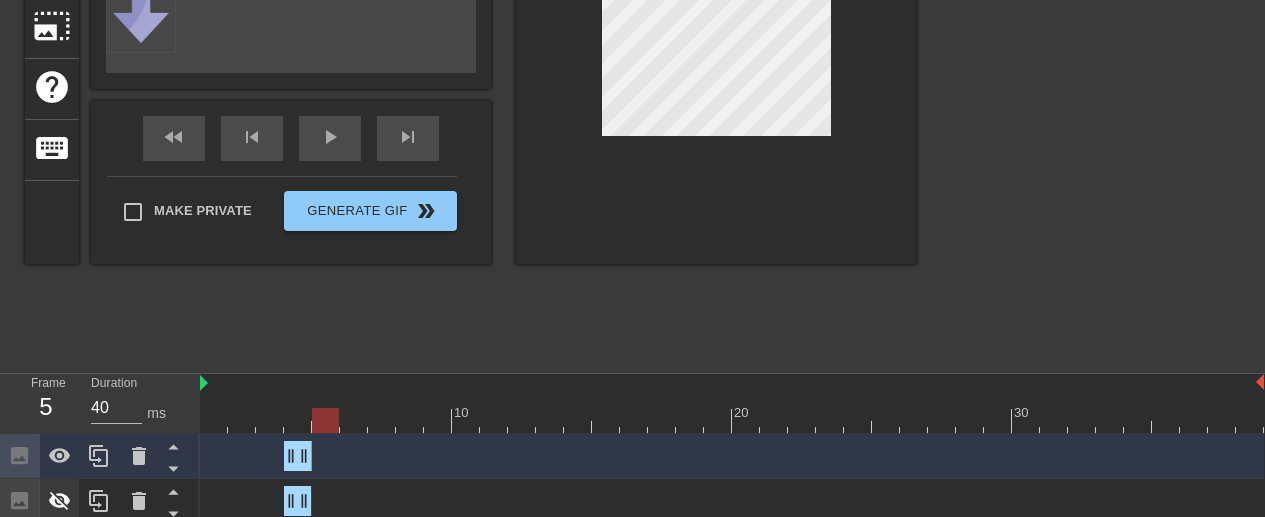 scroll, scrollTop: 317, scrollLeft: 0, axis: vertical 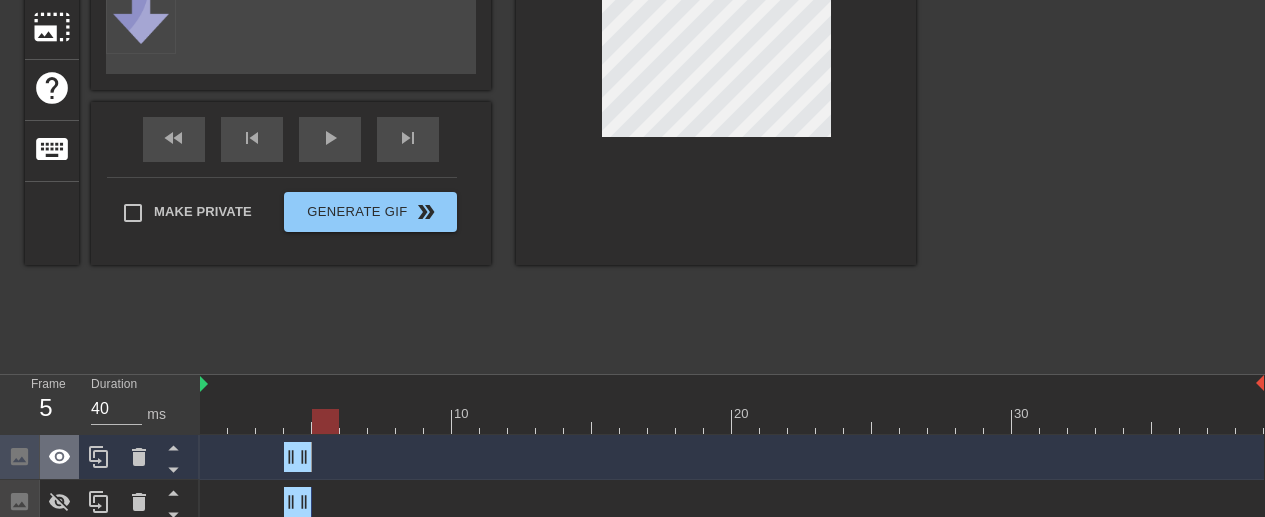 drag, startPoint x: 54, startPoint y: 357, endPoint x: 63, endPoint y: 454, distance: 97.41663 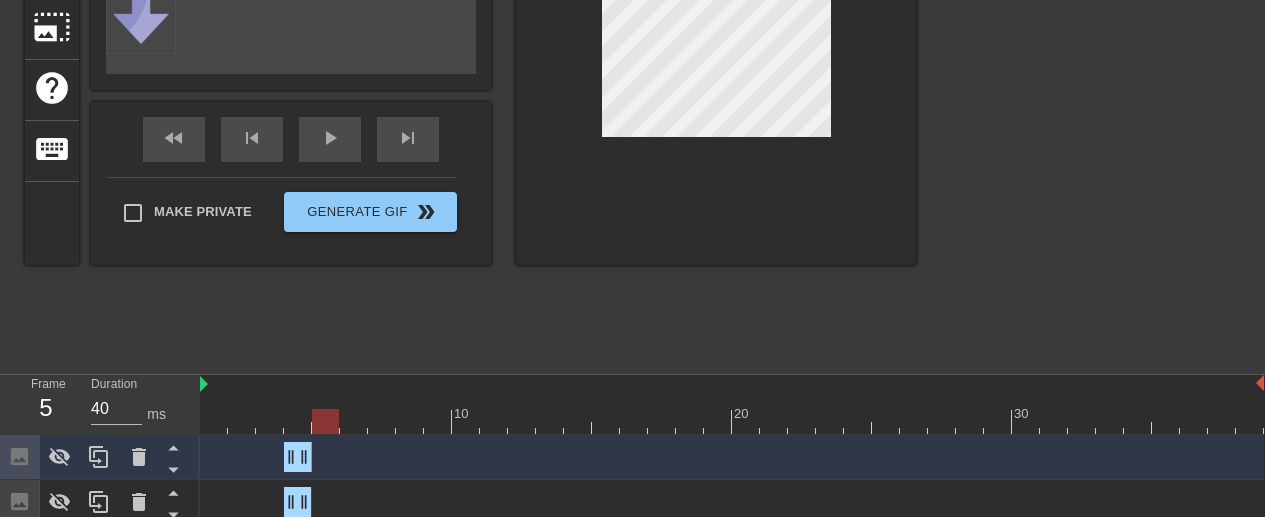 drag, startPoint x: 63, startPoint y: 454, endPoint x: 315, endPoint y: 427, distance: 253.4423 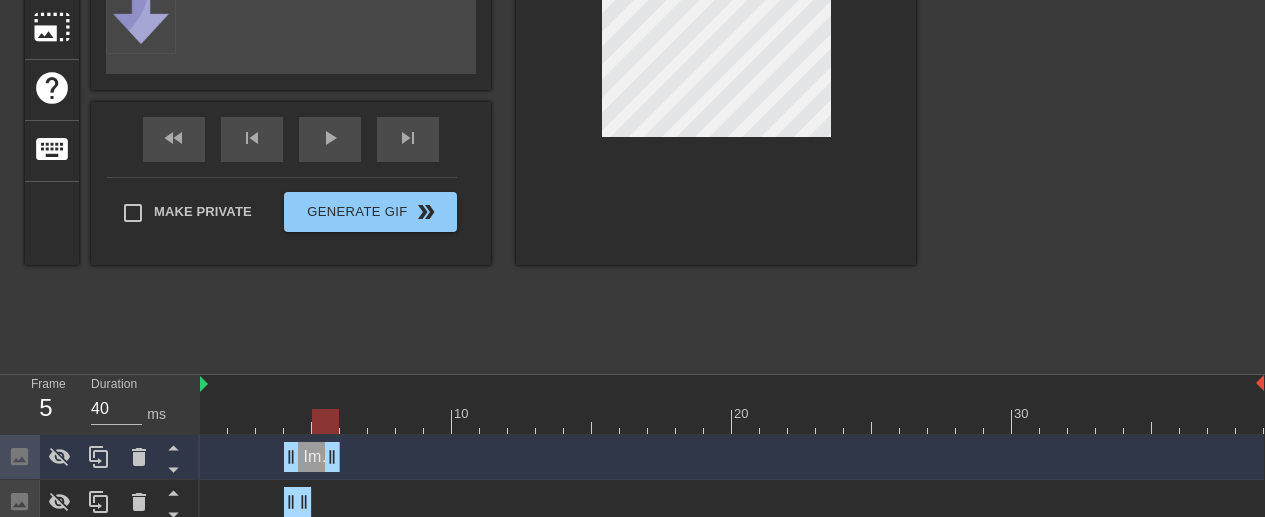 drag, startPoint x: 315, startPoint y: 427, endPoint x: 322, endPoint y: 460, distance: 33.734257 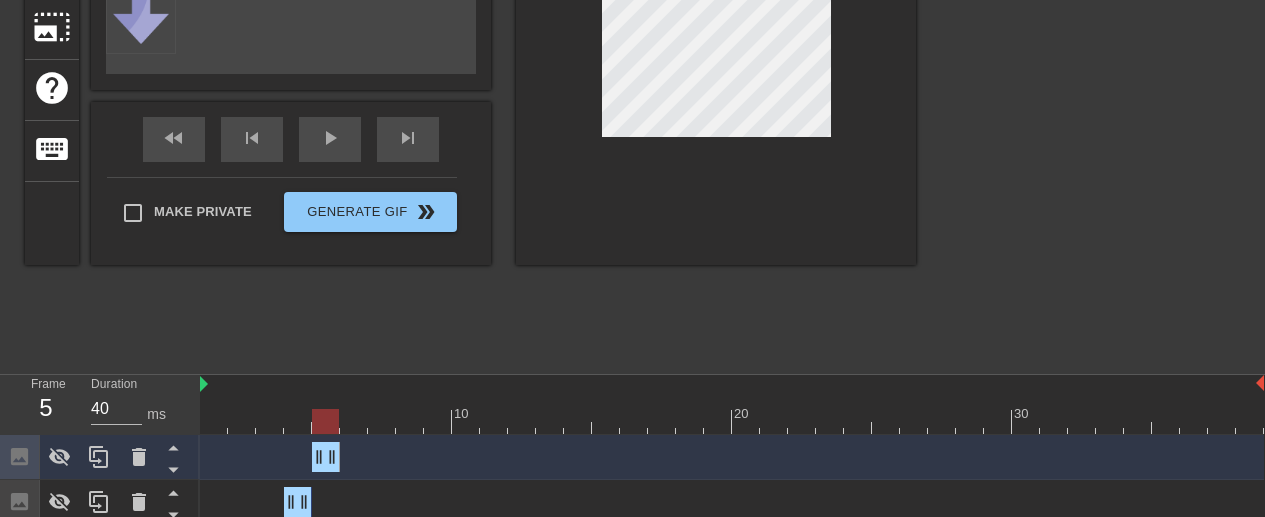 click 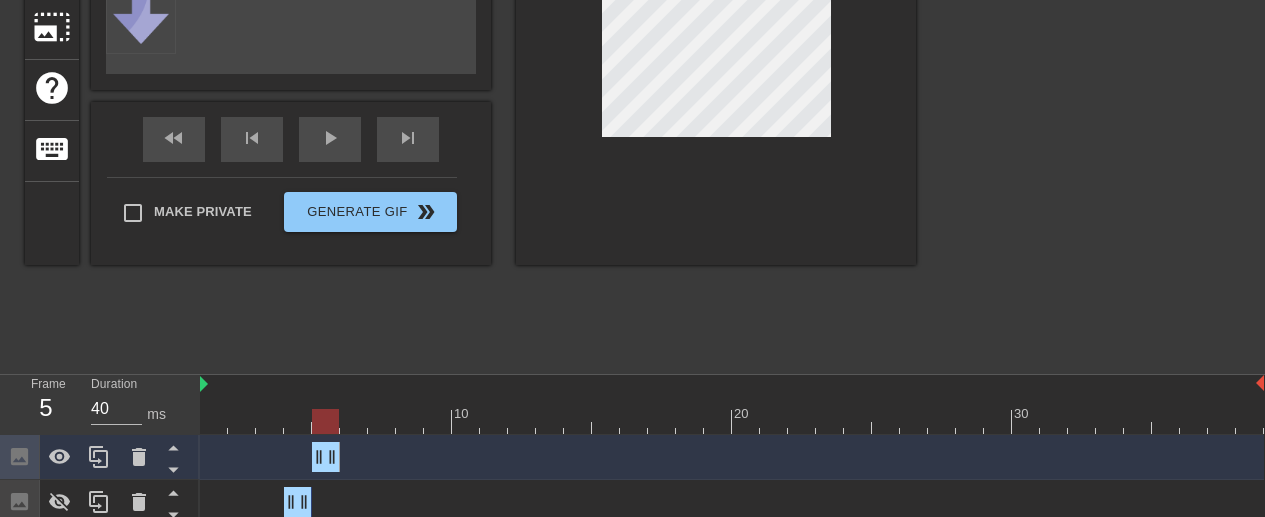 click 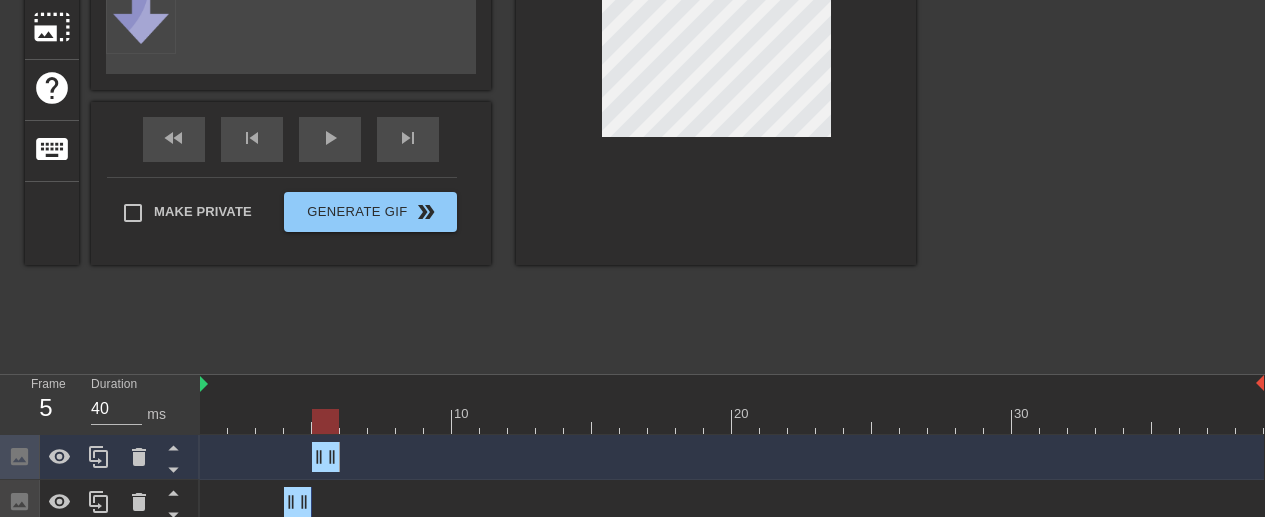 click 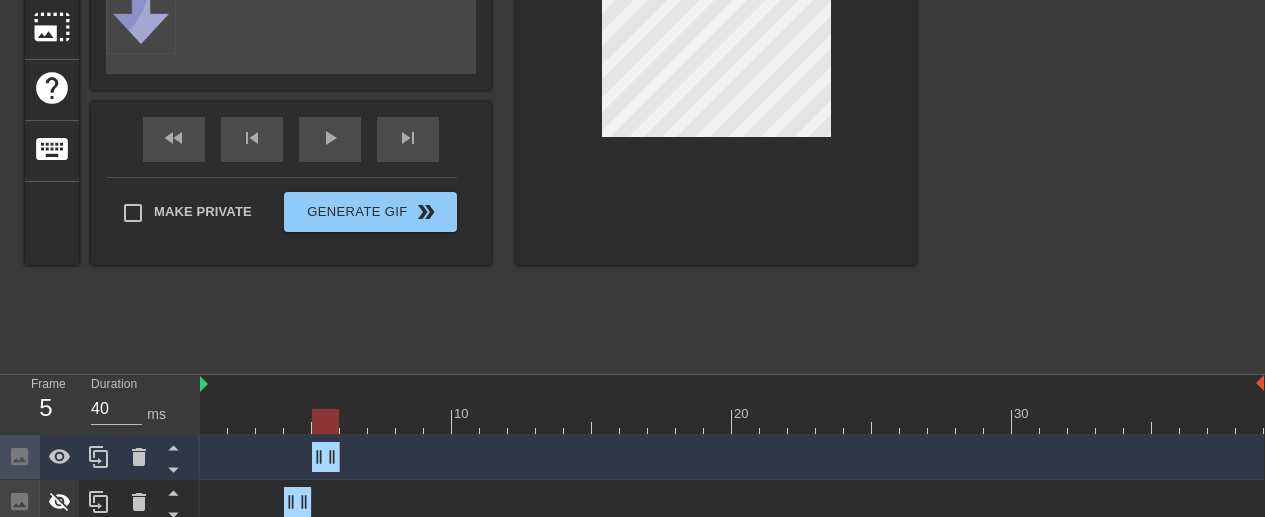 drag, startPoint x: 317, startPoint y: 455, endPoint x: 62, endPoint y: 493, distance: 257.81583 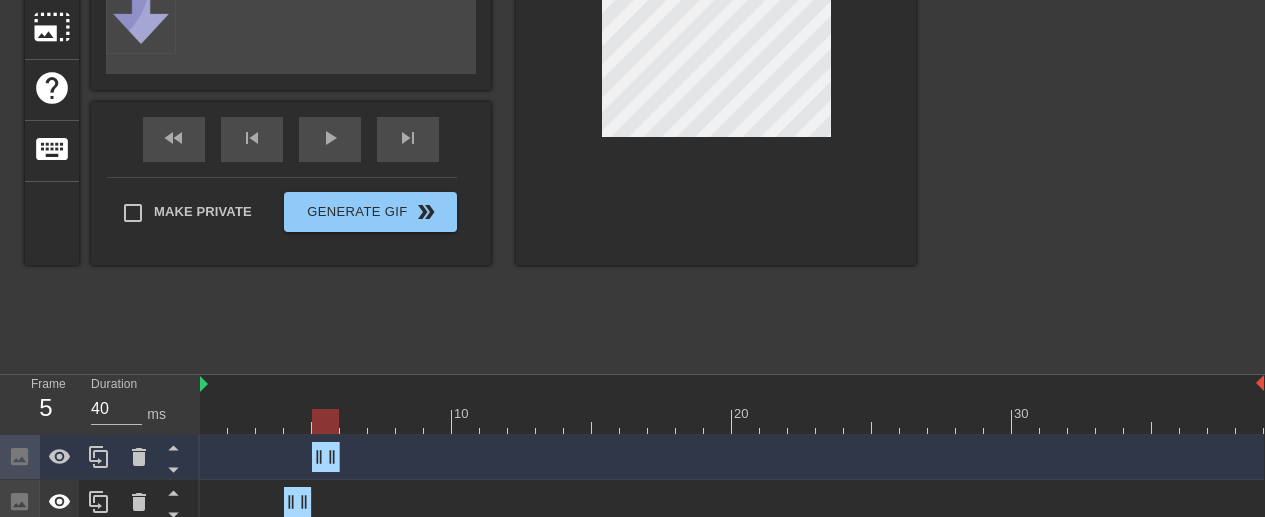 click at bounding box center [732, 421] 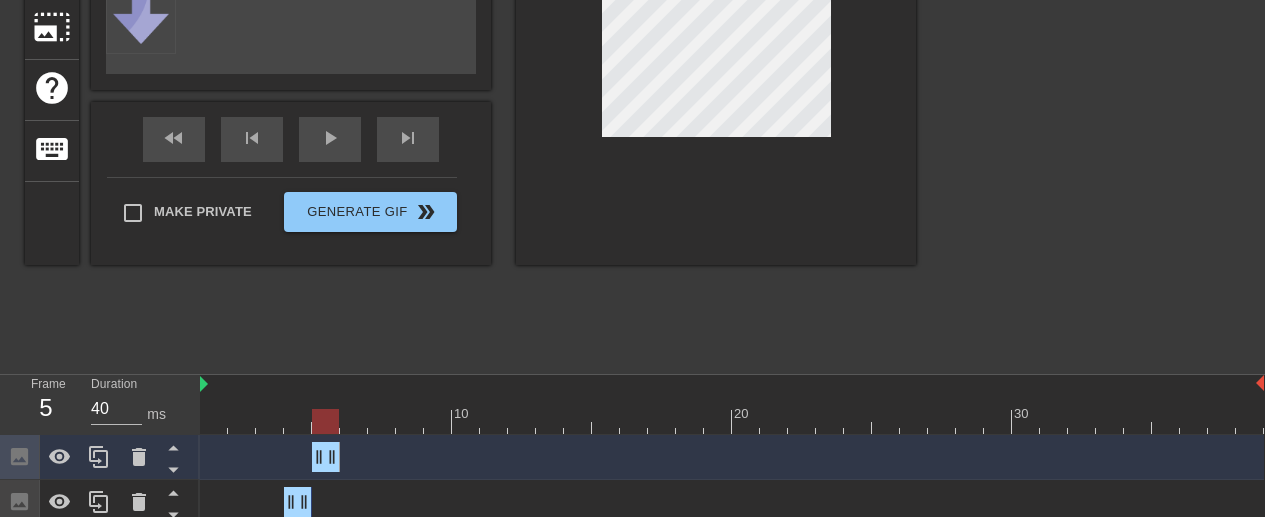 drag, startPoint x: 62, startPoint y: 493, endPoint x: 329, endPoint y: 416, distance: 277.88126 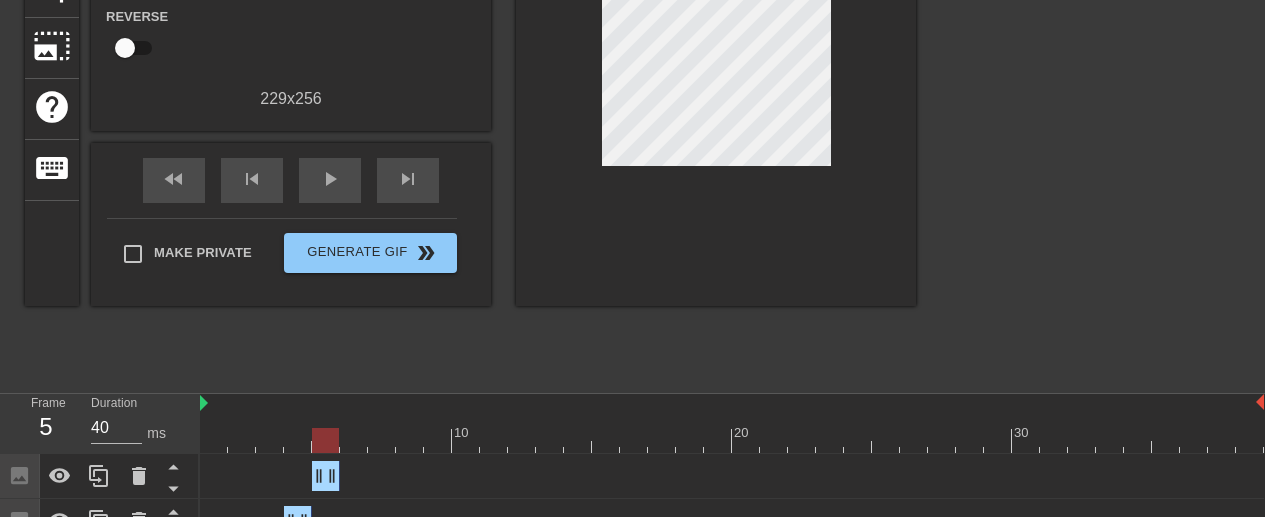 scroll, scrollTop: 297, scrollLeft: 0, axis: vertical 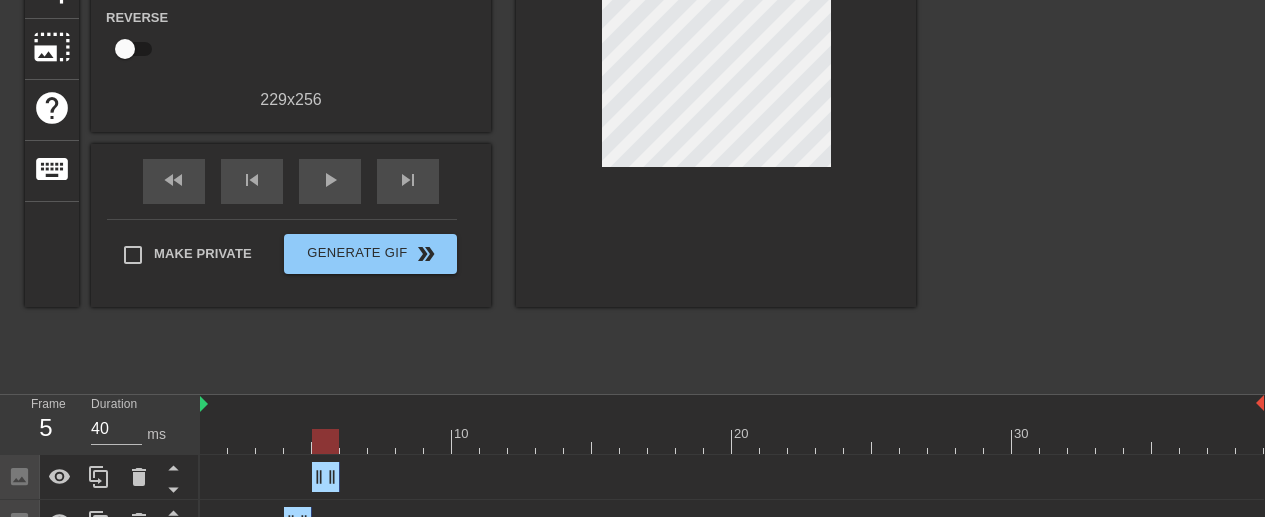 drag, startPoint x: 329, startPoint y: 416, endPoint x: 335, endPoint y: 436, distance: 20.880613 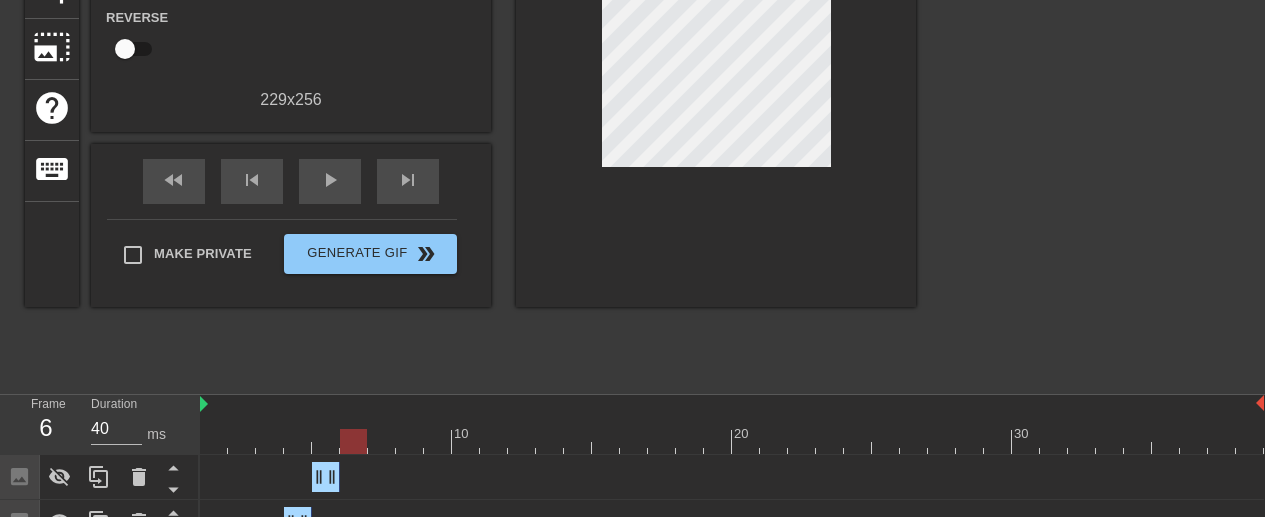 drag, startPoint x: 335, startPoint y: 436, endPoint x: 342, endPoint y: 452, distance: 17.464249 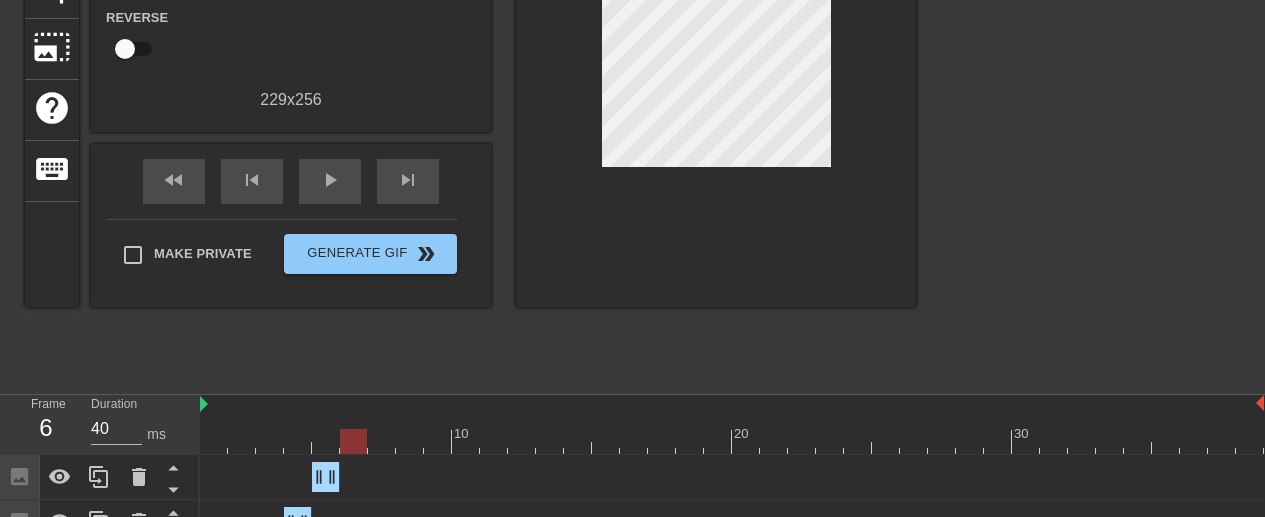 click at bounding box center [732, 441] 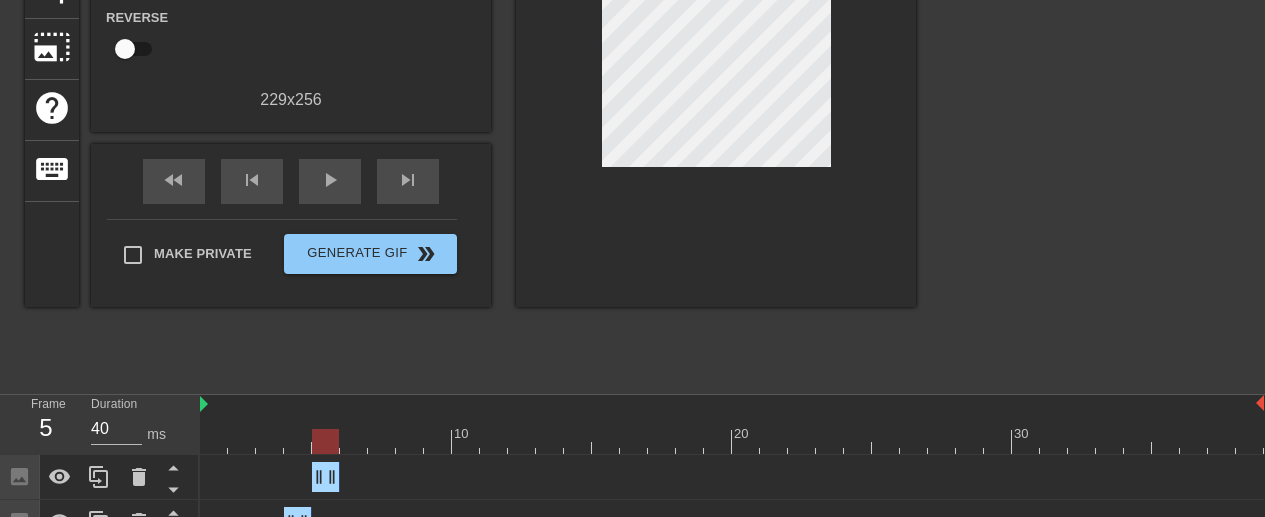 click 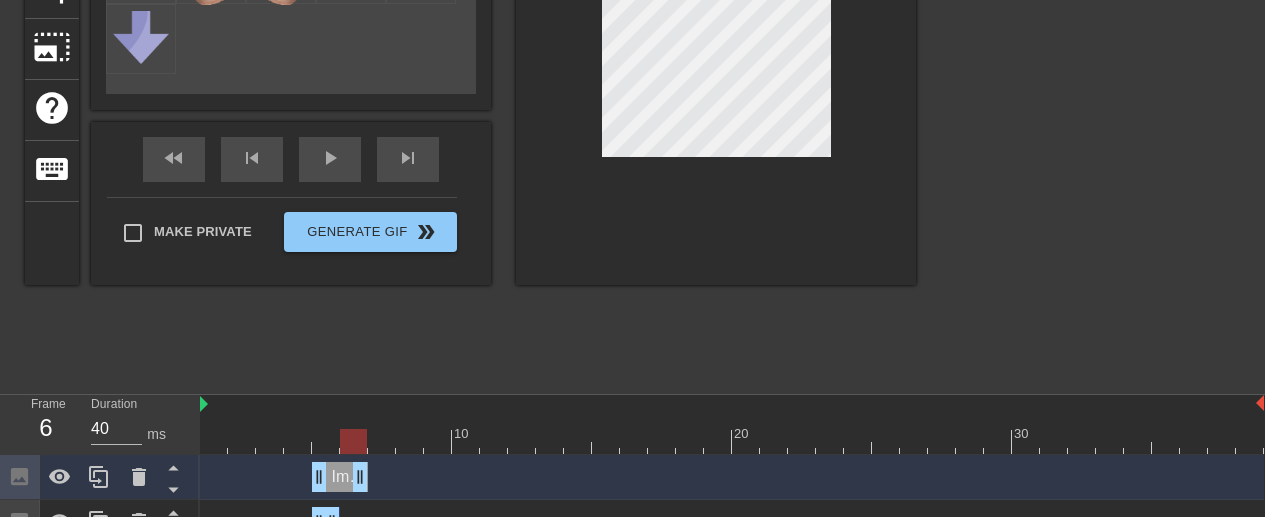 drag, startPoint x: 342, startPoint y: 452, endPoint x: 353, endPoint y: 470, distance: 21.095022 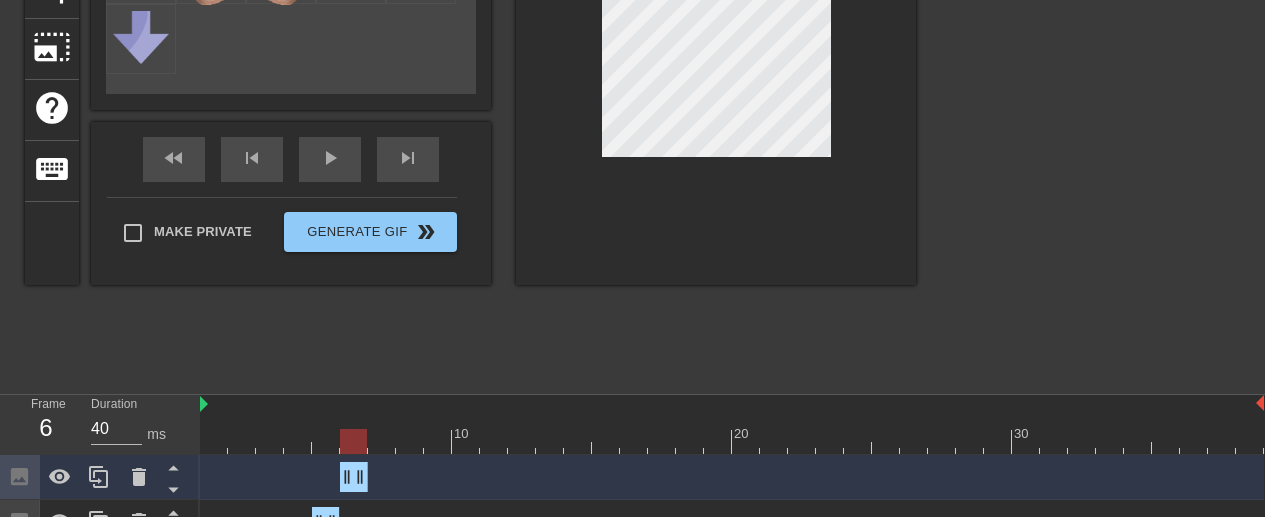 drag, startPoint x: 353, startPoint y: 470, endPoint x: 340, endPoint y: 473, distance: 13.341664 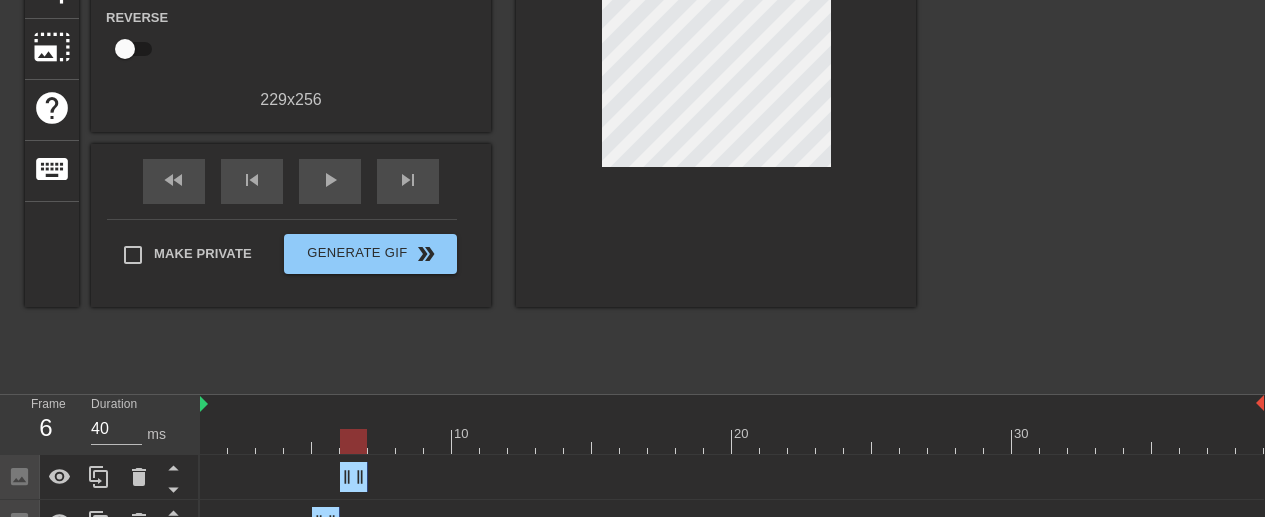 click at bounding box center (716, 44) 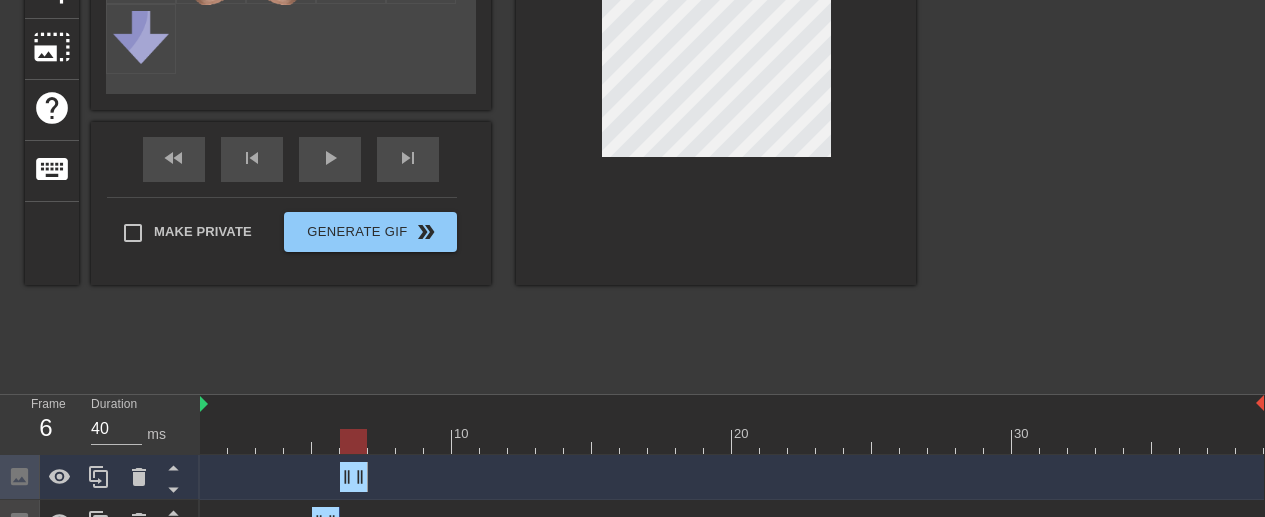 click at bounding box center [732, 441] 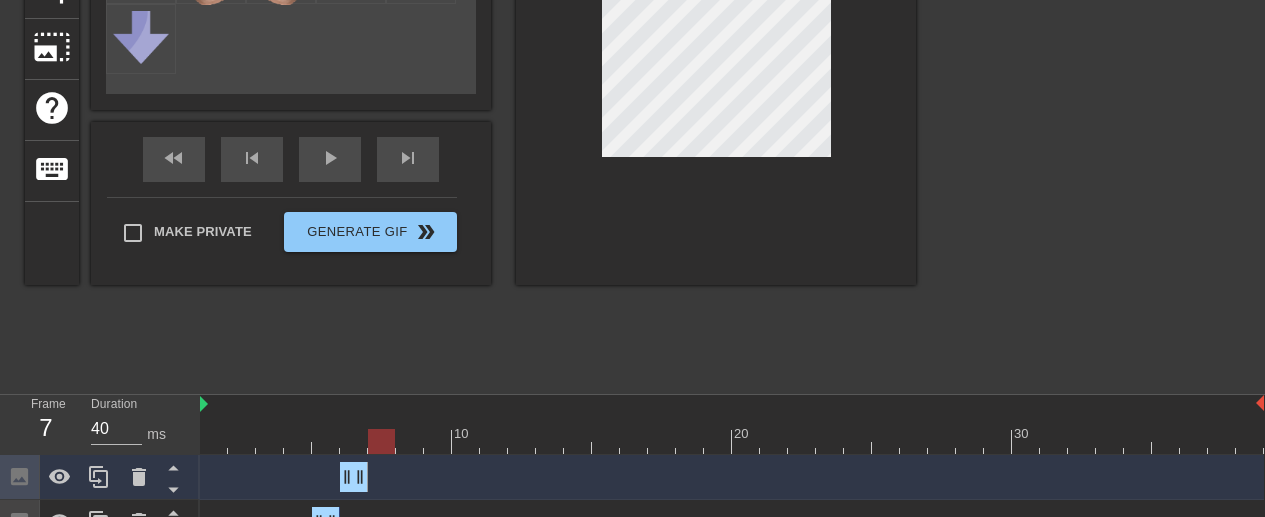 click at bounding box center (732, 441) 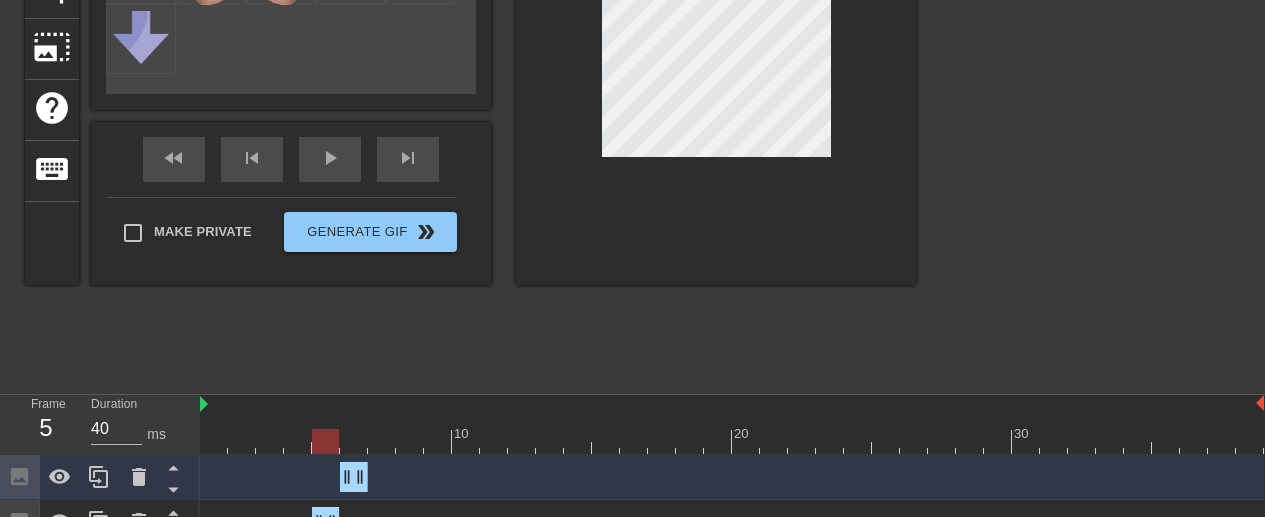 click at bounding box center (732, 441) 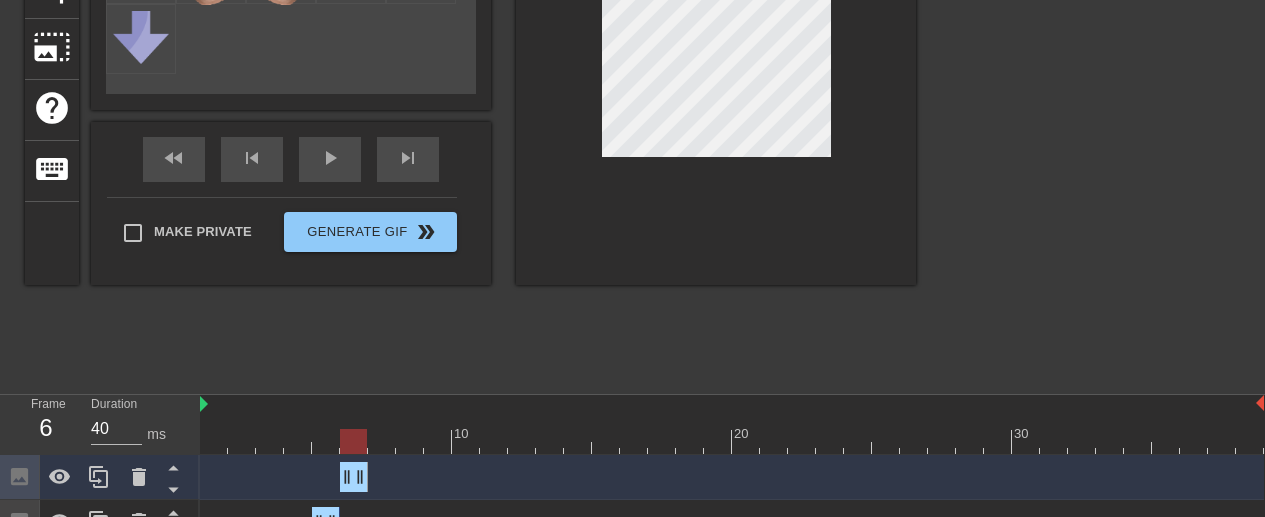 click at bounding box center [732, 441] 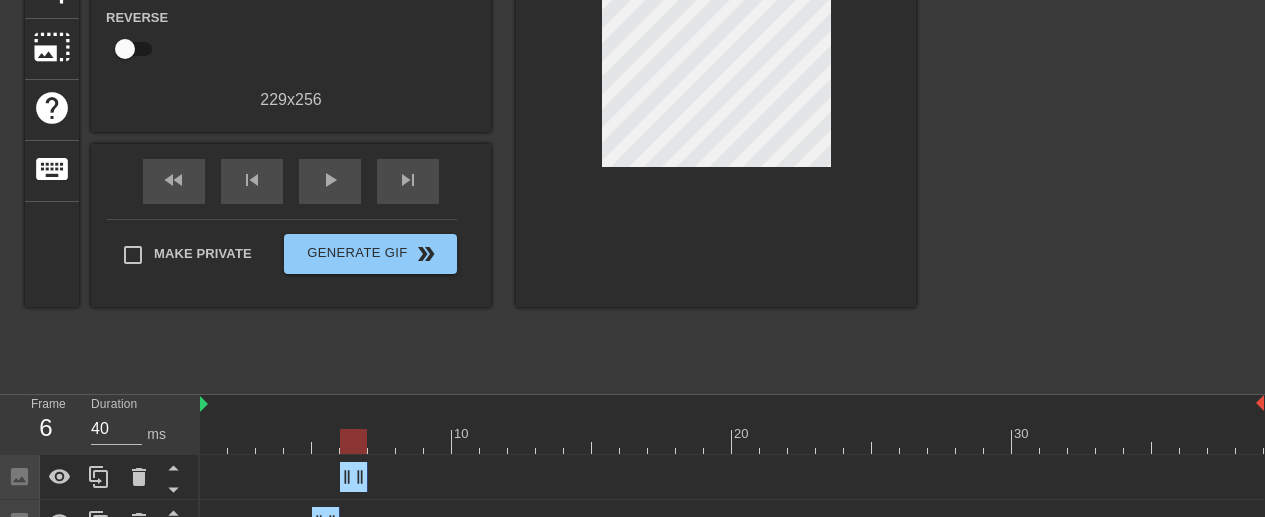 click 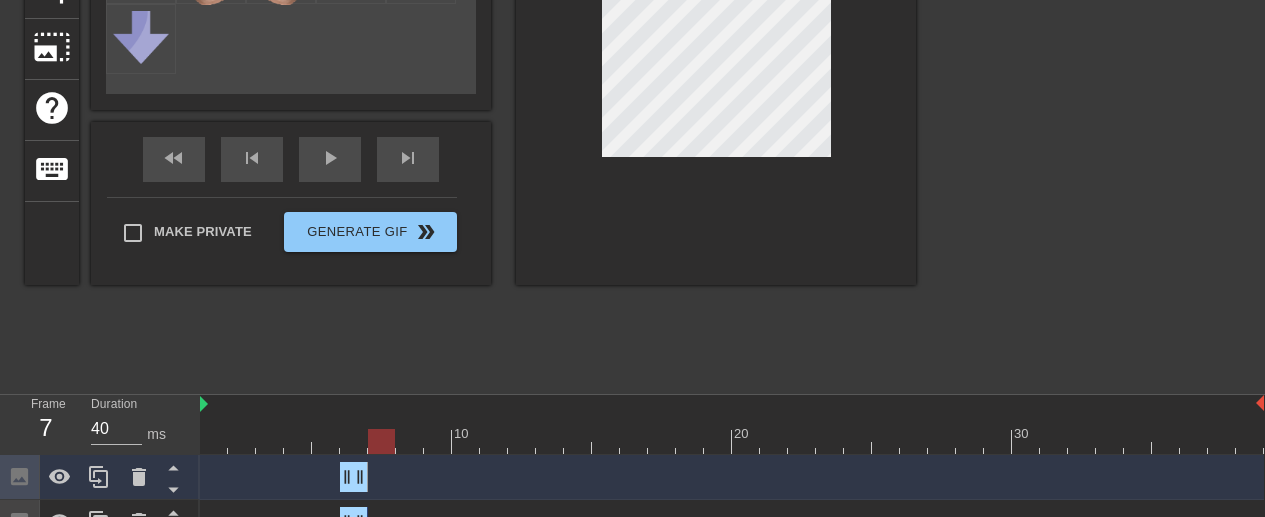 click at bounding box center (732, 441) 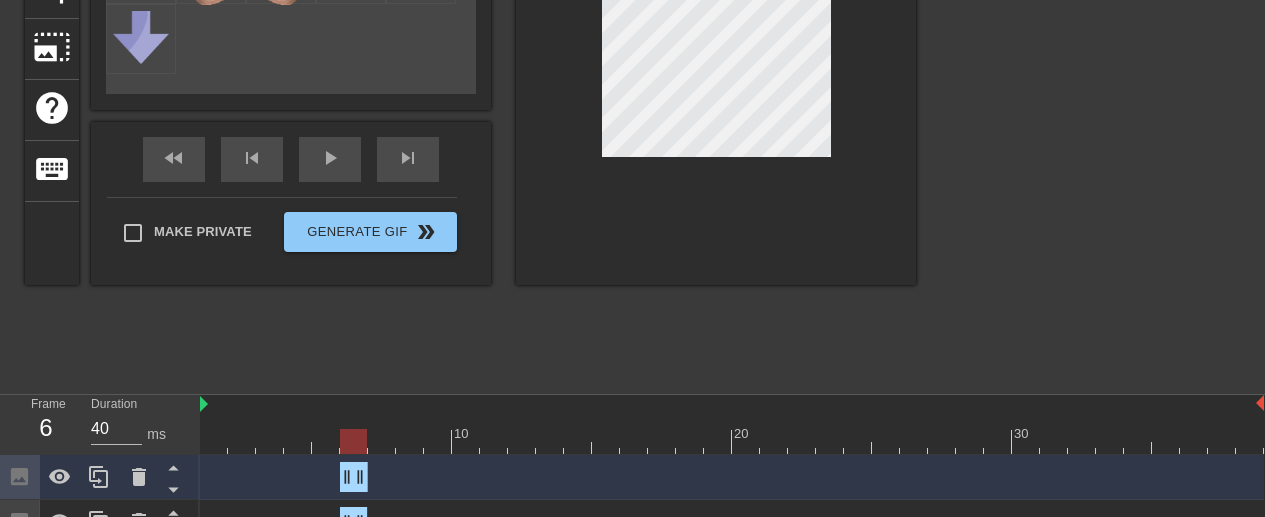 click at bounding box center [732, 441] 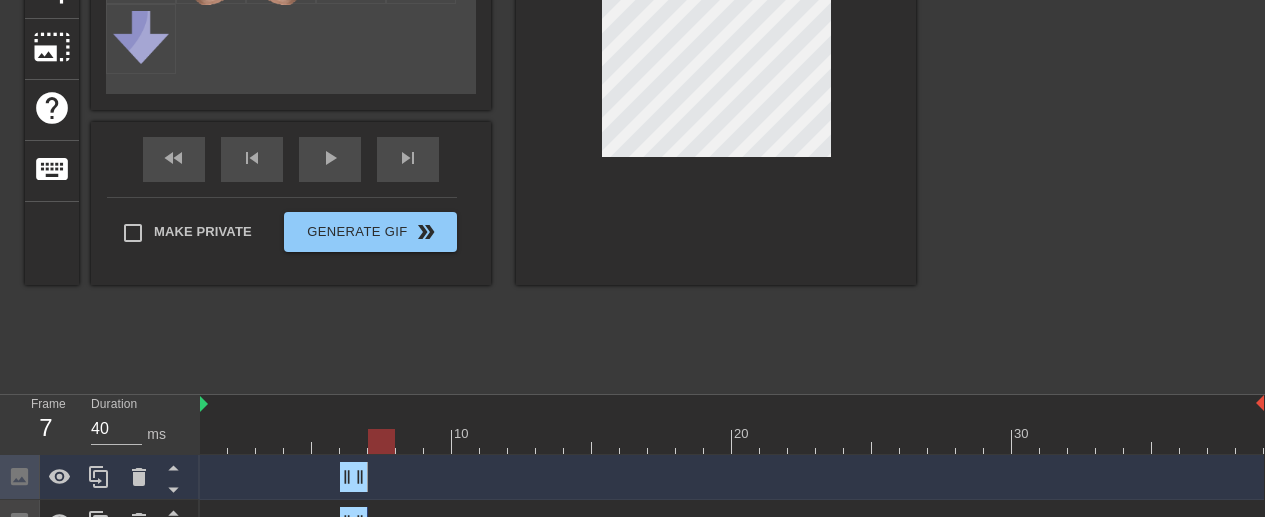click on "title add_circle image add_circle crop photo_size_select_large help keyboard Image Animate Select Image add_photo_alternate fast_rewind skip_previous play_arrow skip_next Make Private Generate Gif double_arrow" at bounding box center [470, 82] 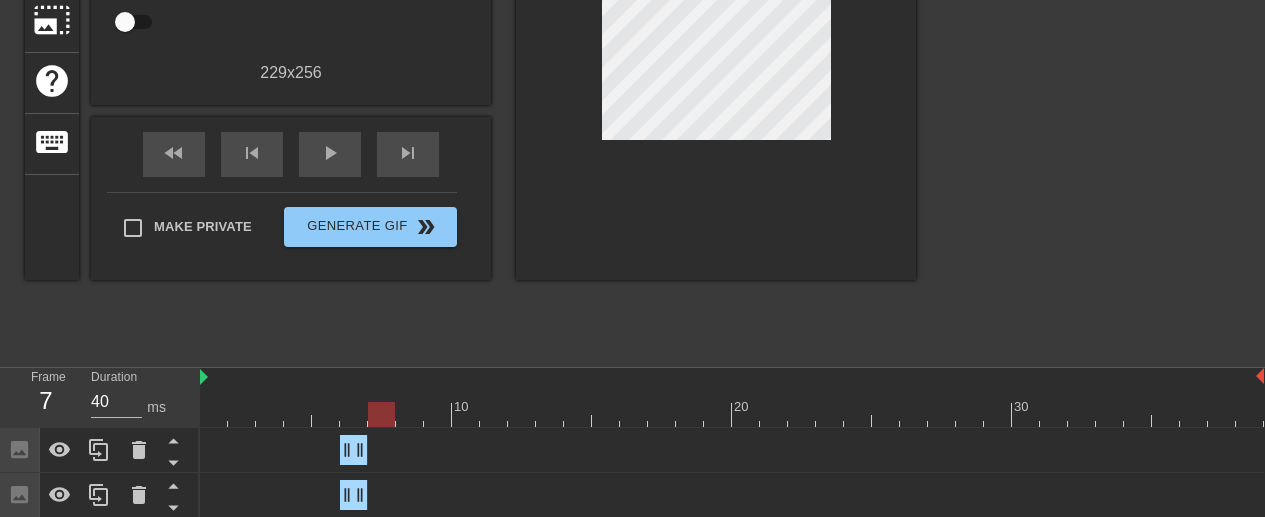scroll, scrollTop: 326, scrollLeft: 0, axis: vertical 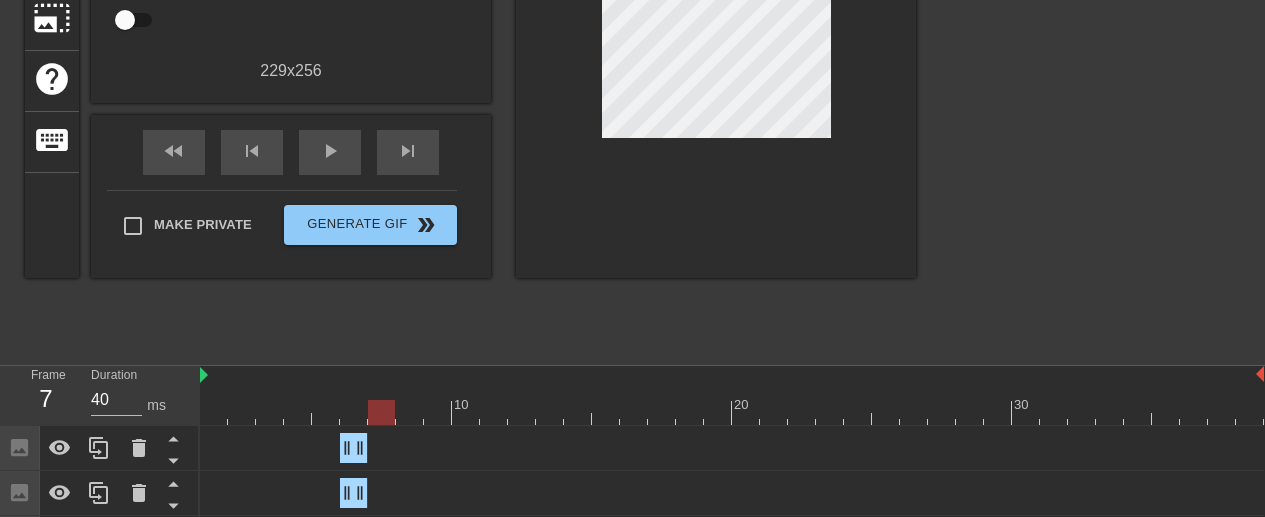click 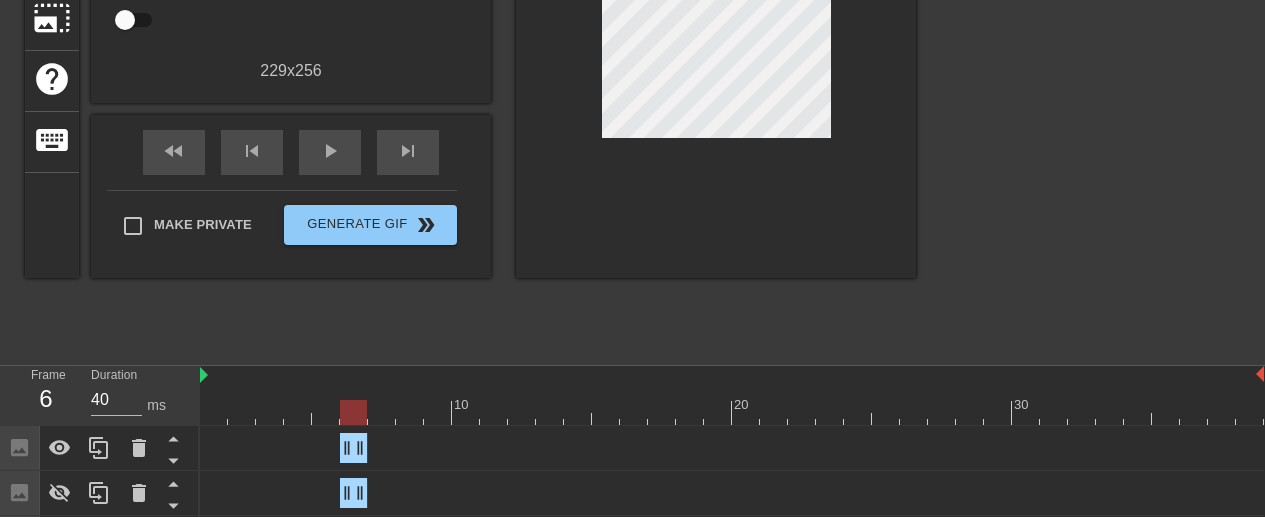 click at bounding box center [732, 412] 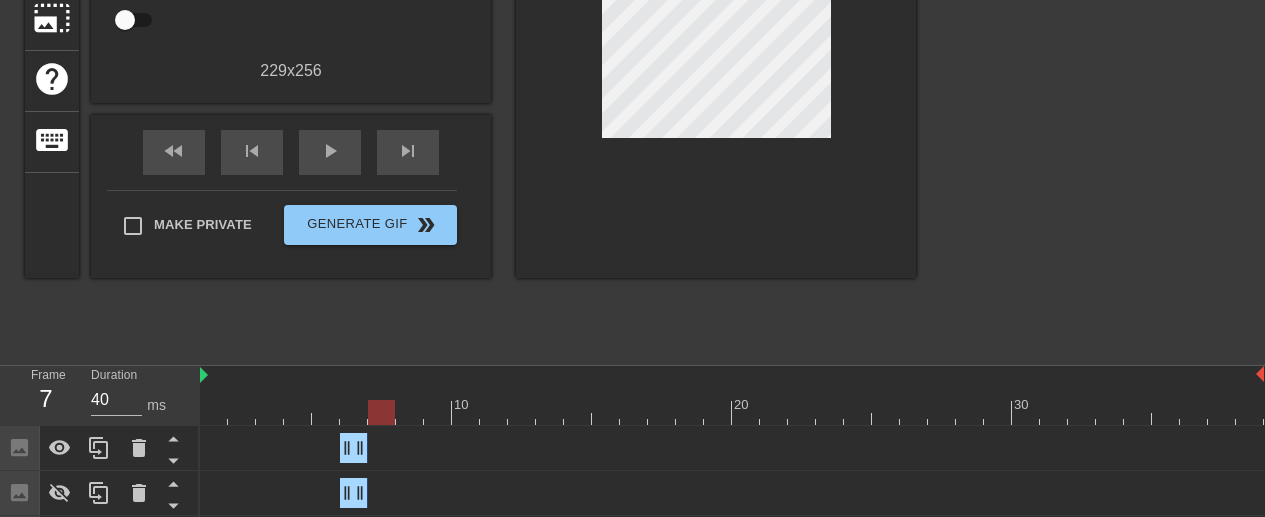 click 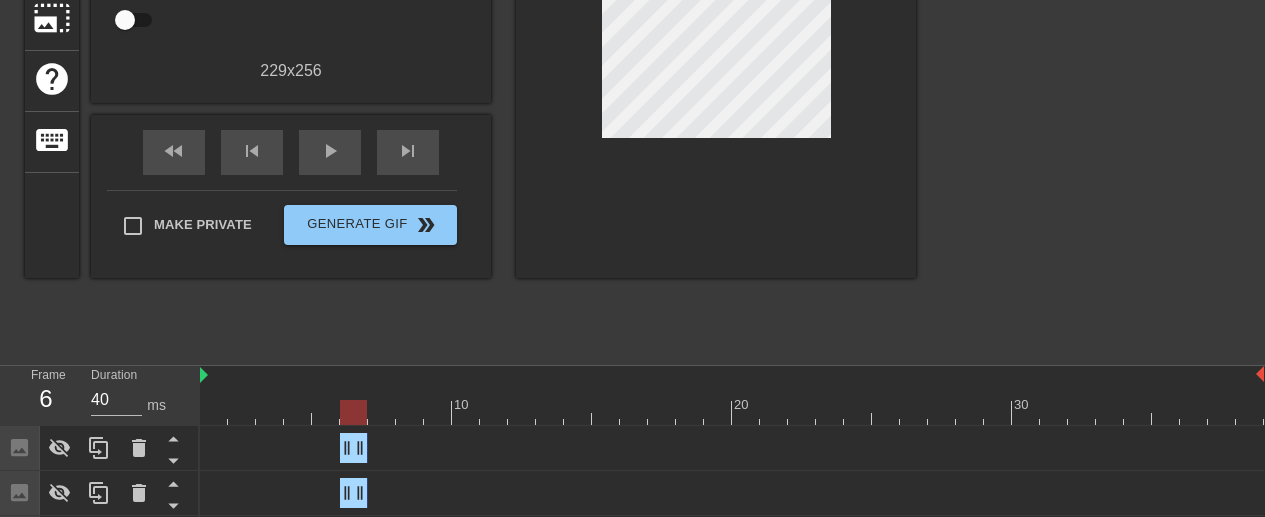 click at bounding box center (732, 412) 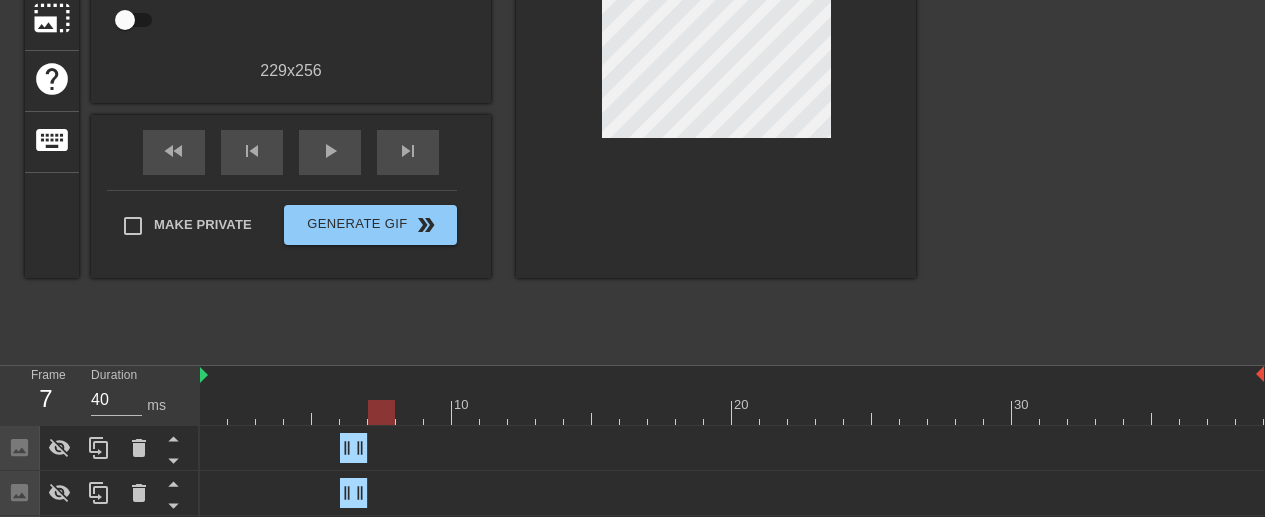 click at bounding box center (732, 412) 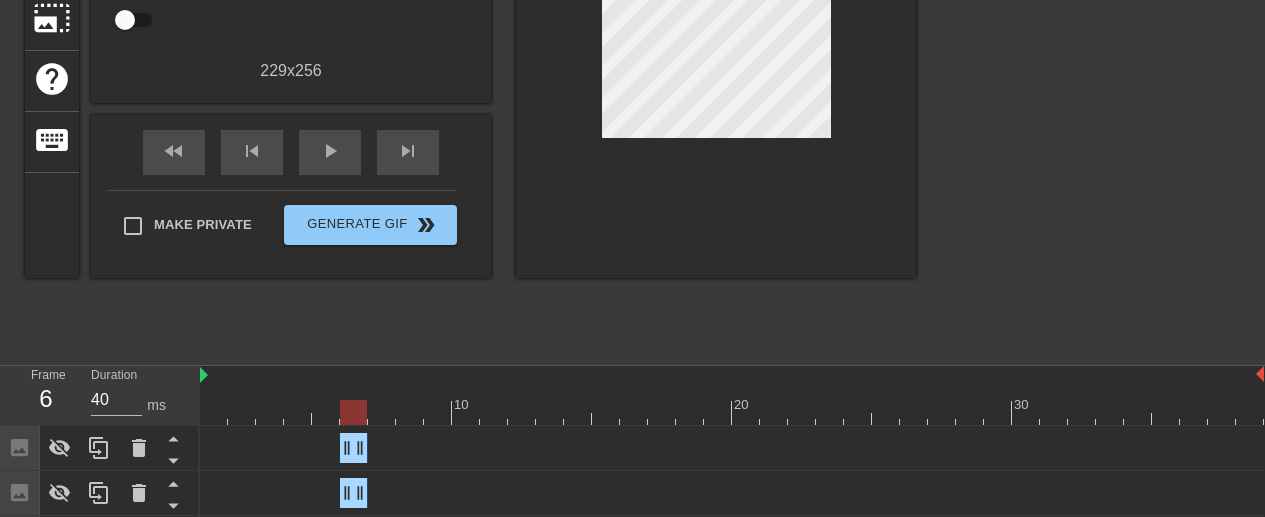 click at bounding box center (732, 412) 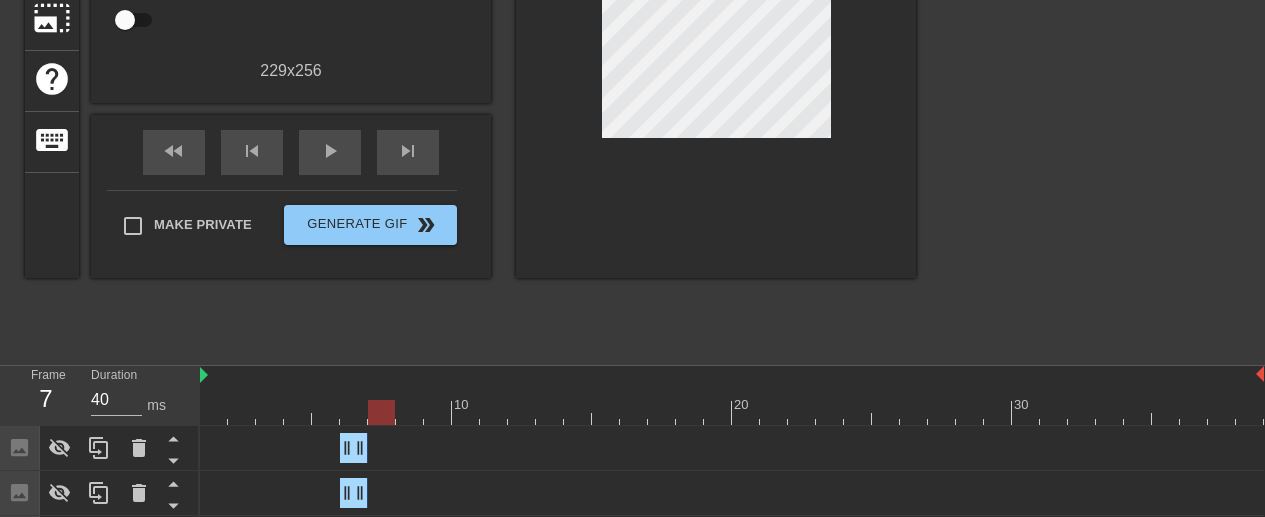 click at bounding box center (732, 412) 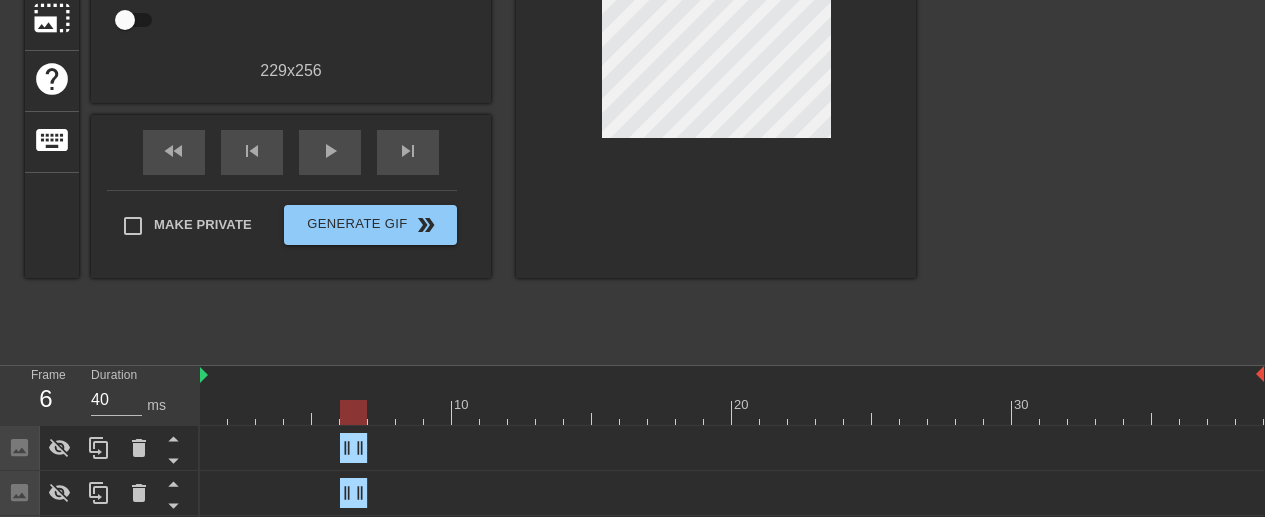 click at bounding box center [732, 412] 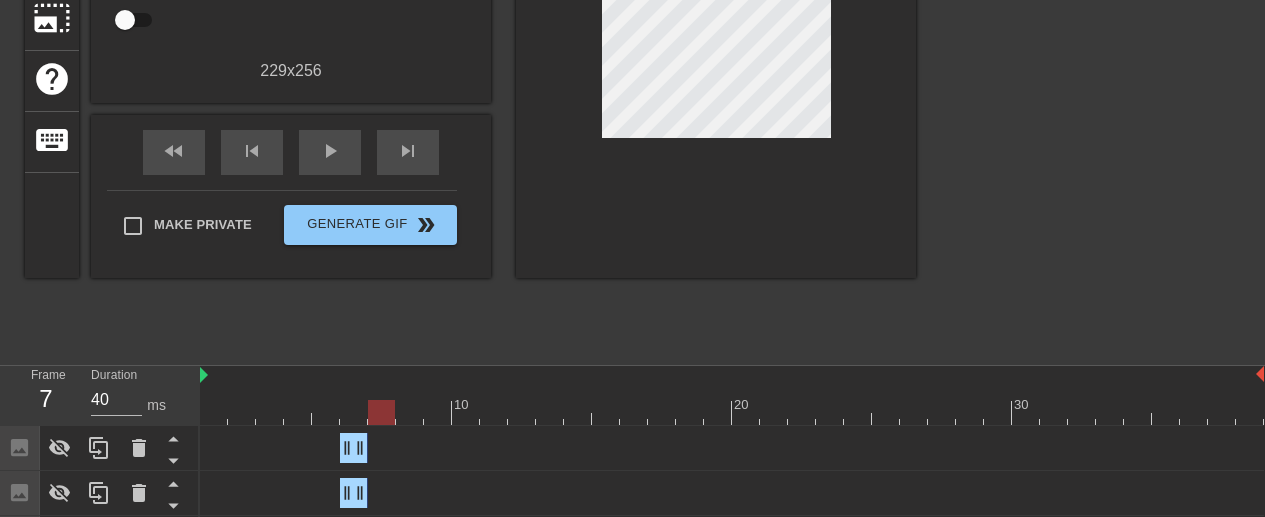 click at bounding box center (732, 412) 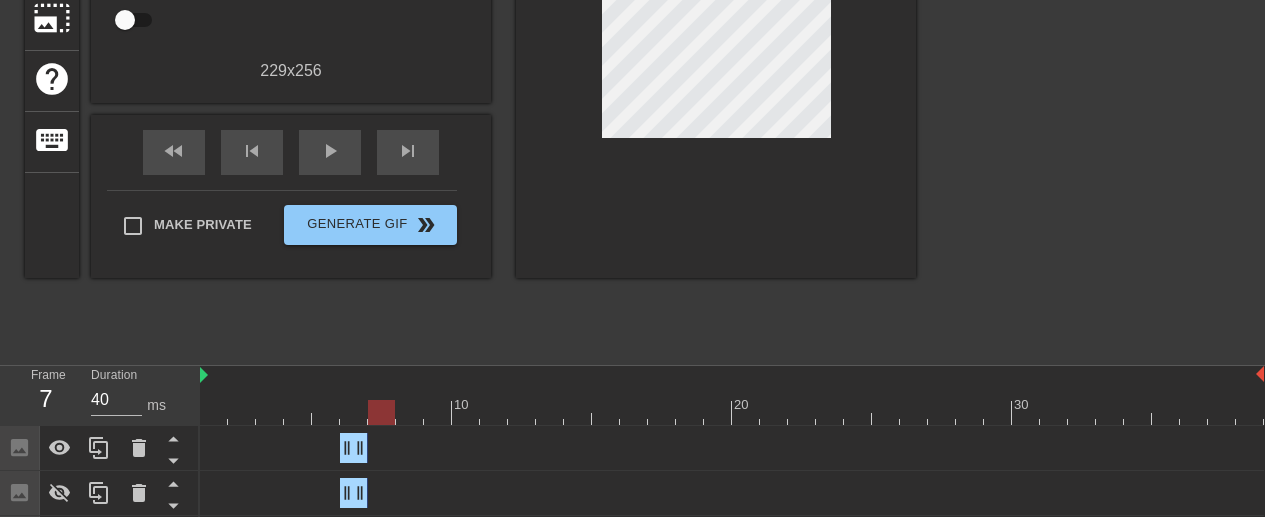 click at bounding box center (60, 493) 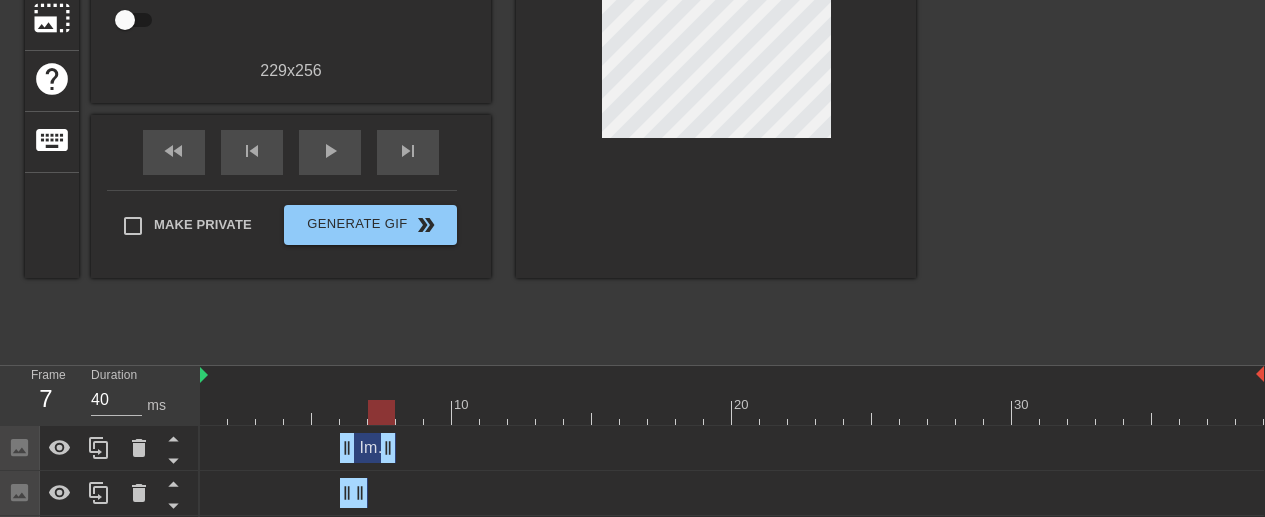drag, startPoint x: 356, startPoint y: 408, endPoint x: 378, endPoint y: 447, distance: 44.777225 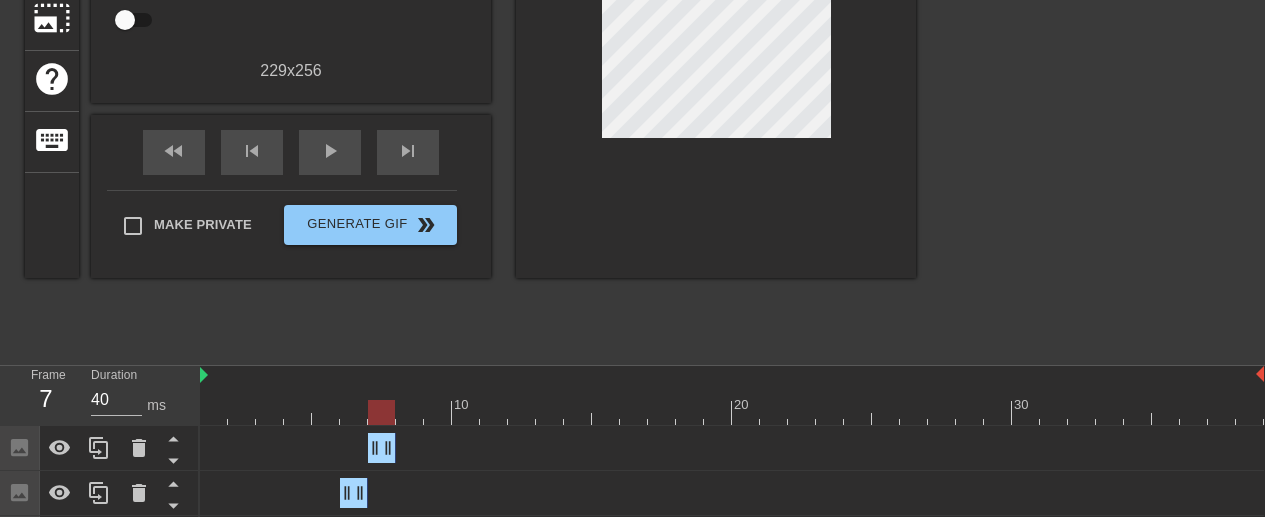 drag, startPoint x: 378, startPoint y: 447, endPoint x: 364, endPoint y: 444, distance: 14.3178215 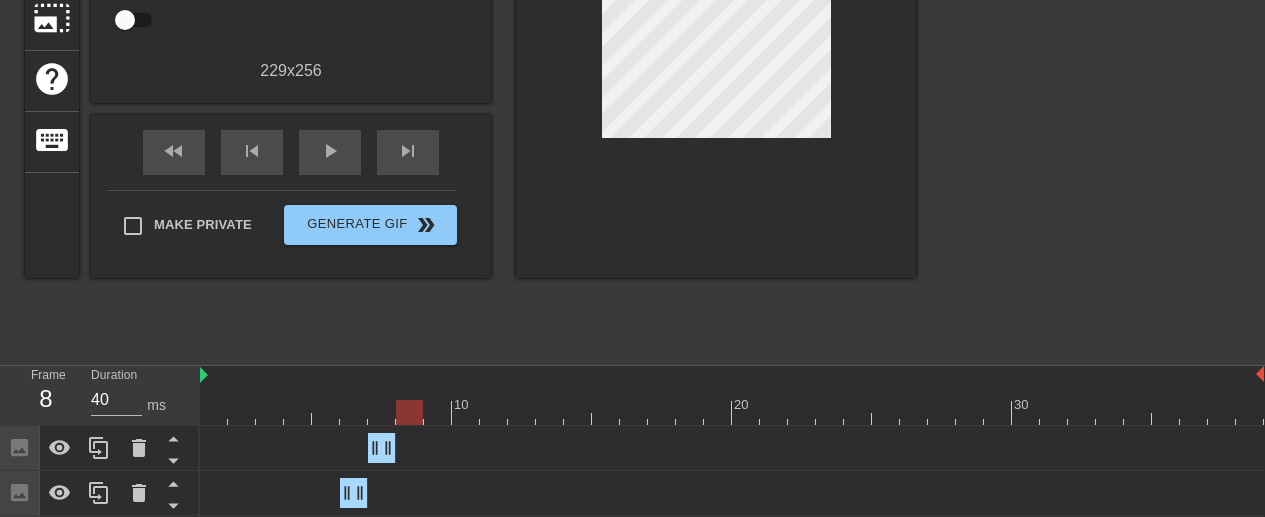 click at bounding box center (732, 412) 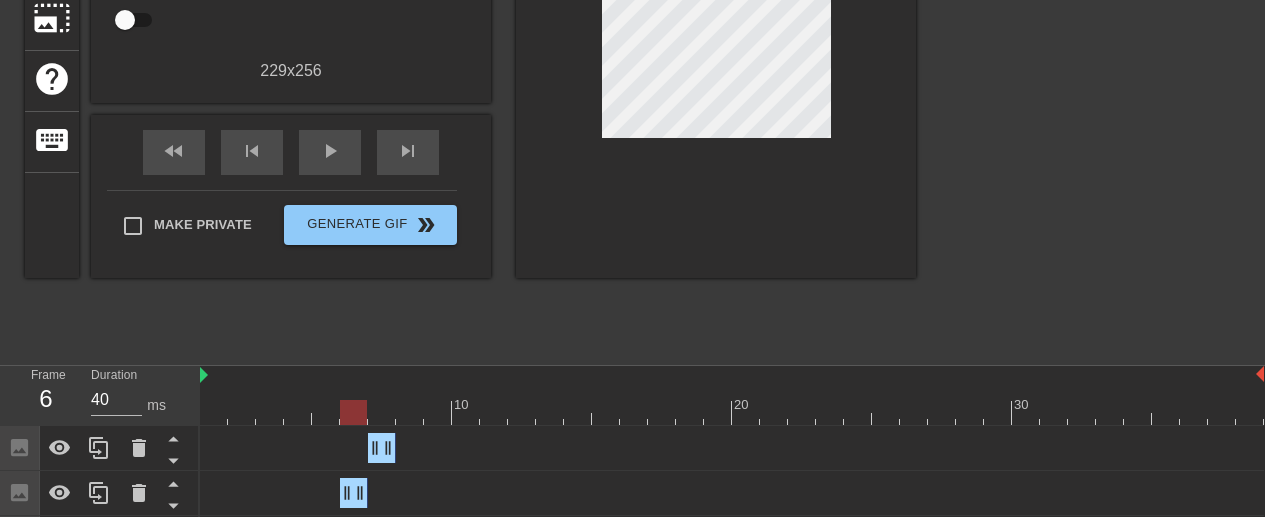 click at bounding box center (732, 412) 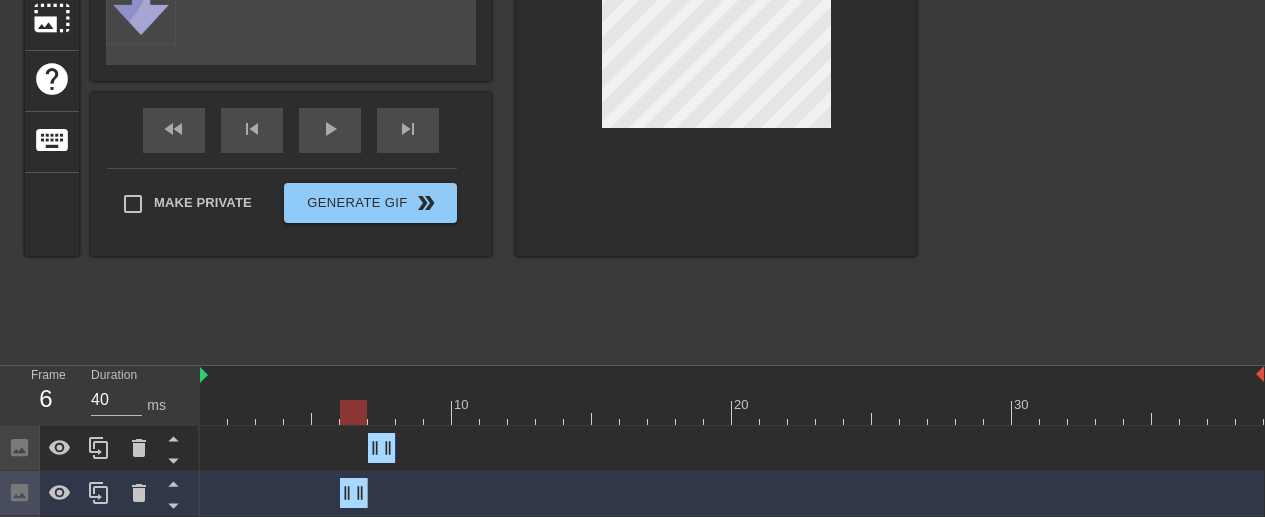 click at bounding box center [716, 4] 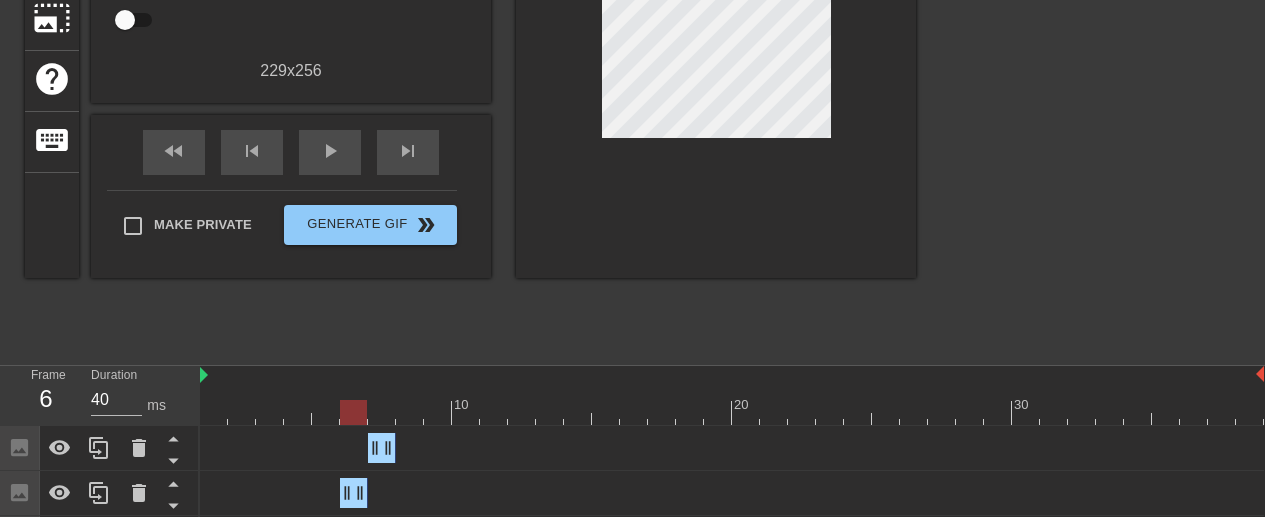 click at bounding box center (732, 412) 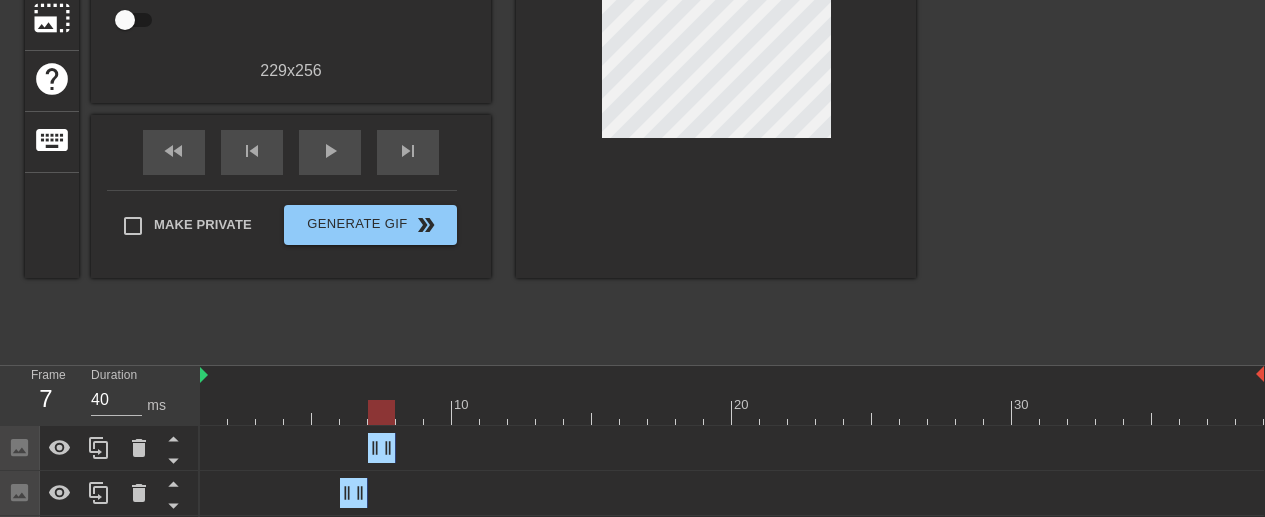 click at bounding box center [732, 412] 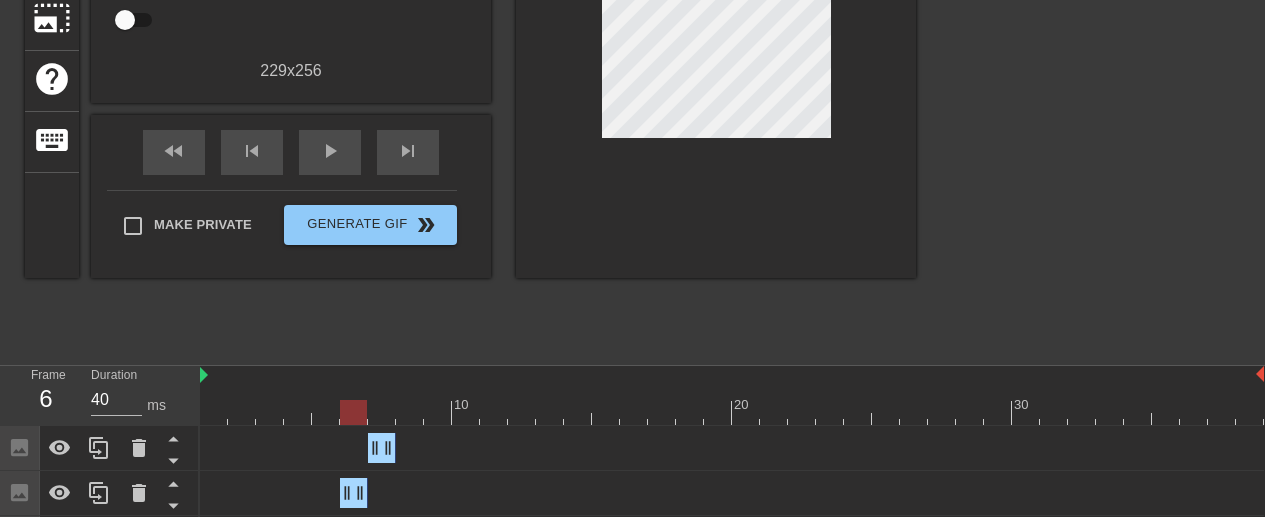 click at bounding box center [732, 412] 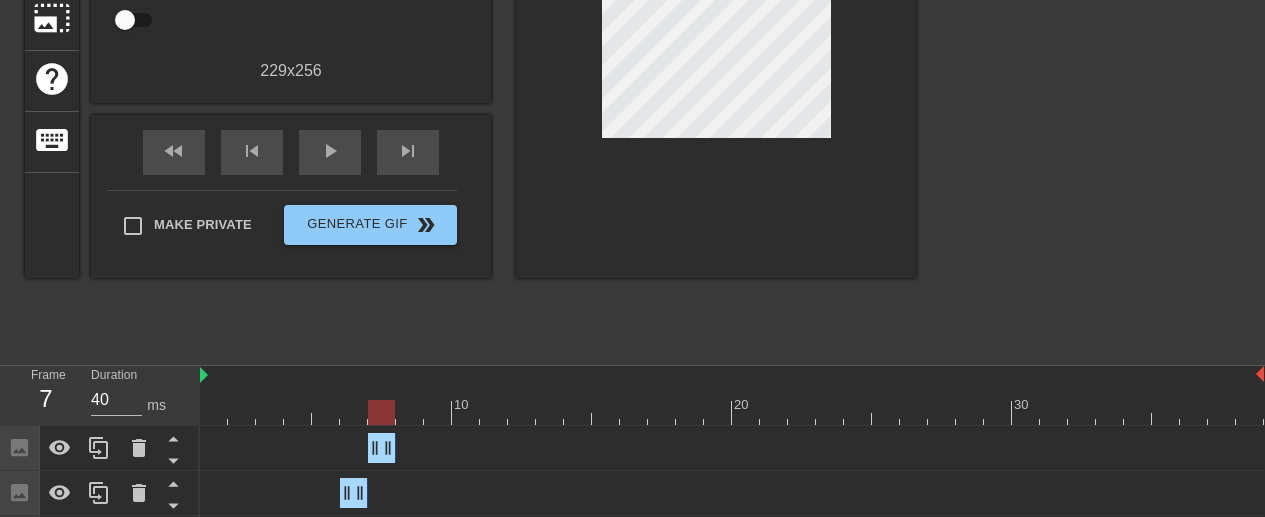 click at bounding box center (732, 412) 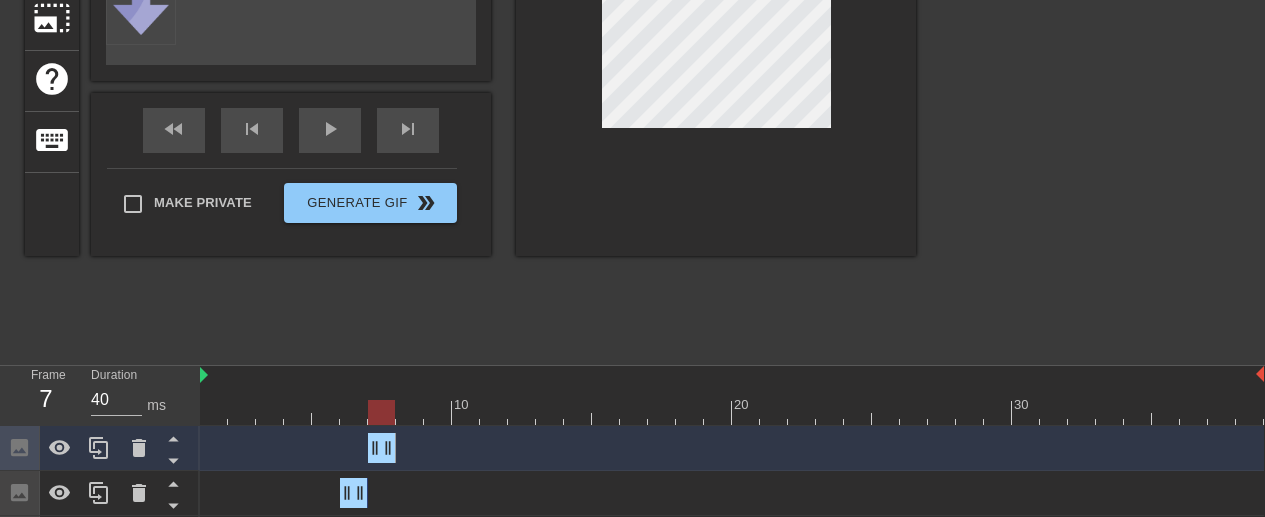 click at bounding box center [716, 4] 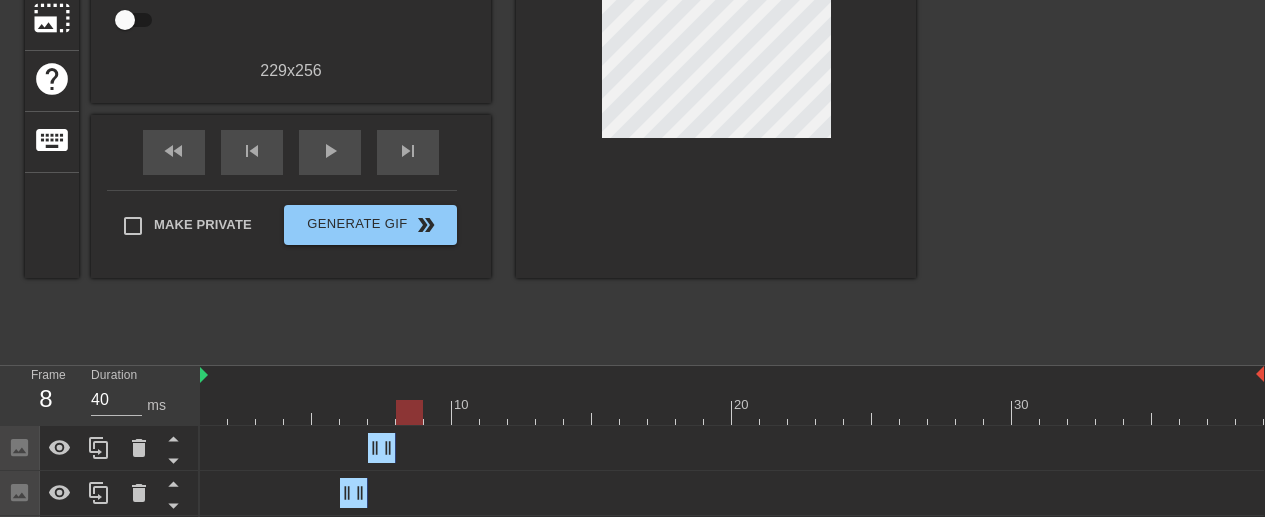 click at bounding box center [732, 412] 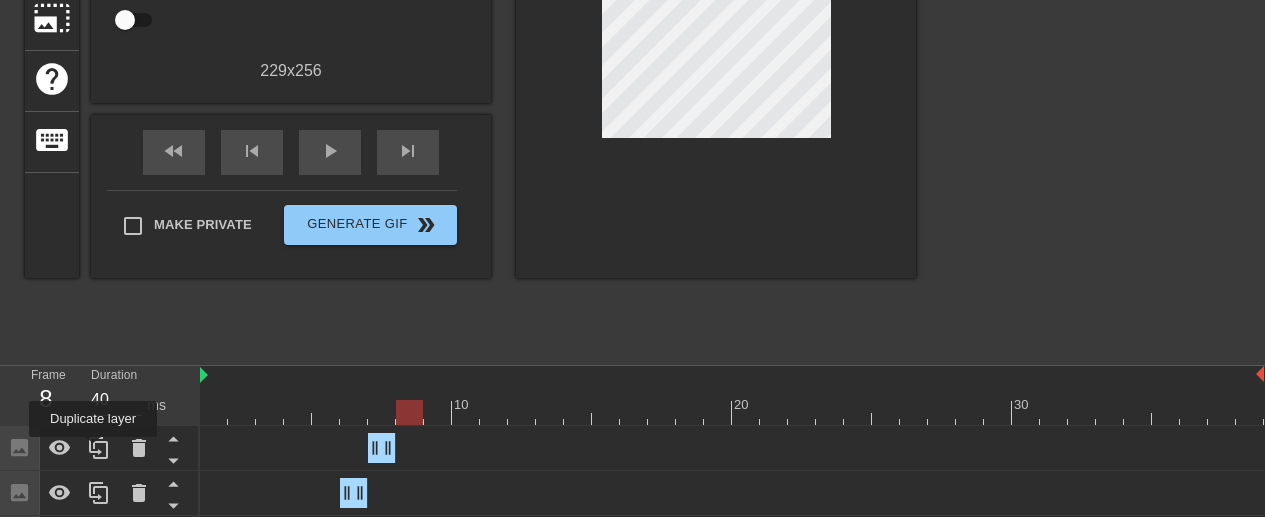 click 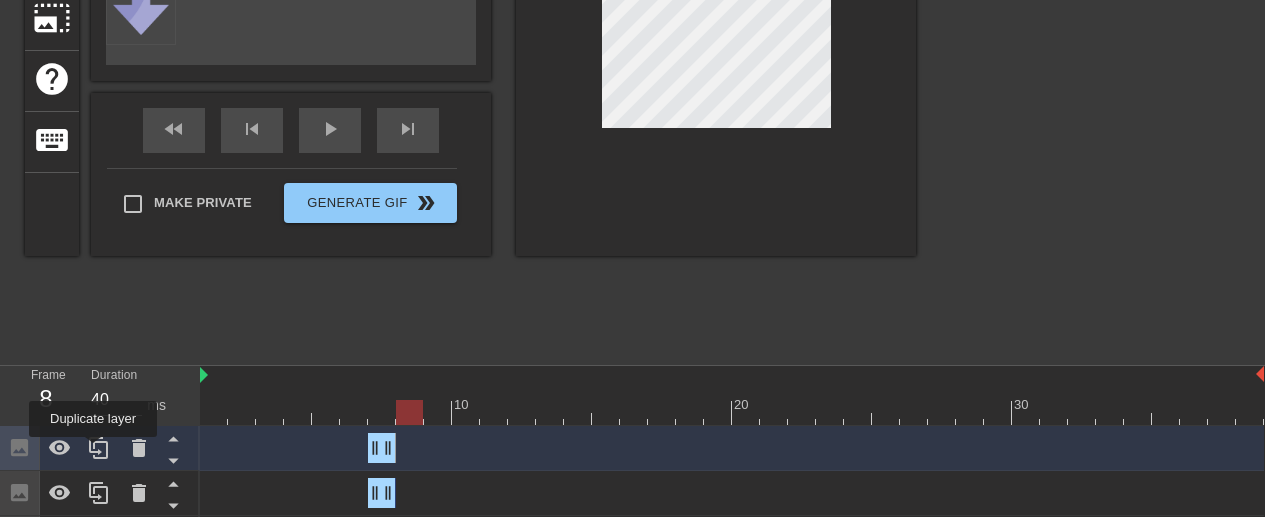 click at bounding box center [732, 412] 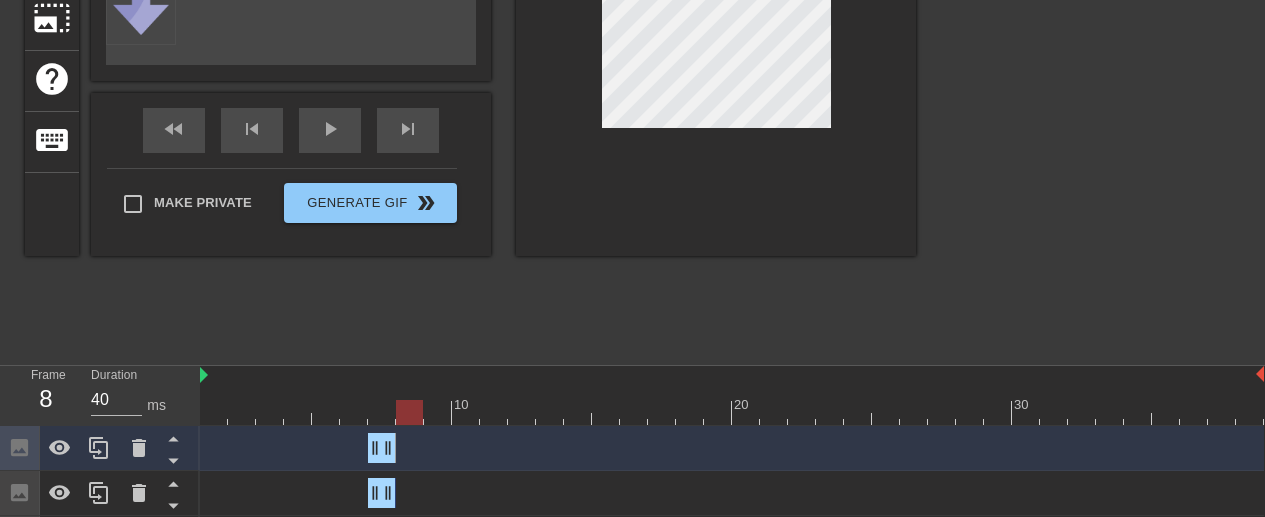 click at bounding box center [732, 412] 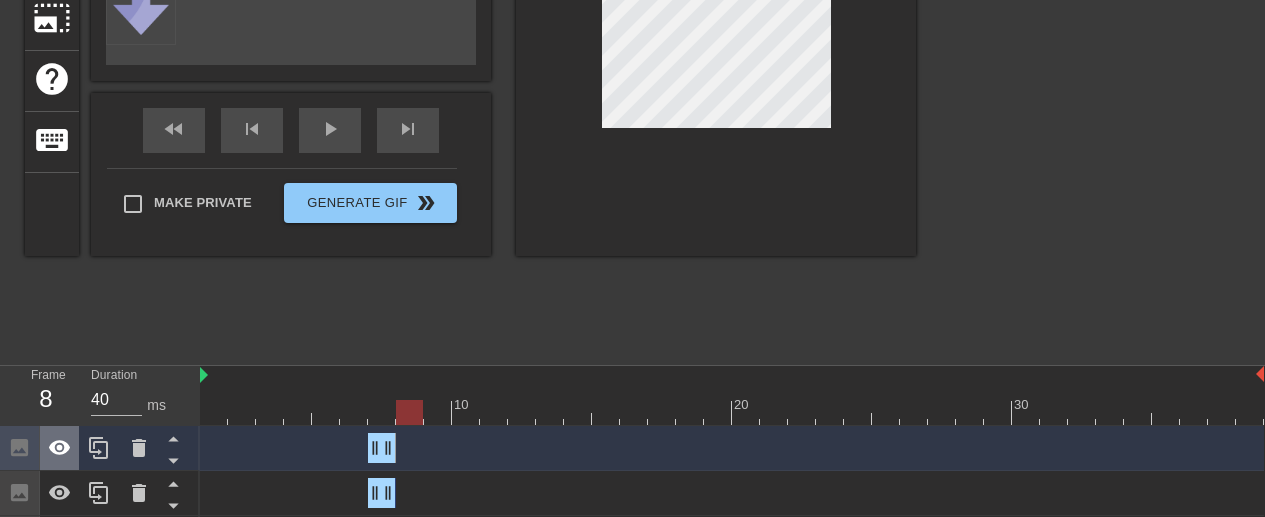 drag, startPoint x: 354, startPoint y: 404, endPoint x: 59, endPoint y: 458, distance: 299.90164 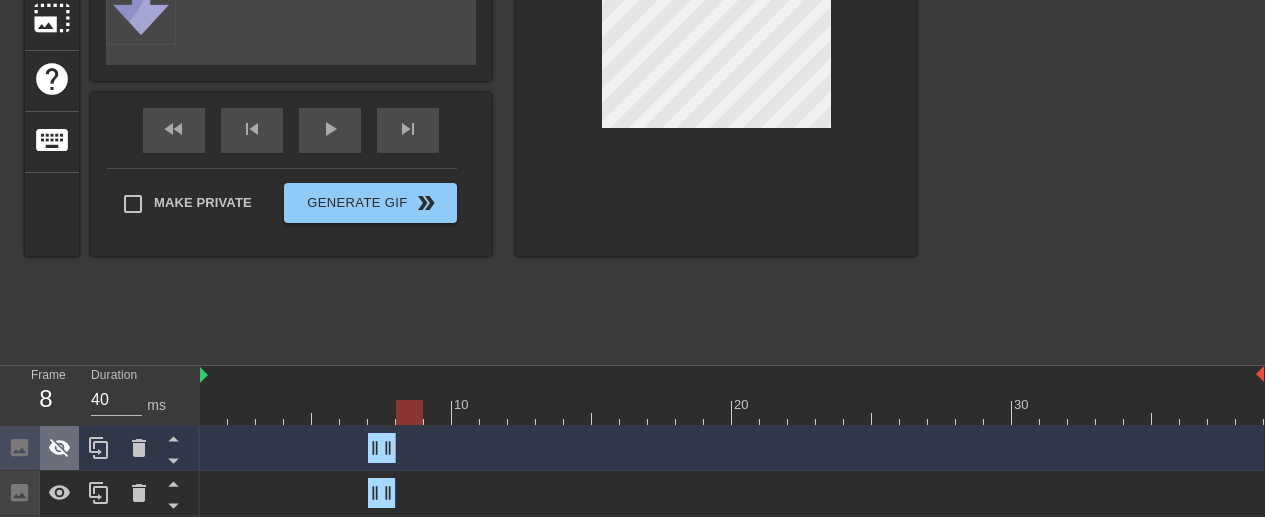 click 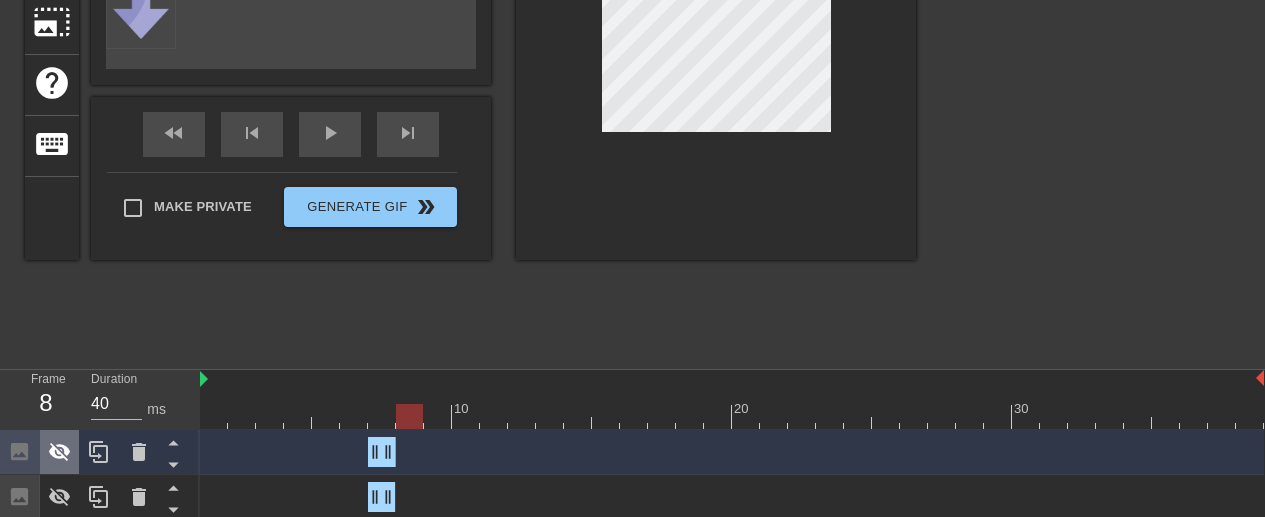 scroll, scrollTop: 321, scrollLeft: 0, axis: vertical 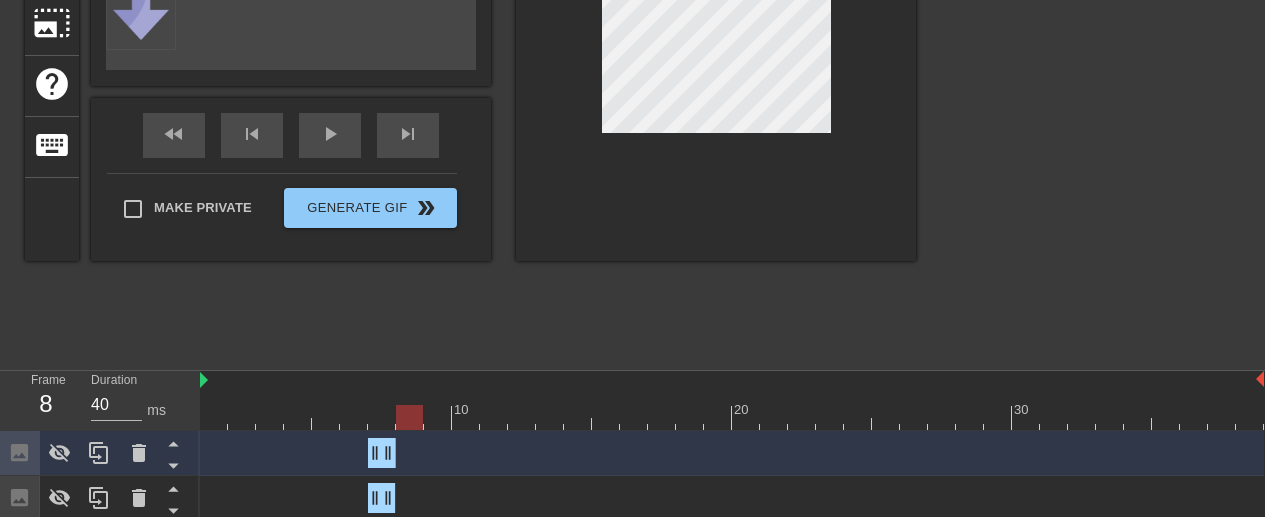 drag, startPoint x: 59, startPoint y: 458, endPoint x: 397, endPoint y: 409, distance: 341.5333 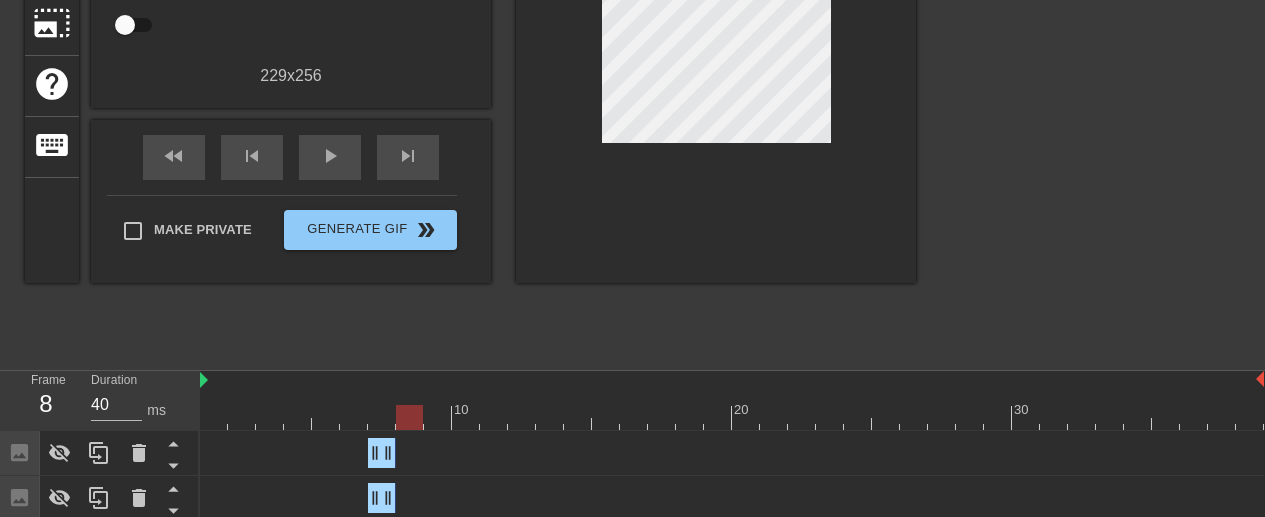 click on "title add_circle image add_circle crop photo_size_select_large help keyboard Gif Settings Speed slow_motion_video x1.00 speed Transparent help Reverse 229  x  256 fast_rewind skip_previous play_arrow skip_next Make Private Generate Gif double_arrow" at bounding box center (470, 58) 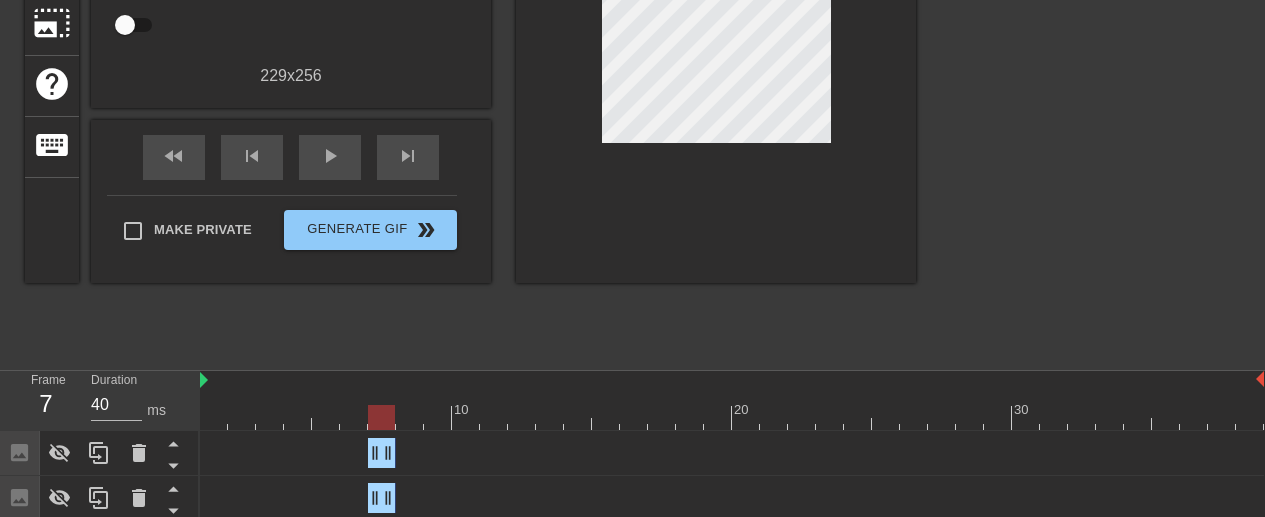 click at bounding box center (732, 417) 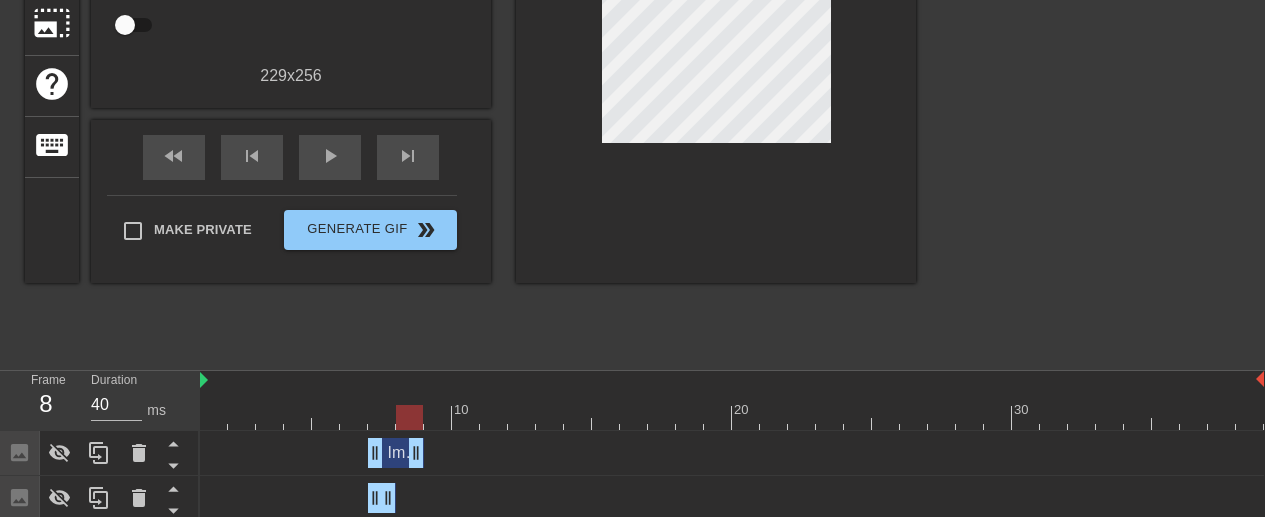 drag, startPoint x: 397, startPoint y: 409, endPoint x: 408, endPoint y: 451, distance: 43.416588 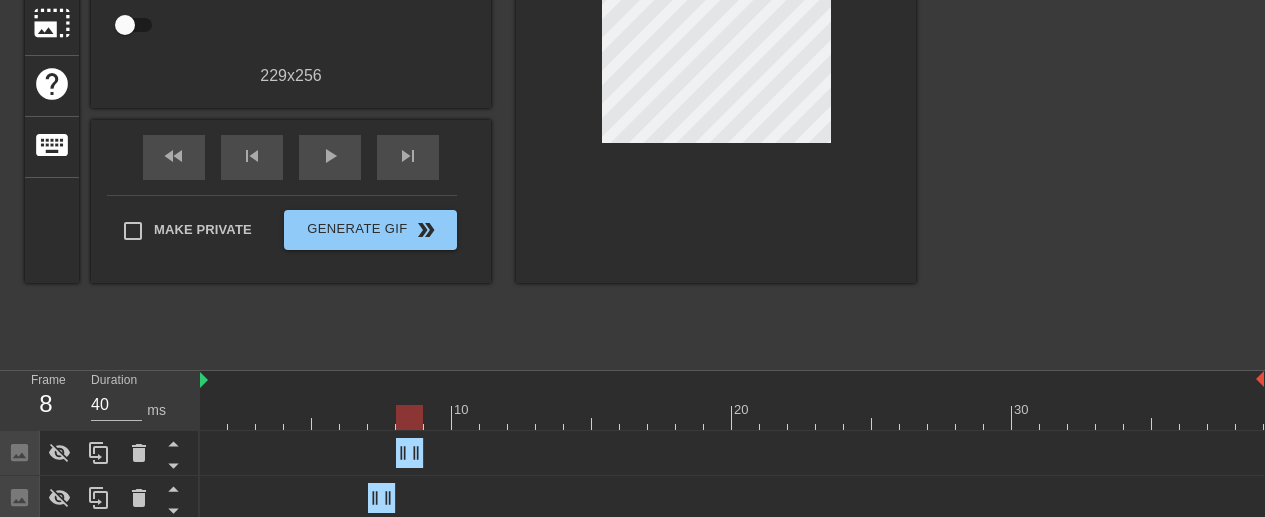 click 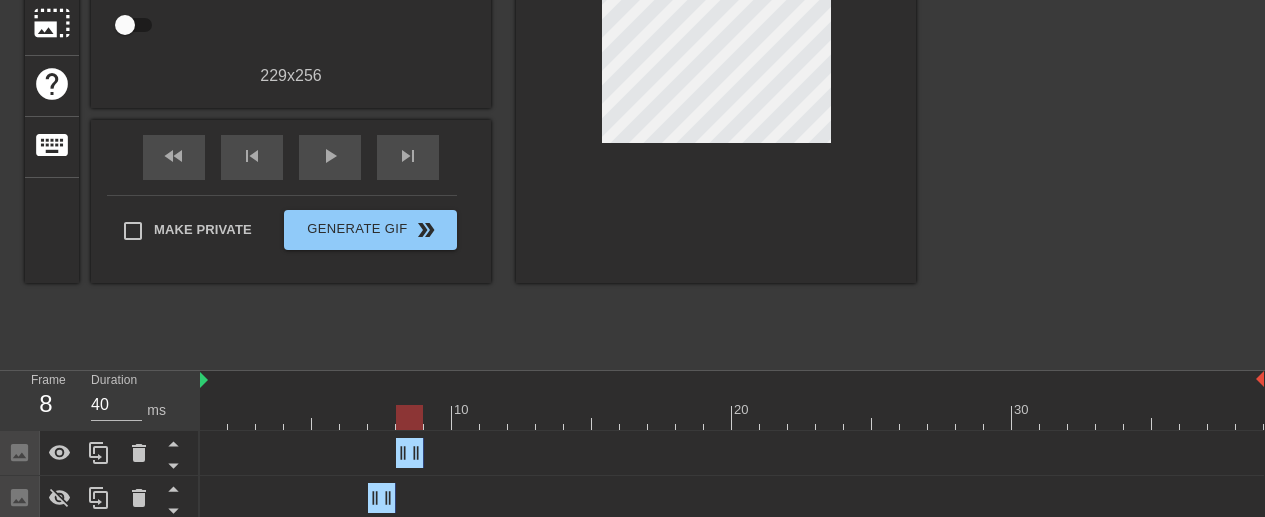 click at bounding box center [60, 498] 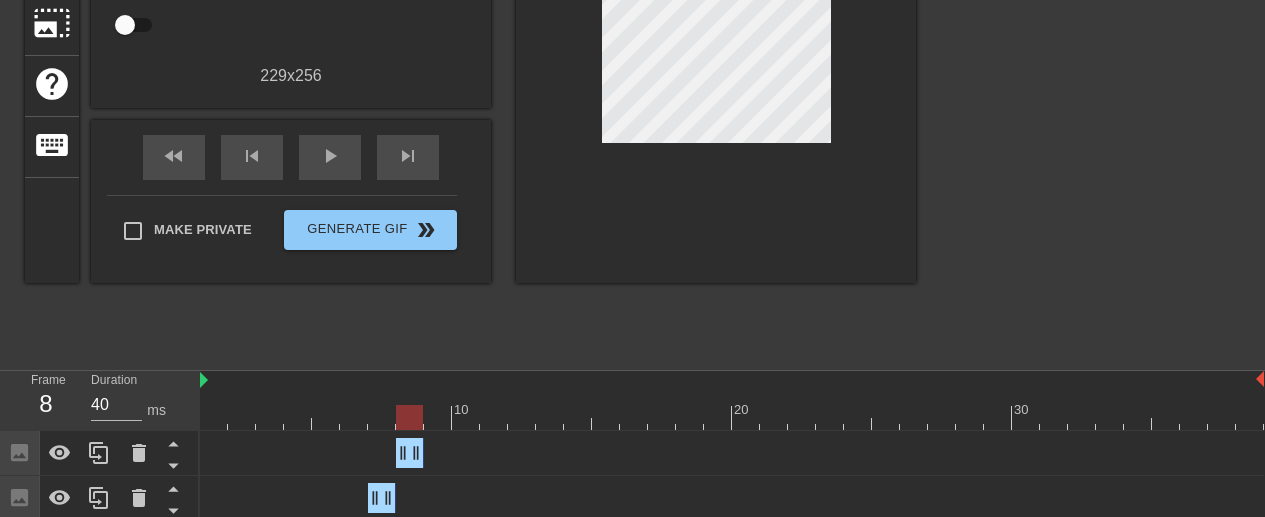click on "Image drag_handle drag_handle" at bounding box center [732, 453] 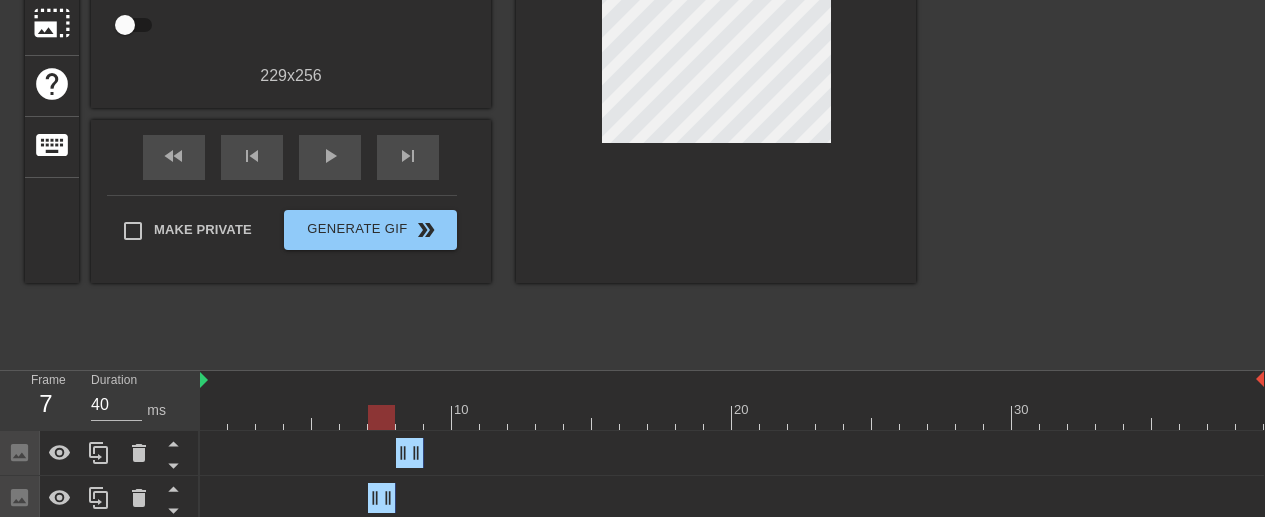 click at bounding box center (732, 417) 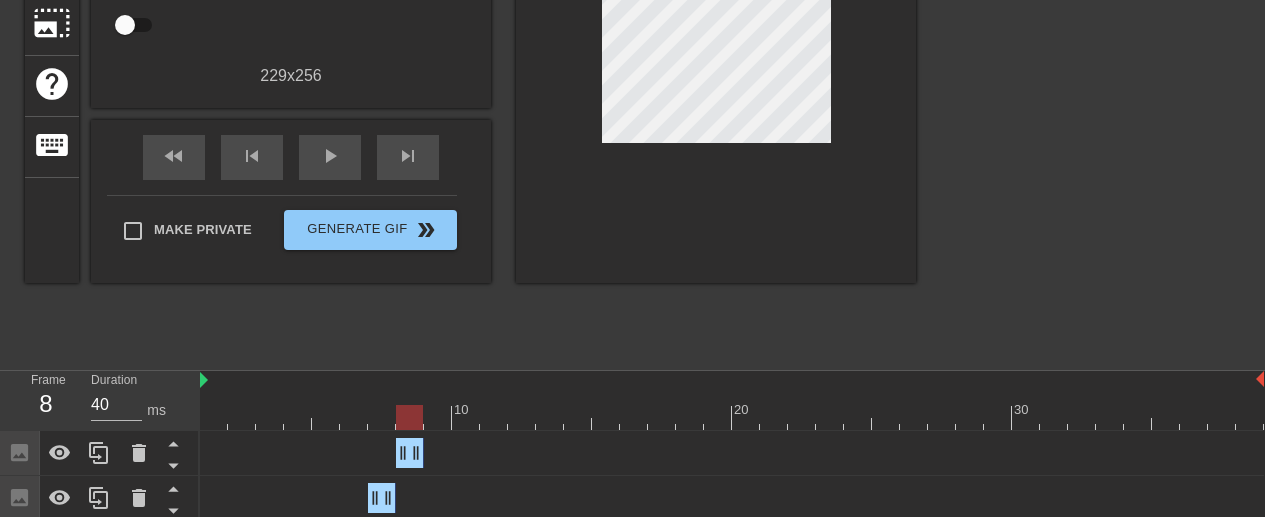 click at bounding box center [732, 417] 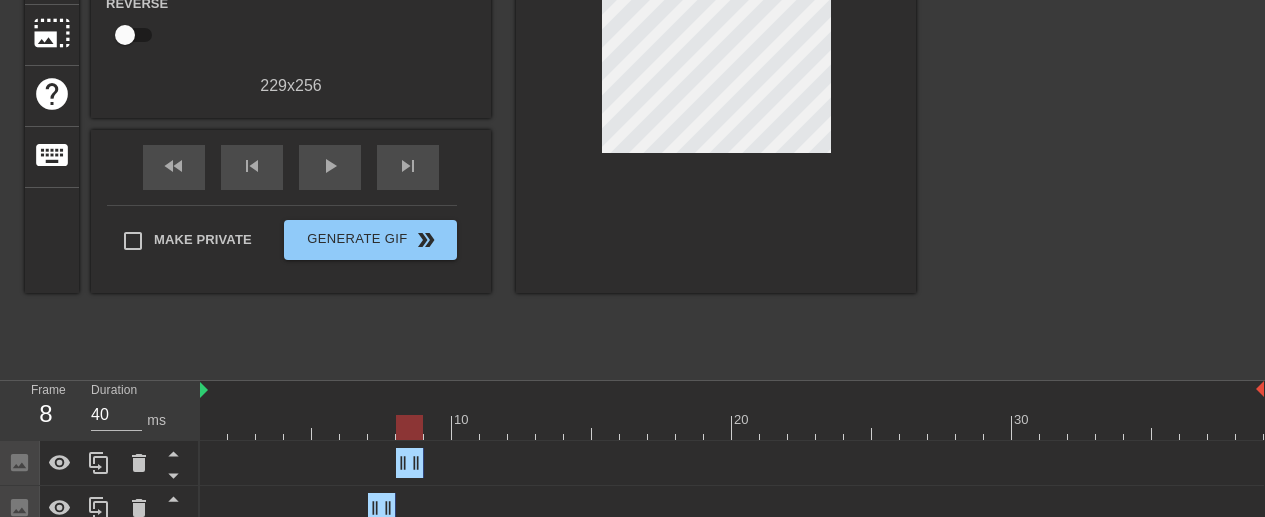 scroll, scrollTop: 312, scrollLeft: 0, axis: vertical 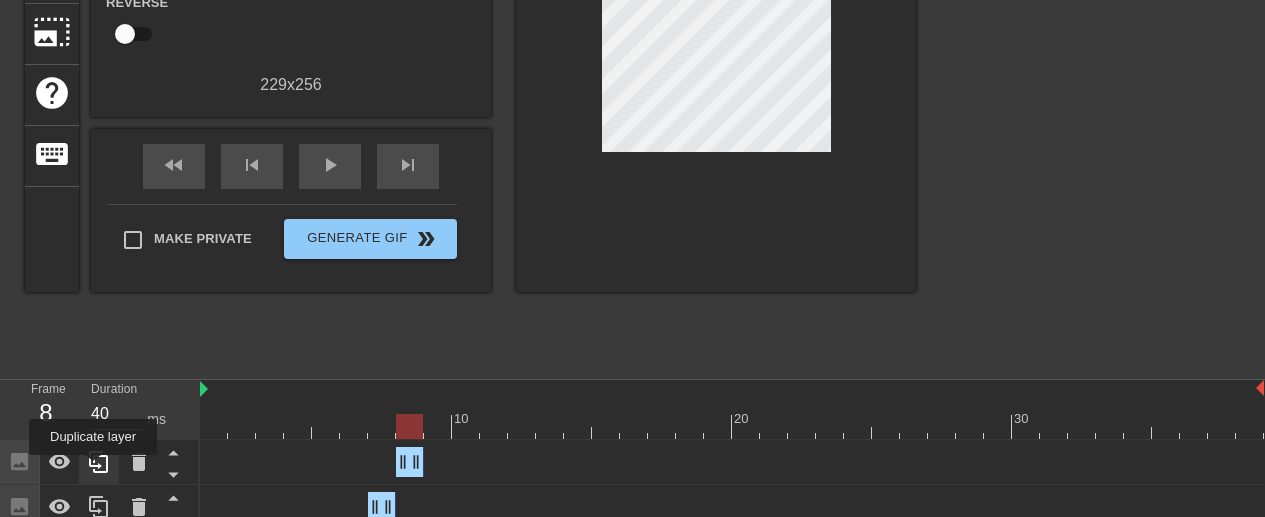 drag, startPoint x: 843, startPoint y: 121, endPoint x: 95, endPoint y: 469, distance: 824.9897 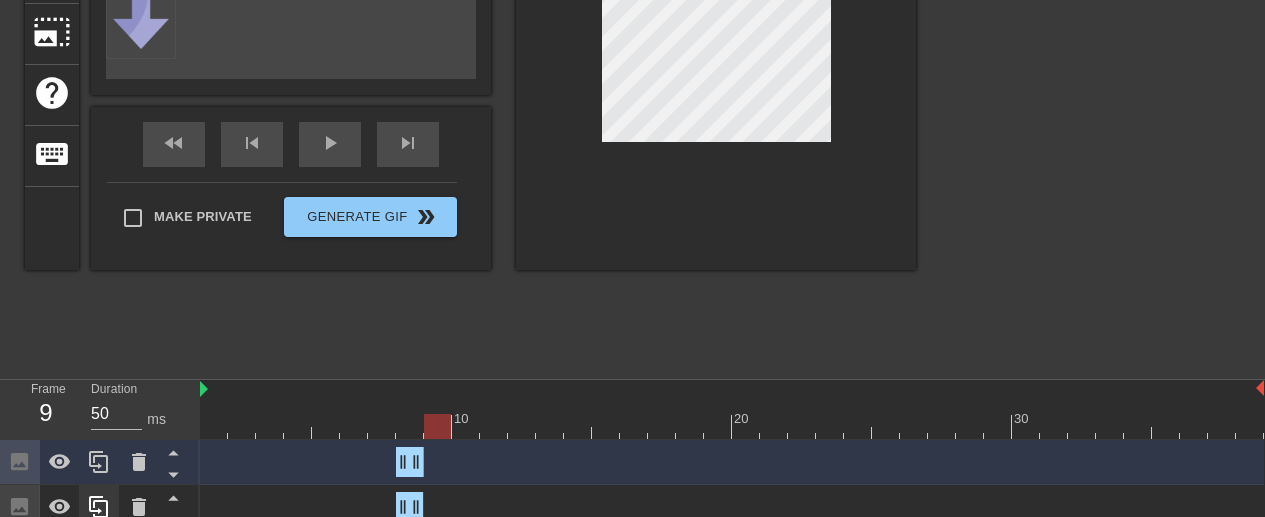 click at bounding box center [732, 426] 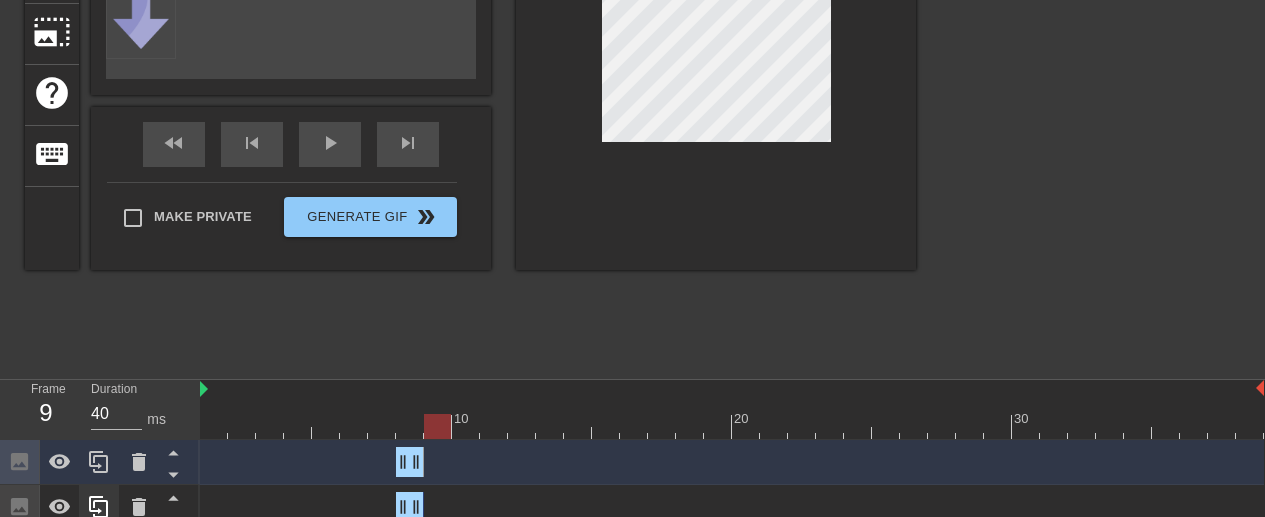 click at bounding box center [732, 426] 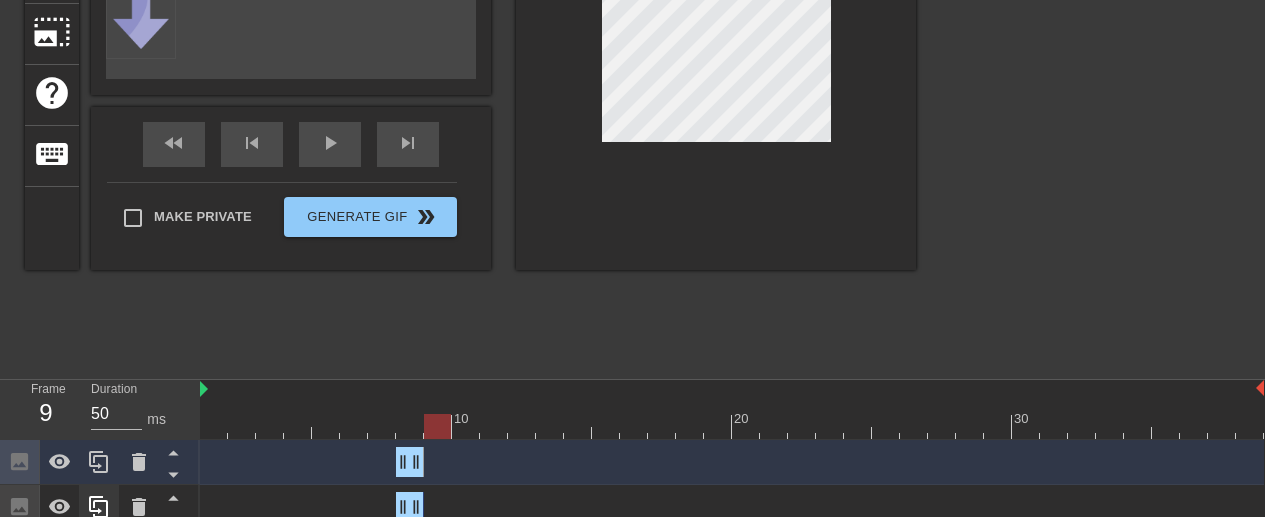 click at bounding box center (732, 426) 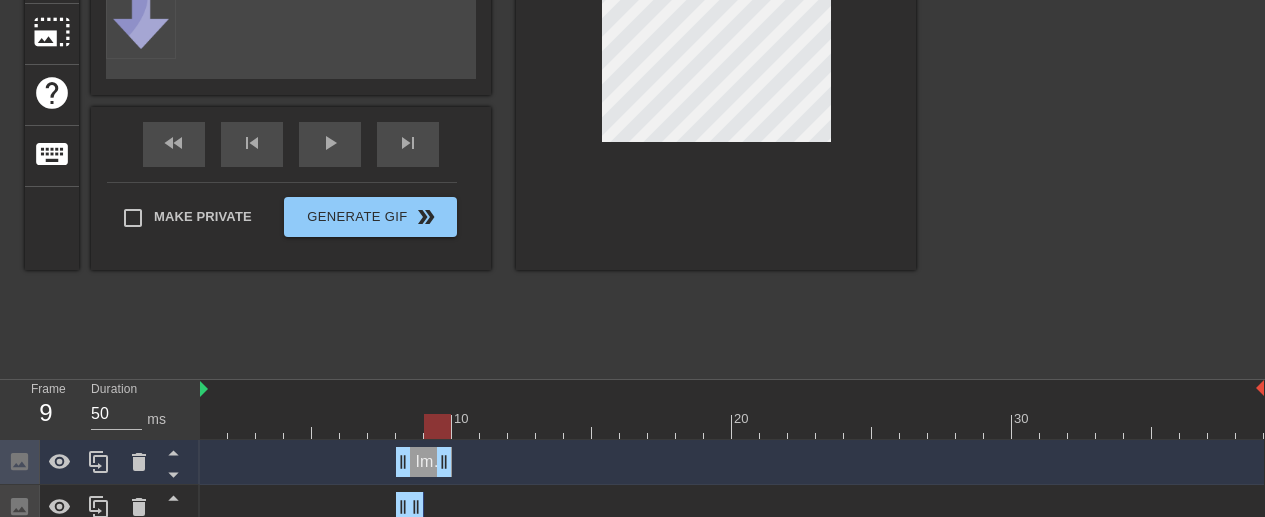 drag, startPoint x: 95, startPoint y: 469, endPoint x: 437, endPoint y: 461, distance: 342.09357 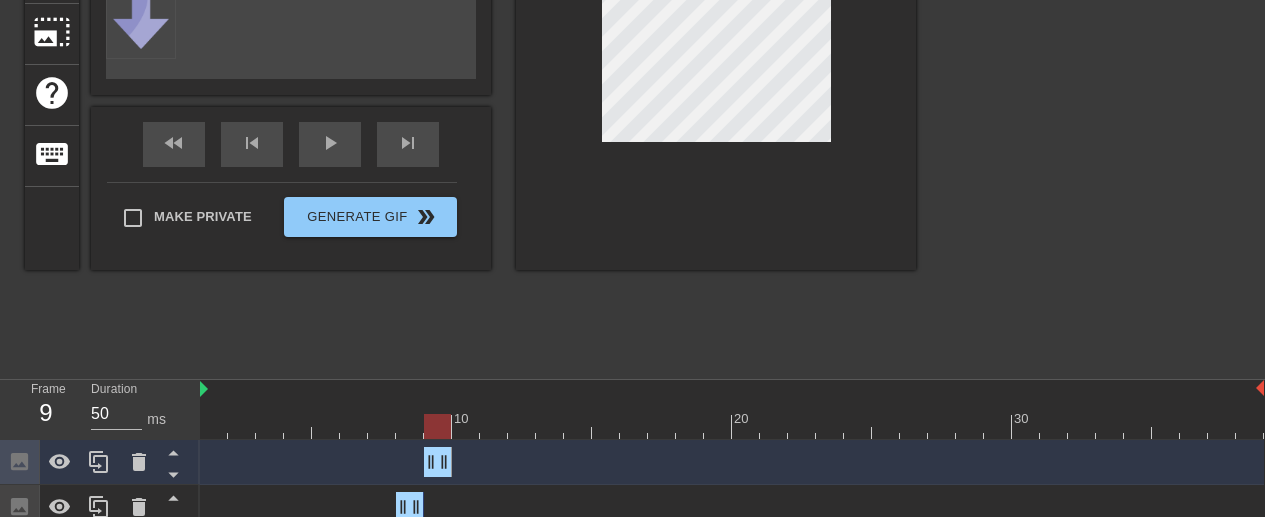 drag, startPoint x: 437, startPoint y: 461, endPoint x: 419, endPoint y: 459, distance: 18.110771 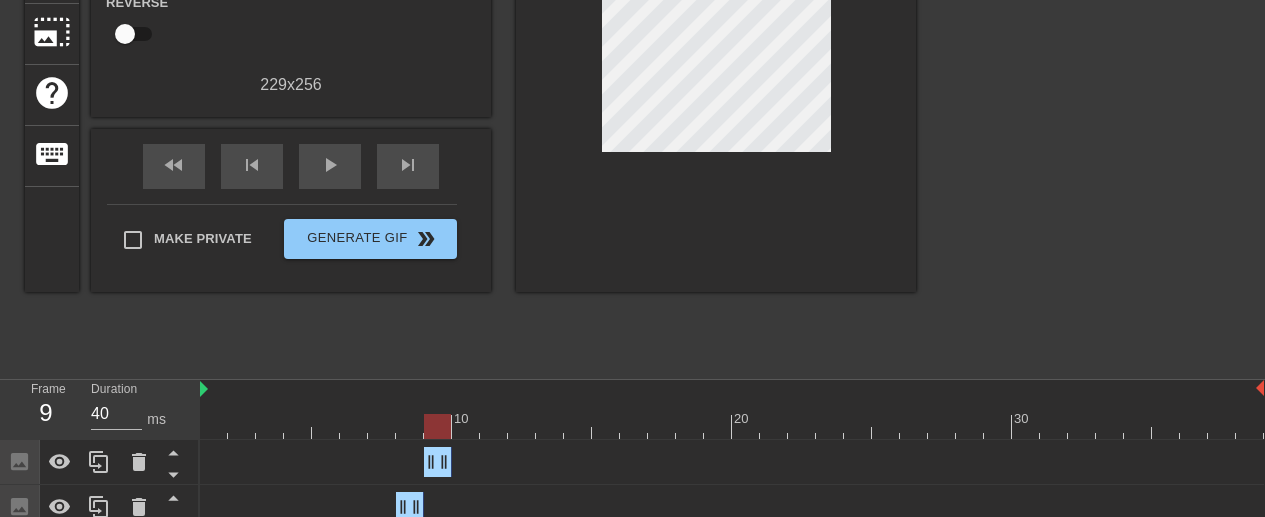 drag, startPoint x: 419, startPoint y: 459, endPoint x: 417, endPoint y: 423, distance: 36.05551 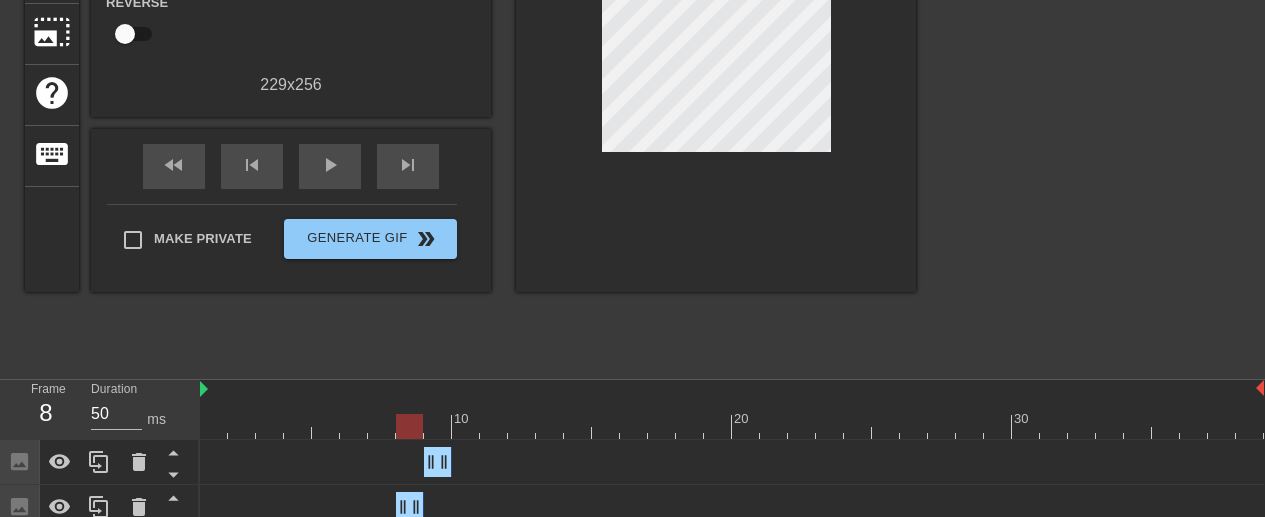 click at bounding box center (732, 426) 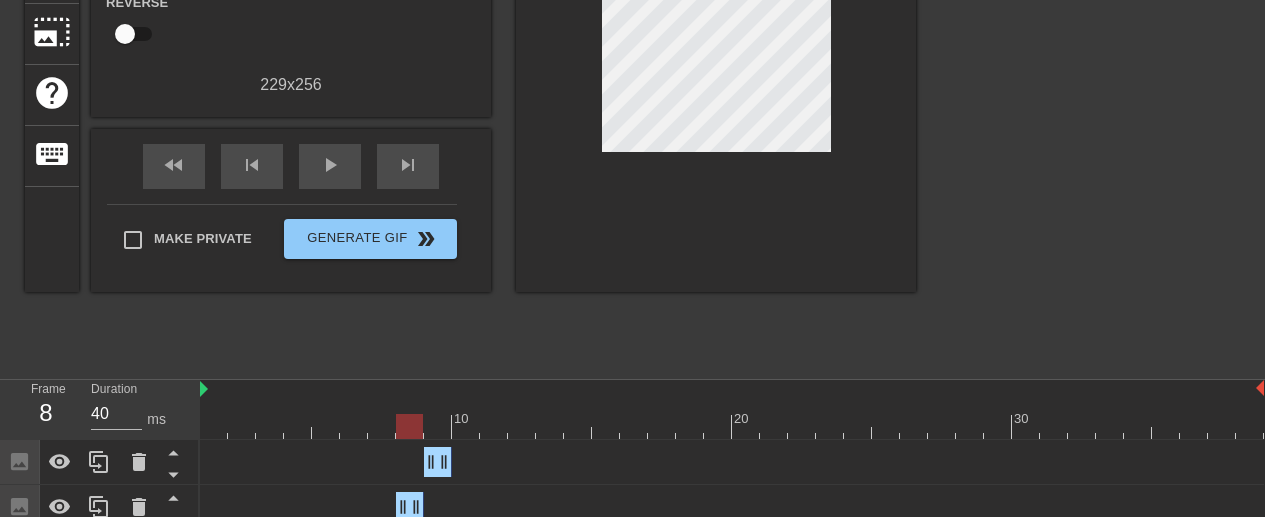 click at bounding box center (732, 426) 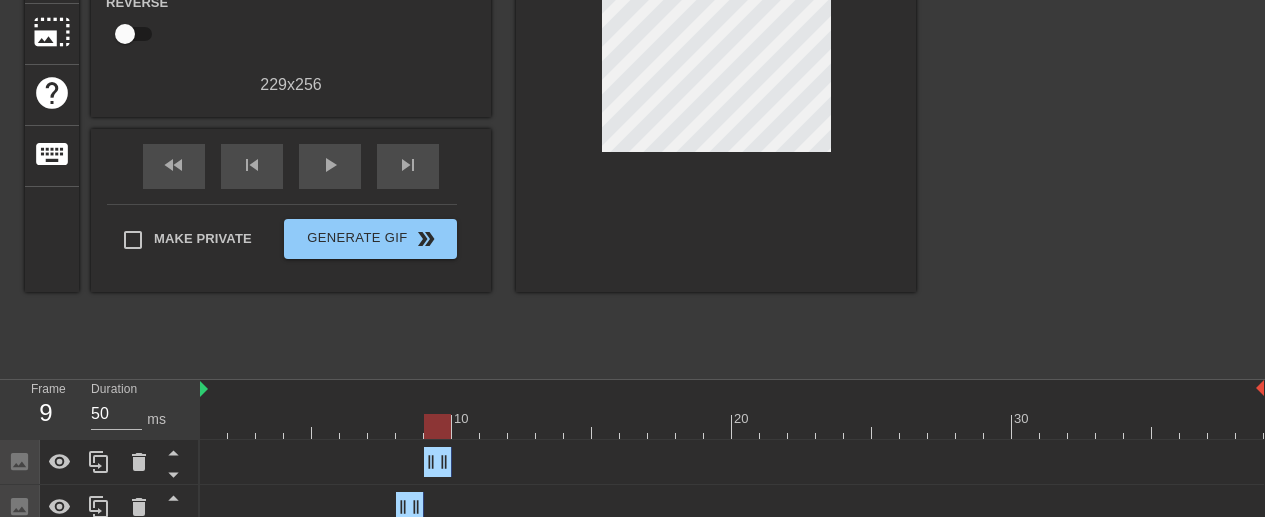 click at bounding box center (732, 426) 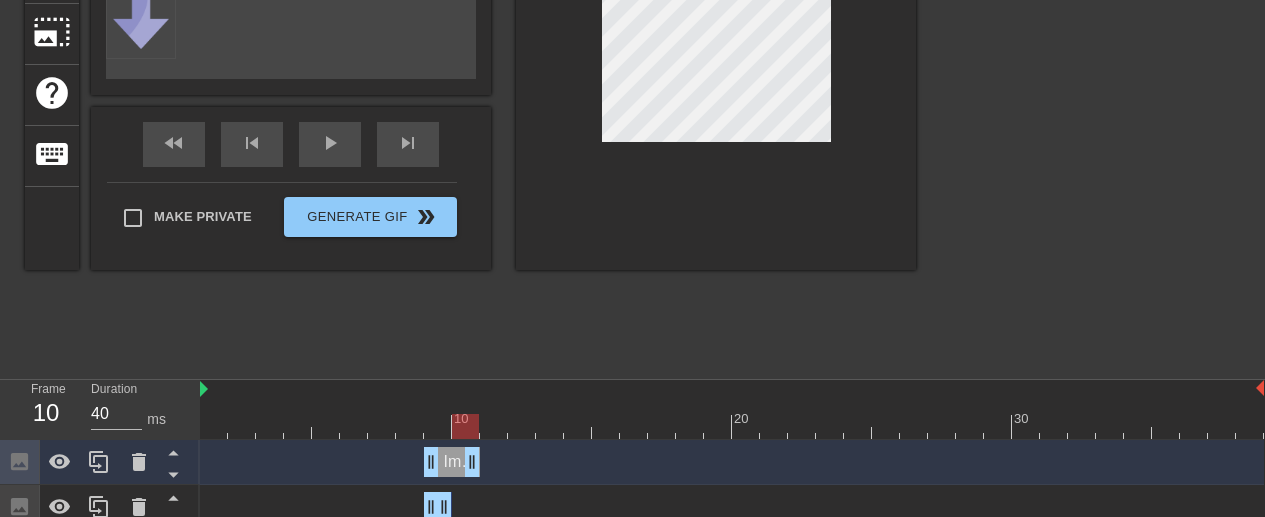 drag, startPoint x: 417, startPoint y: 423, endPoint x: 463, endPoint y: 455, distance: 56.0357 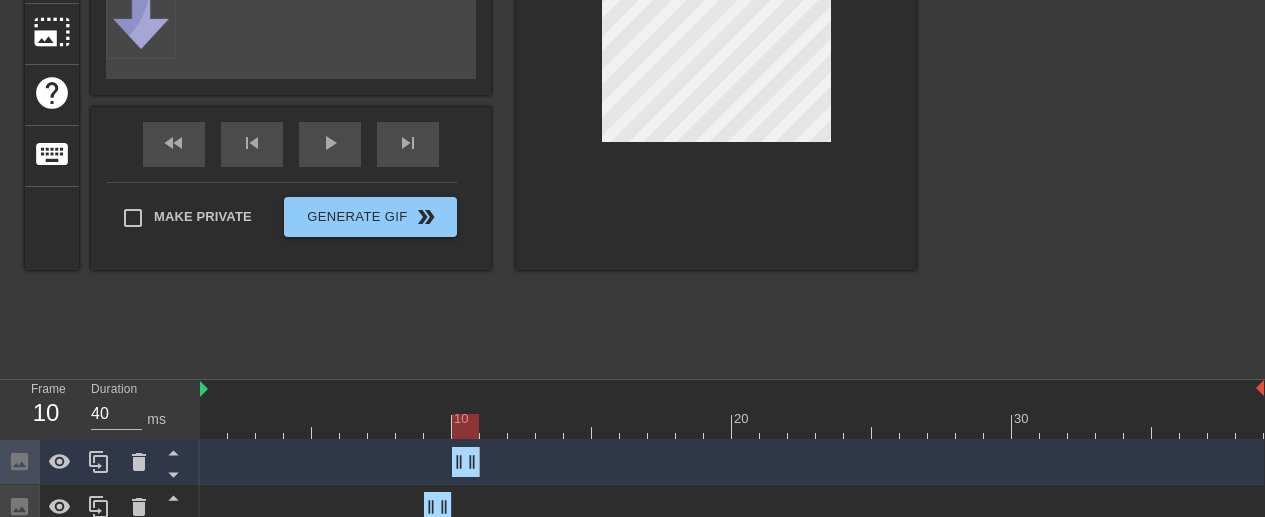 drag, startPoint x: 463, startPoint y: 455, endPoint x: 451, endPoint y: 460, distance: 13 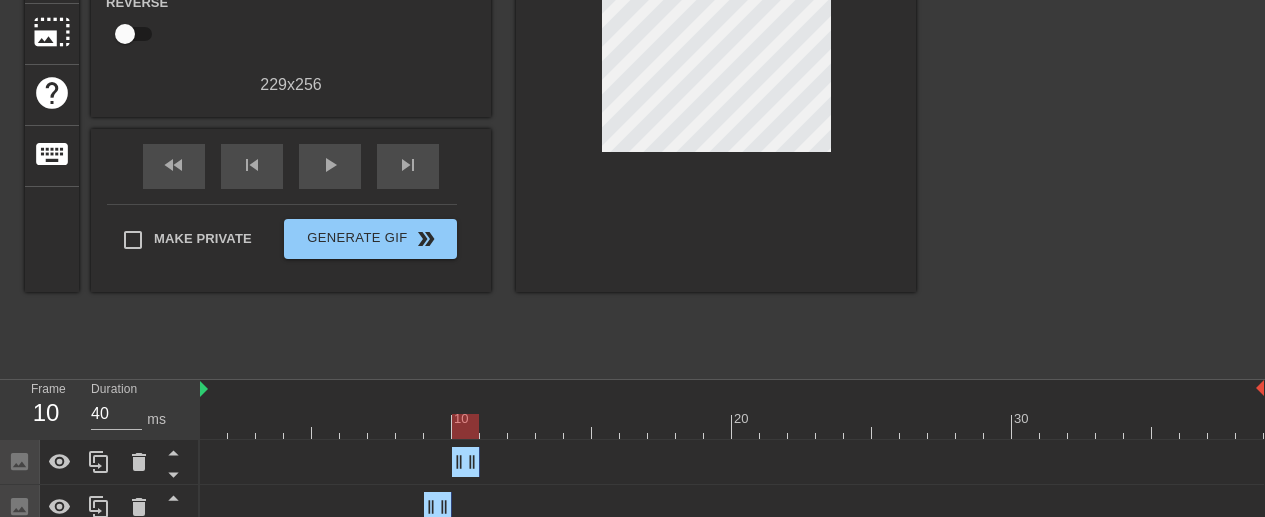 click on "title add_circle image add_circle crop photo_size_select_large help keyboard Gif Settings Speed slow_motion_video x1.00 speed Transparent help Reverse 229  x  256 fast_rewind skip_previous play_arrow skip_next Make Private Generate Gif double_arrow" at bounding box center (470, 67) 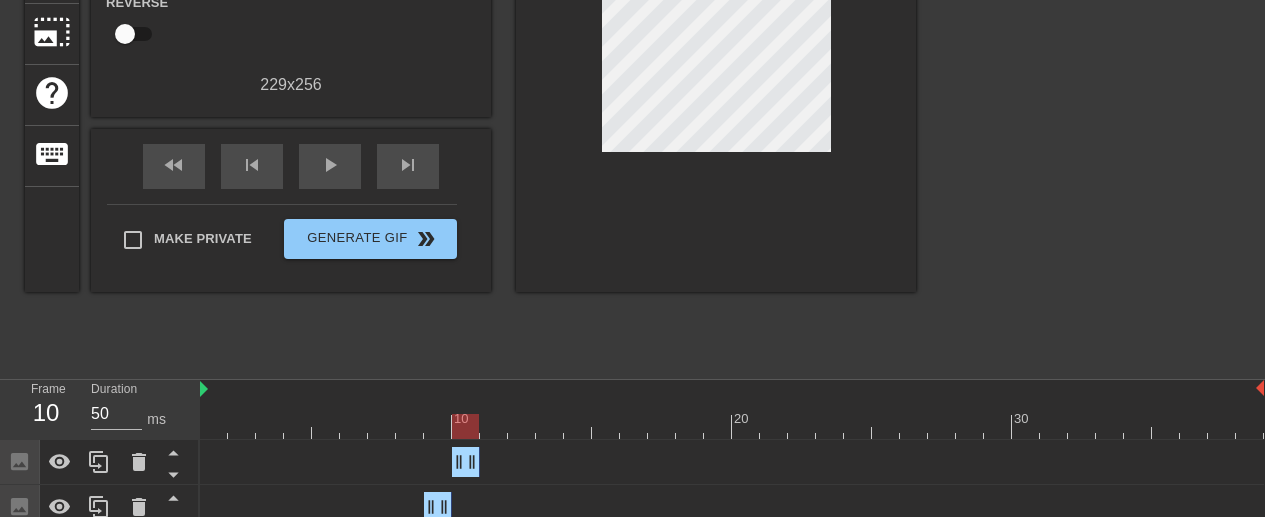 click at bounding box center (732, 426) 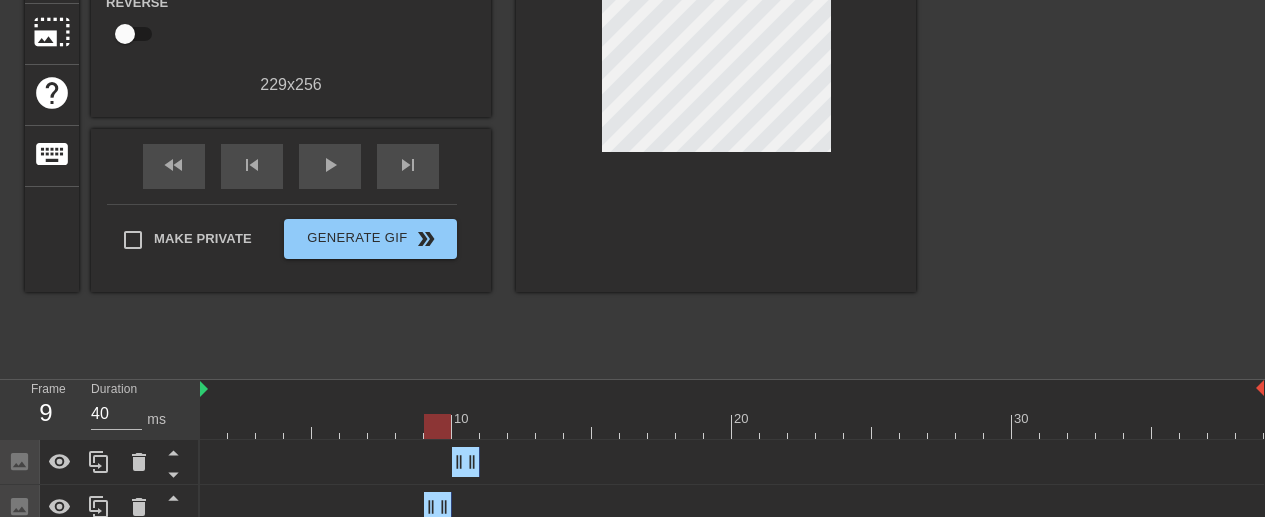 click at bounding box center (732, 426) 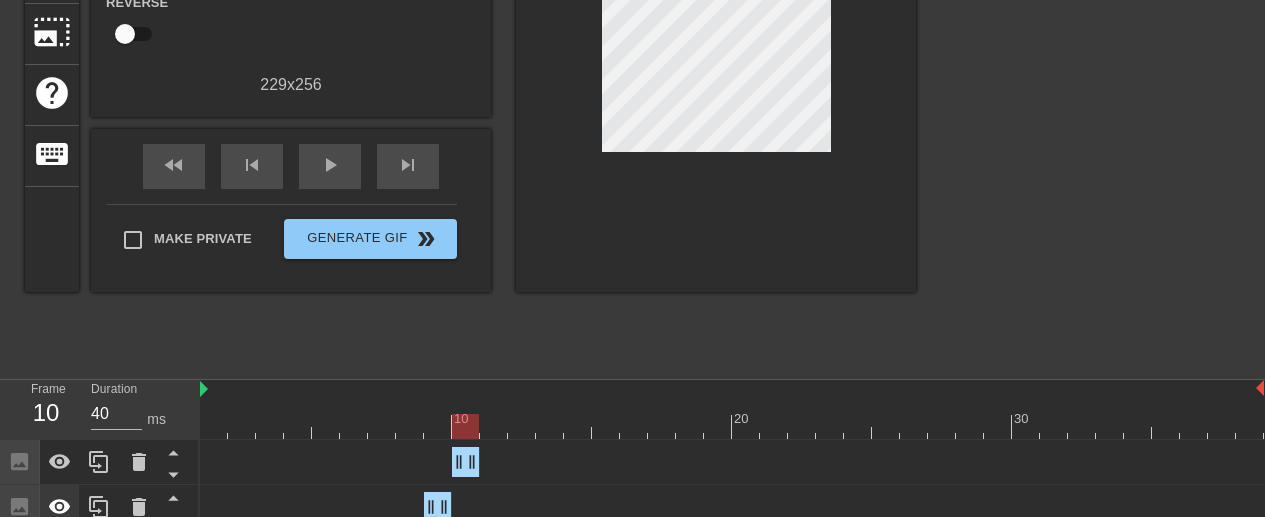 drag, startPoint x: 451, startPoint y: 460, endPoint x: 59, endPoint y: 500, distance: 394.03552 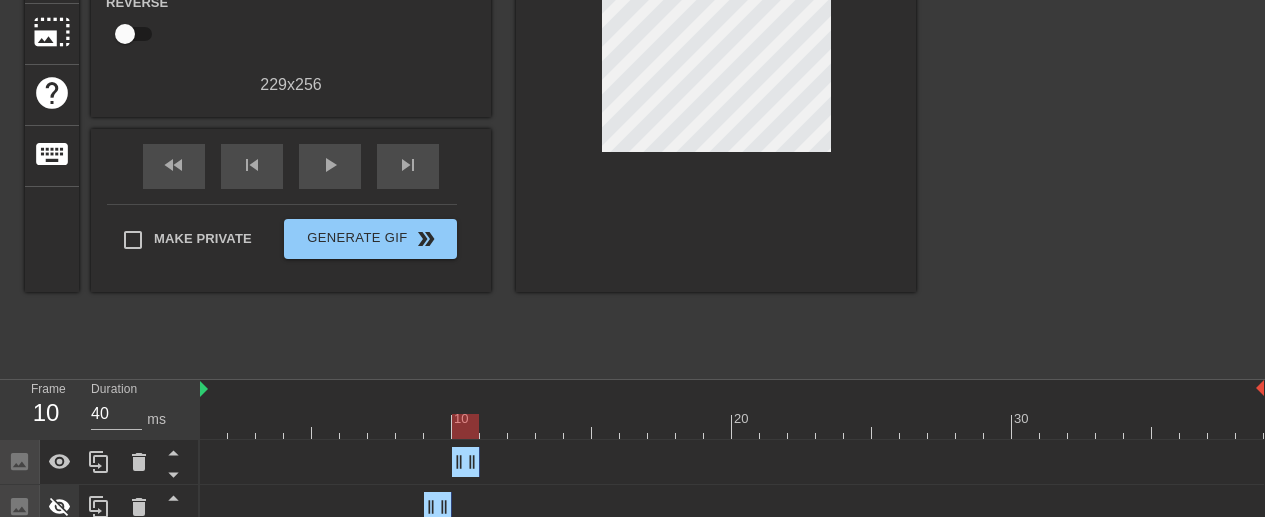 click 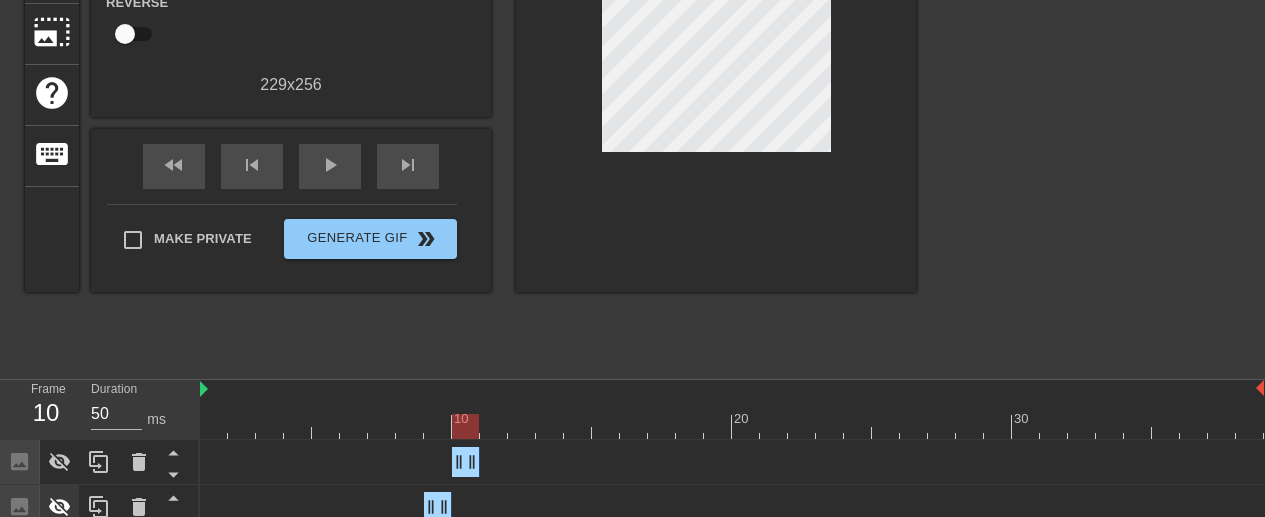 click at bounding box center [732, 426] 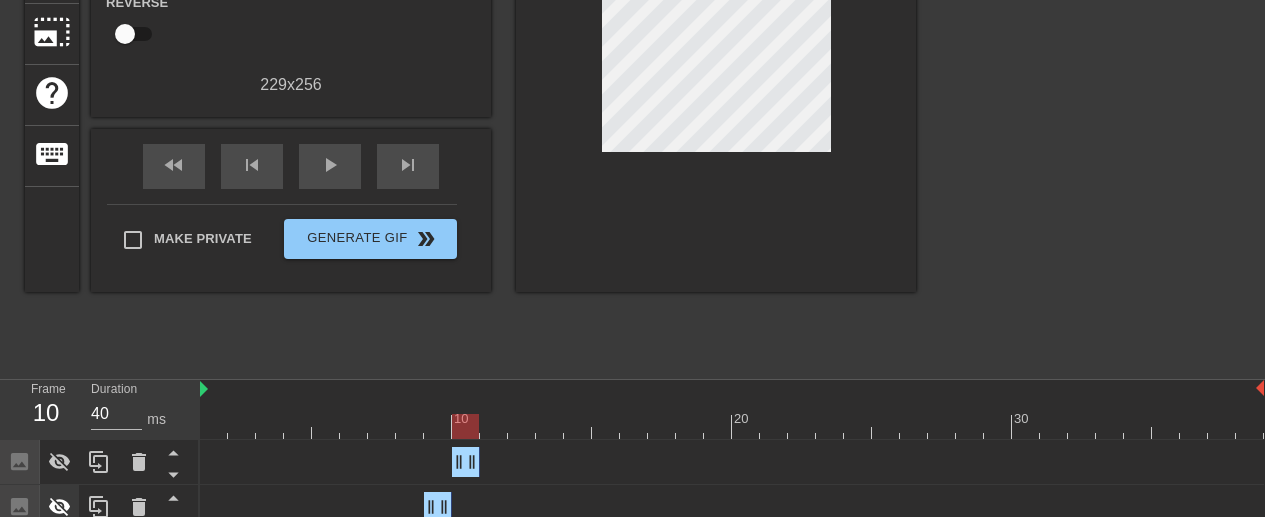 click at bounding box center (732, 426) 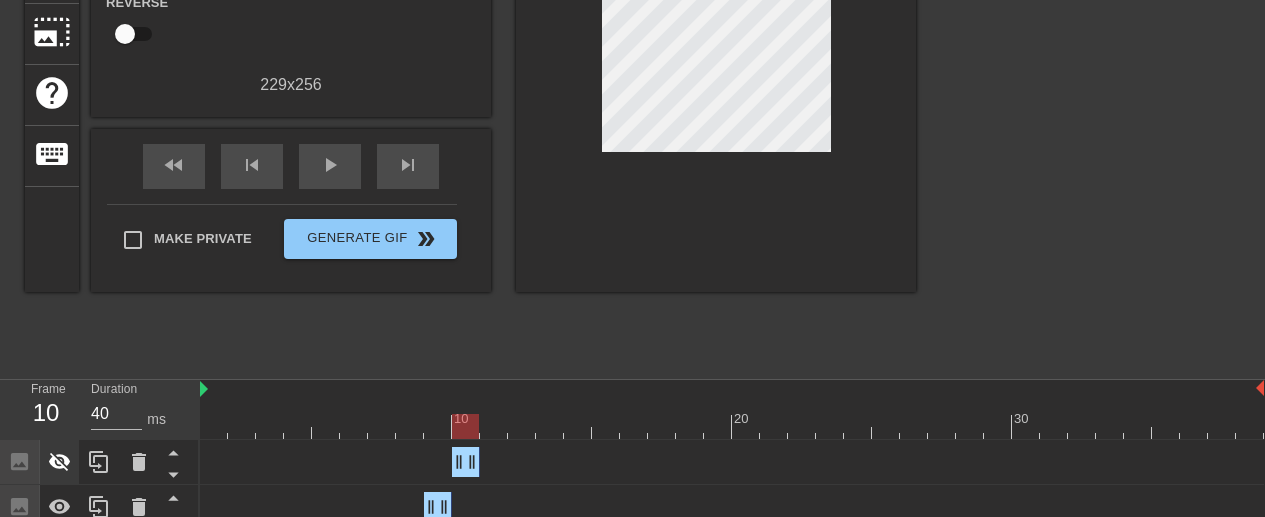 drag, startPoint x: 59, startPoint y: 500, endPoint x: 58, endPoint y: 476, distance: 24.020824 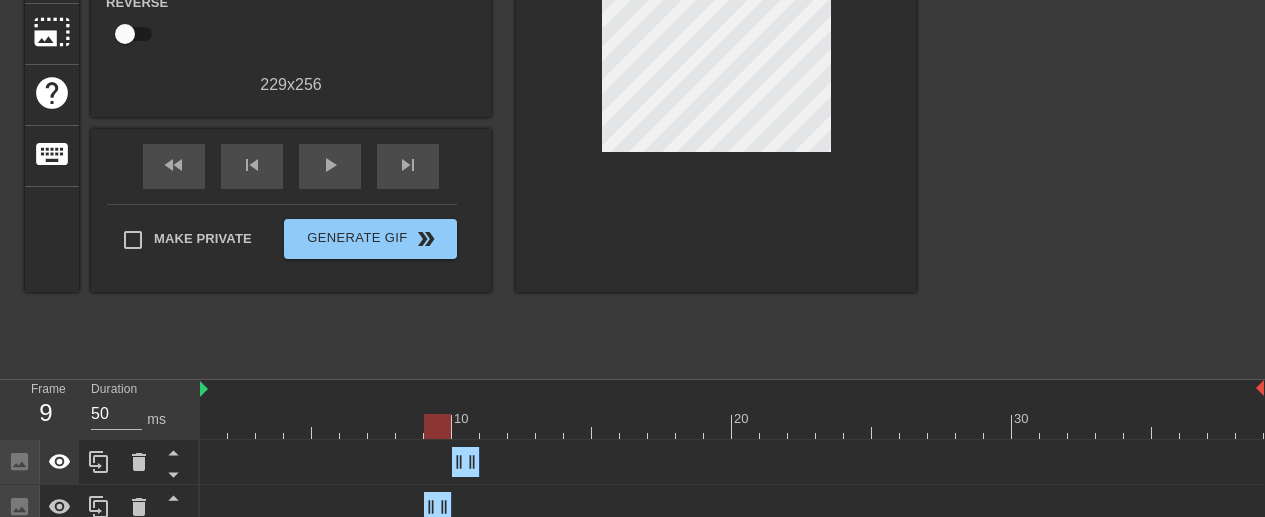 click at bounding box center (732, 426) 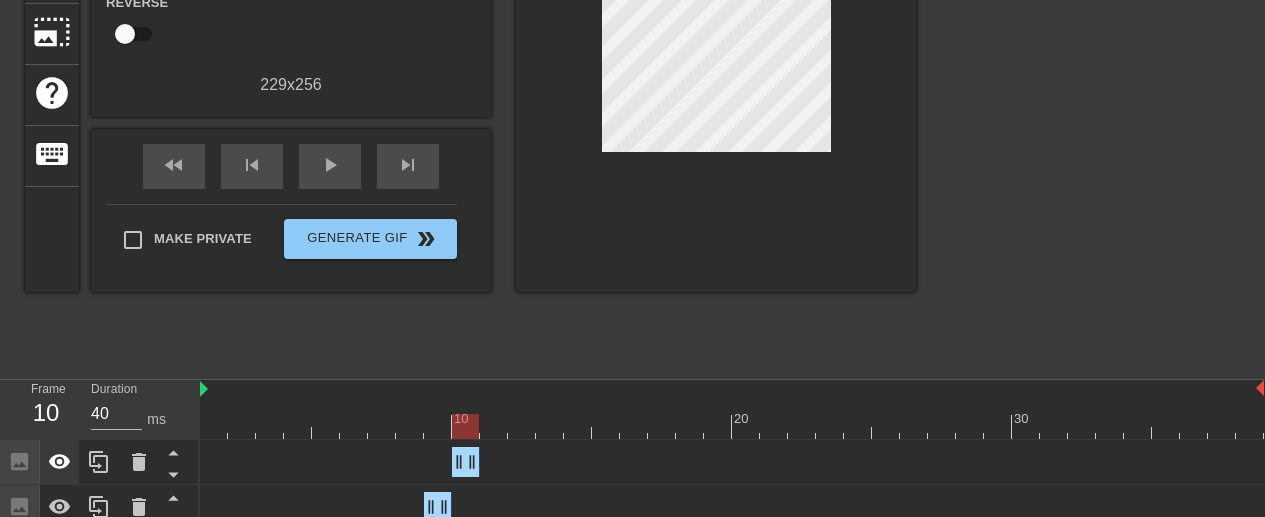click at bounding box center [732, 426] 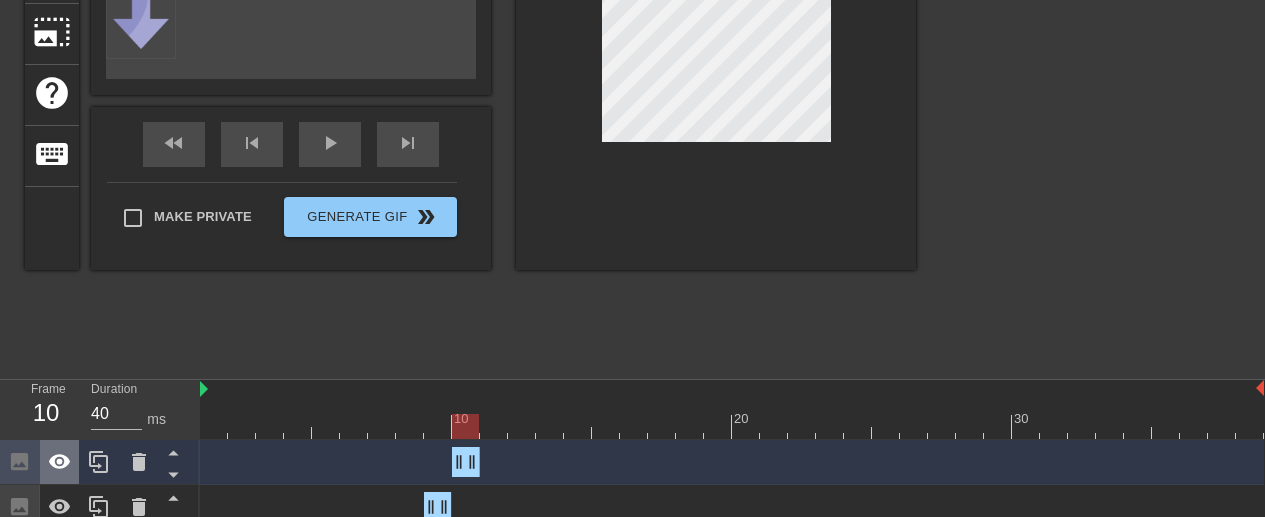 click at bounding box center (716, 18) 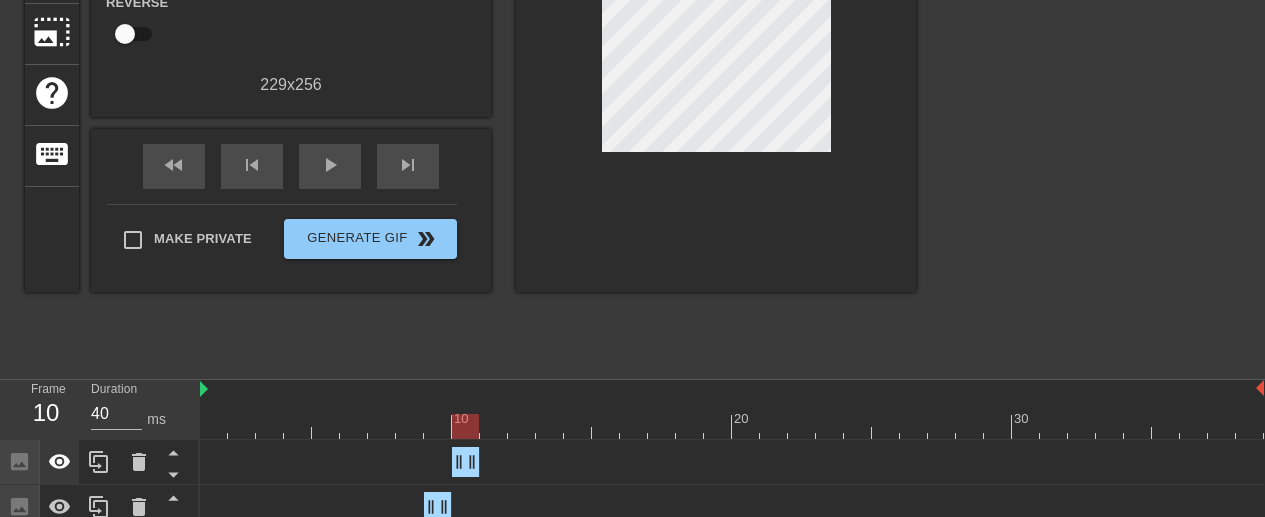click 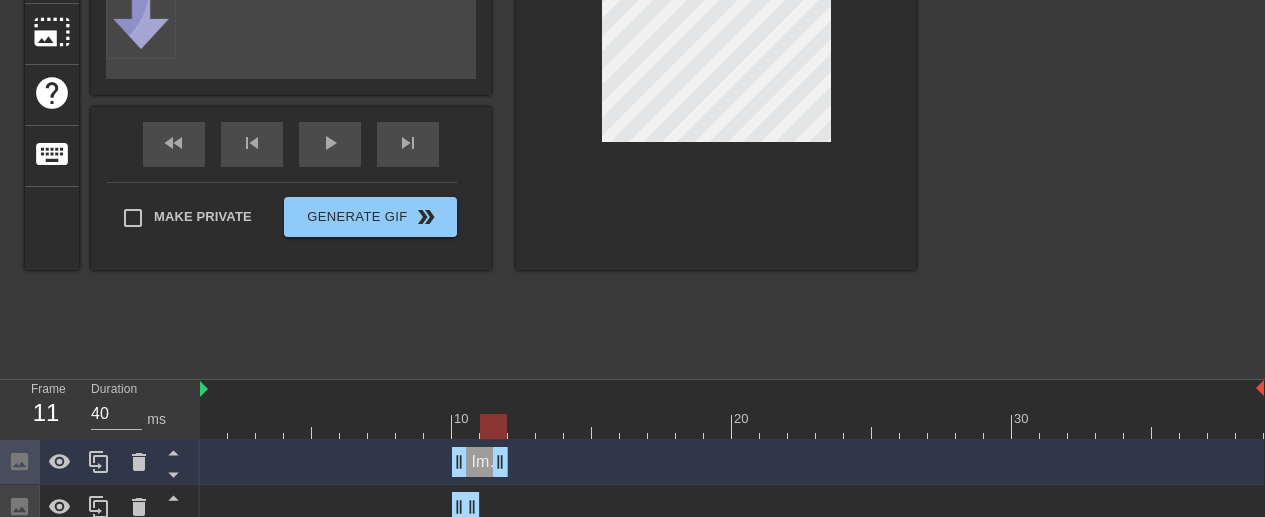 drag, startPoint x: 58, startPoint y: 476, endPoint x: 492, endPoint y: 457, distance: 434.4157 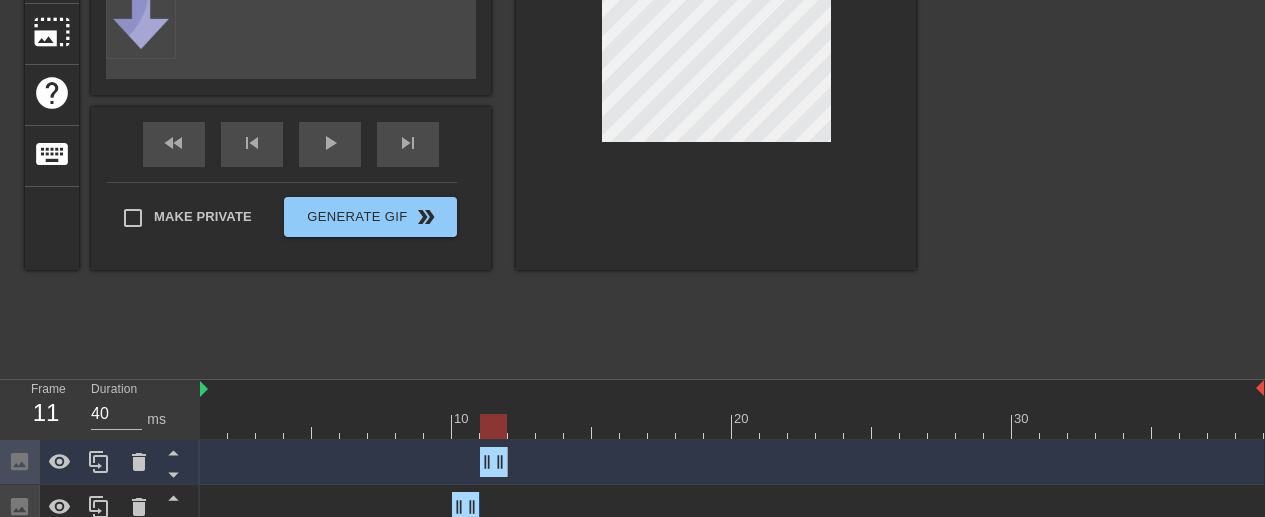 drag, startPoint x: 492, startPoint y: 457, endPoint x: 474, endPoint y: 459, distance: 18.110771 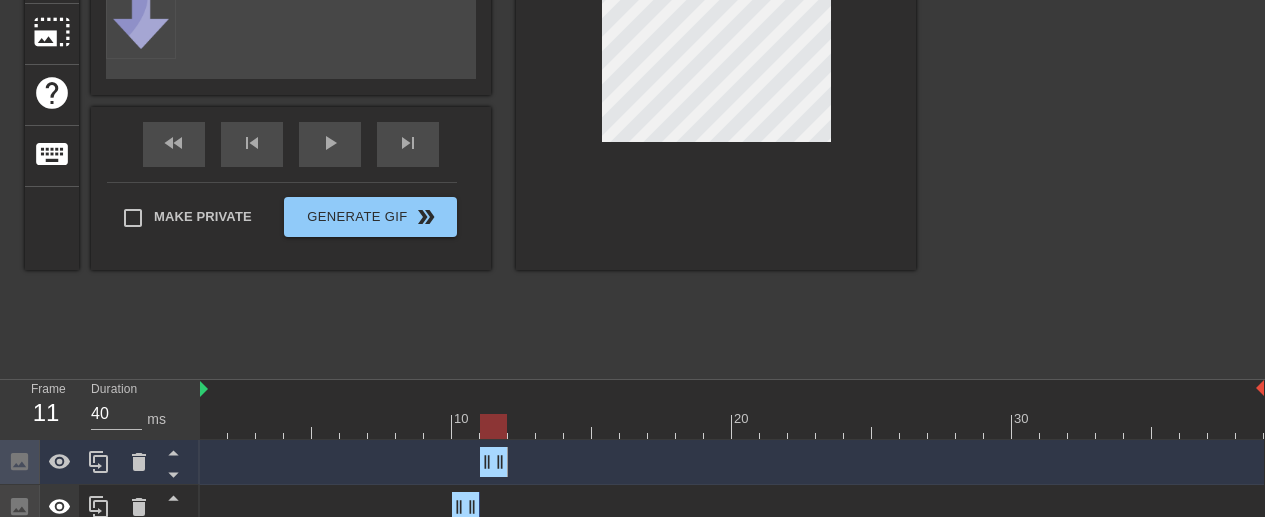 drag, startPoint x: 474, startPoint y: 459, endPoint x: 61, endPoint y: 497, distance: 414.7445 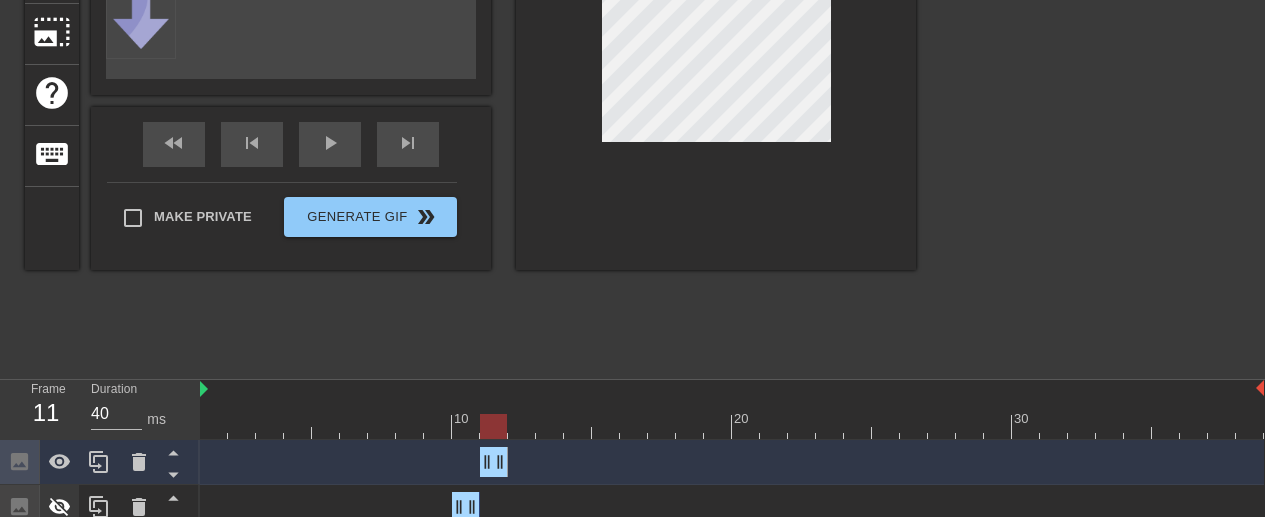 click 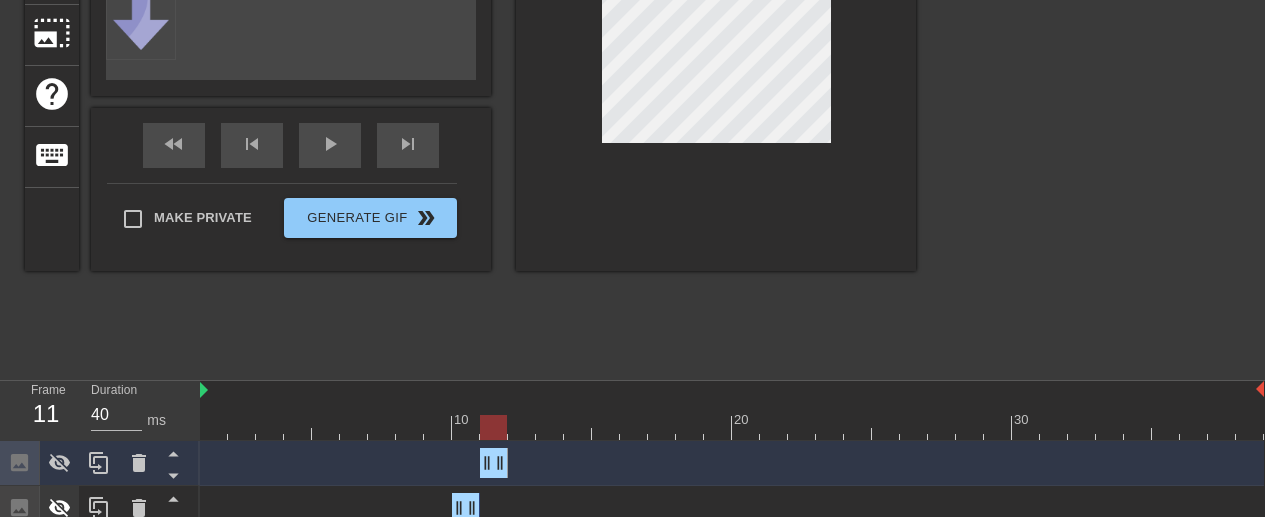 scroll, scrollTop: 309, scrollLeft: 0, axis: vertical 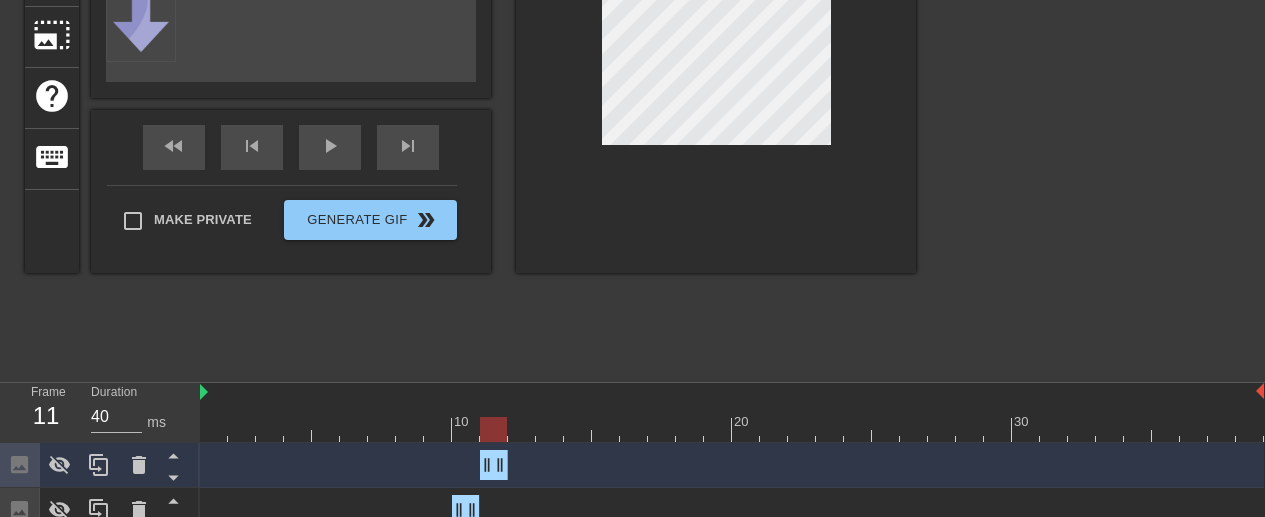 drag, startPoint x: 61, startPoint y: 497, endPoint x: 482, endPoint y: 431, distance: 426.142 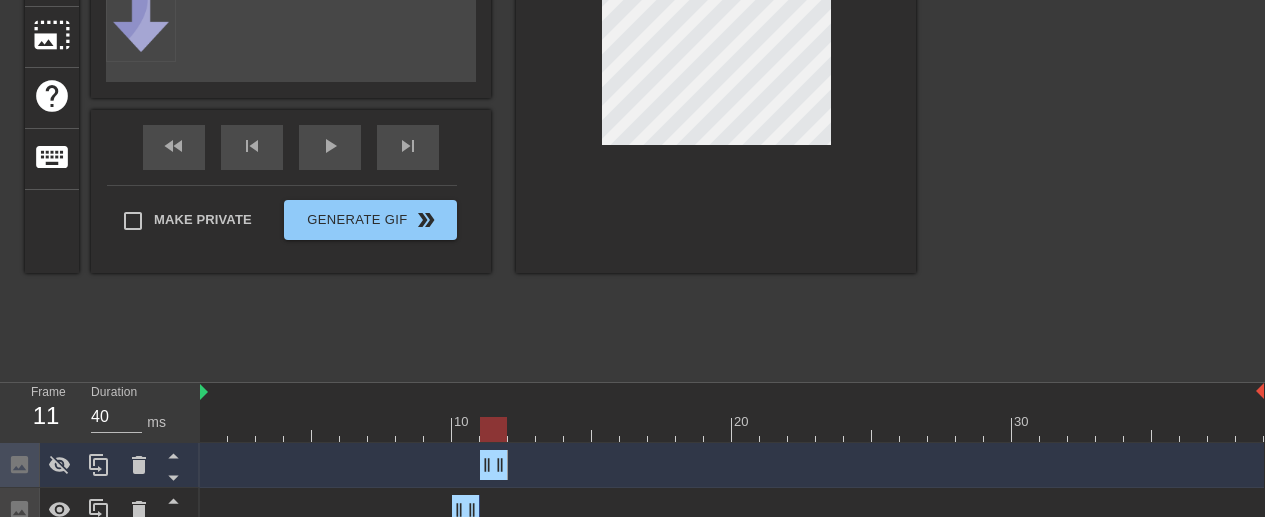 click 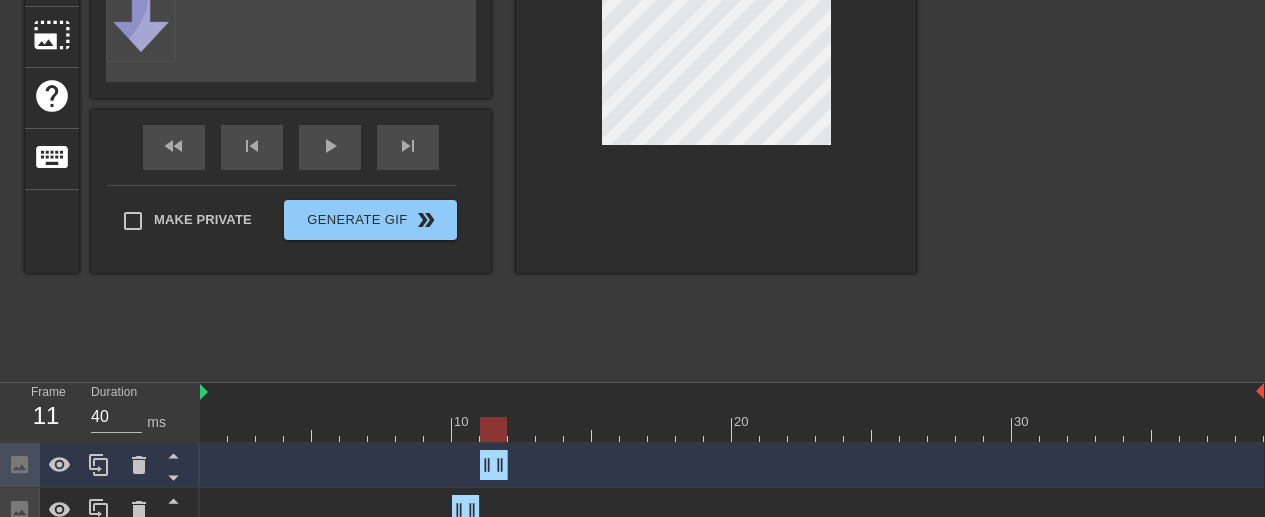 drag, startPoint x: 482, startPoint y: 431, endPoint x: 928, endPoint y: 162, distance: 520.8426 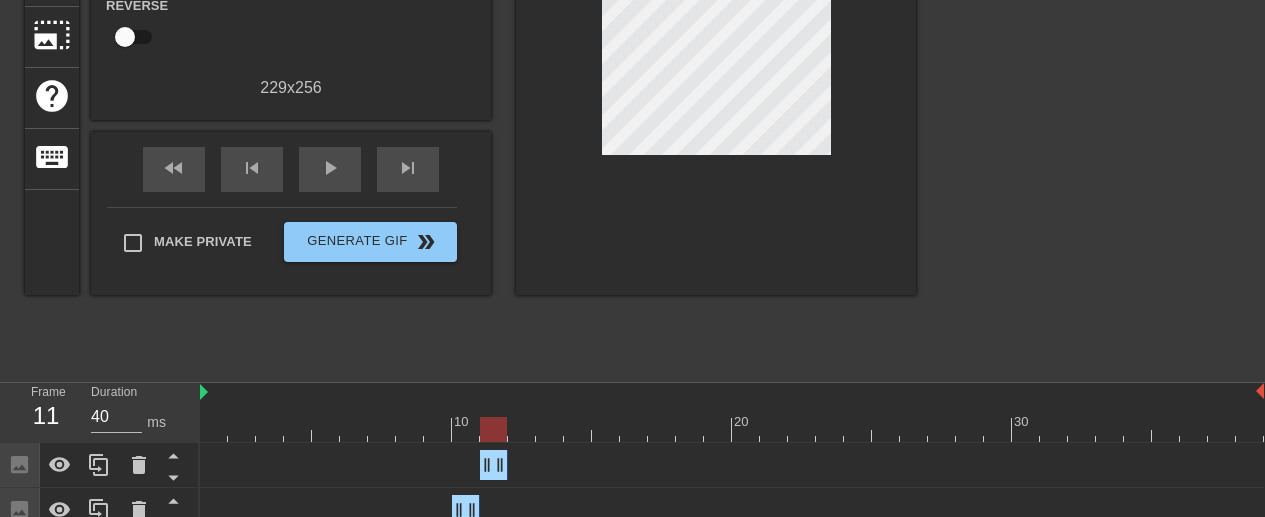 drag, startPoint x: 928, startPoint y: 162, endPoint x: 904, endPoint y: 92, distance: 74 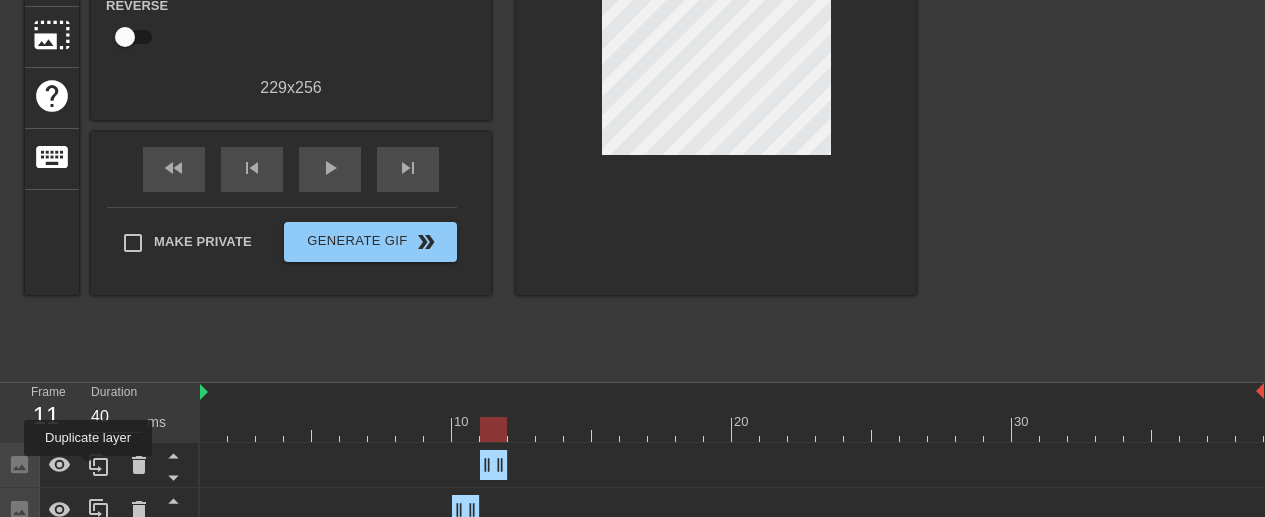 click 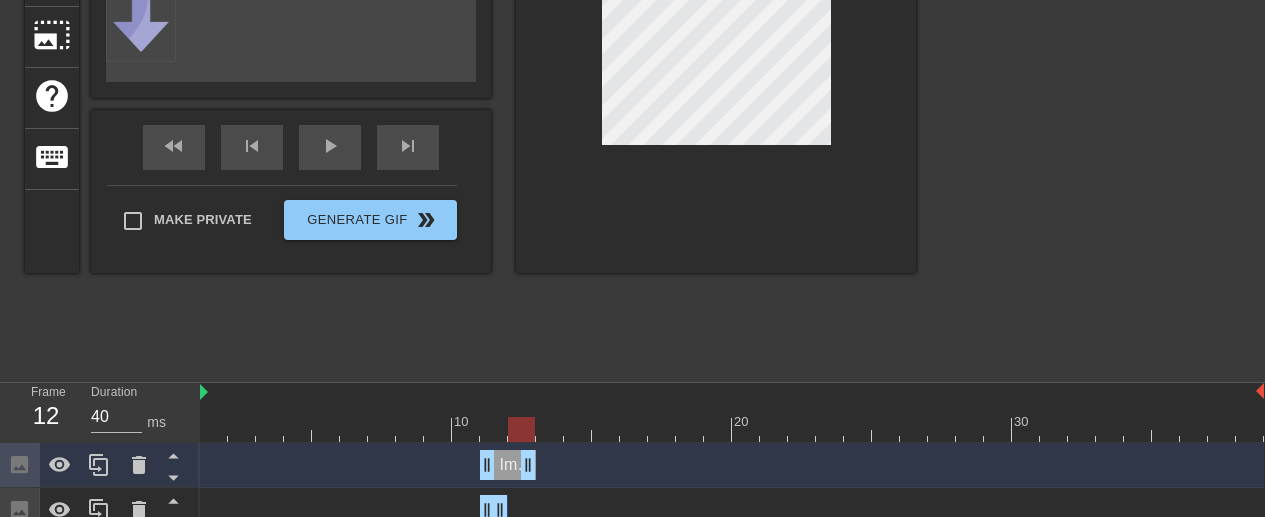 drag, startPoint x: 904, startPoint y: 92, endPoint x: 521, endPoint y: 454, distance: 527.0038 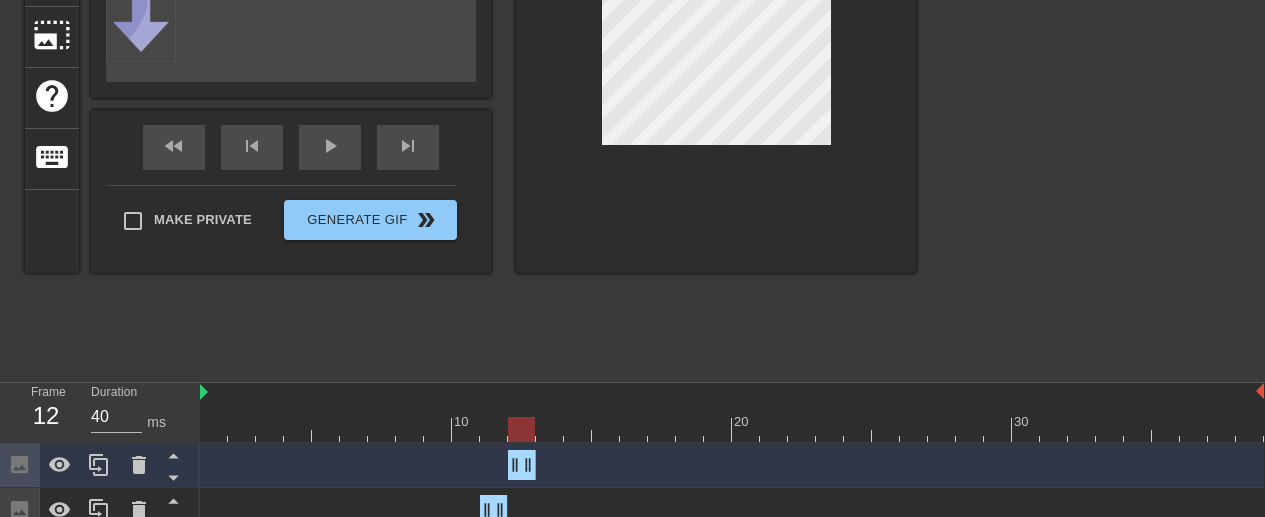 drag, startPoint x: 521, startPoint y: 454, endPoint x: 512, endPoint y: 460, distance: 10.816654 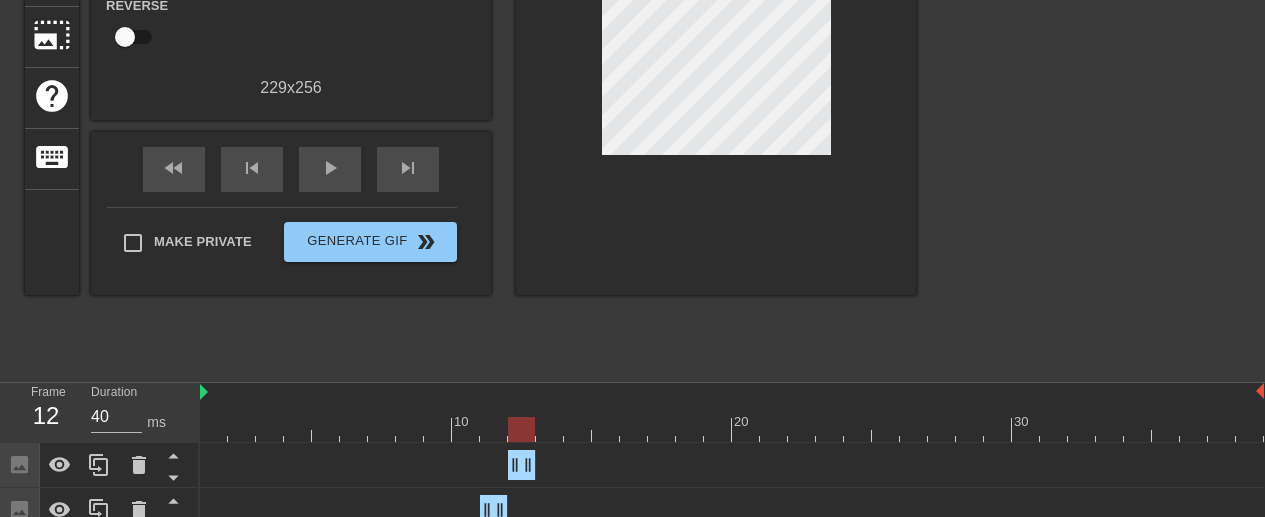 click 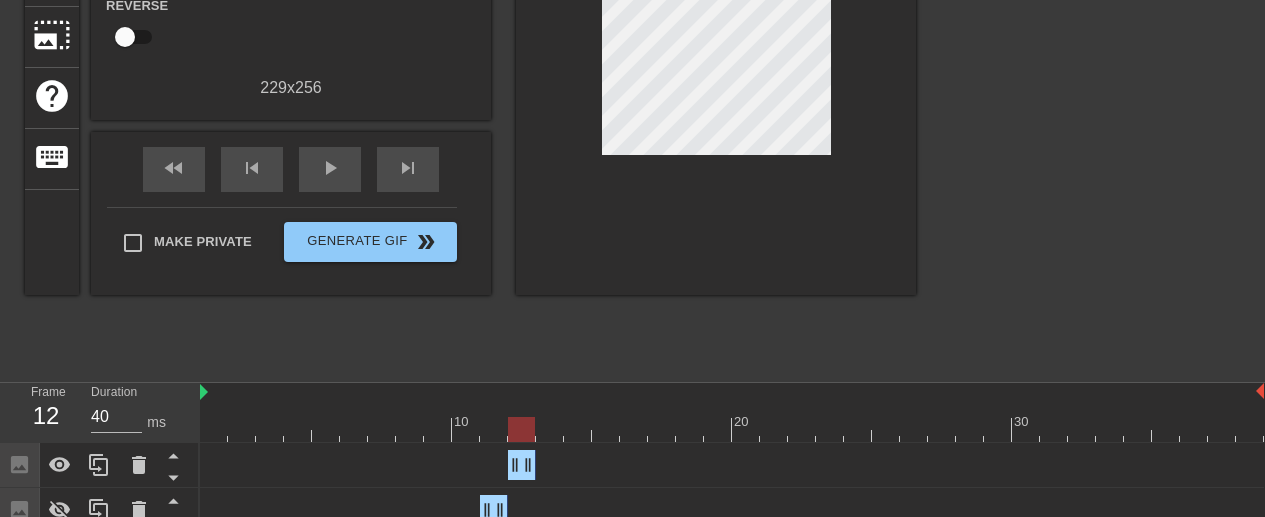 click 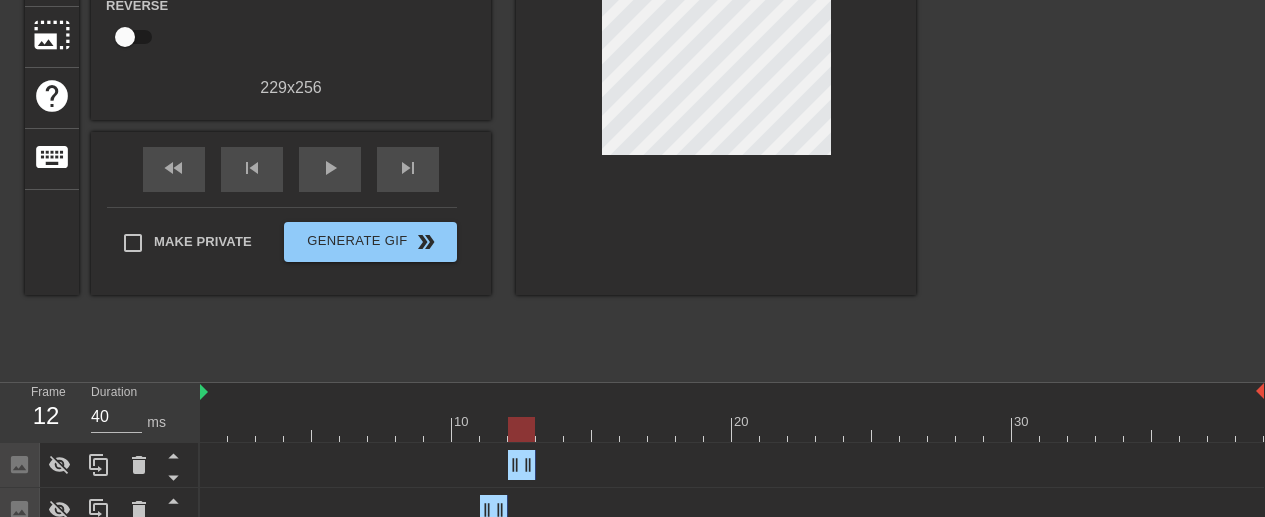 drag, startPoint x: 512, startPoint y: 460, endPoint x: 512, endPoint y: 428, distance: 32 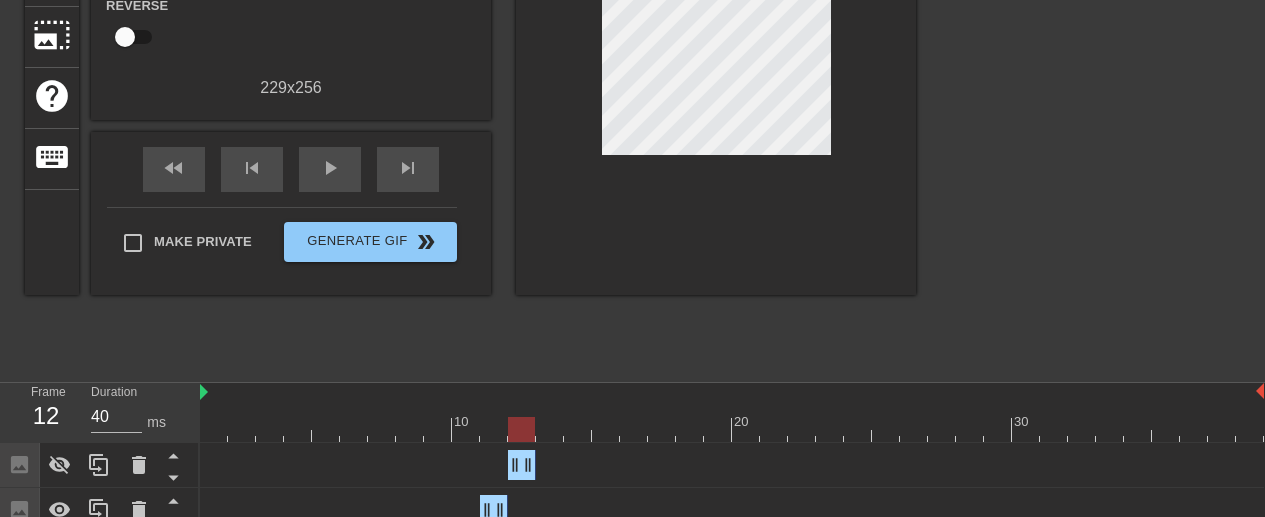 click 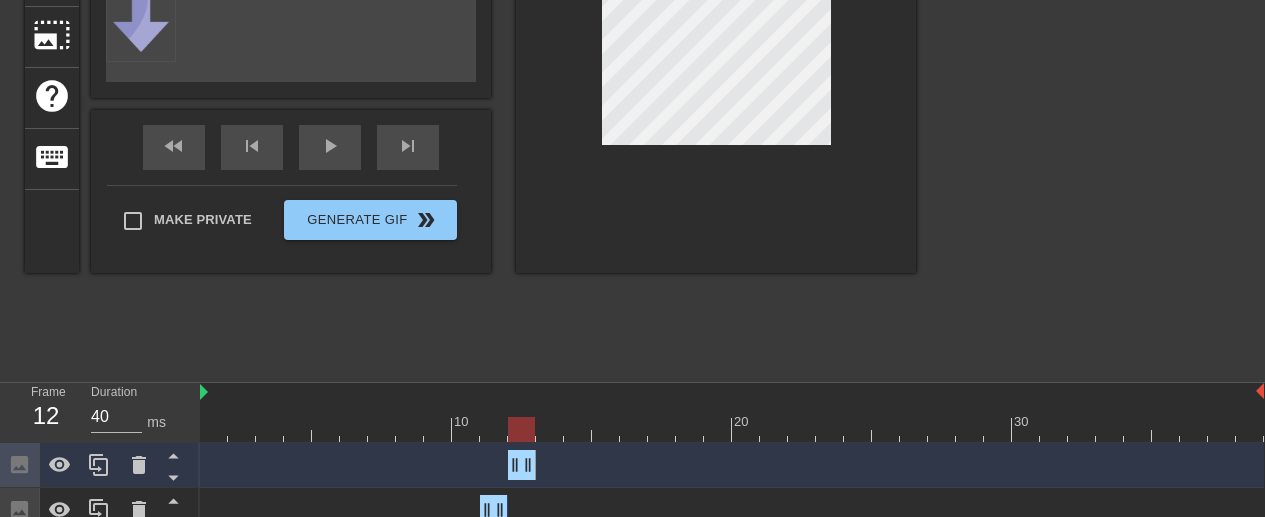 click on "title add_circle image add_circle crop photo_size_select_large help keyboard Image Animate Select Image add_photo_alternate fast_rewind skip_previous play_arrow skip_next Make Private Generate Gif double_arrow" at bounding box center (632, 70) 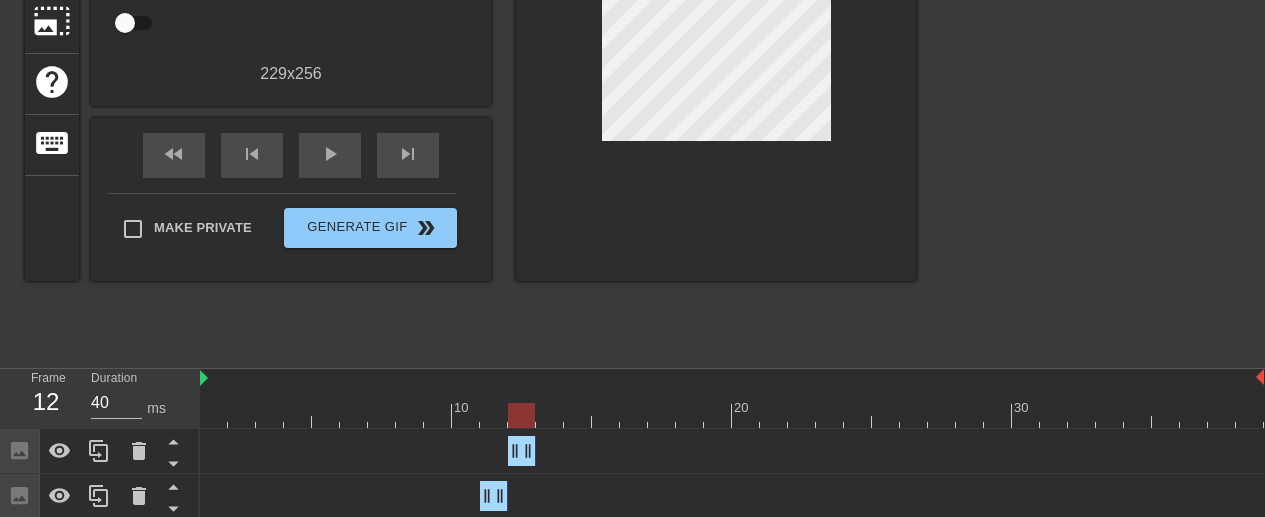 scroll, scrollTop: 324, scrollLeft: 0, axis: vertical 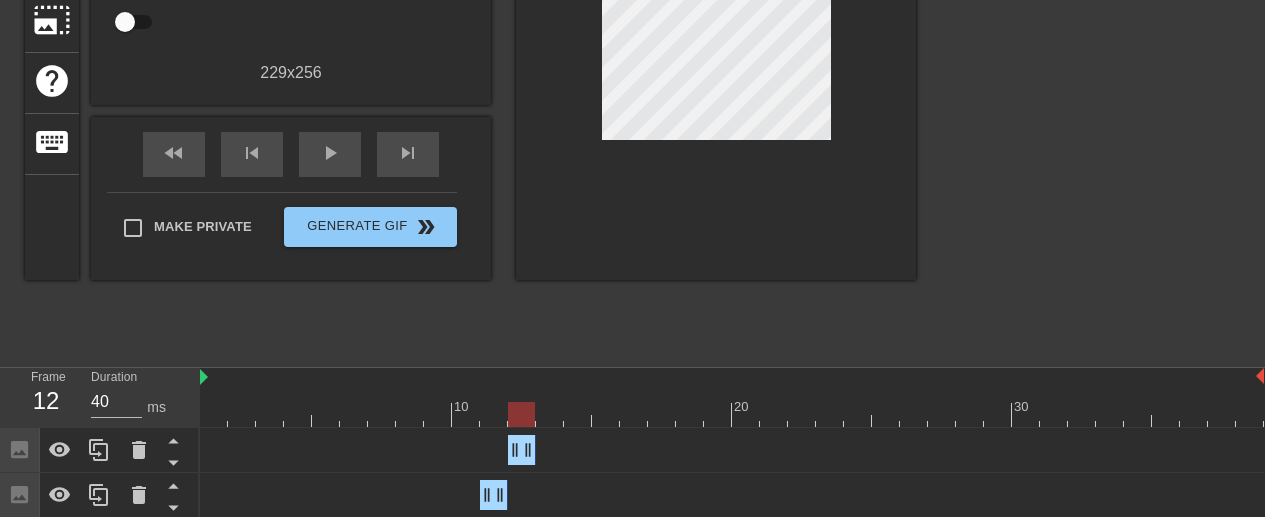 click 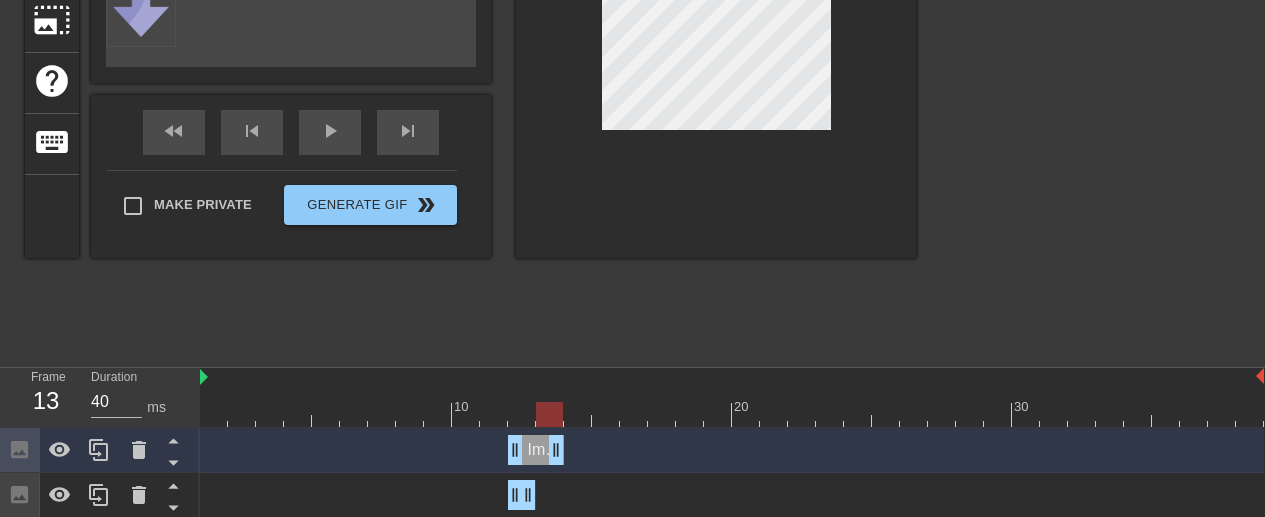 drag, startPoint x: 512, startPoint y: 428, endPoint x: 550, endPoint y: 445, distance: 41.62932 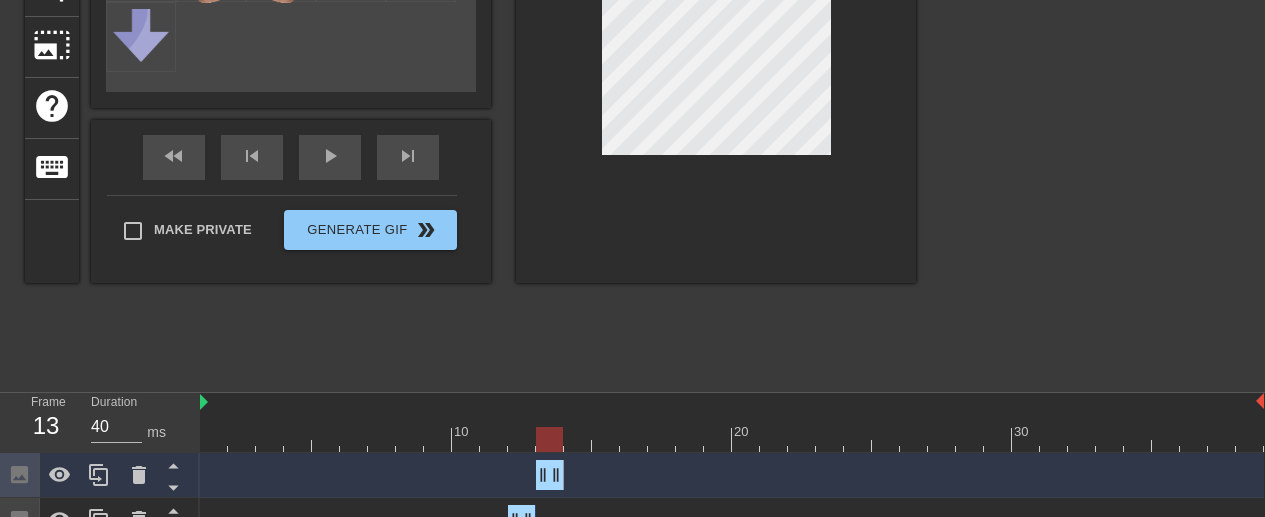 scroll, scrollTop: 293, scrollLeft: 0, axis: vertical 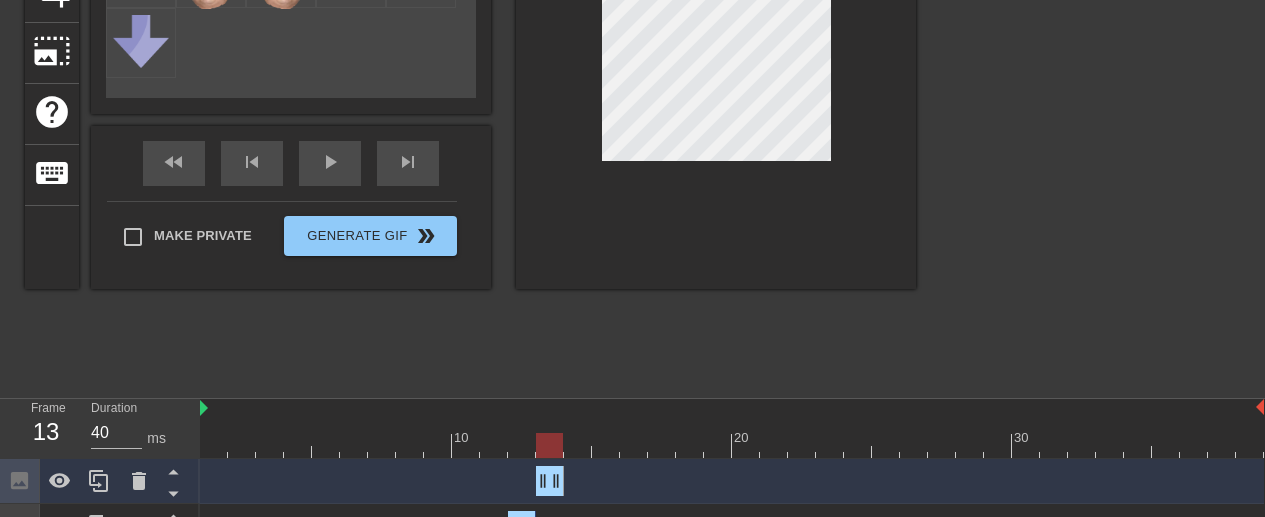 drag, startPoint x: 541, startPoint y: 443, endPoint x: 773, endPoint y: 246, distance: 304.3567 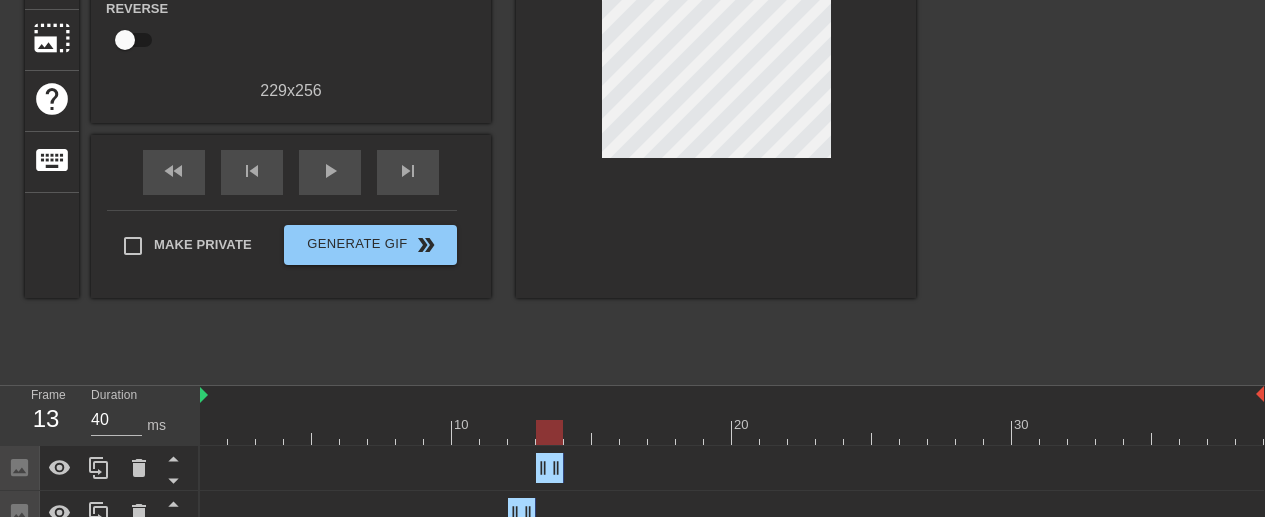 scroll, scrollTop: 383, scrollLeft: 0, axis: vertical 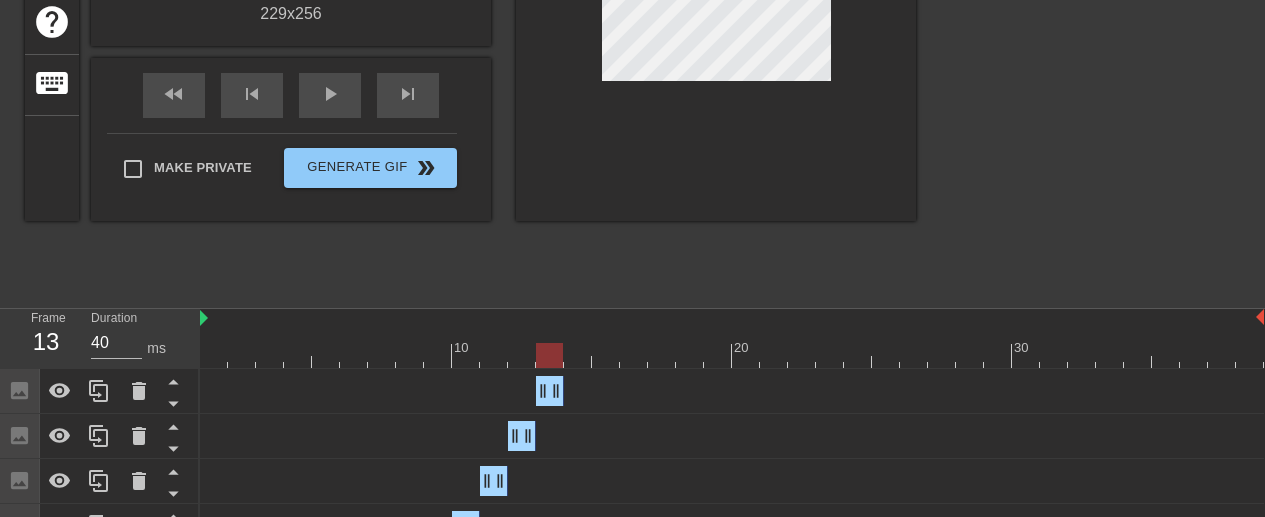 click 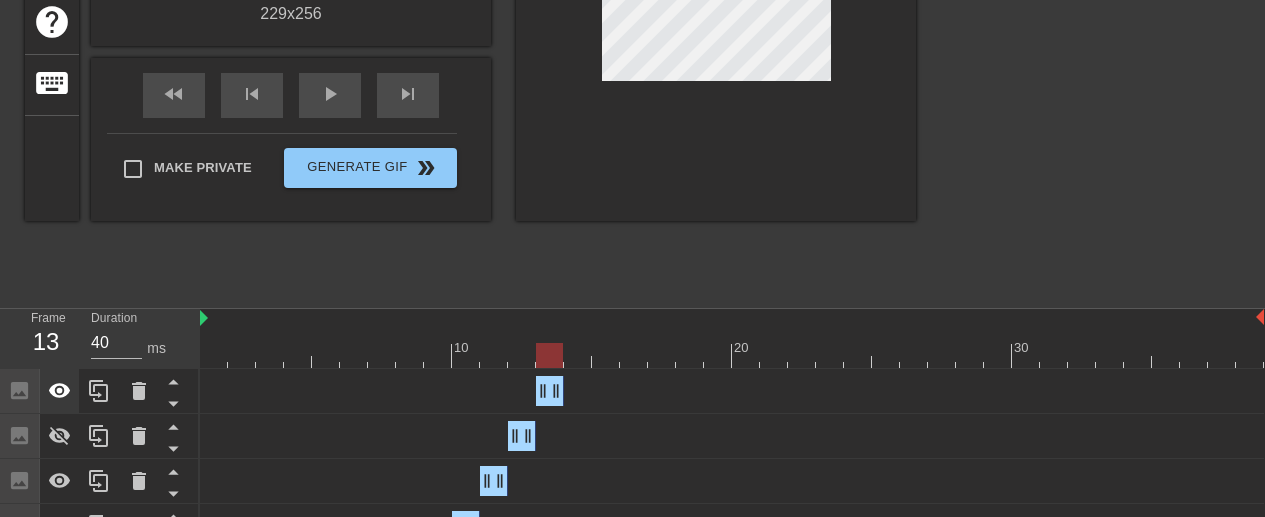 drag, startPoint x: 773, startPoint y: 246, endPoint x: 58, endPoint y: 401, distance: 731.6078 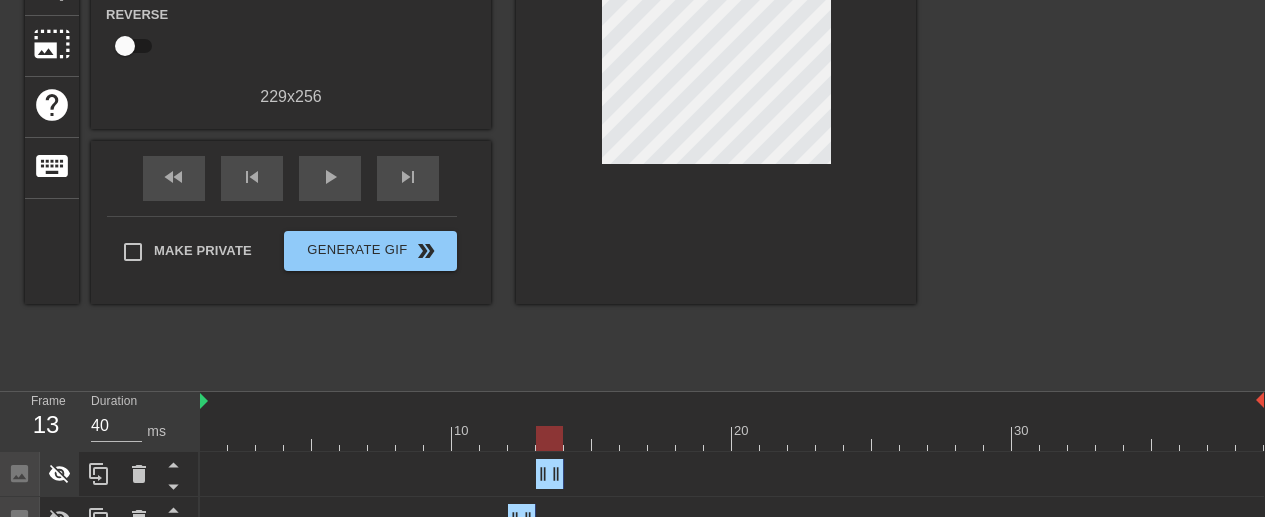 scroll, scrollTop: 299, scrollLeft: 0, axis: vertical 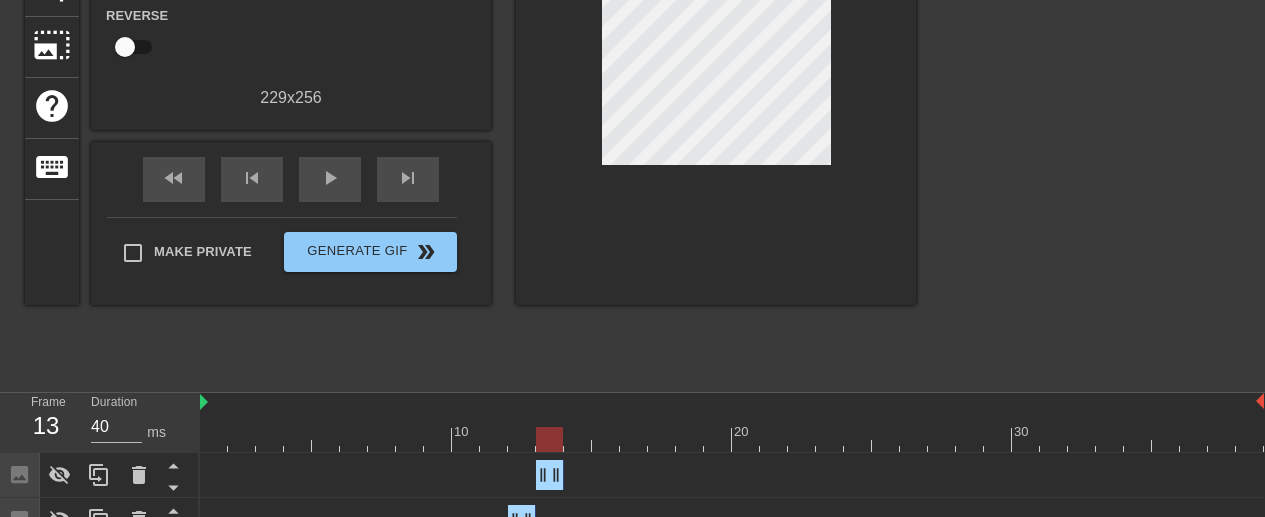 drag, startPoint x: 58, startPoint y: 401, endPoint x: 539, endPoint y: 438, distance: 482.421 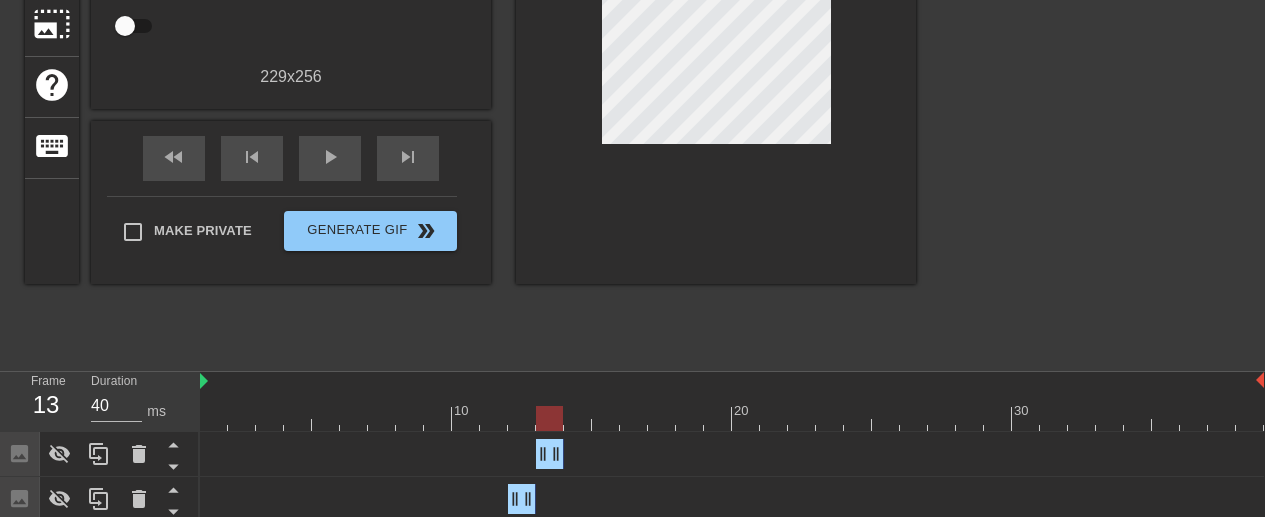 scroll, scrollTop: 327, scrollLeft: 0, axis: vertical 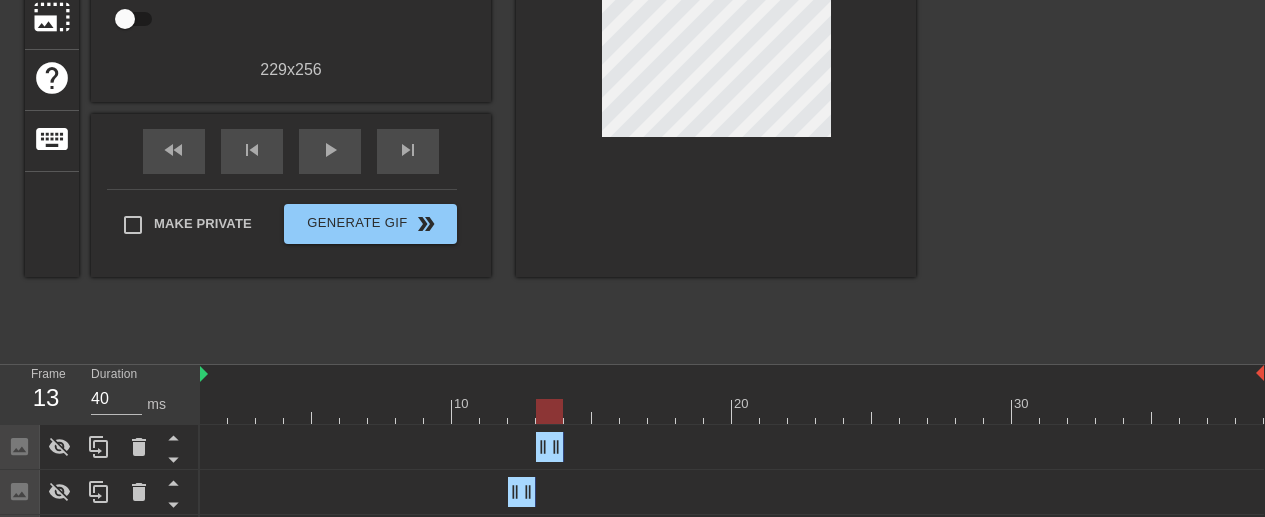 click 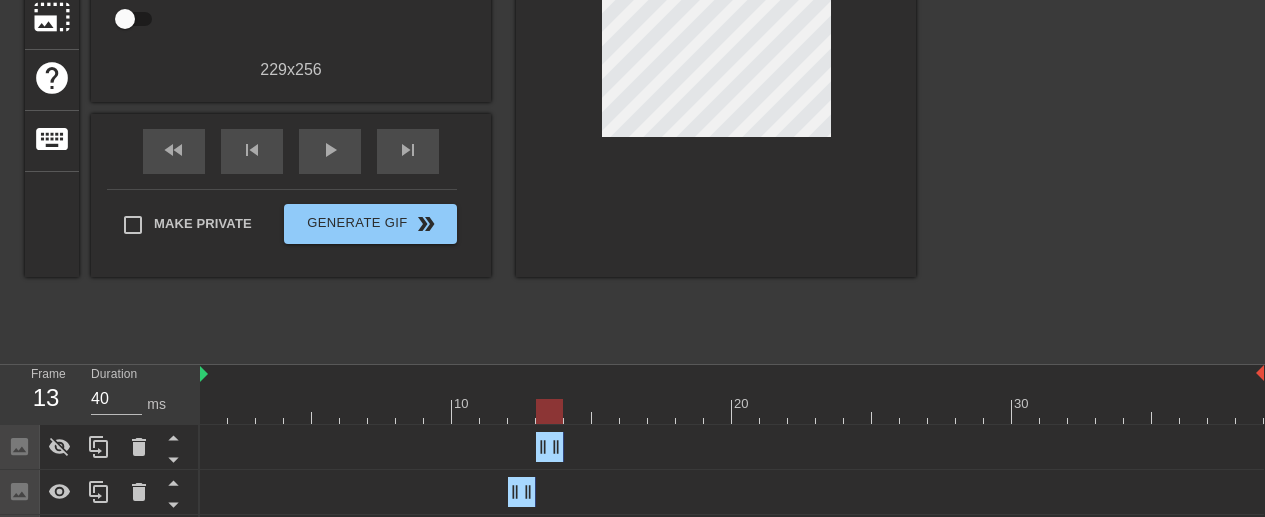 click 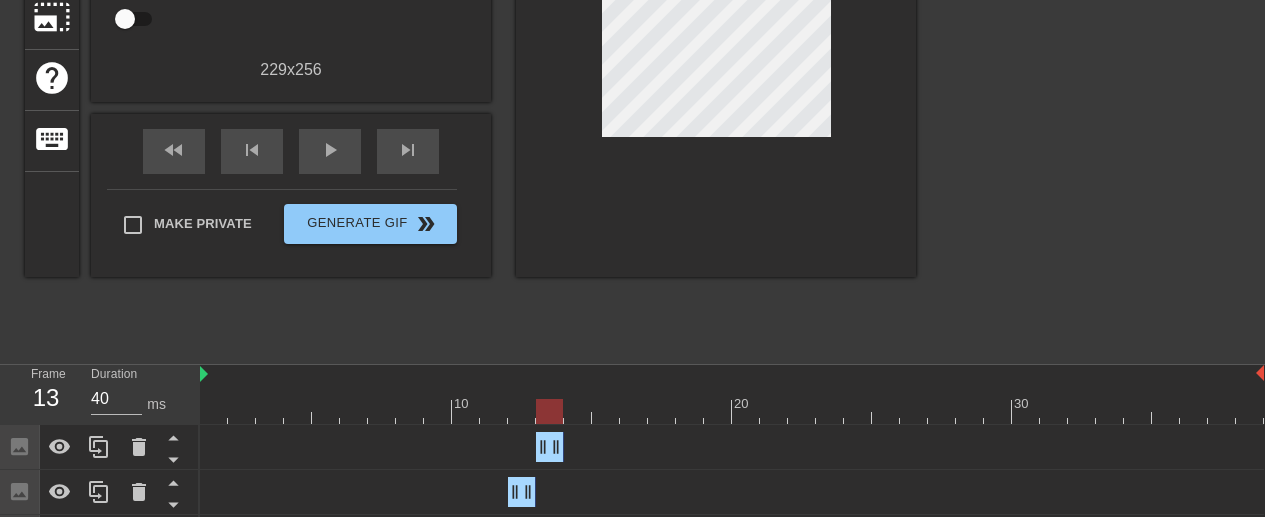 drag, startPoint x: 539, startPoint y: 438, endPoint x: 540, endPoint y: 405, distance: 33.01515 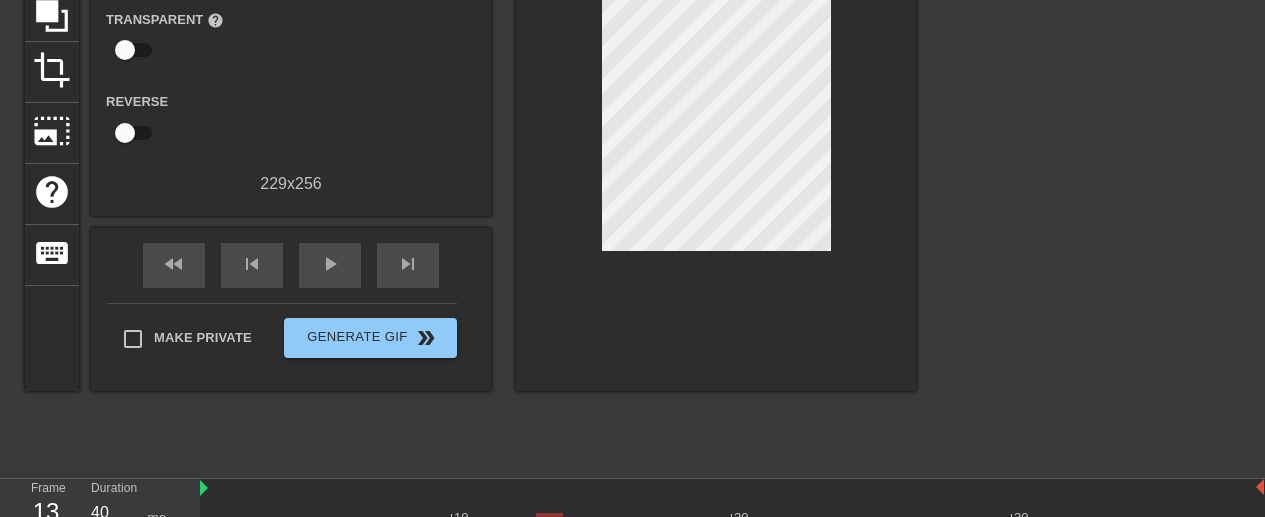 scroll, scrollTop: 180, scrollLeft: 0, axis: vertical 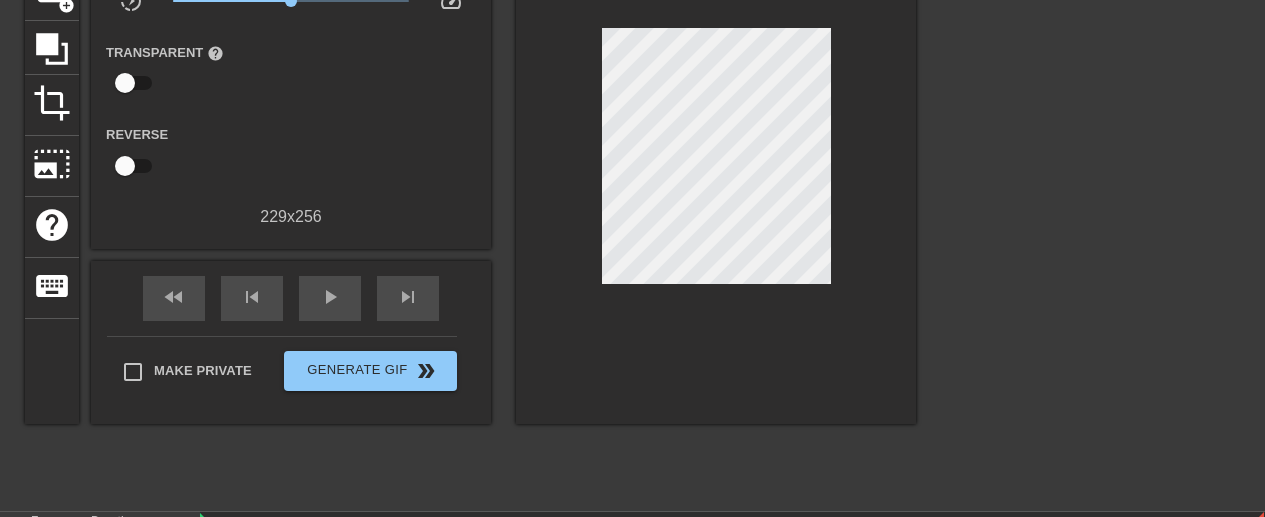 click at bounding box center (1090, 199) 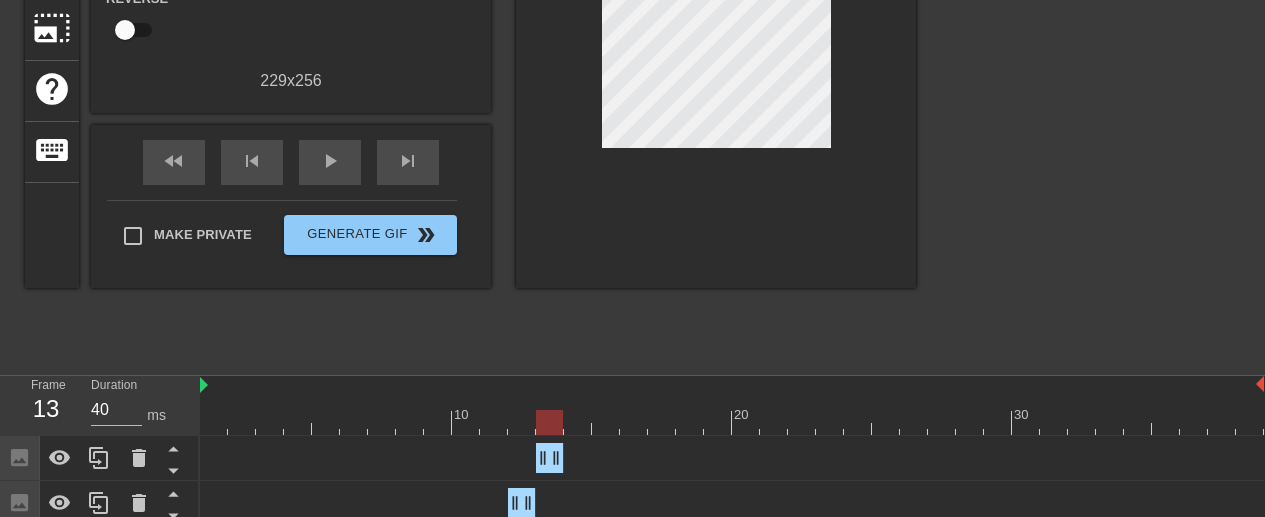 scroll, scrollTop: 319, scrollLeft: 0, axis: vertical 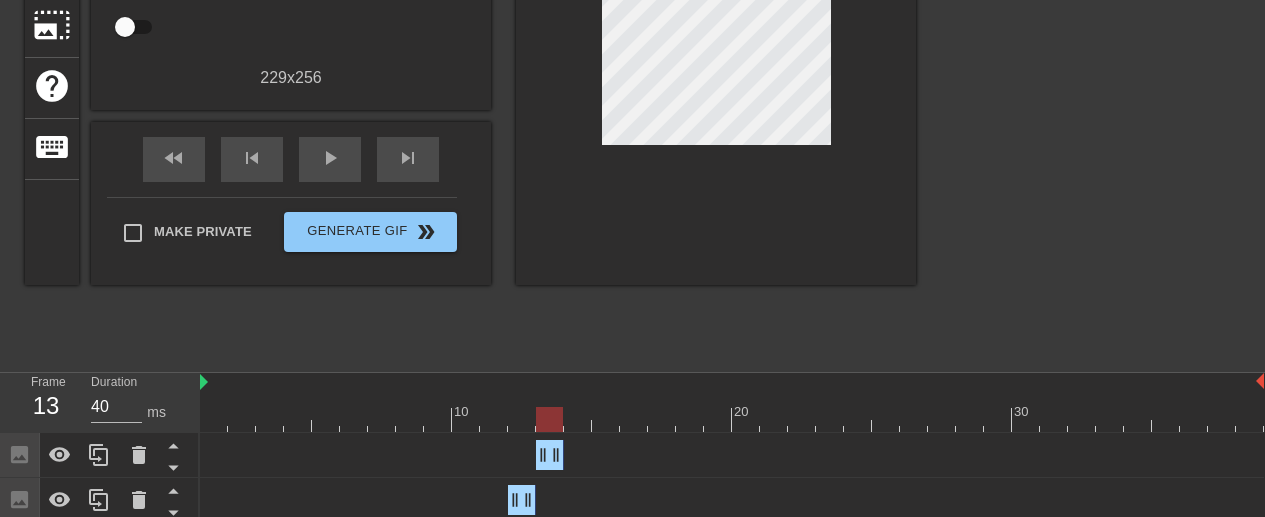 click on "title add_circle image add_circle crop photo_size_select_large help keyboard Gif Settings Speed slow_motion_video x1.00 speed Transparent help Reverse 229  x  256 fast_rewind skip_previous play_arrow skip_next Make Private Generate Gif double_arrow" at bounding box center [470, 60] 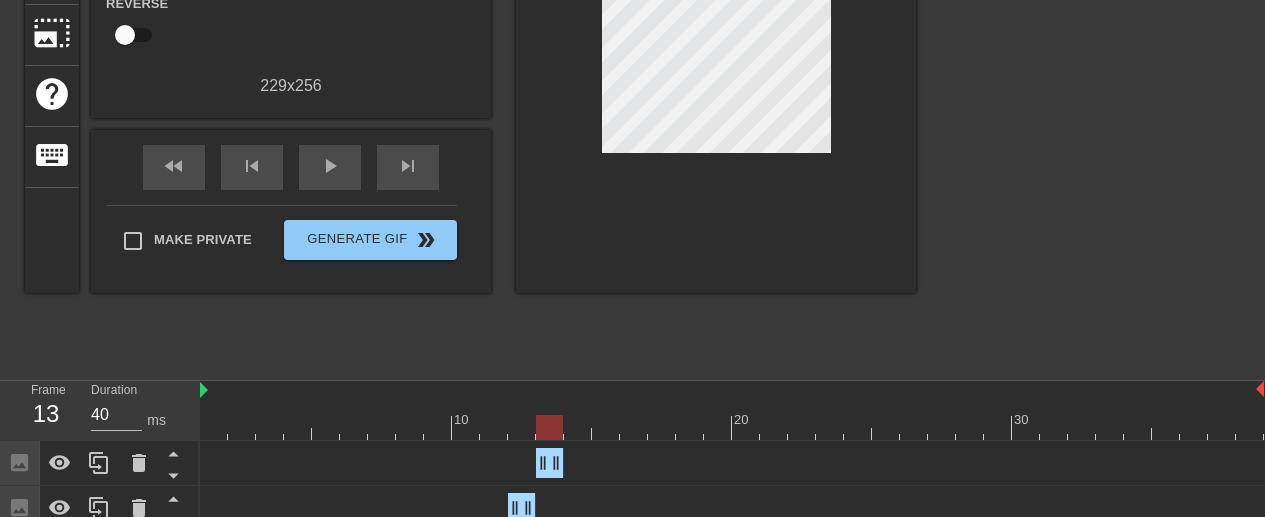 scroll, scrollTop: 312, scrollLeft: 0, axis: vertical 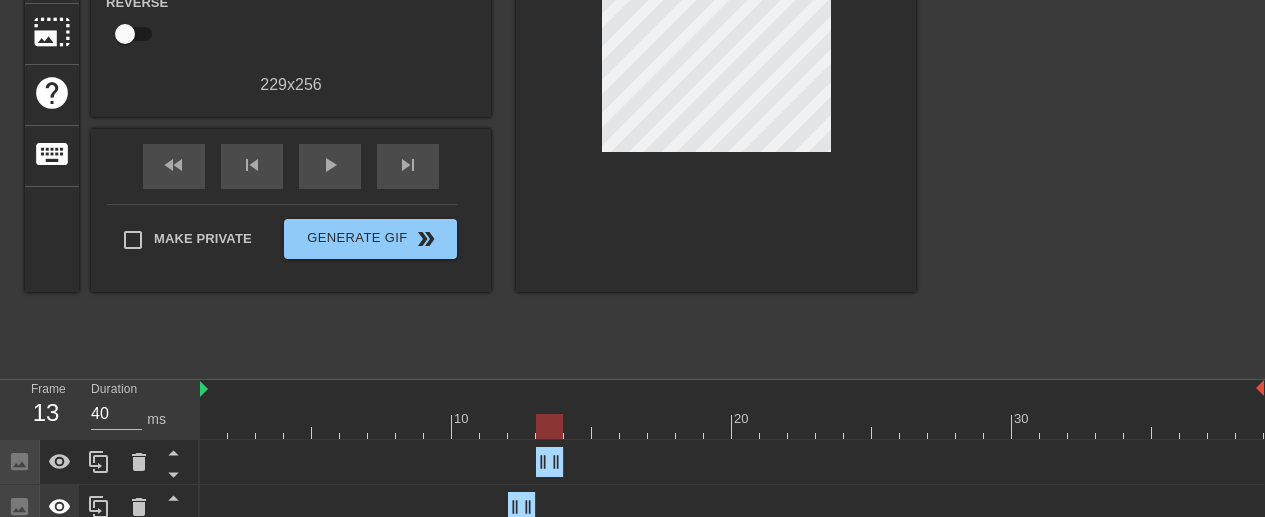 click 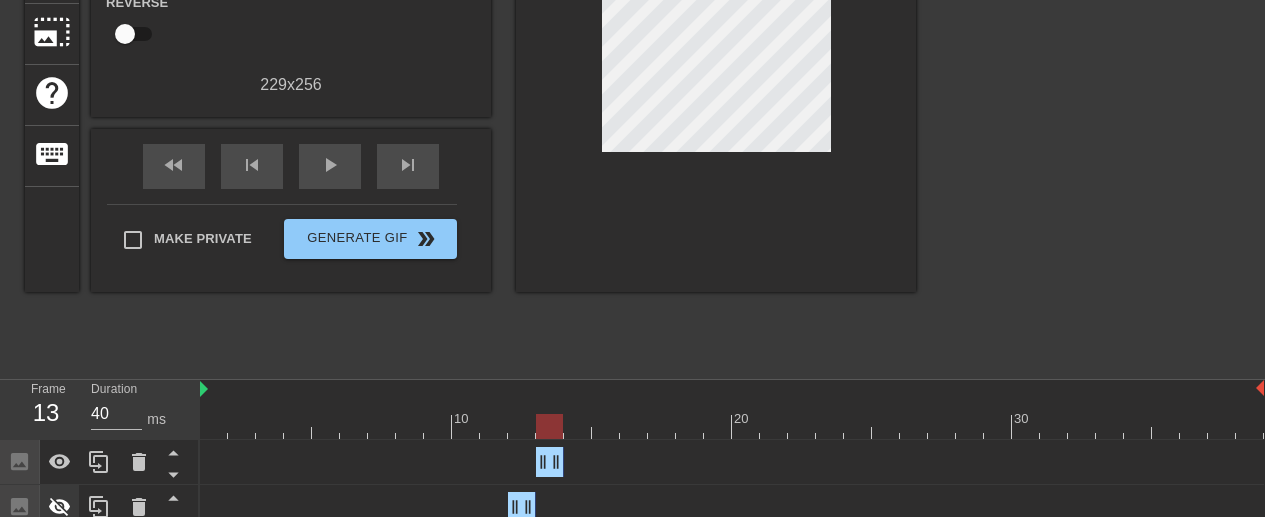 click 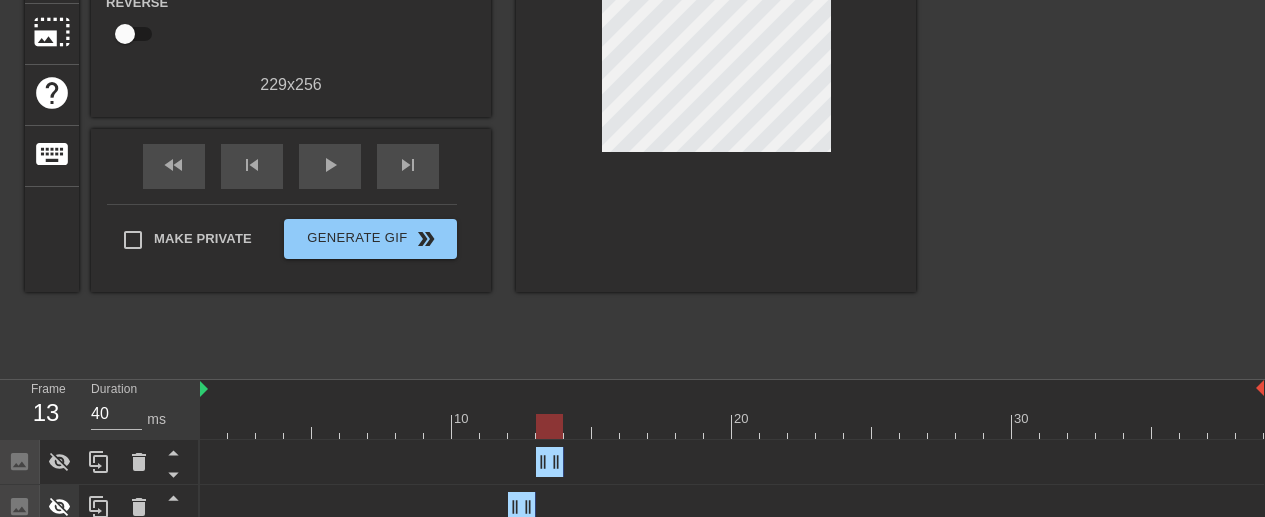 click on "title add_circle image add_circle crop photo_size_select_large help keyboard Gif Settings Speed slow_motion_video x1.00 speed Transparent help Reverse 229  x  256 fast_rewind skip_previous play_arrow skip_next Make Private Generate Gif double_arrow" at bounding box center (470, 67) 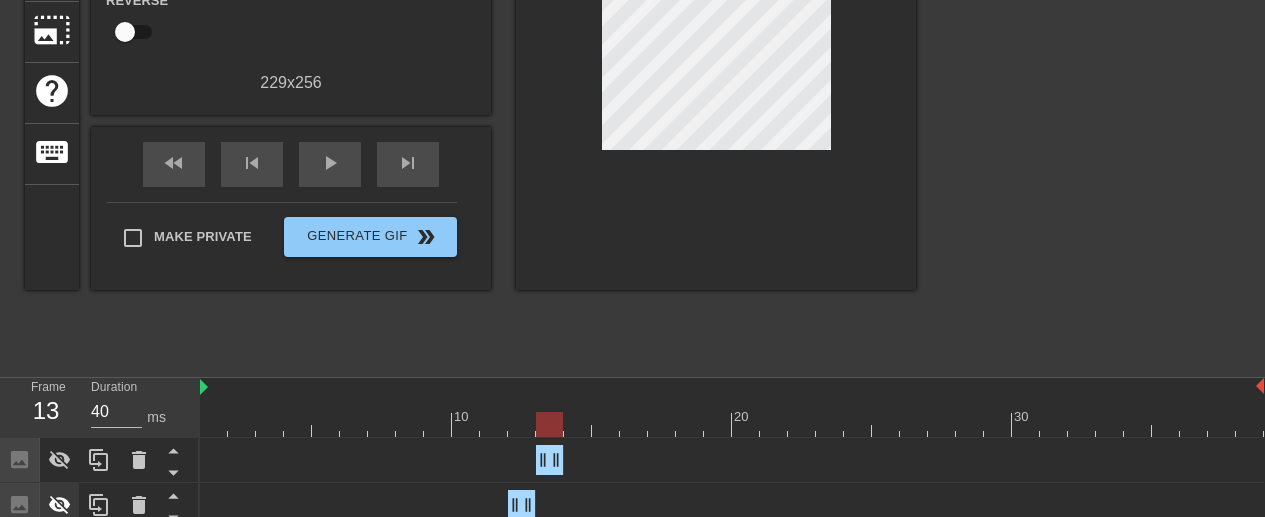 scroll, scrollTop: 316, scrollLeft: 0, axis: vertical 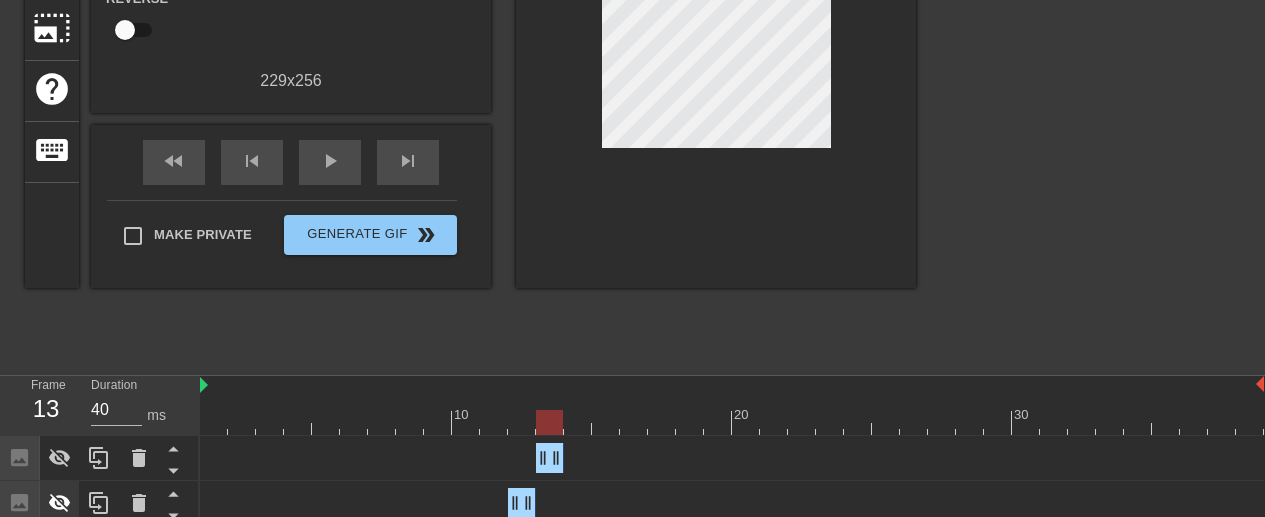 click 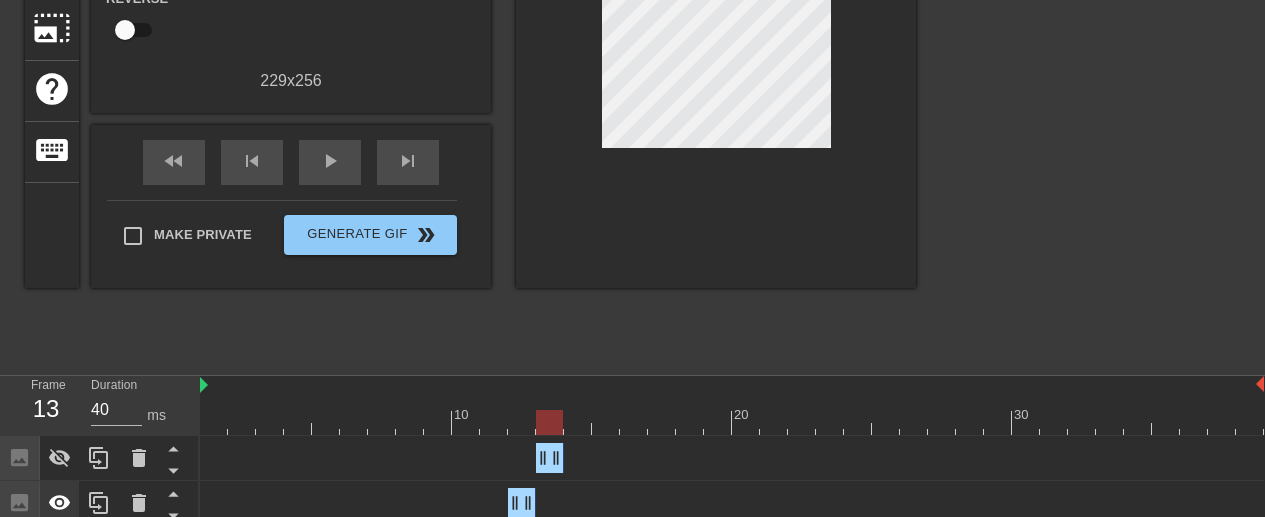 click 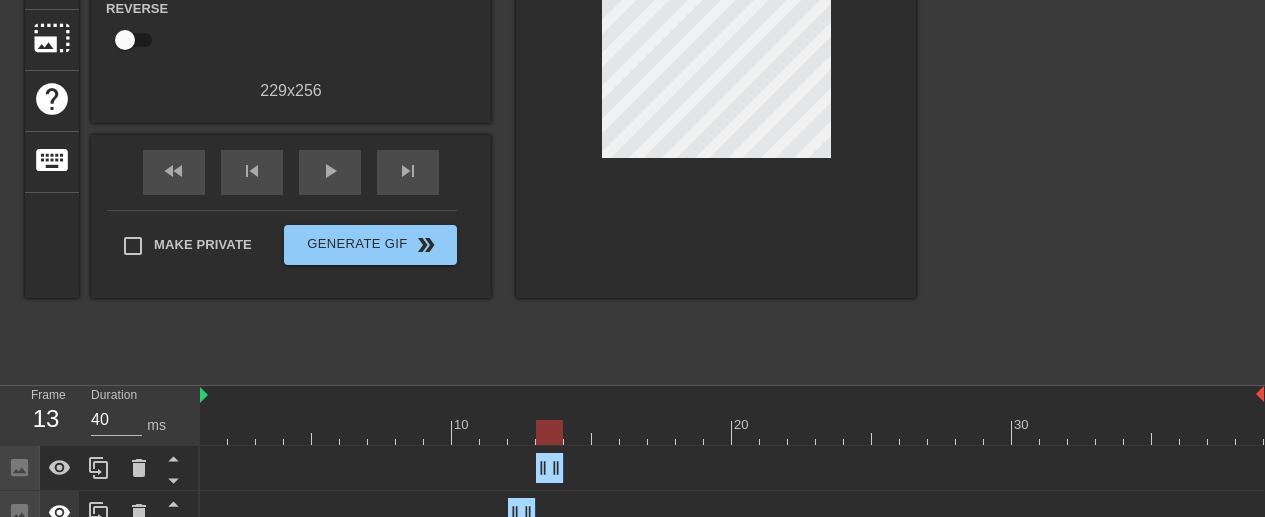 scroll, scrollTop: 300, scrollLeft: 0, axis: vertical 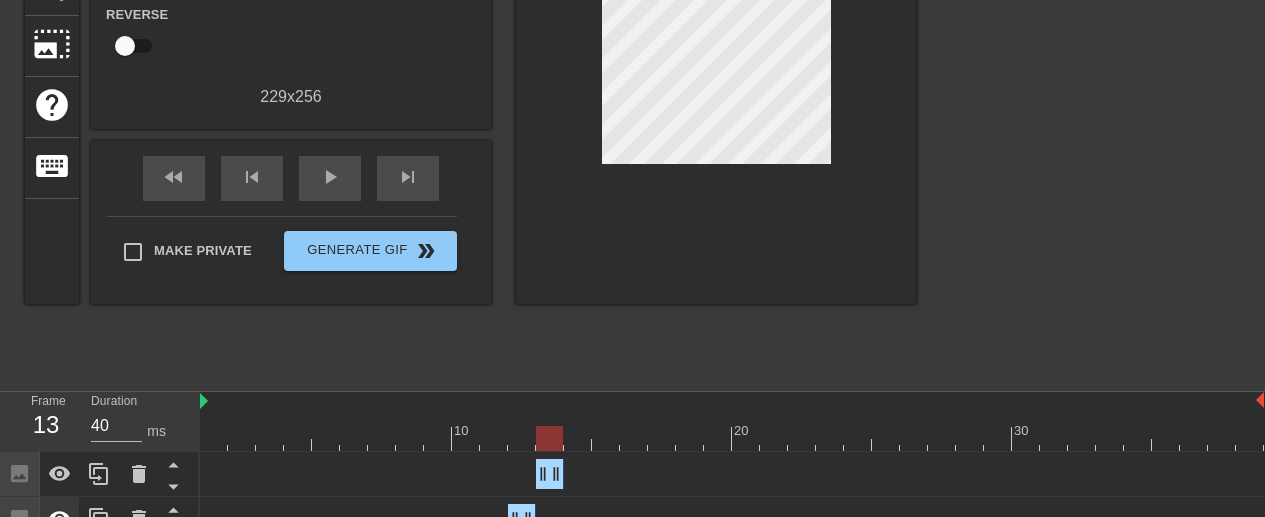 click at bounding box center (732, 438) 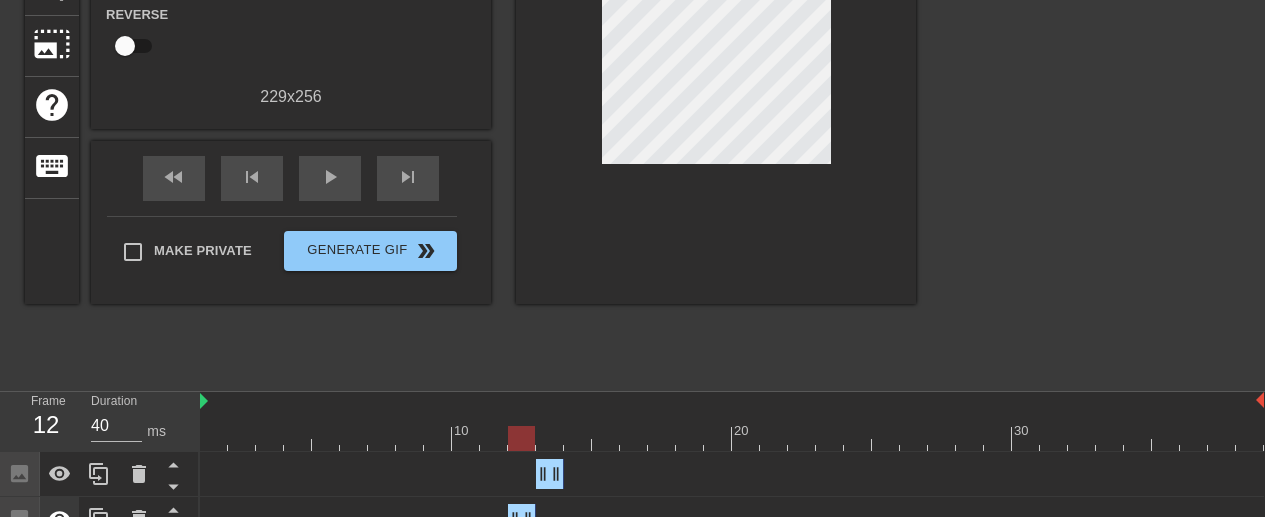 click at bounding box center (732, 438) 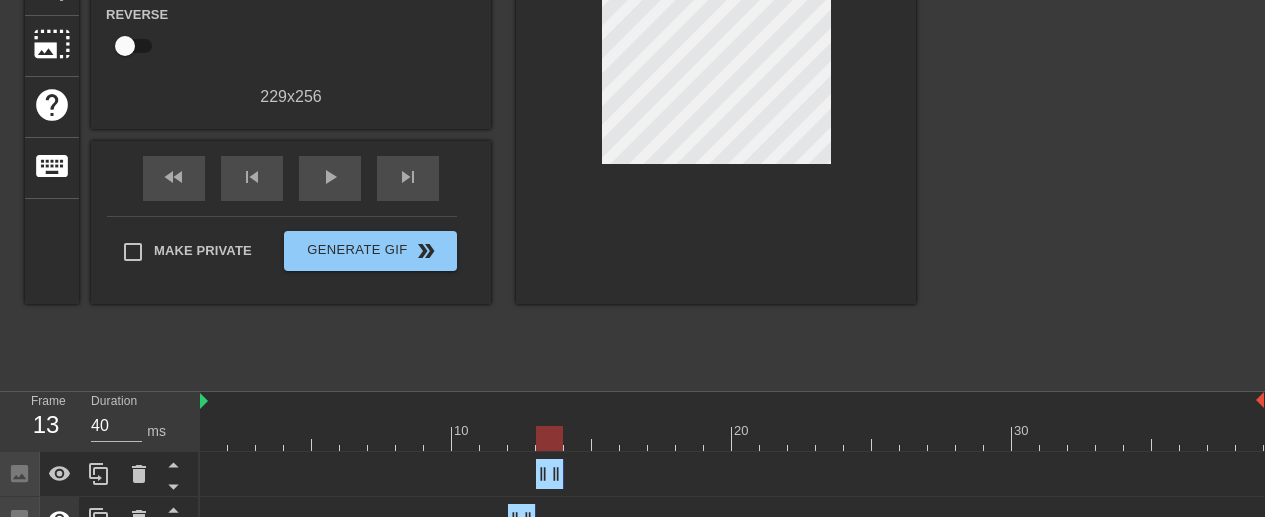 click on "title add_circle image add_circle crop photo_size_select_large help keyboard Gif Settings Speed slow_motion_video x1.00 speed Transparent help Reverse 229  x  256 fast_rewind skip_previous play_arrow skip_next Make Private Generate Gif double_arrow" at bounding box center (470, 79) 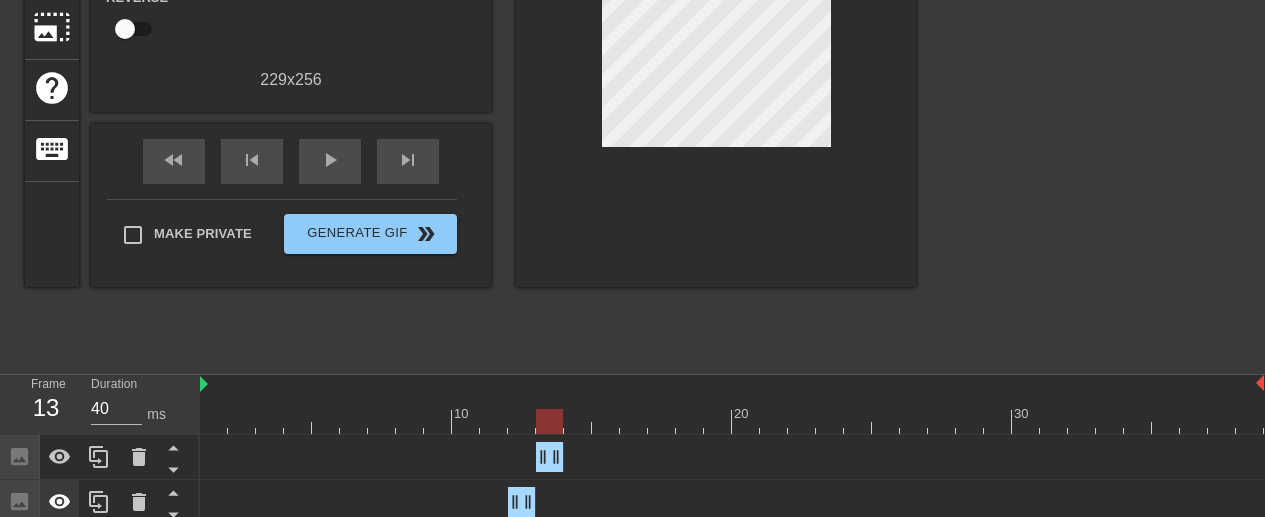 scroll, scrollTop: 321, scrollLeft: 0, axis: vertical 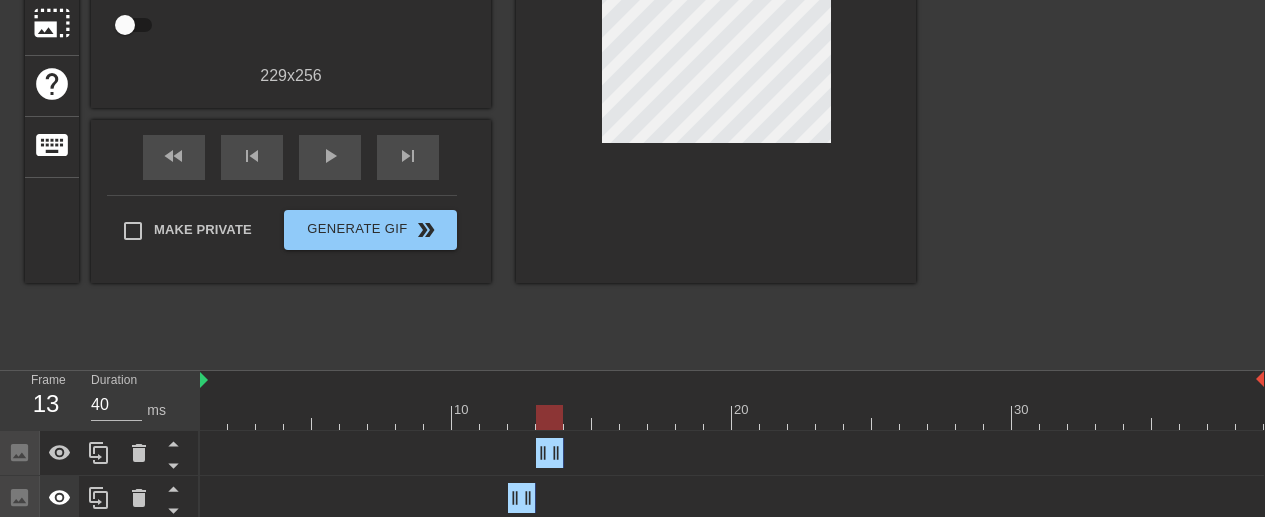 click 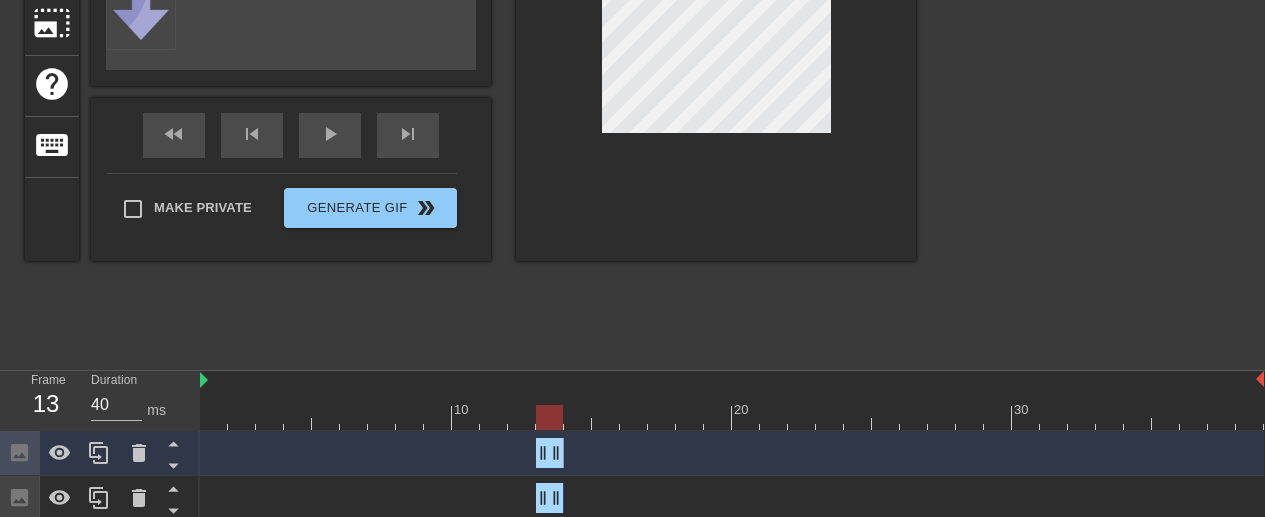 scroll, scrollTop: 317, scrollLeft: 0, axis: vertical 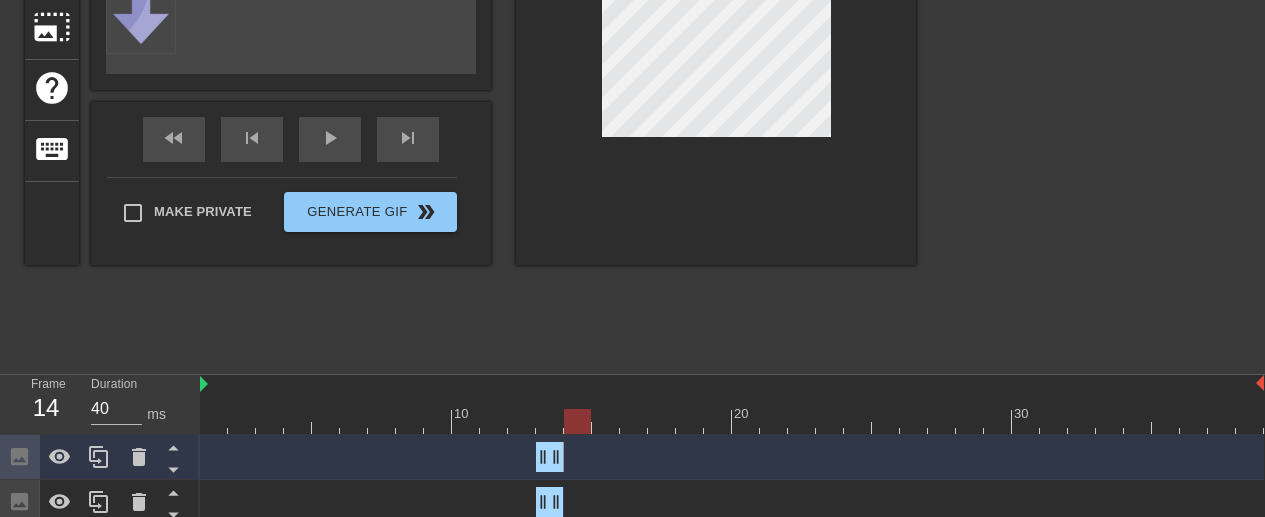 click at bounding box center [732, 421] 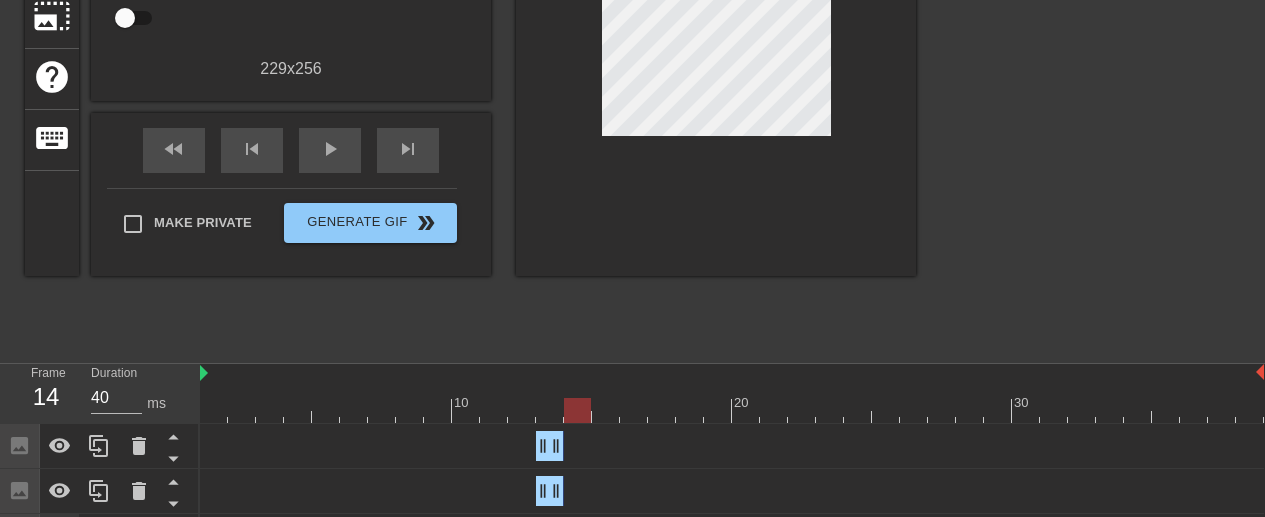scroll, scrollTop: 332, scrollLeft: 0, axis: vertical 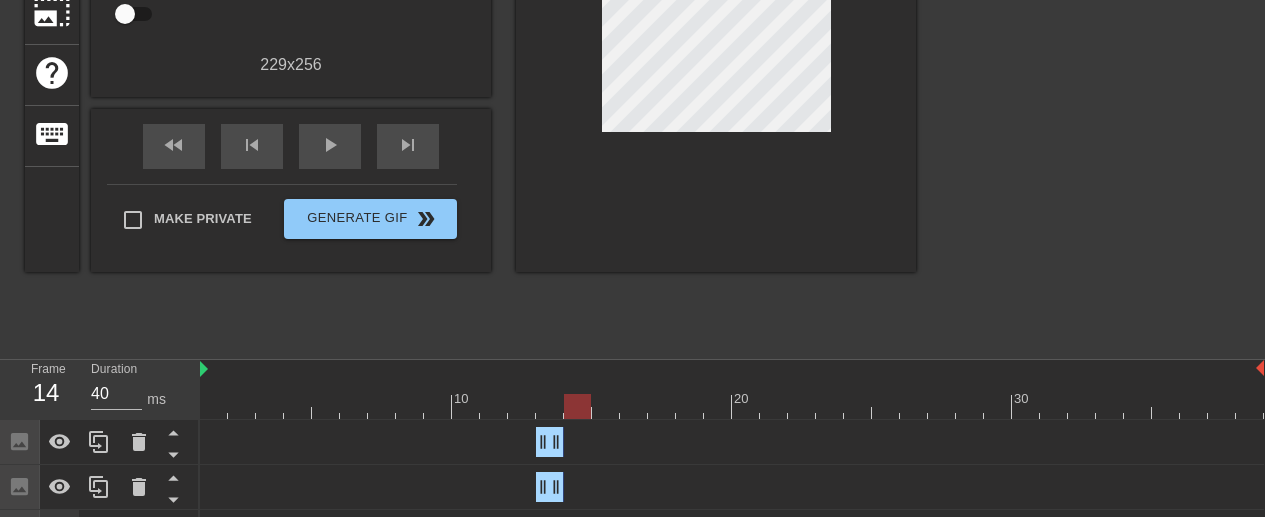click 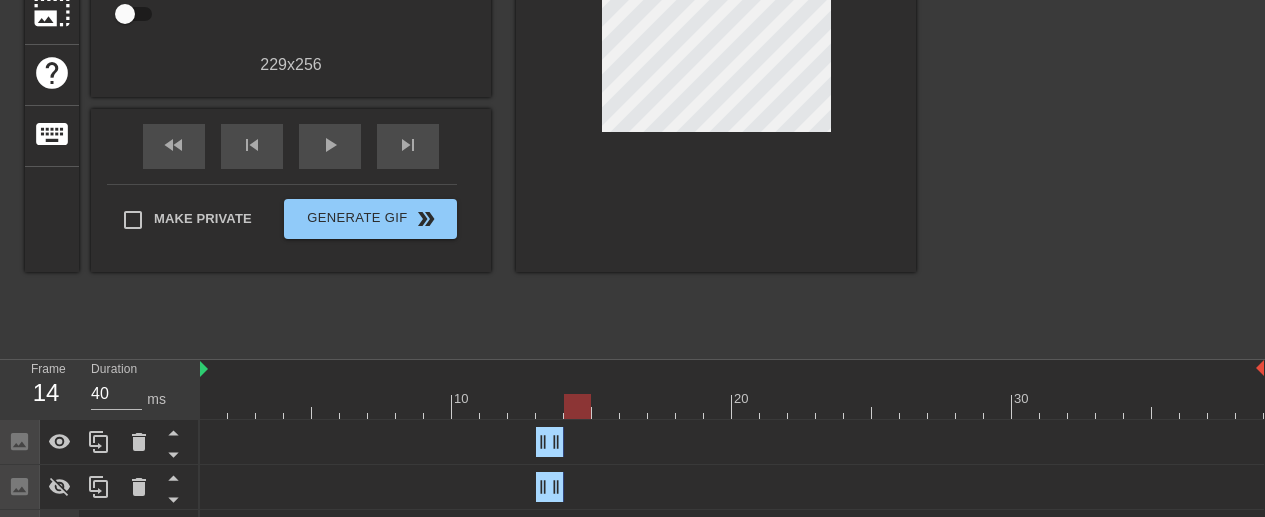 click 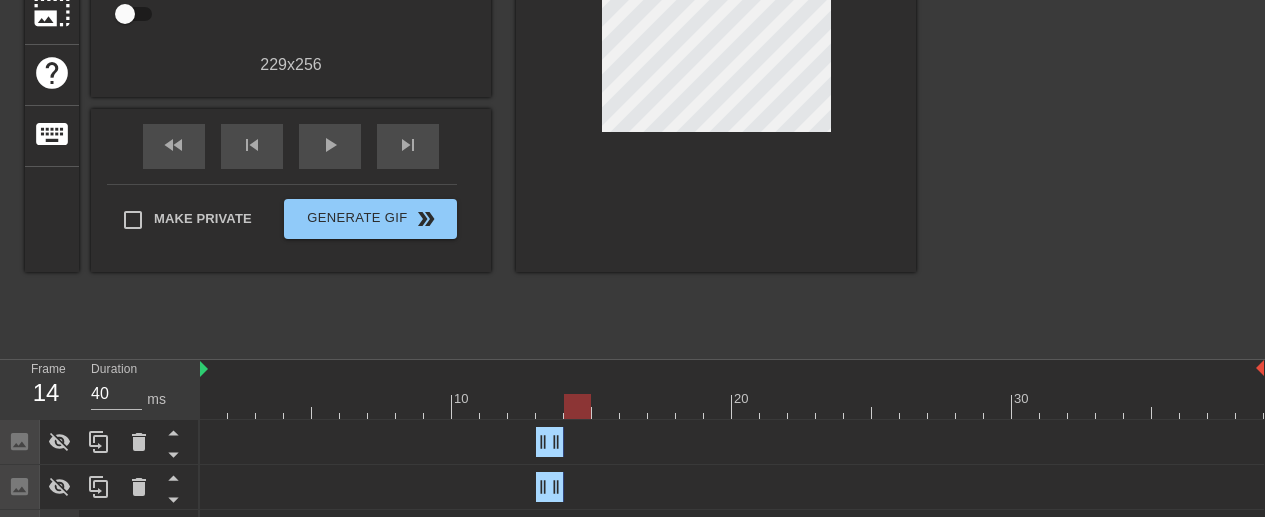click at bounding box center [732, 406] 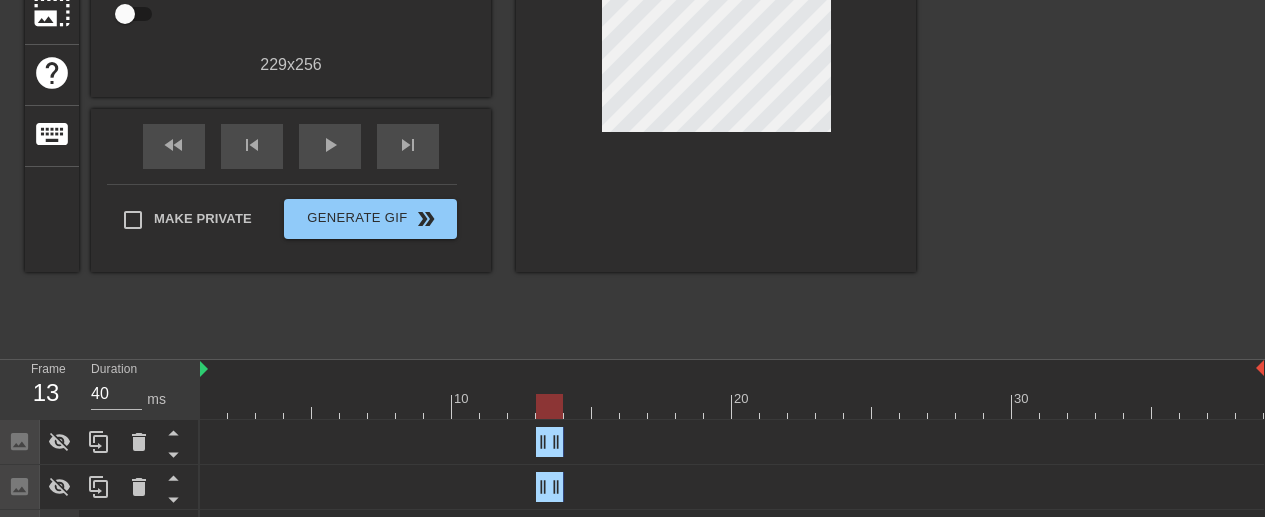 click at bounding box center (732, 406) 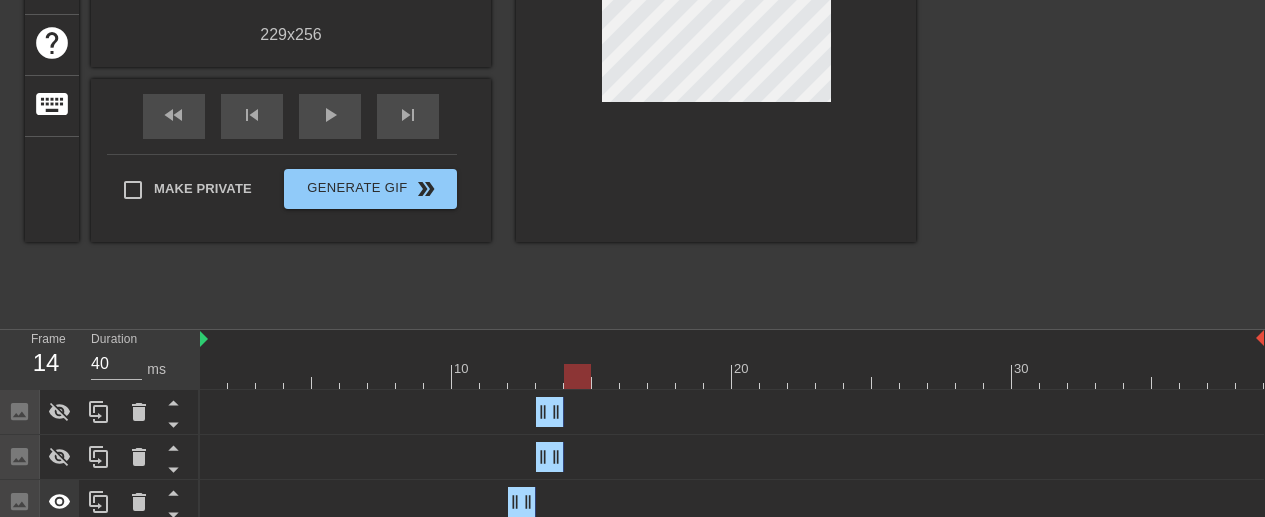 scroll, scrollTop: 365, scrollLeft: 0, axis: vertical 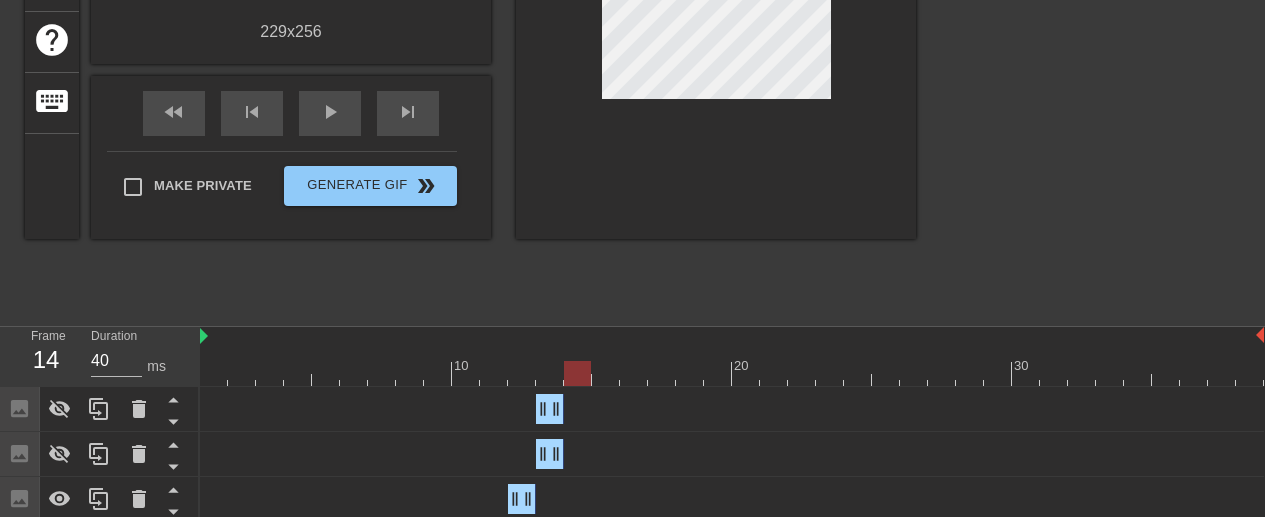 drag, startPoint x: 53, startPoint y: 501, endPoint x: 578, endPoint y: 403, distance: 534.06836 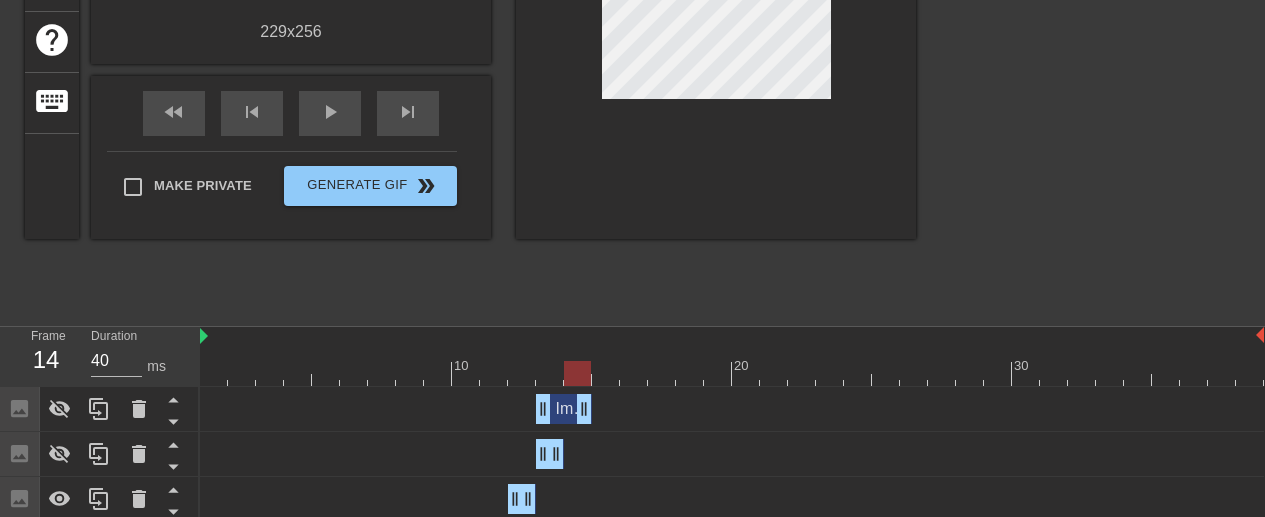drag, startPoint x: 578, startPoint y: 403, endPoint x: 593, endPoint y: 404, distance: 15.033297 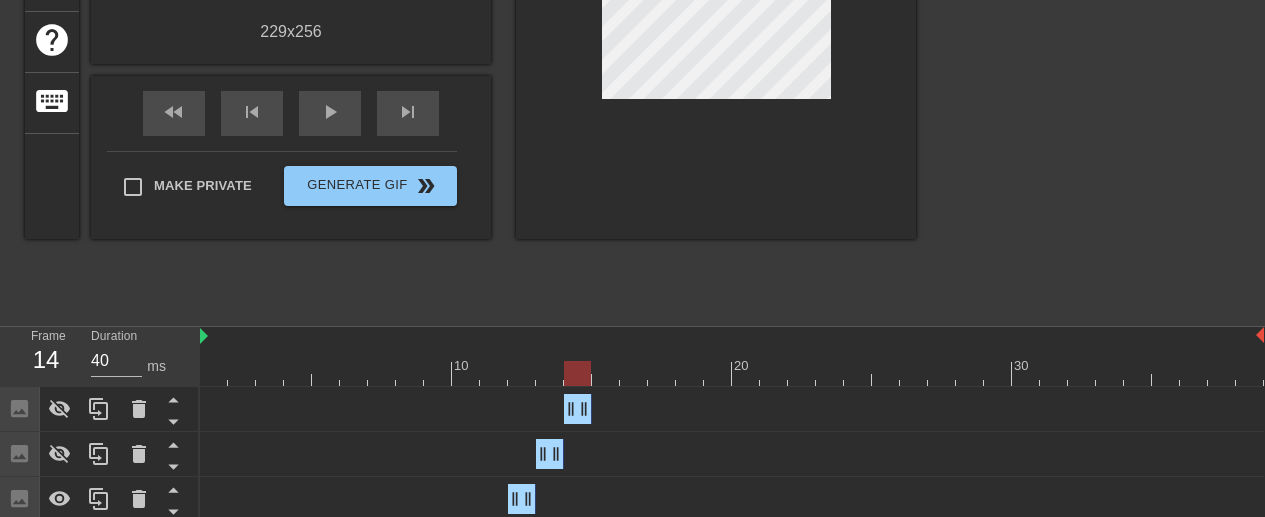 drag, startPoint x: 593, startPoint y: 404, endPoint x: 568, endPoint y: 411, distance: 25.96151 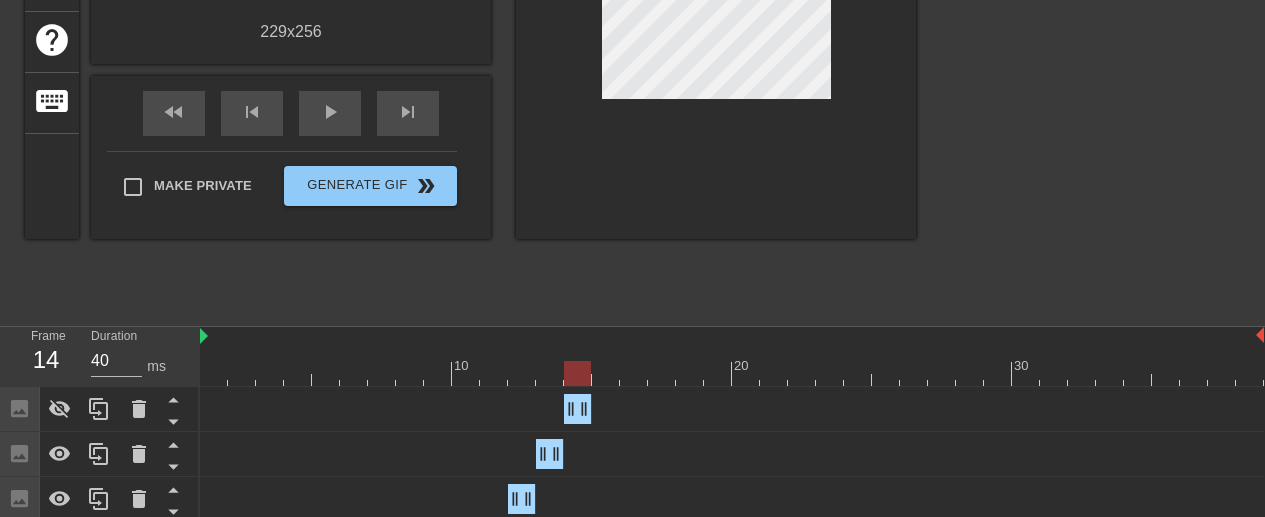 click 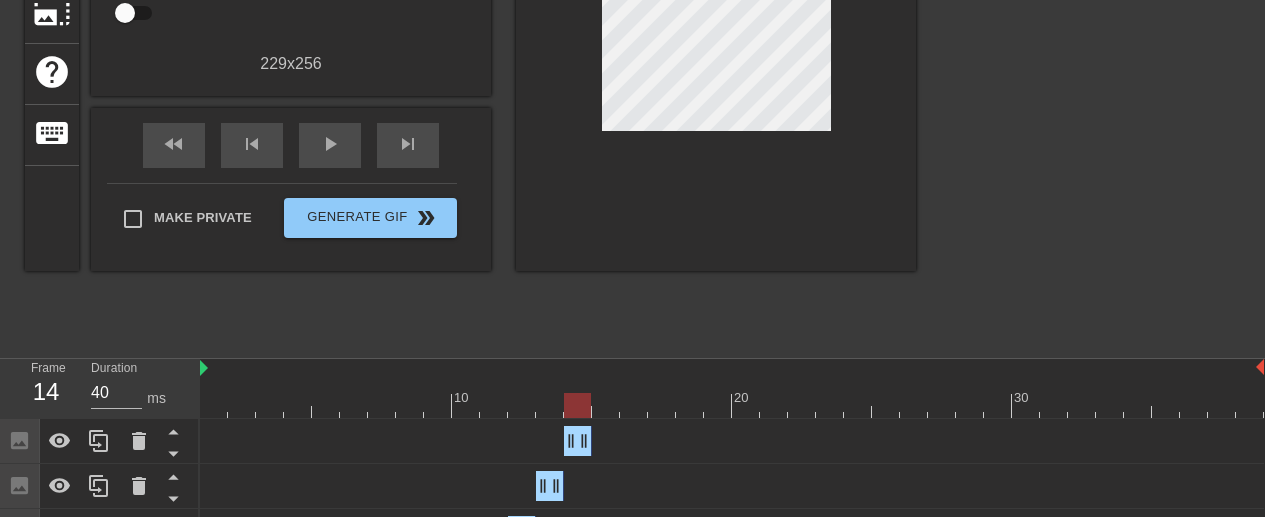 scroll, scrollTop: 330, scrollLeft: 0, axis: vertical 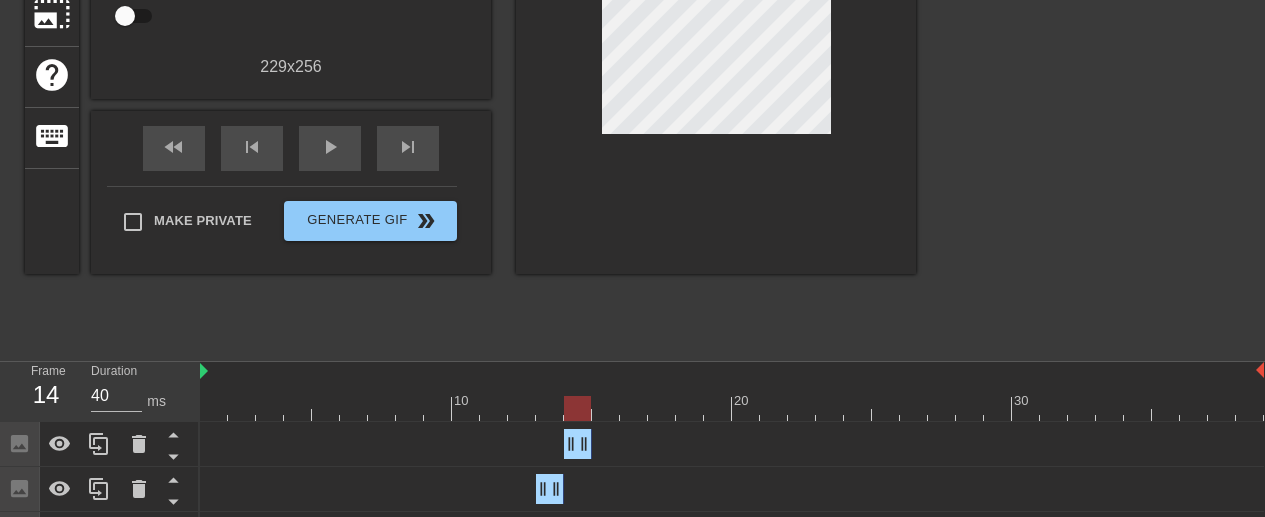 click on "Image drag_handle drag_handle" at bounding box center (732, 489) 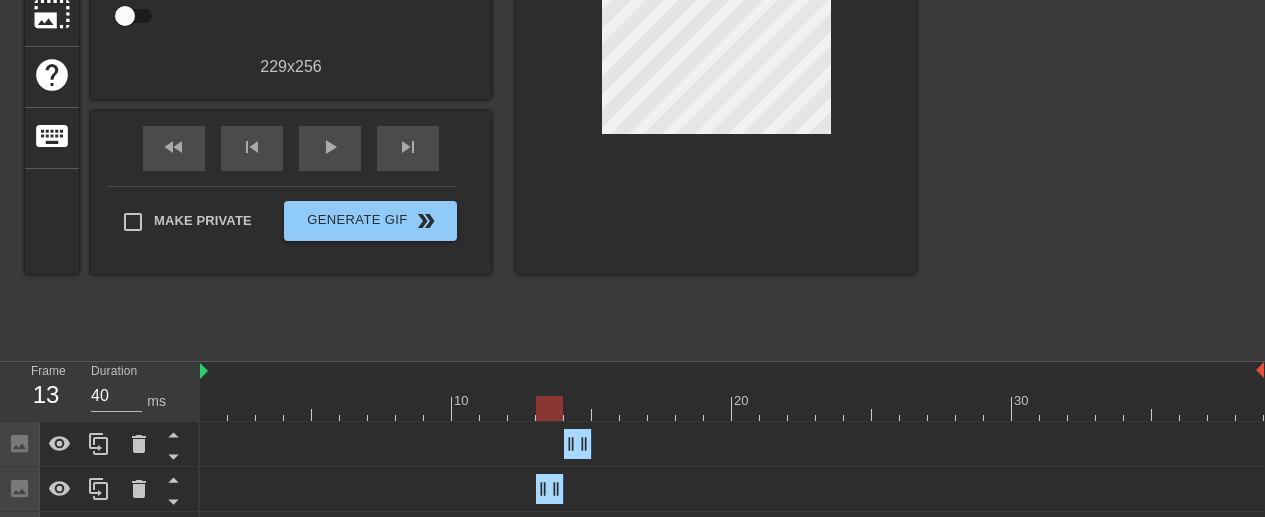 click at bounding box center (732, 408) 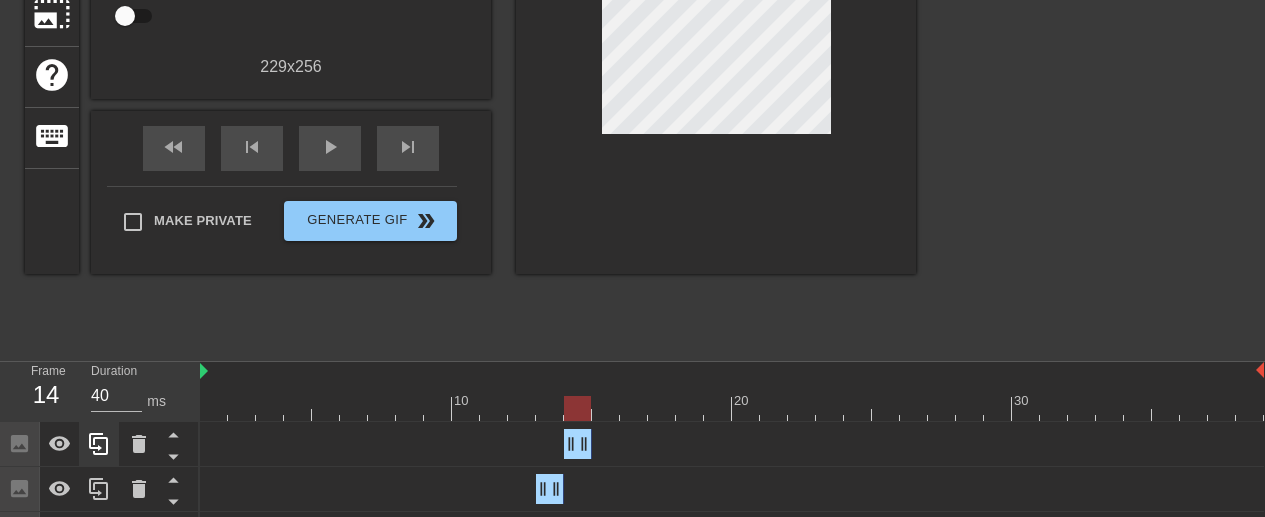 drag, startPoint x: 568, startPoint y: 411, endPoint x: 102, endPoint y: 444, distance: 467.167 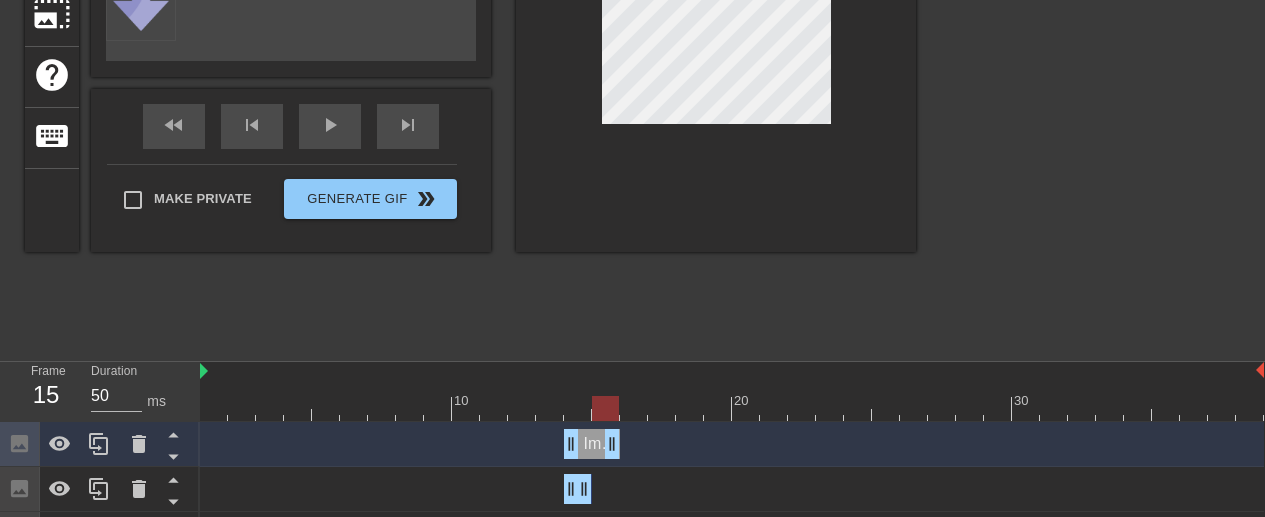 drag, startPoint x: 102, startPoint y: 444, endPoint x: 615, endPoint y: 440, distance: 513.01556 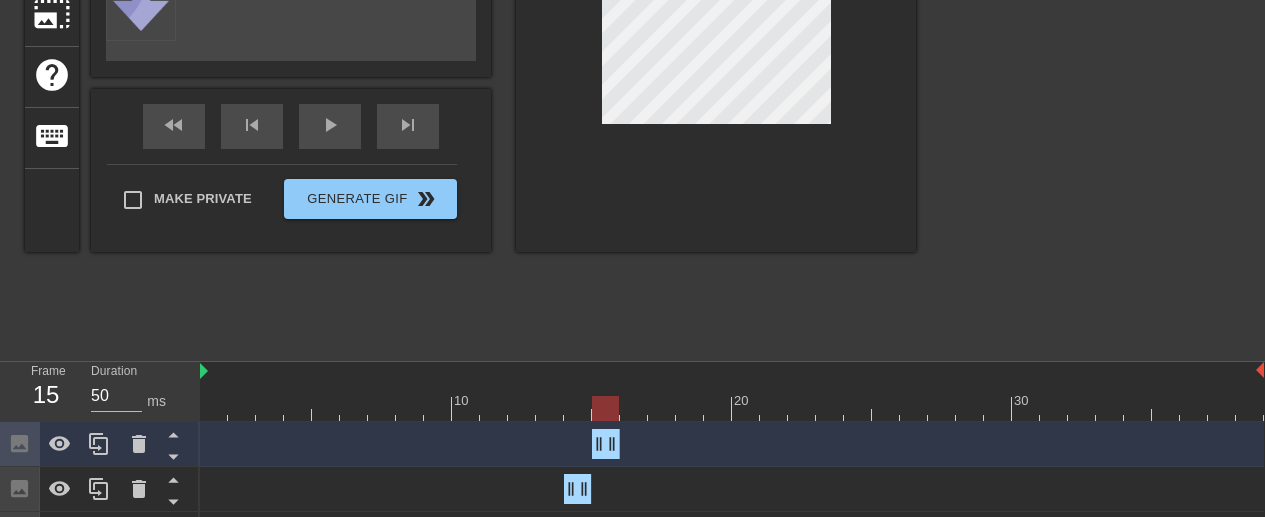 drag, startPoint x: 615, startPoint y: 440, endPoint x: 589, endPoint y: 441, distance: 26.019224 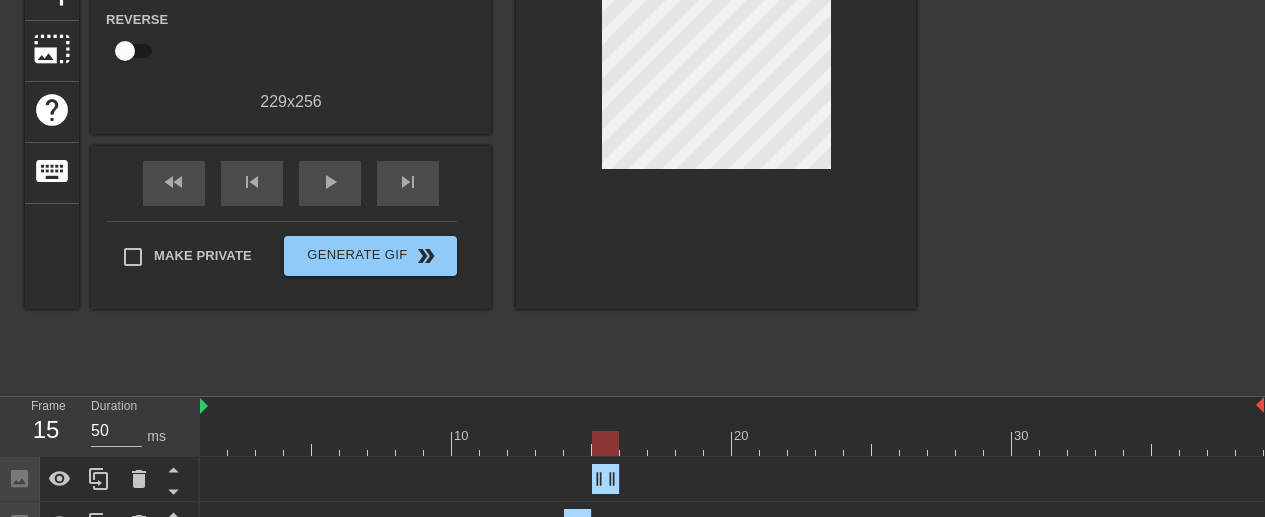 click at bounding box center [716, 46] 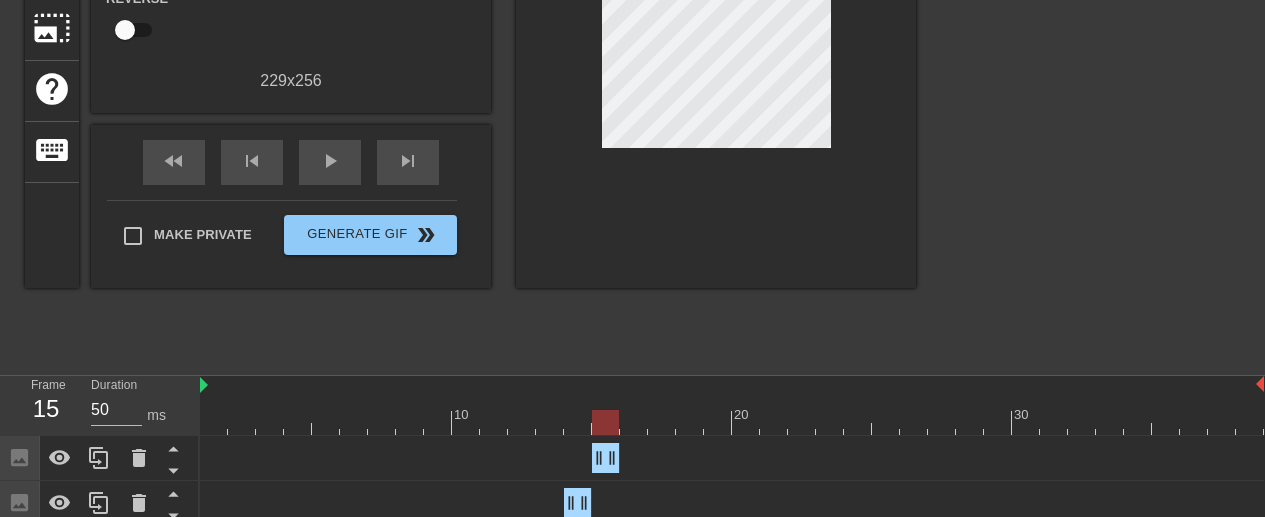 scroll, scrollTop: 317, scrollLeft: 0, axis: vertical 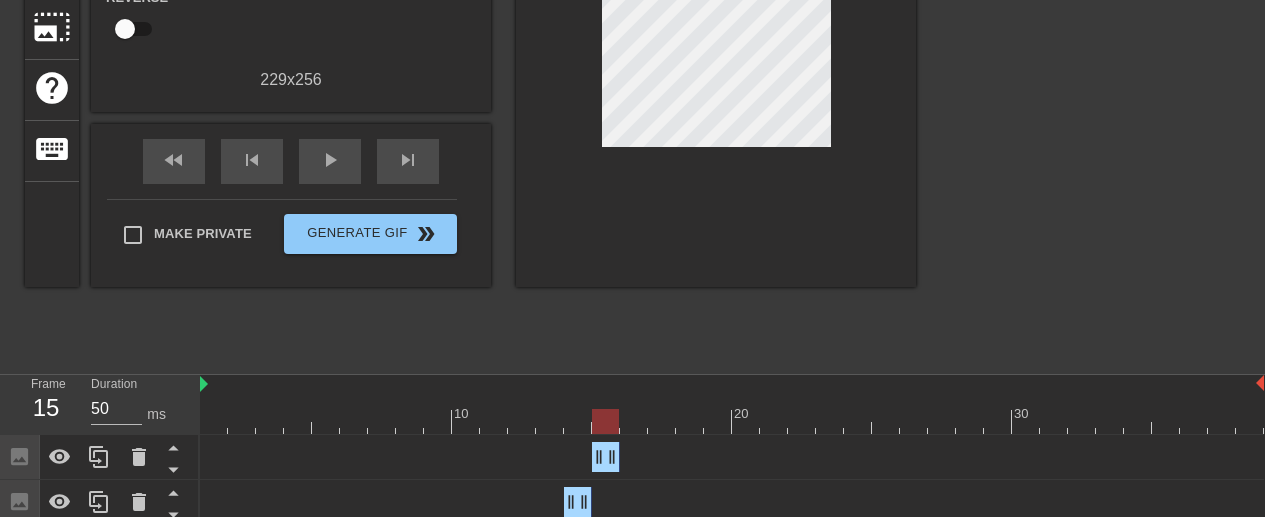click 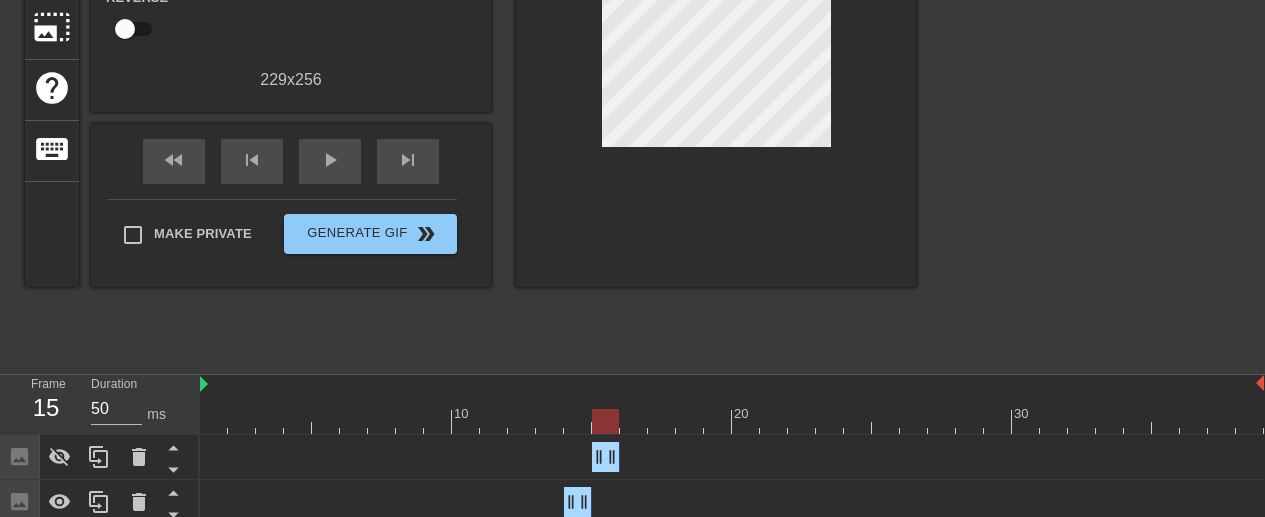 click 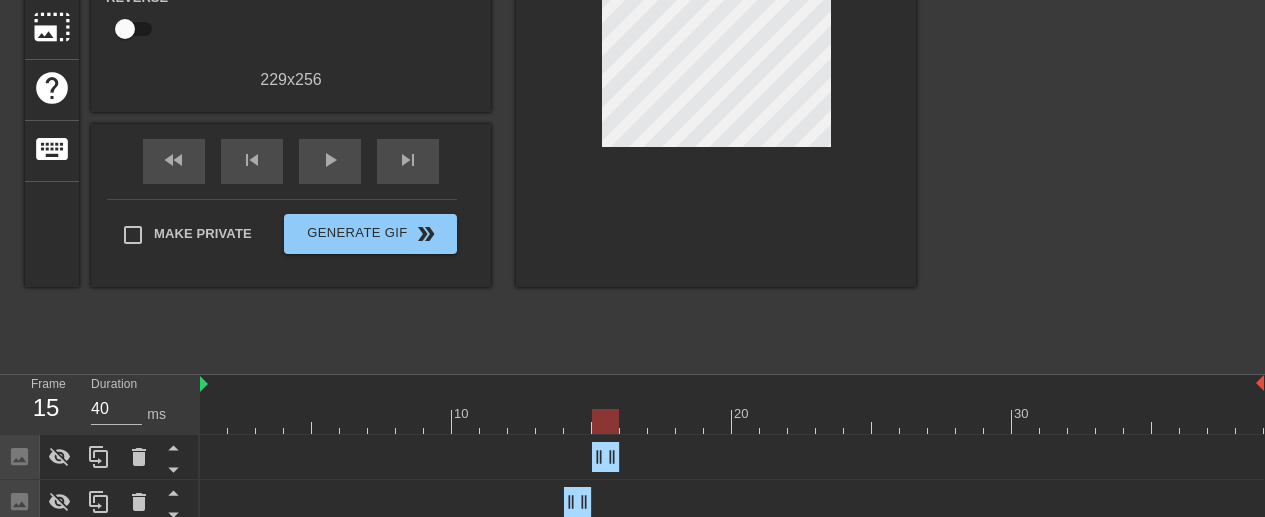 click at bounding box center [732, 421] 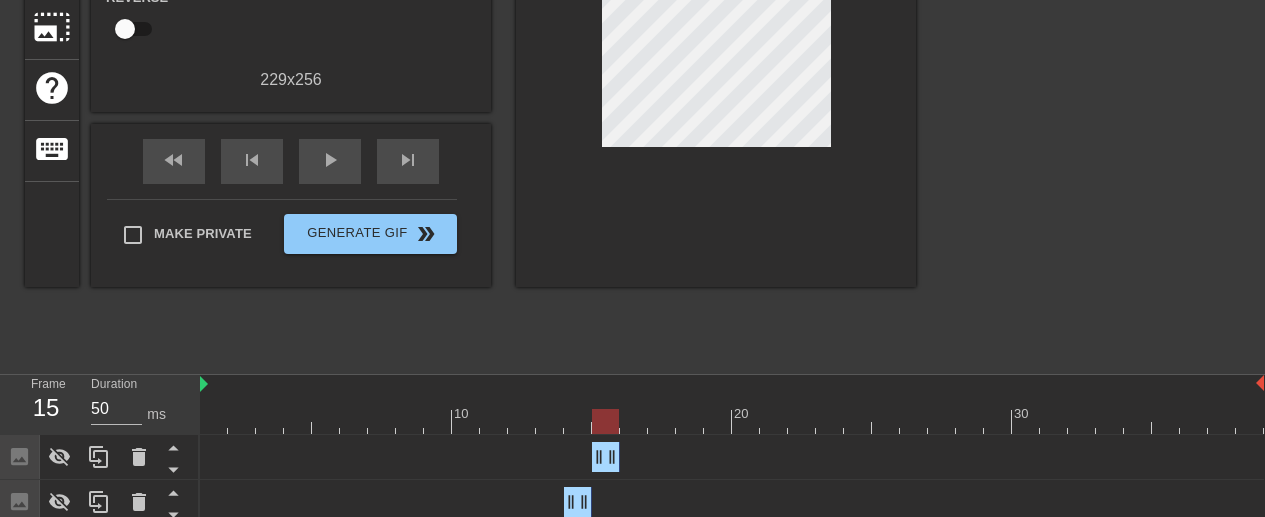 click at bounding box center (732, 421) 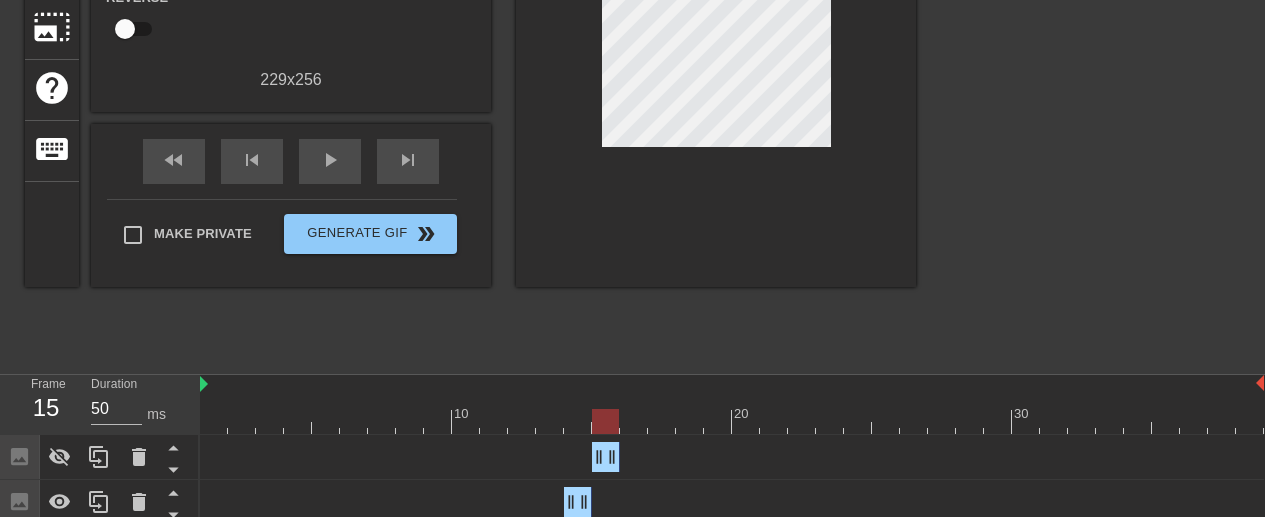 click 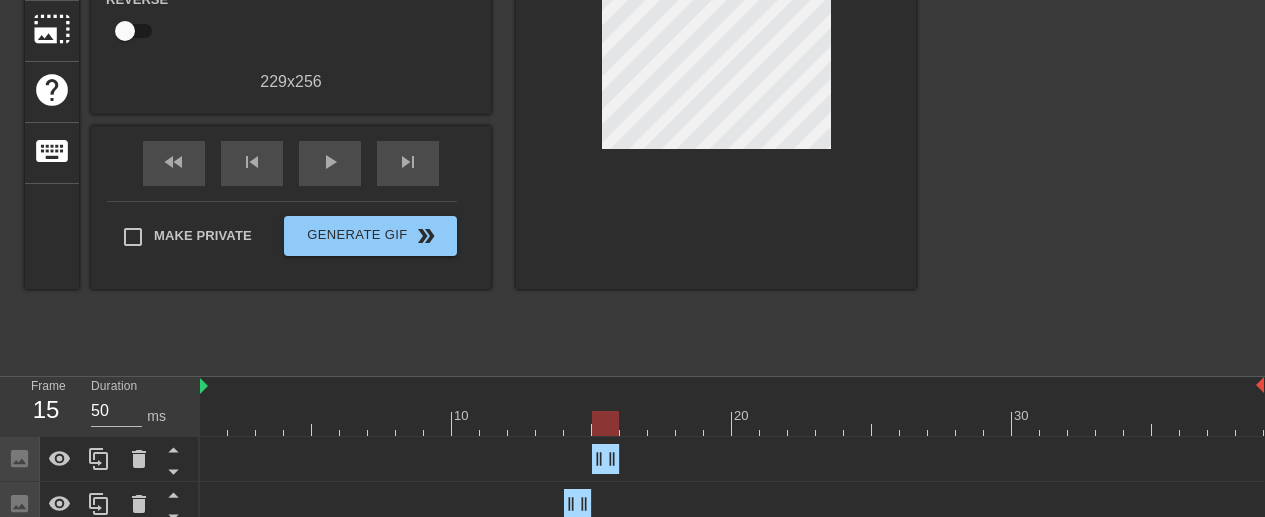 scroll, scrollTop: 313, scrollLeft: 0, axis: vertical 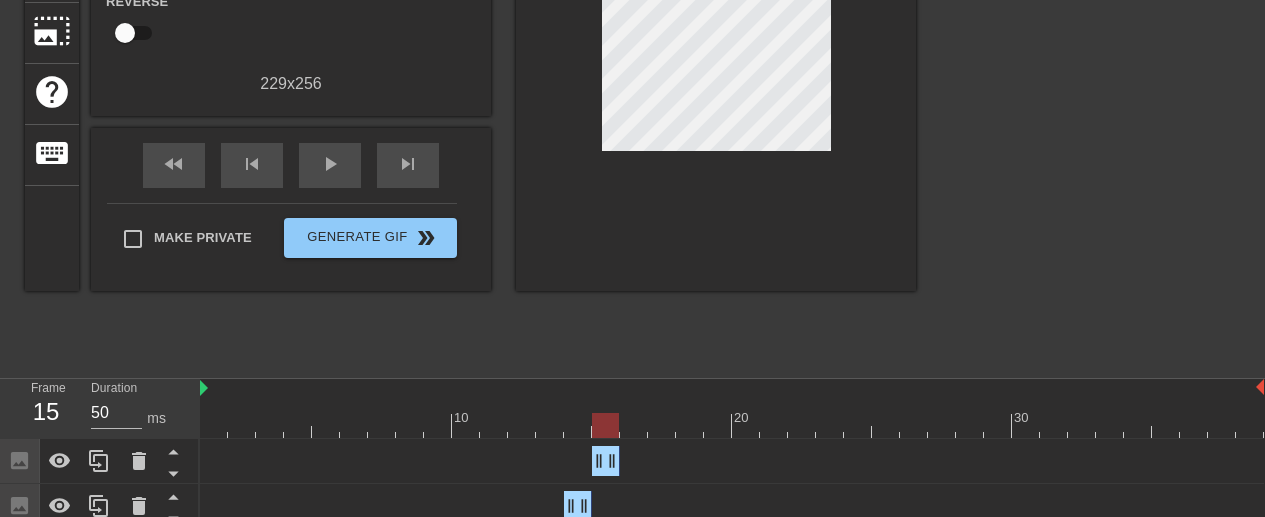 click 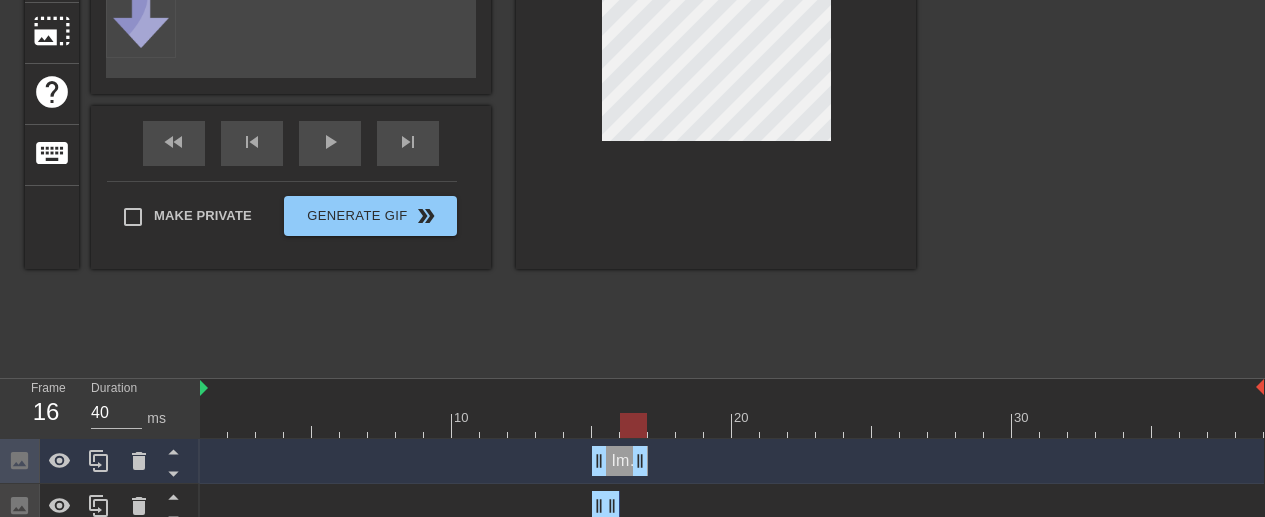 drag, startPoint x: 589, startPoint y: 441, endPoint x: 628, endPoint y: 457, distance: 42.154476 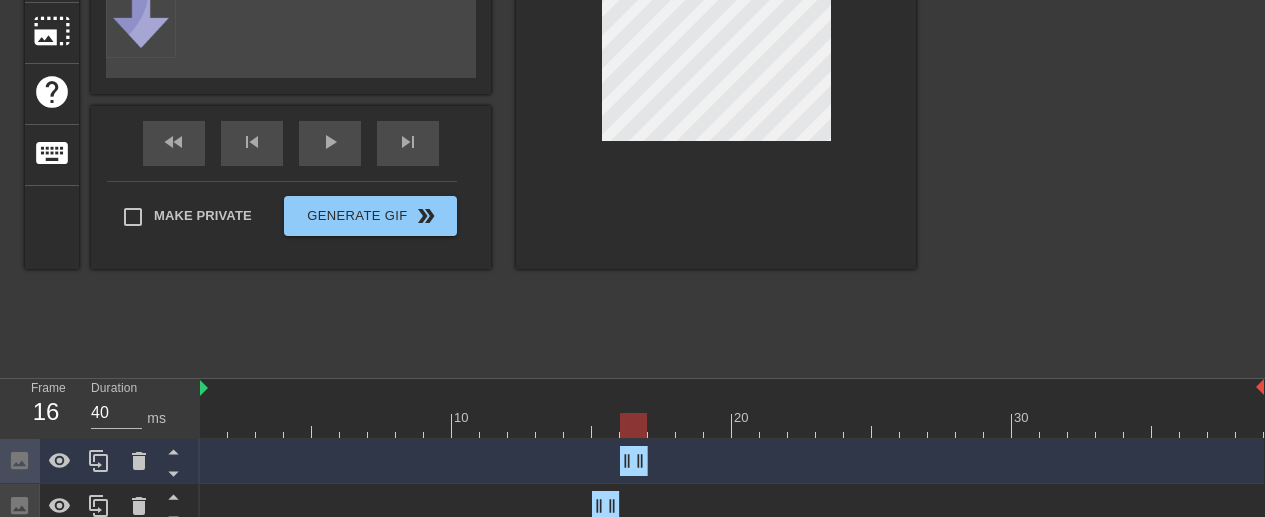 click on "title add_circle image add_circle crop photo_size_select_large help keyboard Image Animate Select Image add_photo_alternate fast_rewind skip_previous play_arrow skip_next Make Private Generate Gif double_arrow" at bounding box center (470, 66) 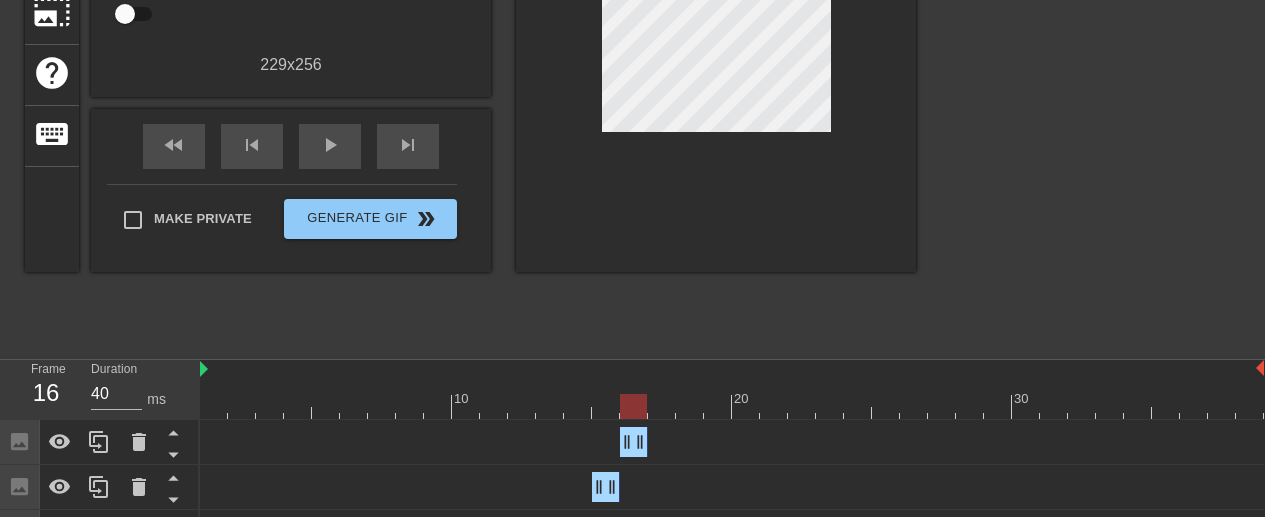 scroll, scrollTop: 341, scrollLeft: 0, axis: vertical 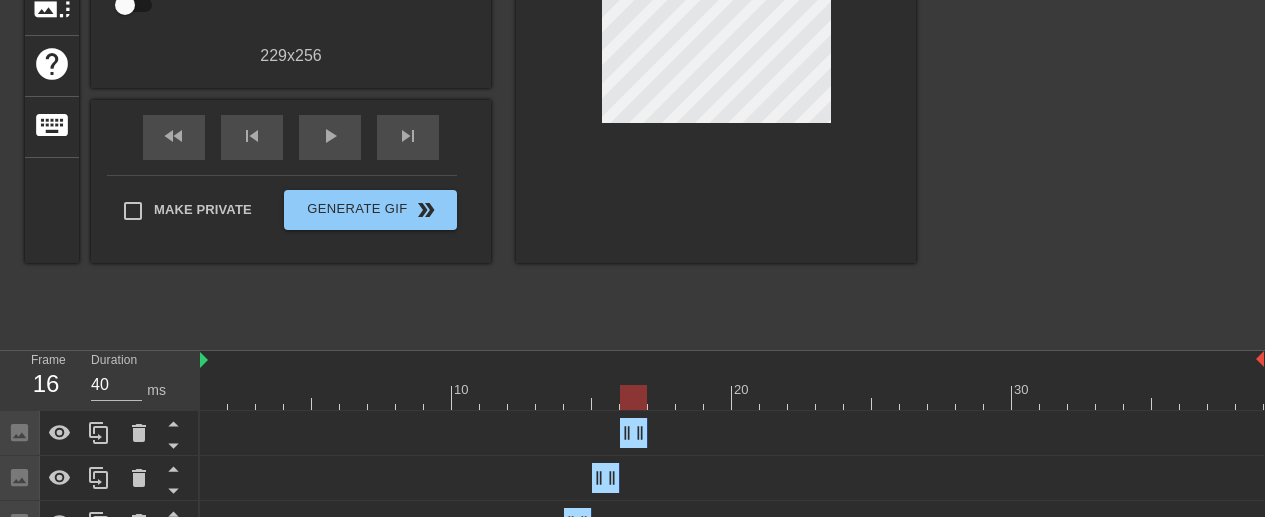 click at bounding box center [60, 478] 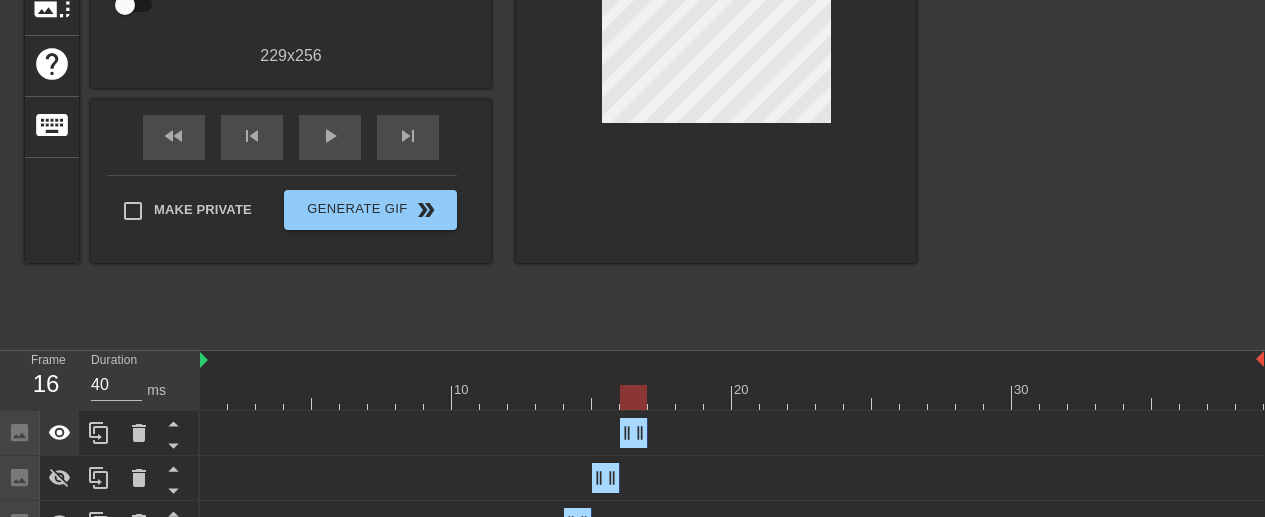 drag, startPoint x: 624, startPoint y: 462, endPoint x: 68, endPoint y: 432, distance: 556.8088 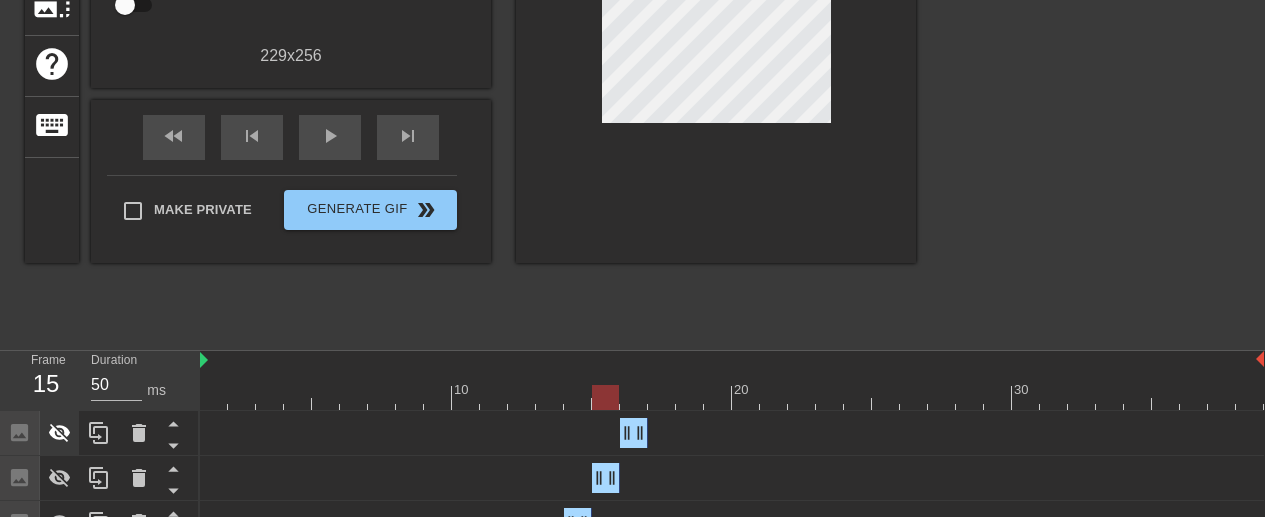 click at bounding box center [732, 397] 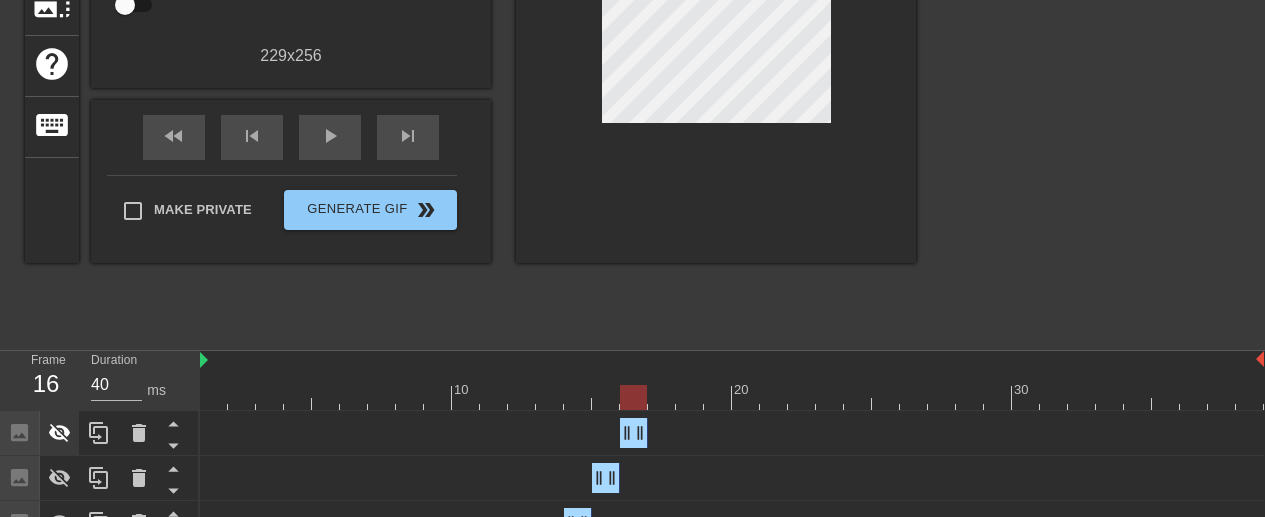 click at bounding box center [732, 397] 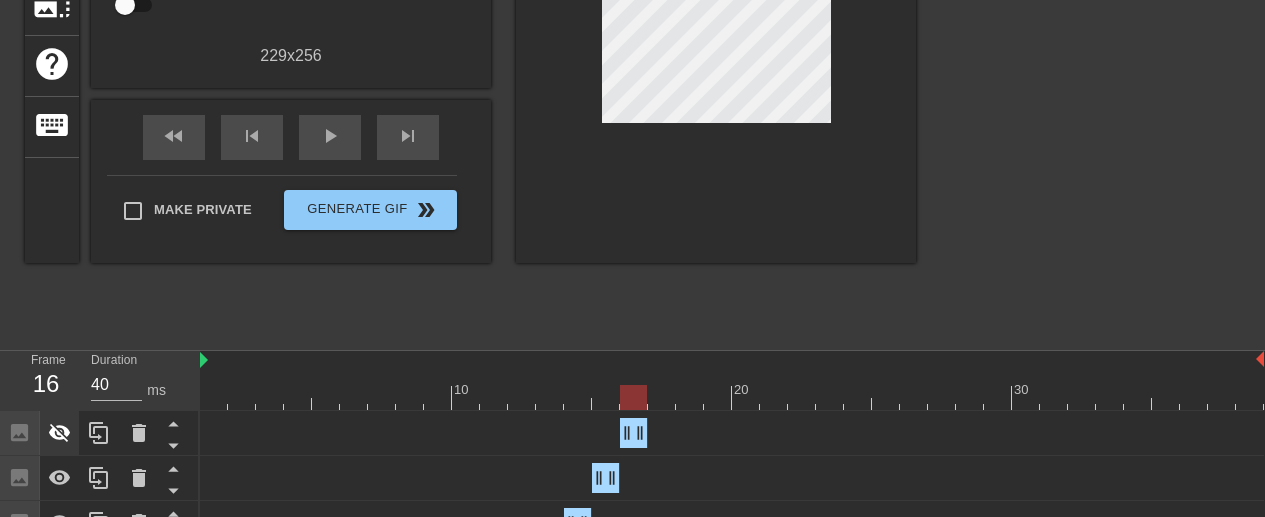 click 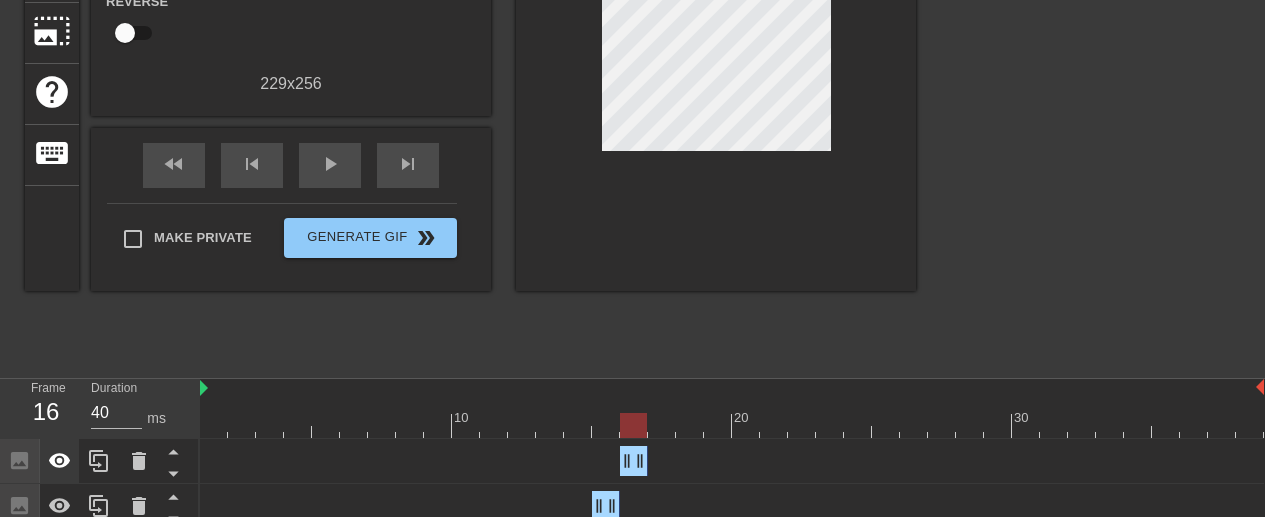 scroll, scrollTop: 313, scrollLeft: 0, axis: vertical 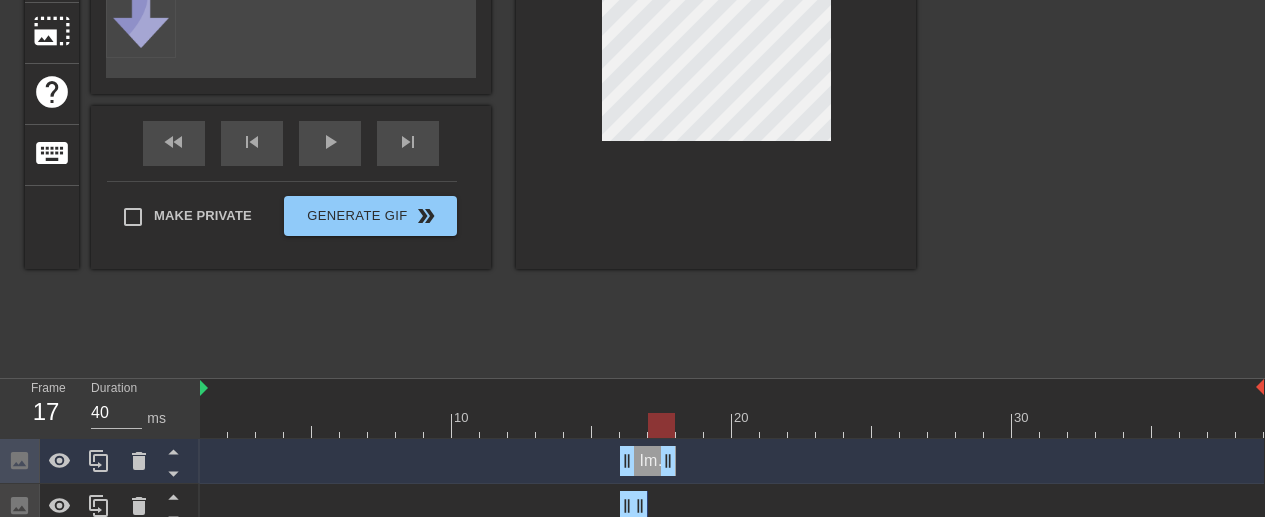 drag, startPoint x: 68, startPoint y: 432, endPoint x: 669, endPoint y: 454, distance: 601.4025 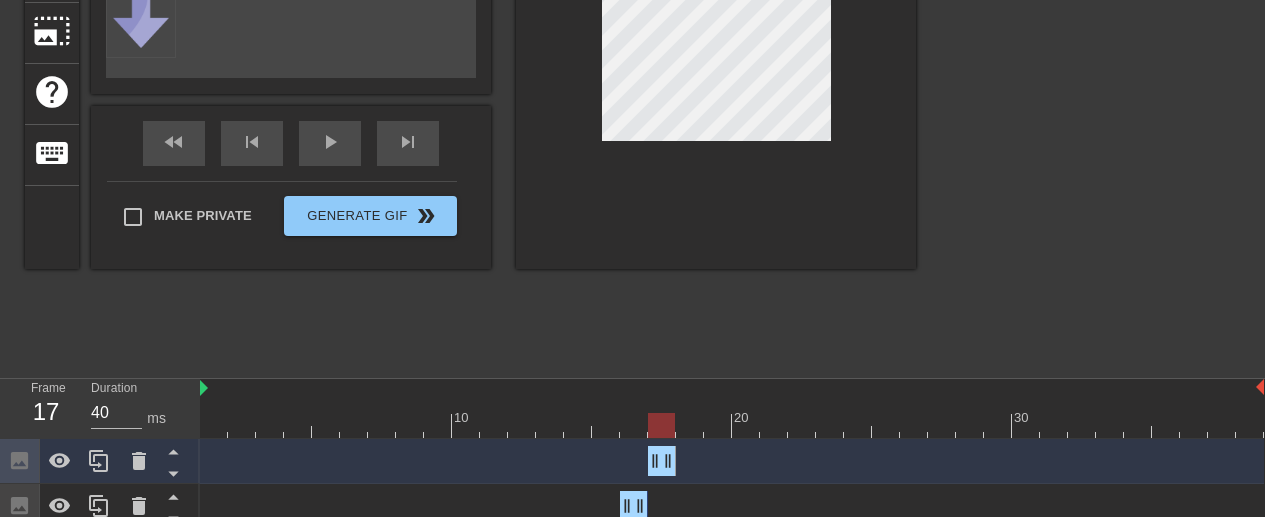 drag, startPoint x: 669, startPoint y: 454, endPoint x: 651, endPoint y: 461, distance: 19.313208 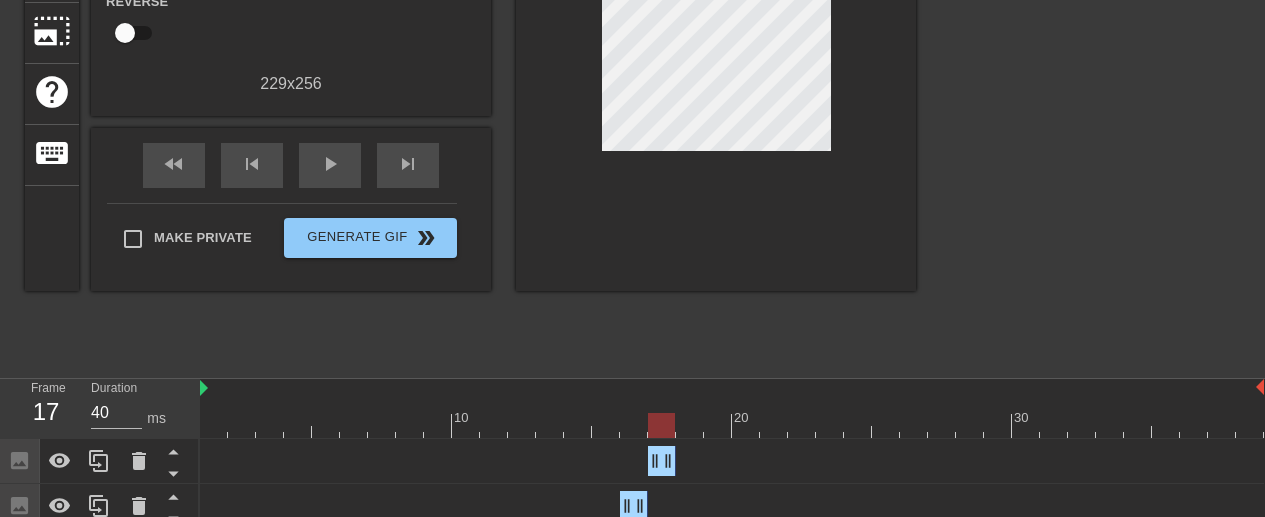 click on "title add_circle image add_circle crop photo_size_select_large help keyboard Gif Settings Speed slow_motion_video x1.00 speed Transparent help Reverse 229  x  256 fast_rewind skip_previous play_arrow skip_next Make Private Generate Gif double_arrow" at bounding box center [470, 66] 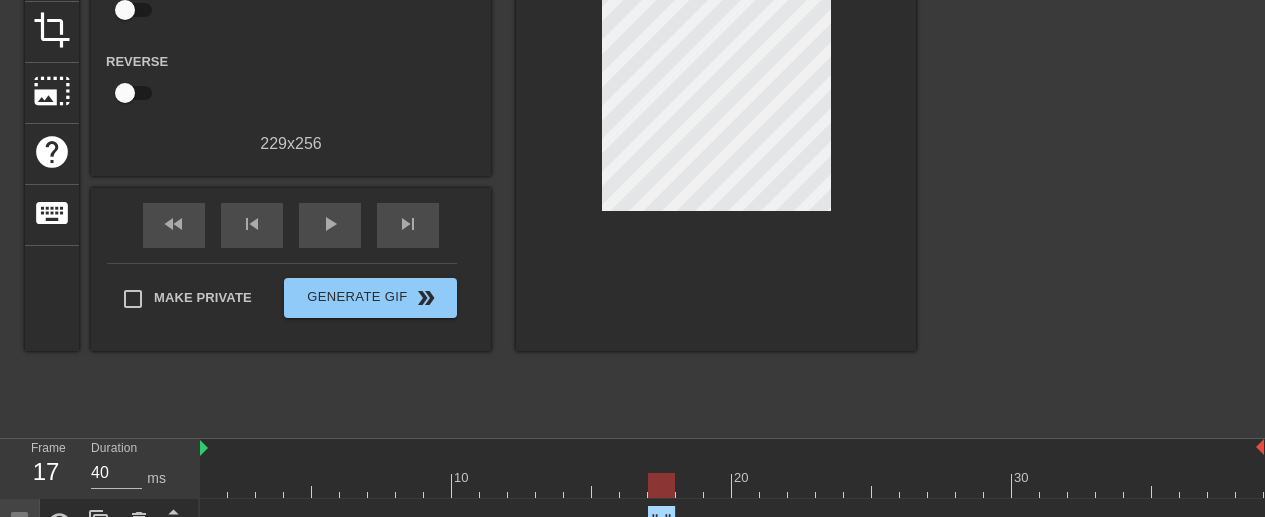scroll, scrollTop: 255, scrollLeft: 0, axis: vertical 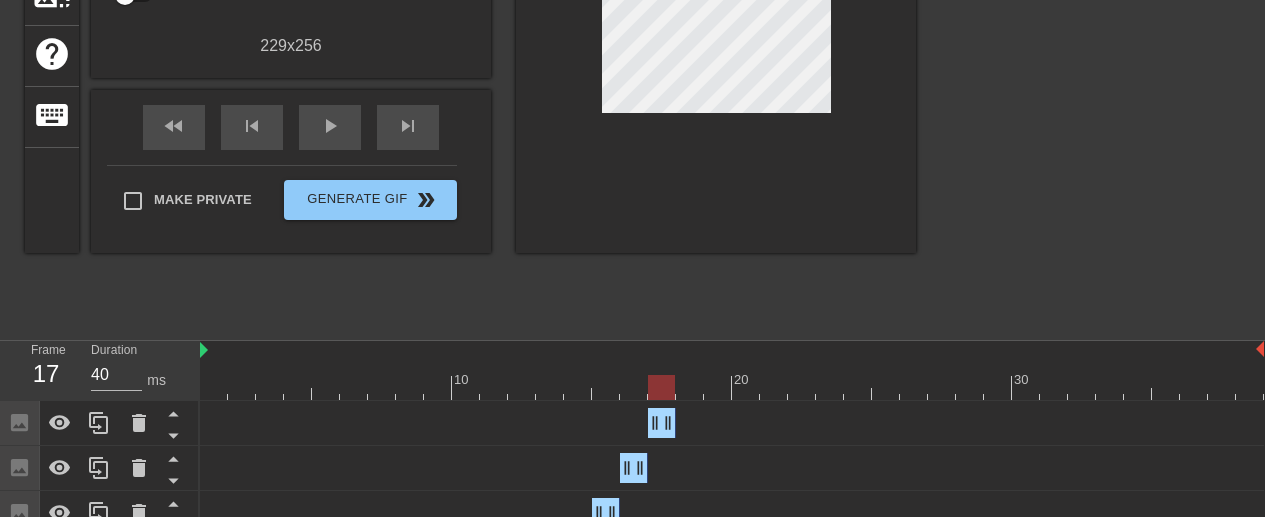 click 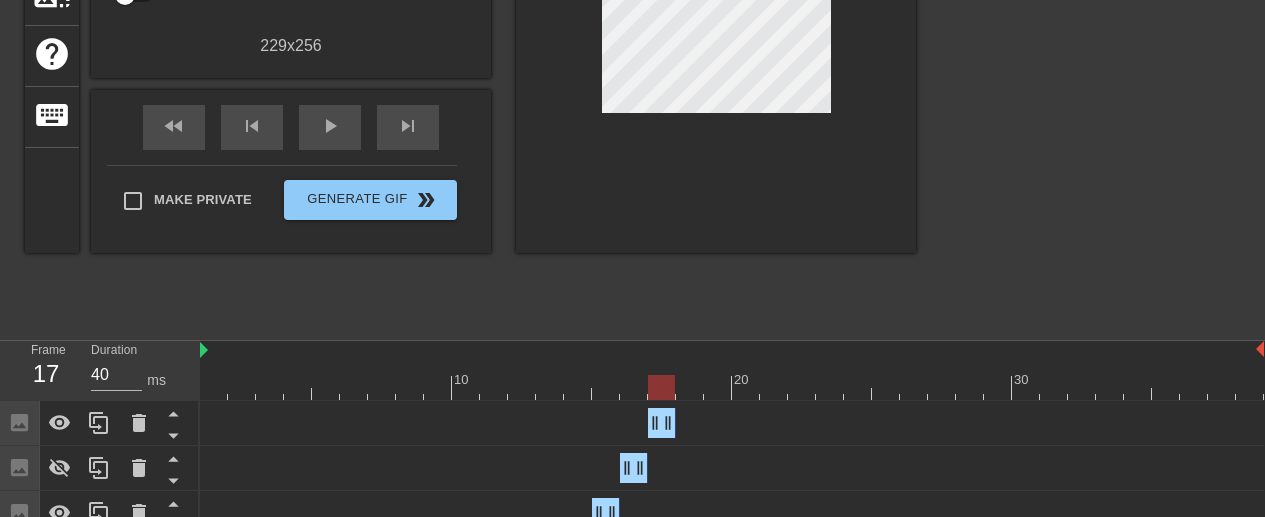 click 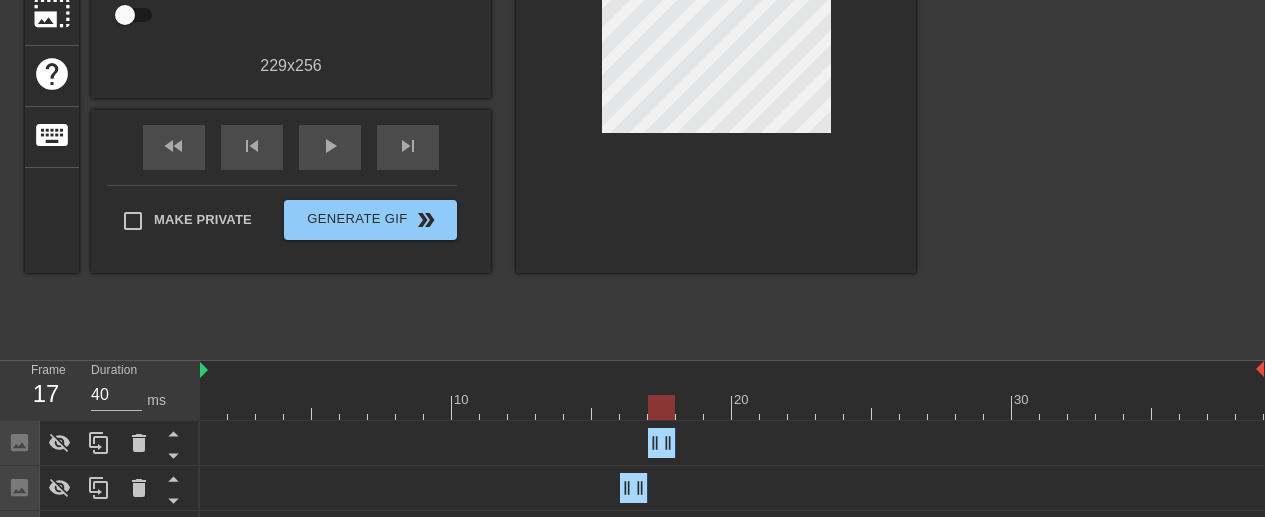 scroll, scrollTop: 322, scrollLeft: 0, axis: vertical 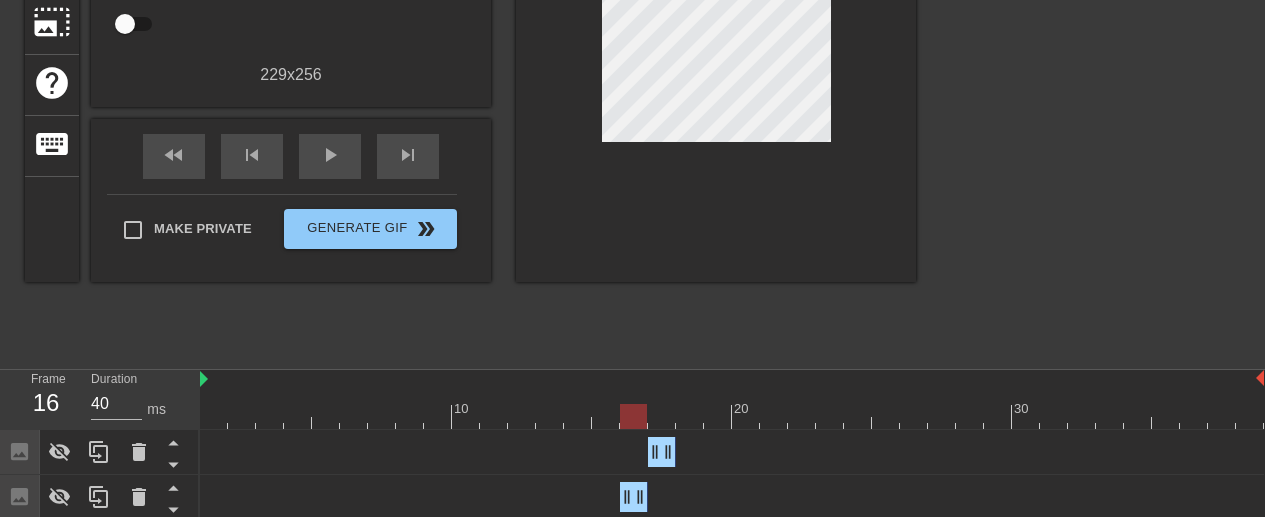 drag, startPoint x: 651, startPoint y: 461, endPoint x: 635, endPoint y: 405, distance: 58.24088 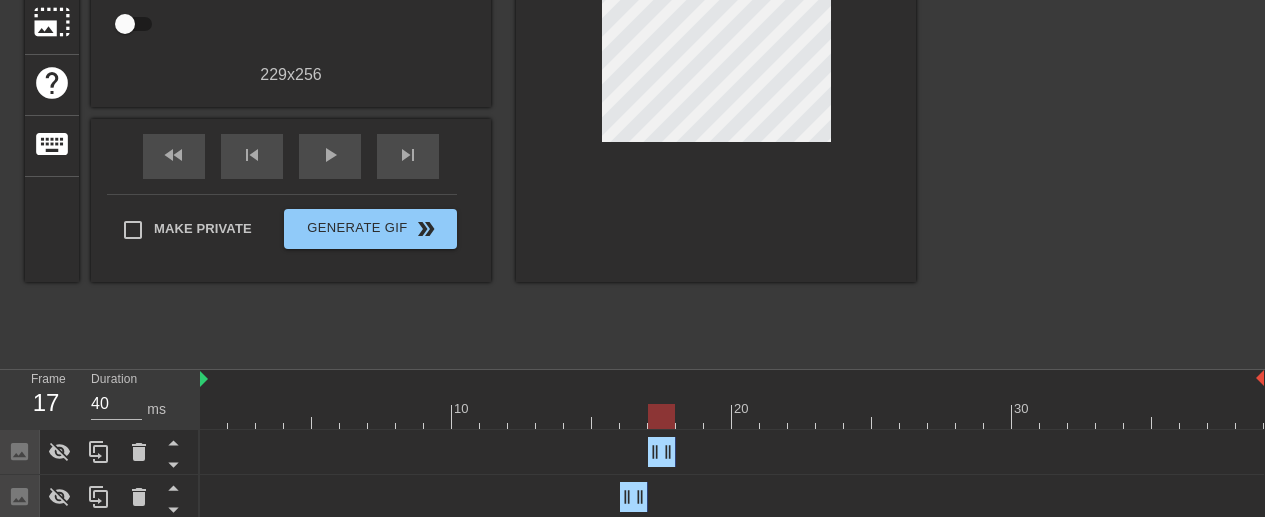 click 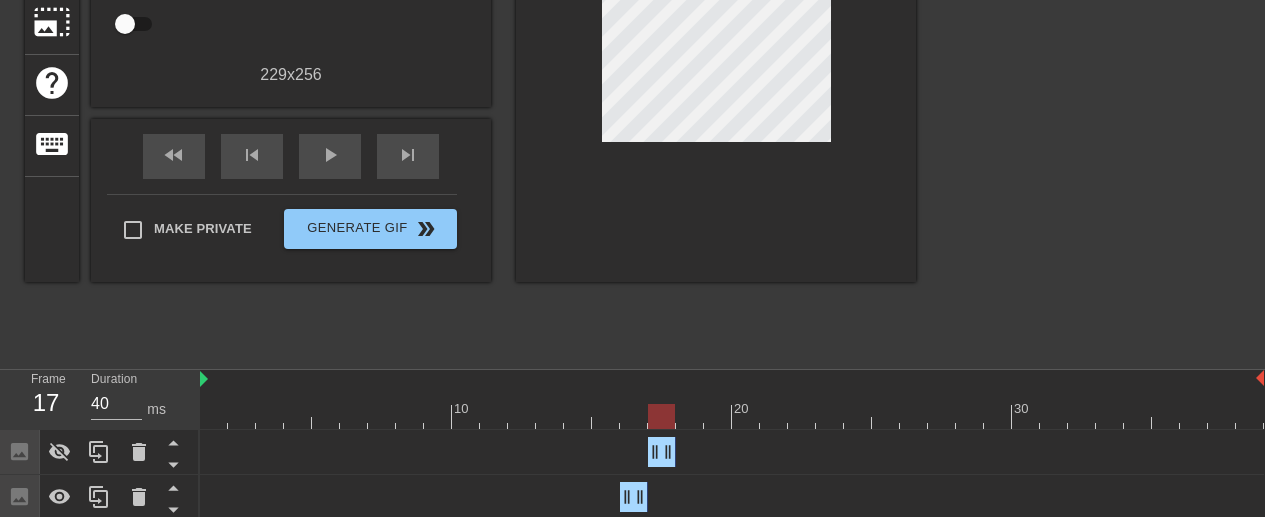 click 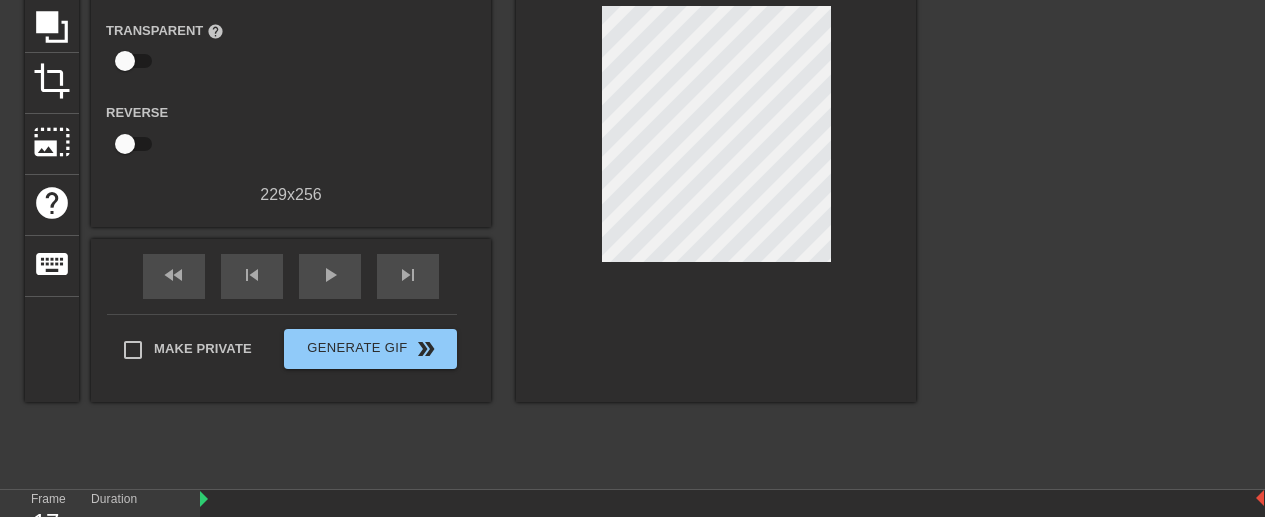 scroll, scrollTop: 187, scrollLeft: 0, axis: vertical 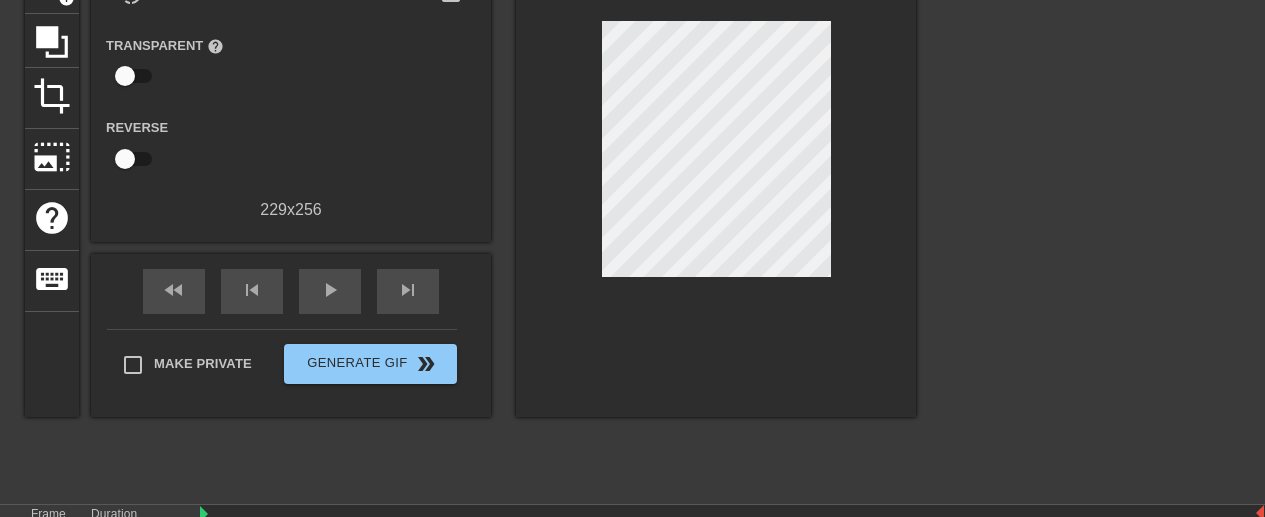 click on "title add_circle image add_circle crop photo_size_select_large help keyboard Gif Settings Speed slow_motion_video x1.00 speed Transparent help Reverse 229  x  256 fast_rewind skip_previous play_arrow skip_next Make Private Generate Gif double_arrow" at bounding box center (632, 192) 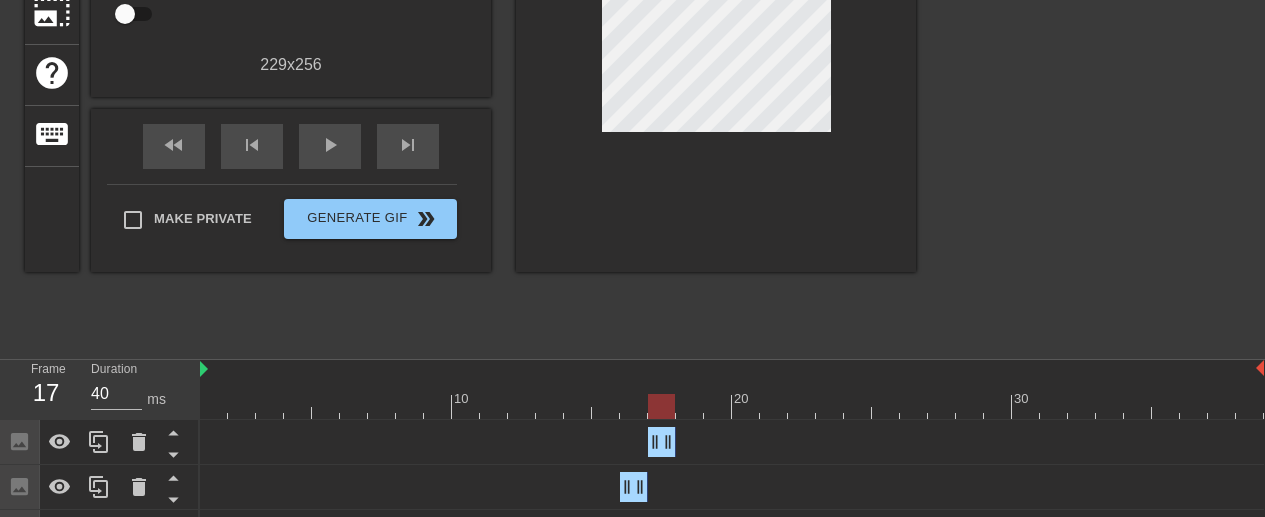 scroll, scrollTop: 385, scrollLeft: 0, axis: vertical 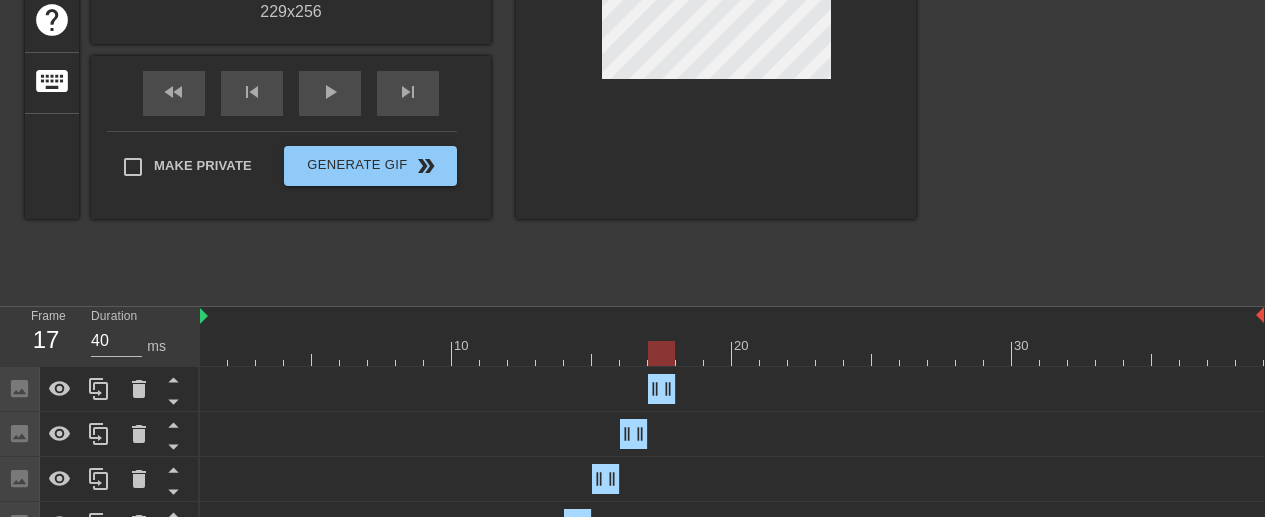 click on "title add_circle image add_circle crop photo_size_select_large help keyboard Gif Settings Speed slow_motion_video x1.00 speed Transparent help Reverse 229  x  256 fast_rewind skip_previous play_arrow skip_next Make Private Generate Gif double_arrow" at bounding box center (470, -6) 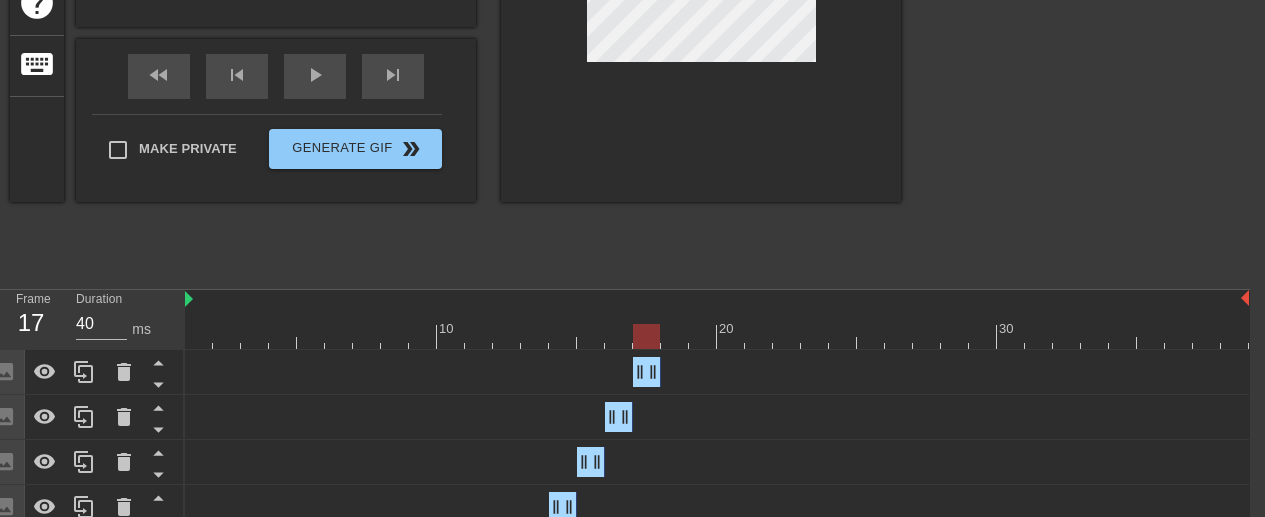 scroll, scrollTop: 402, scrollLeft: 0, axis: vertical 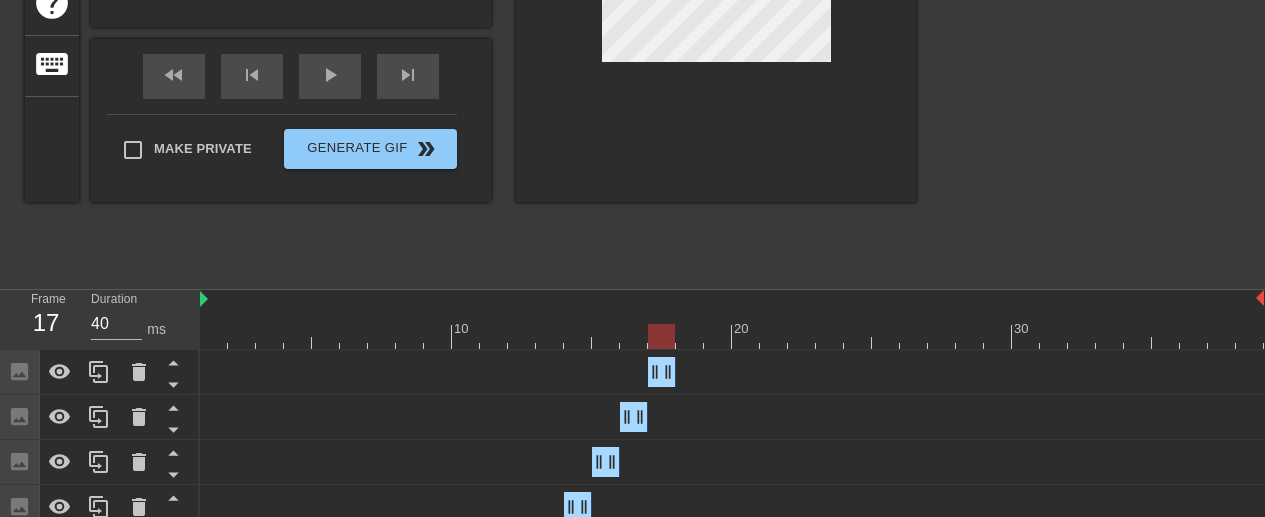 click at bounding box center [99, 372] 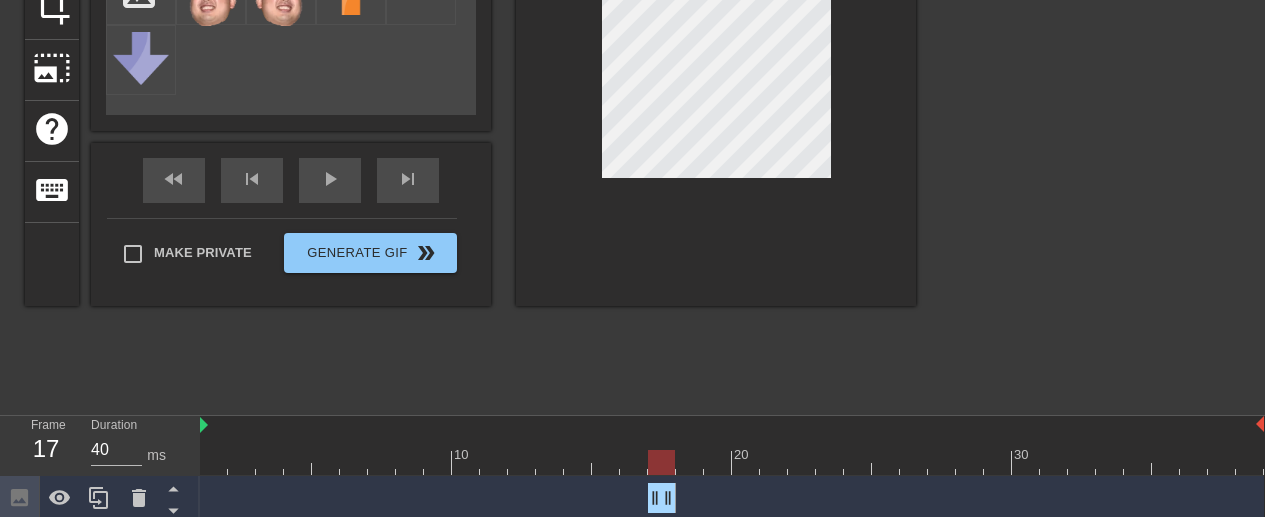 scroll, scrollTop: 278, scrollLeft: 0, axis: vertical 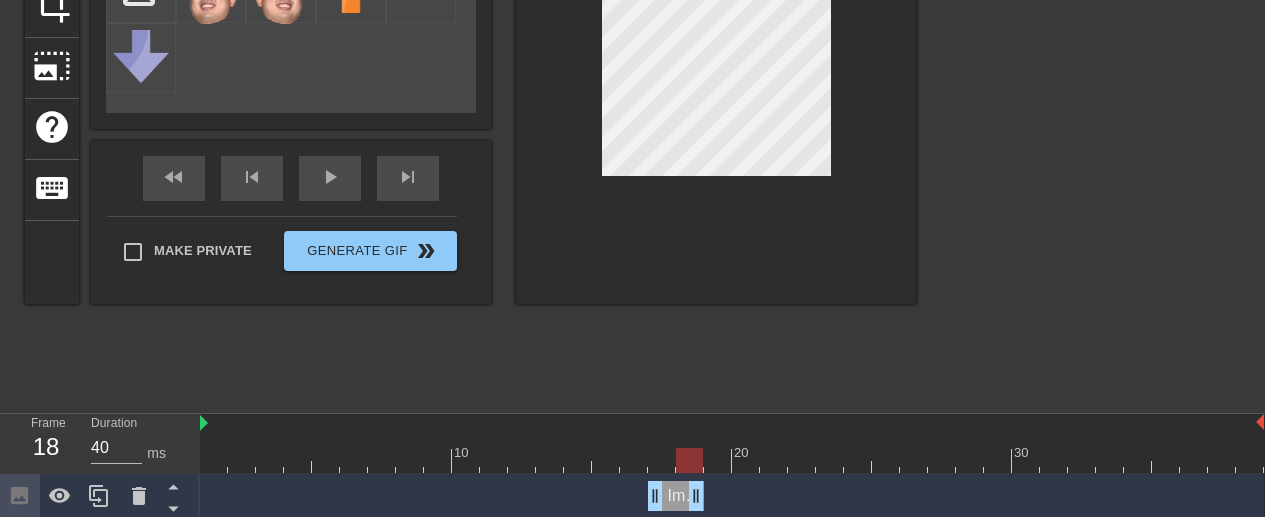 drag, startPoint x: 635, startPoint y: 405, endPoint x: 690, endPoint y: 480, distance: 93.00538 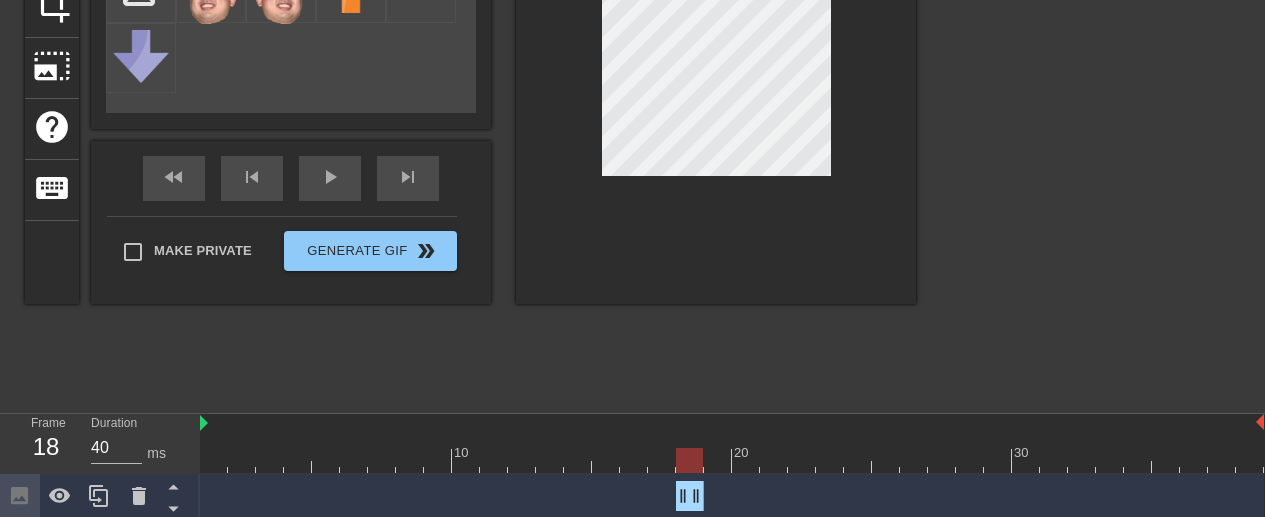 drag, startPoint x: 690, startPoint y: 480, endPoint x: 685, endPoint y: 489, distance: 10.29563 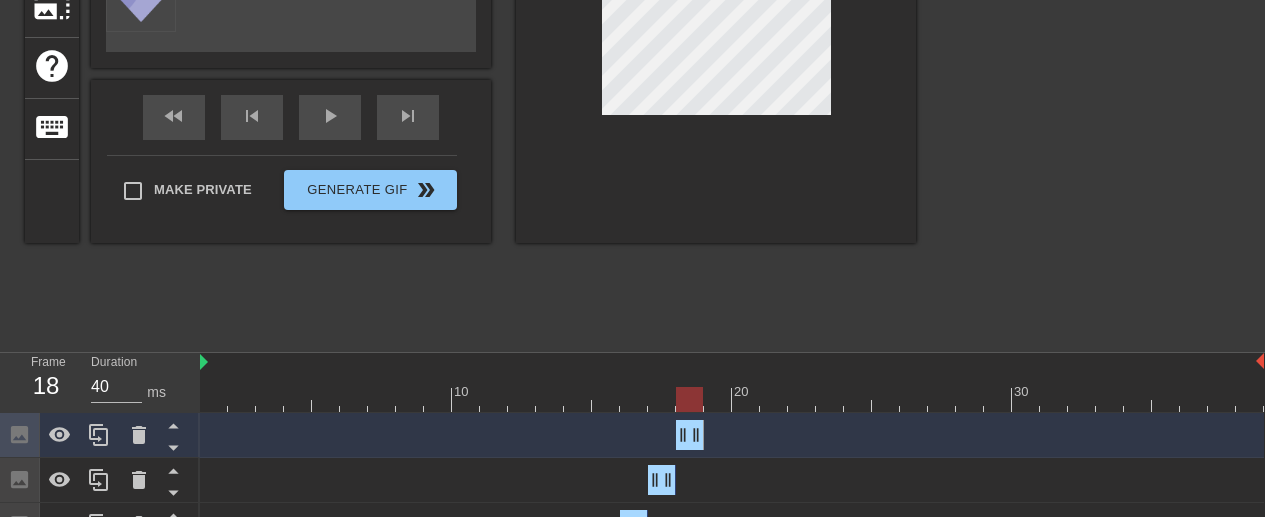 scroll, scrollTop: 384, scrollLeft: 0, axis: vertical 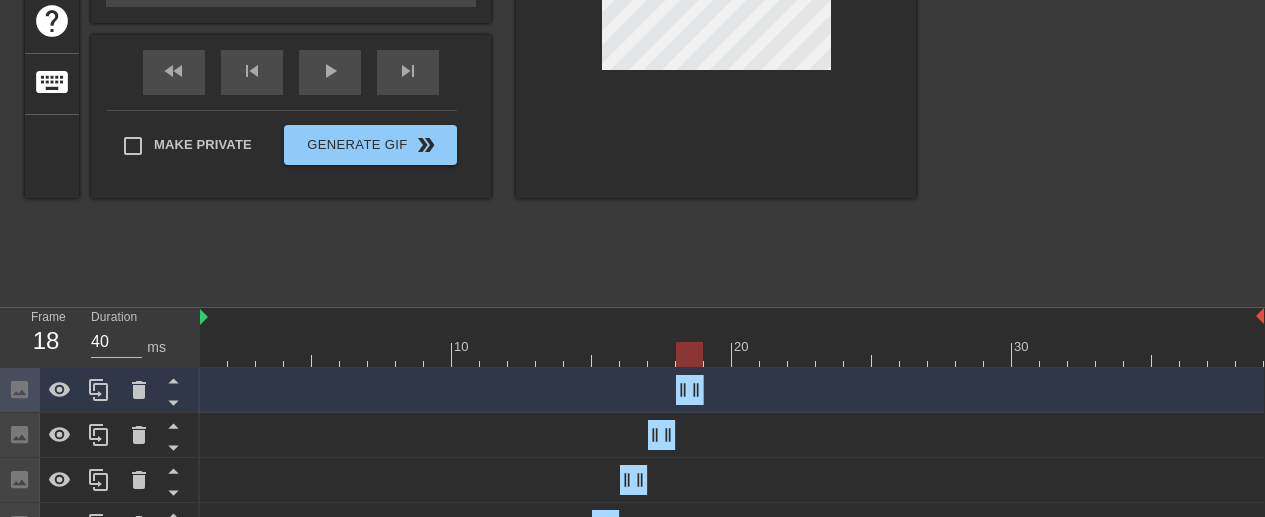 click 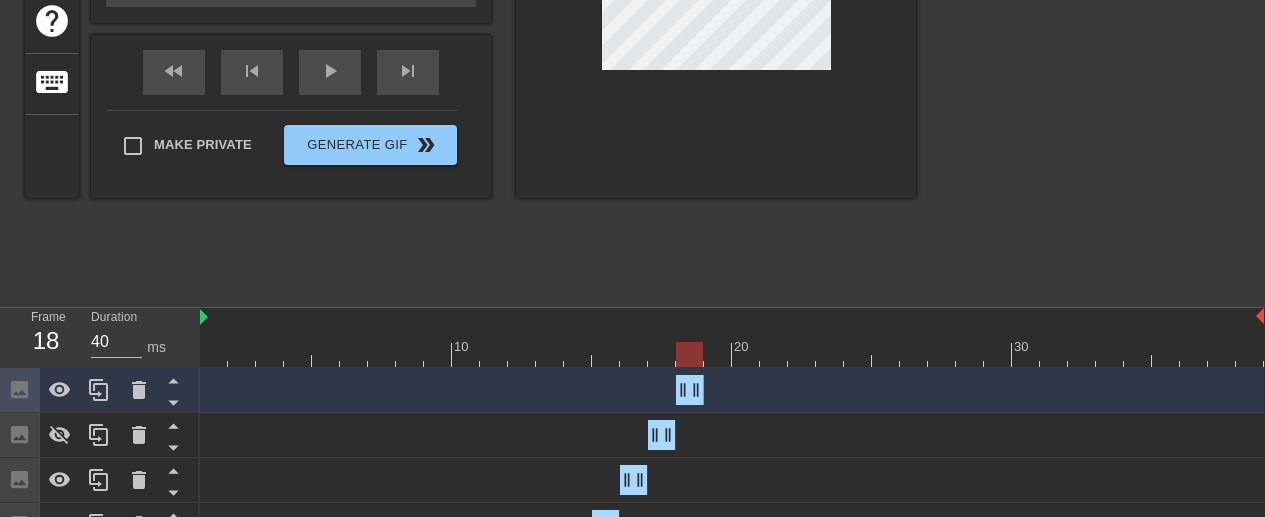 click 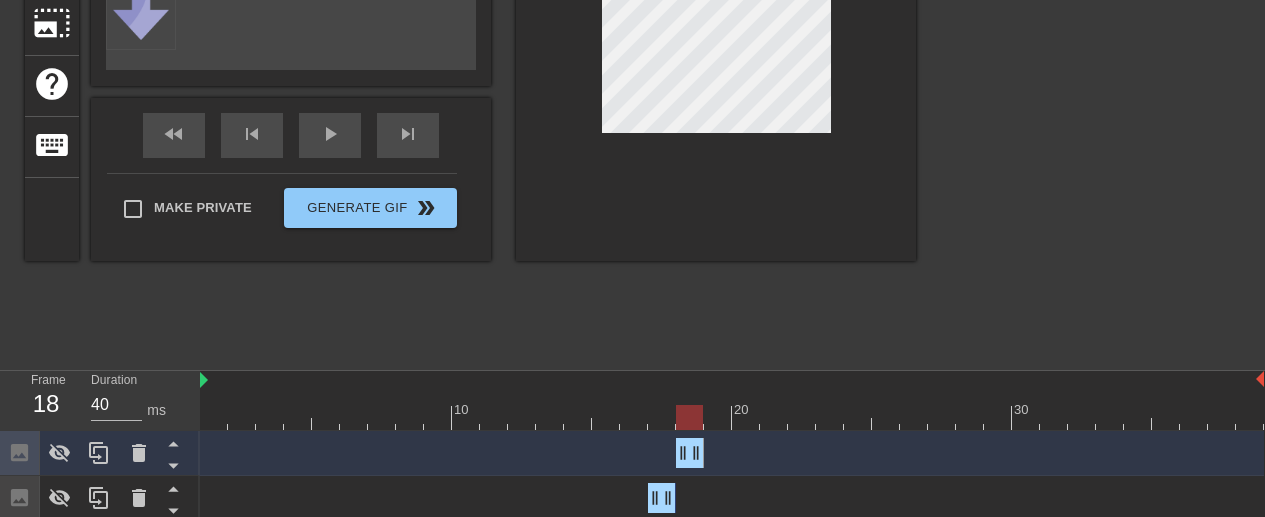 scroll, scrollTop: 252, scrollLeft: 0, axis: vertical 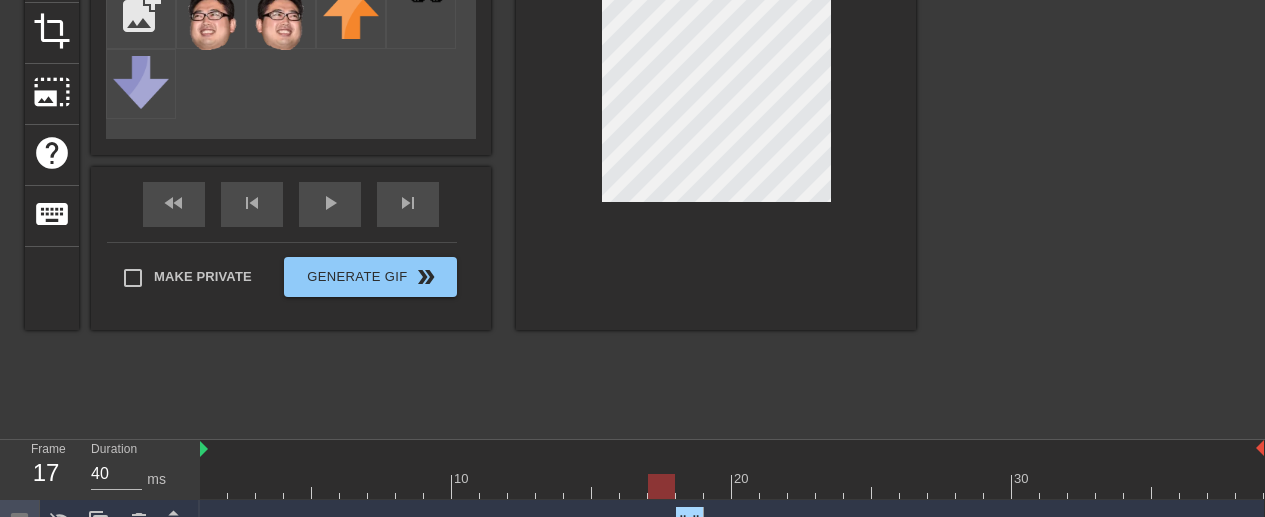 click at bounding box center [662, 472] 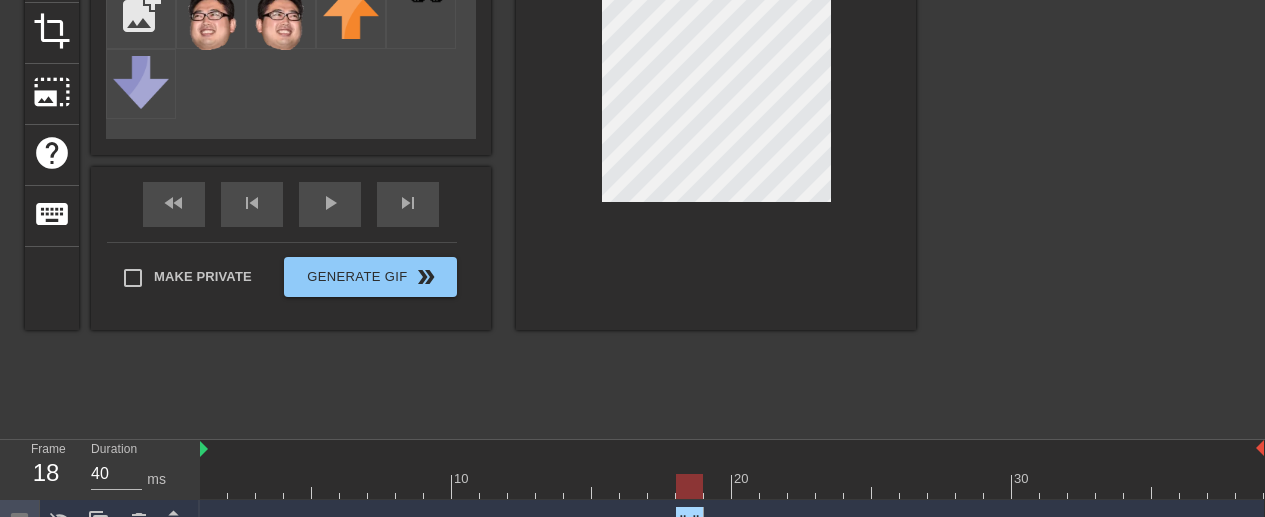 click at bounding box center (732, 486) 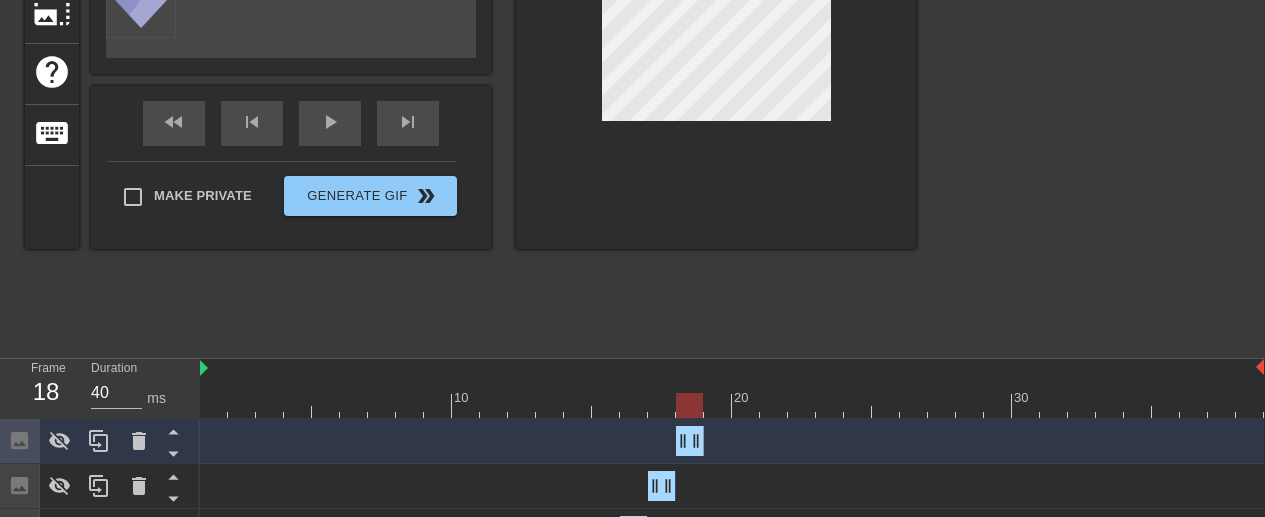 scroll, scrollTop: 374, scrollLeft: 0, axis: vertical 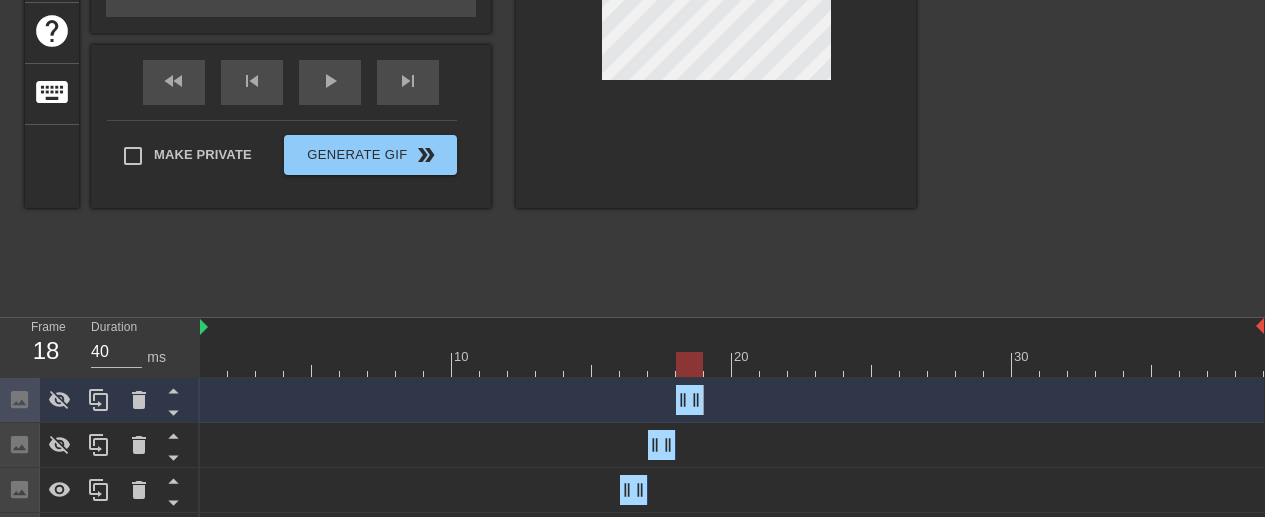 click 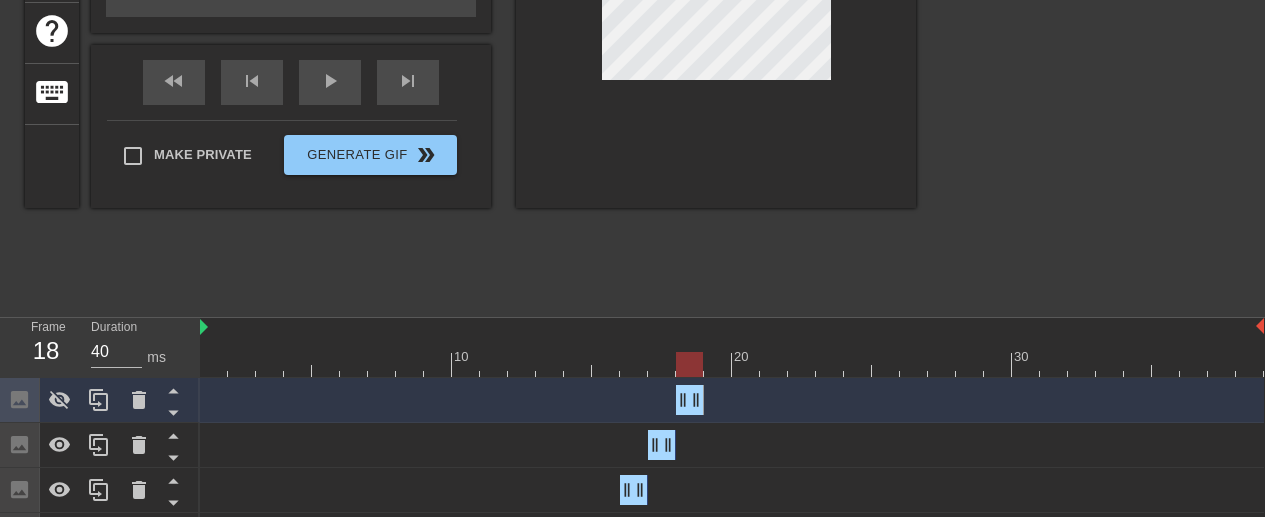 click 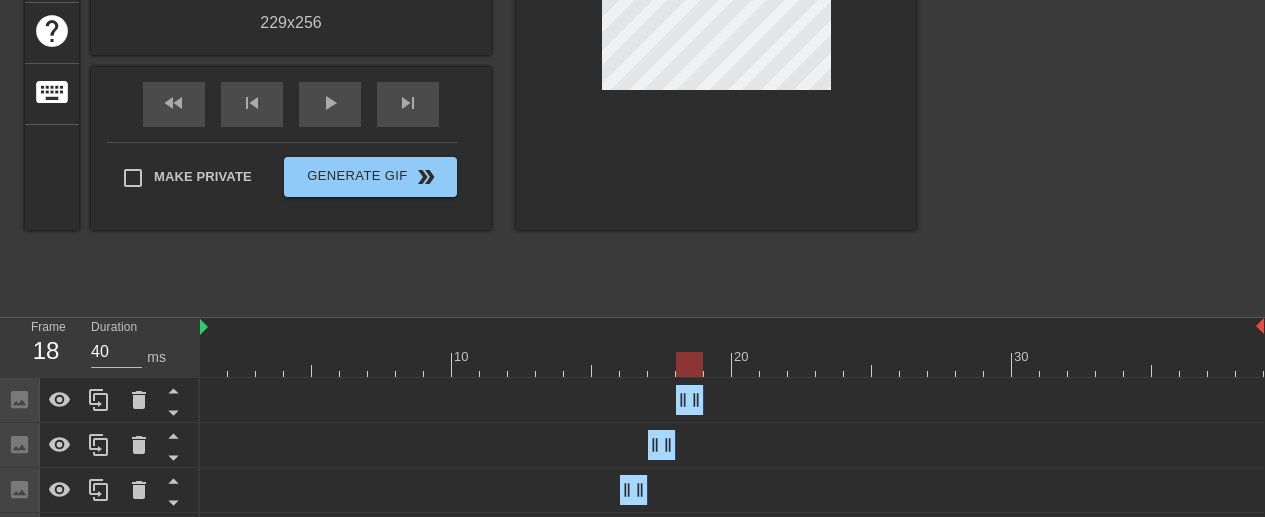 click on "title add_circle image add_circle crop photo_size_select_large help keyboard Gif Settings Speed slow_motion_video x1.00 speed Transparent help Reverse 229  x  256 fast_rewind skip_previous play_arrow skip_next Make Private Generate Gif double_arrow" at bounding box center [470, 5] 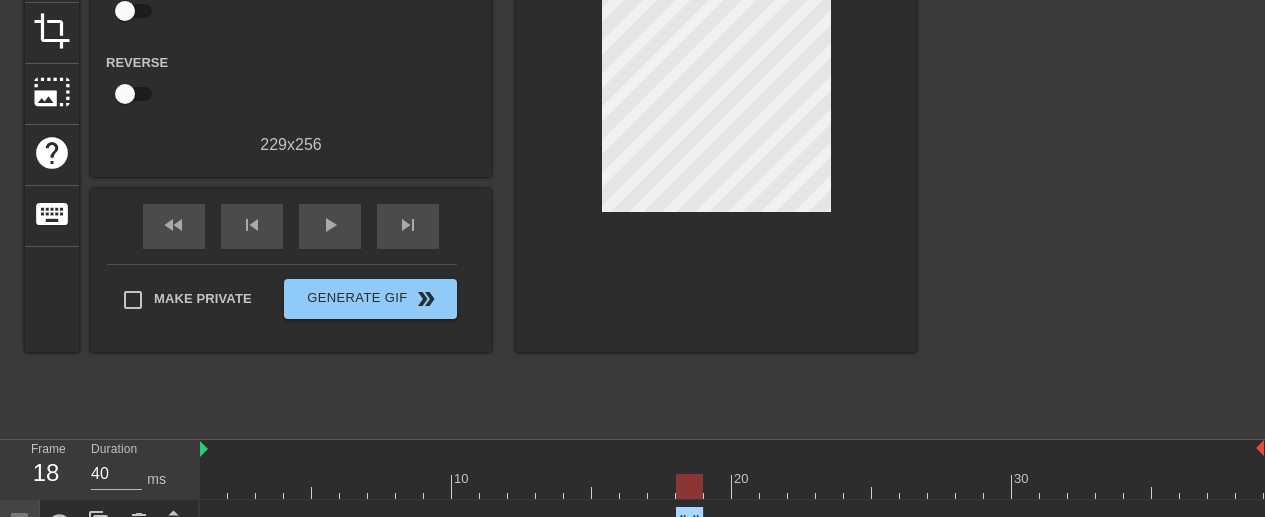 scroll, scrollTop: 221, scrollLeft: 0, axis: vertical 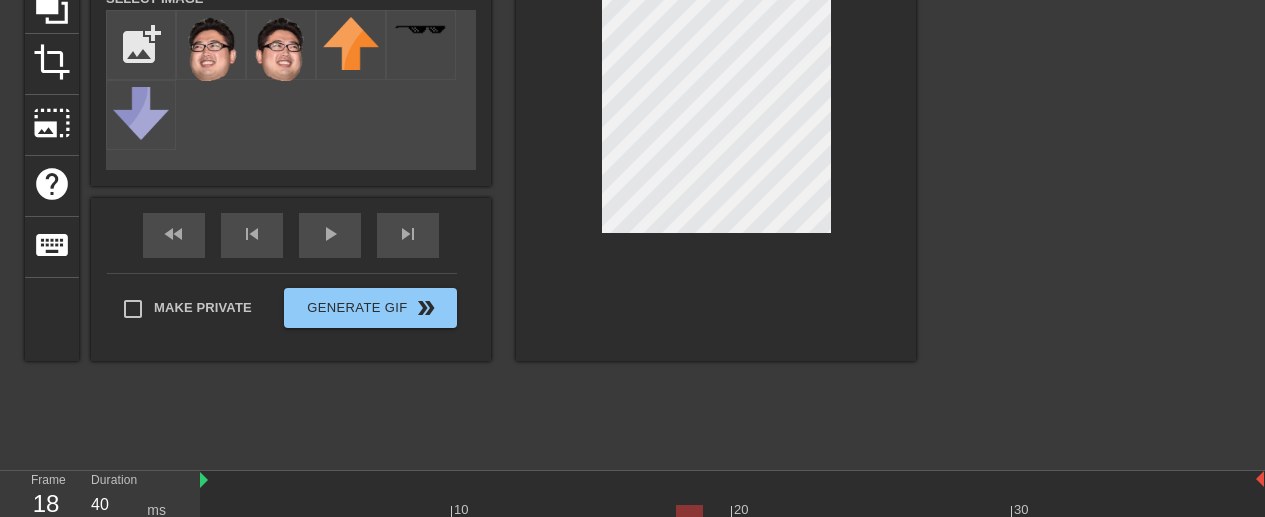 click at bounding box center [716, 109] 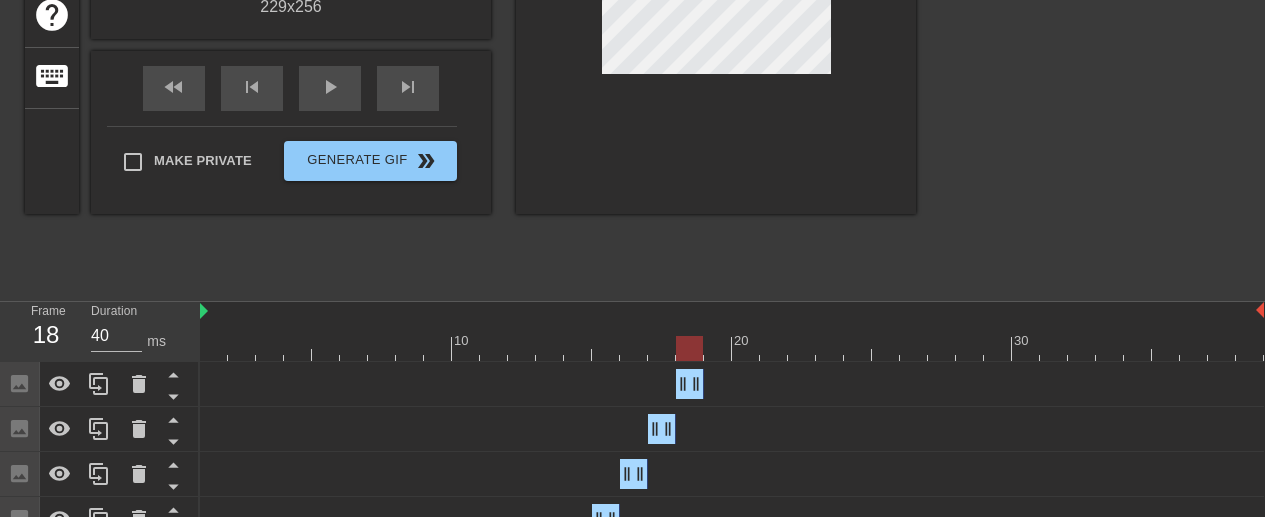 scroll, scrollTop: 394, scrollLeft: 0, axis: vertical 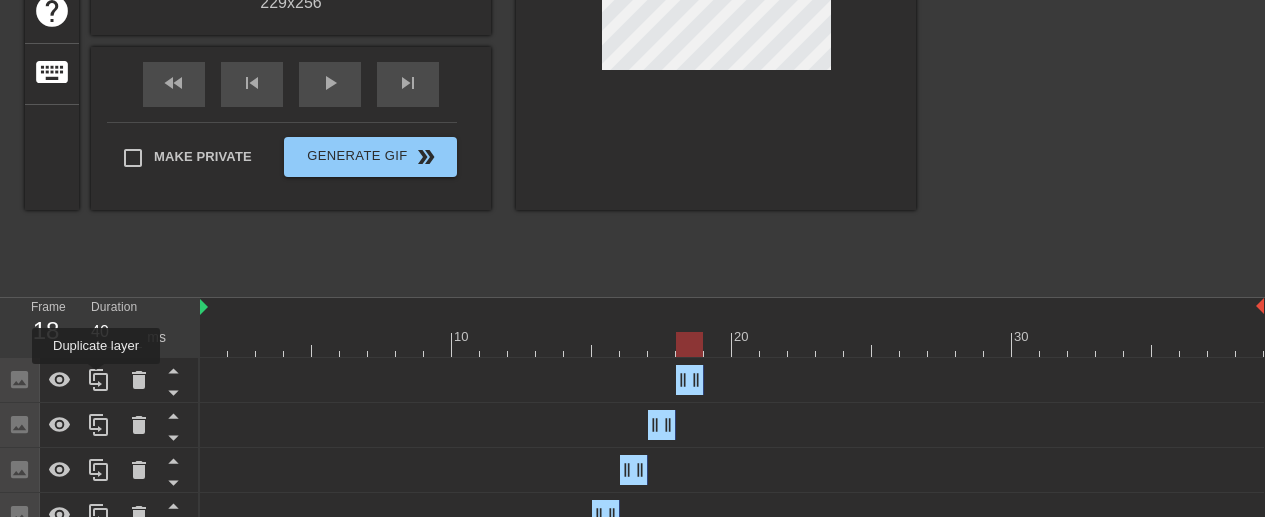 click 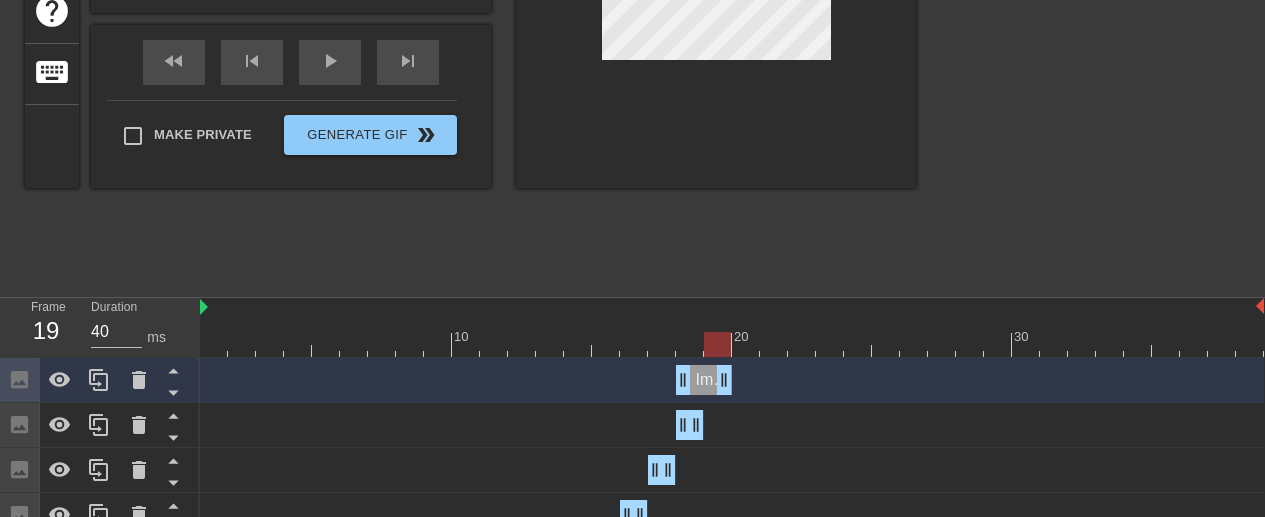 drag, startPoint x: 685, startPoint y: 489, endPoint x: 728, endPoint y: 372, distance: 124.65151 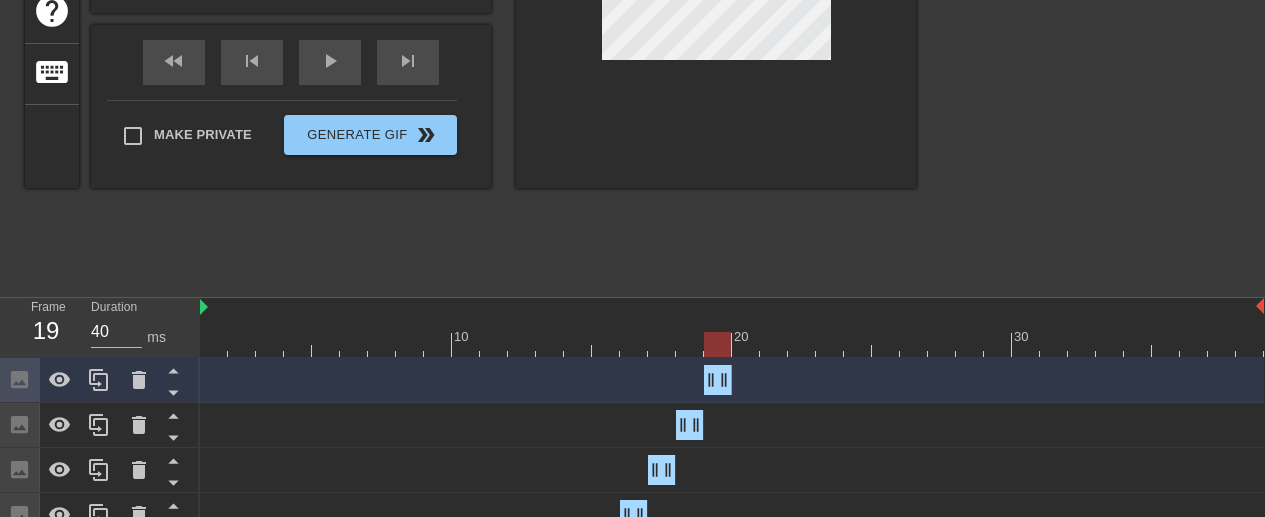 drag, startPoint x: 728, startPoint y: 372, endPoint x: 709, endPoint y: 377, distance: 19.646883 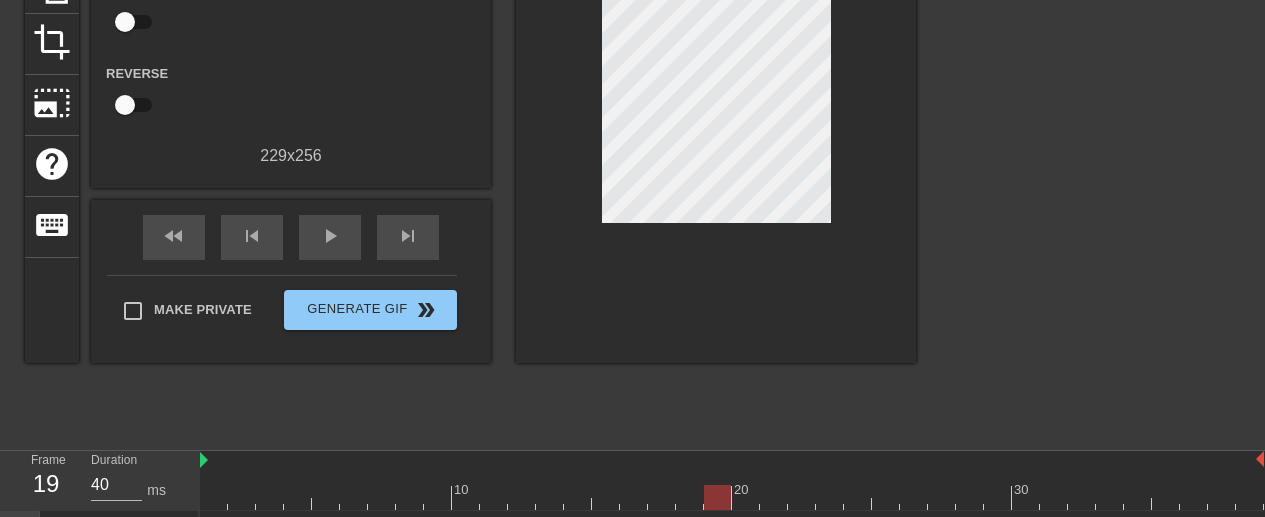 click at bounding box center [716, 100] 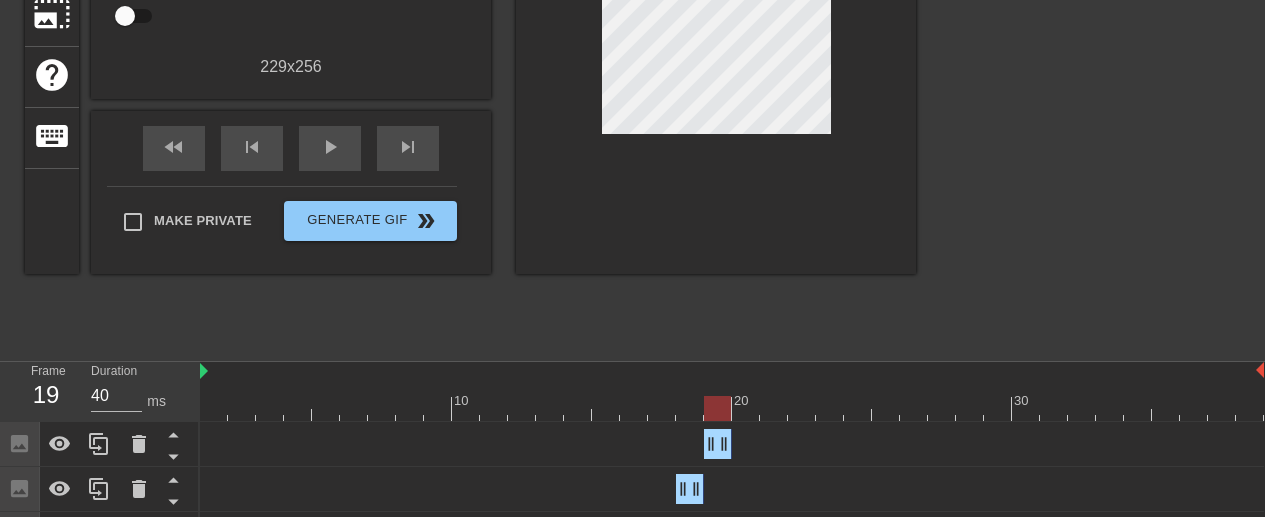 scroll, scrollTop: 334, scrollLeft: 0, axis: vertical 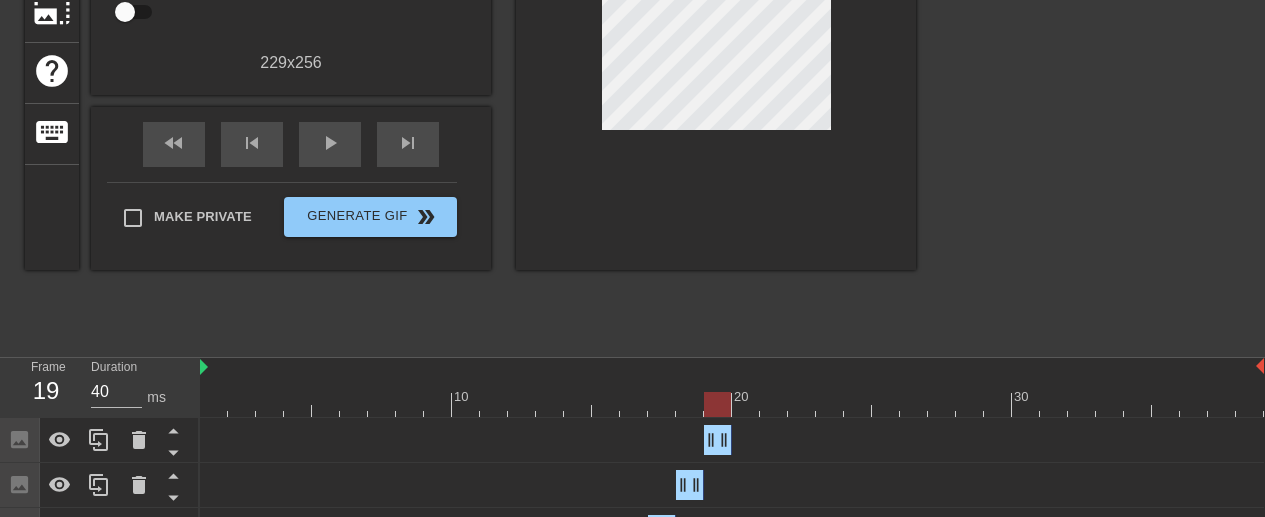 click 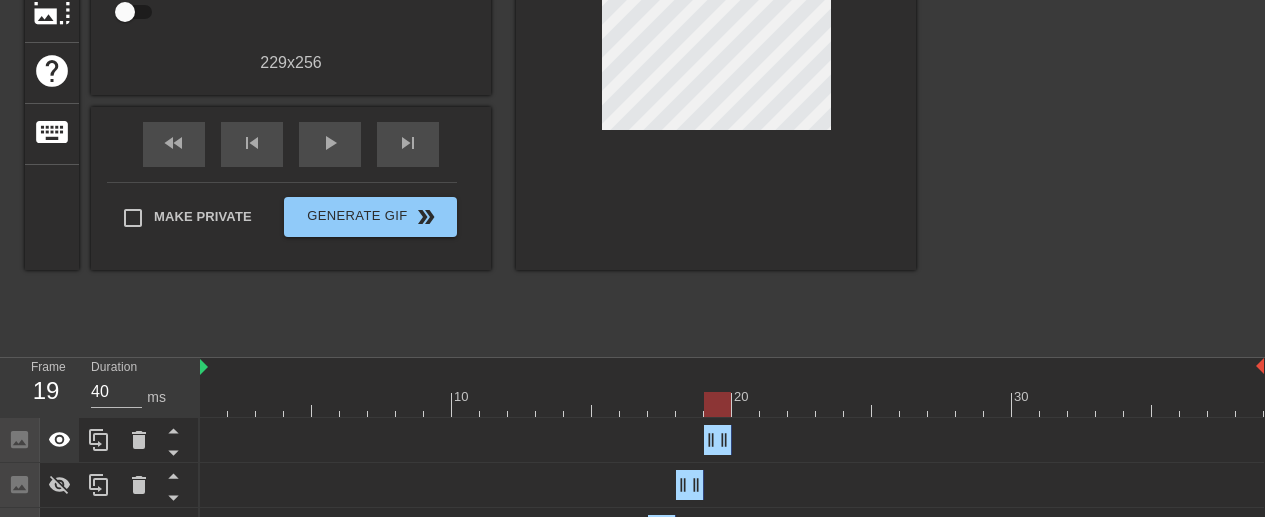 drag, startPoint x: 709, startPoint y: 377, endPoint x: 67, endPoint y: 443, distance: 645.3836 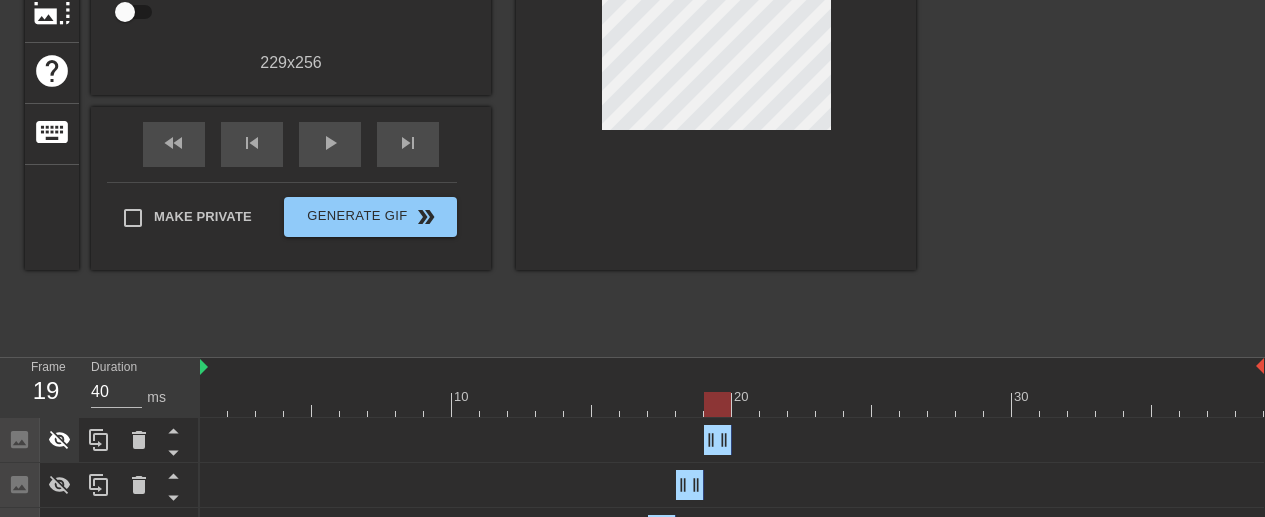 click at bounding box center (732, 404) 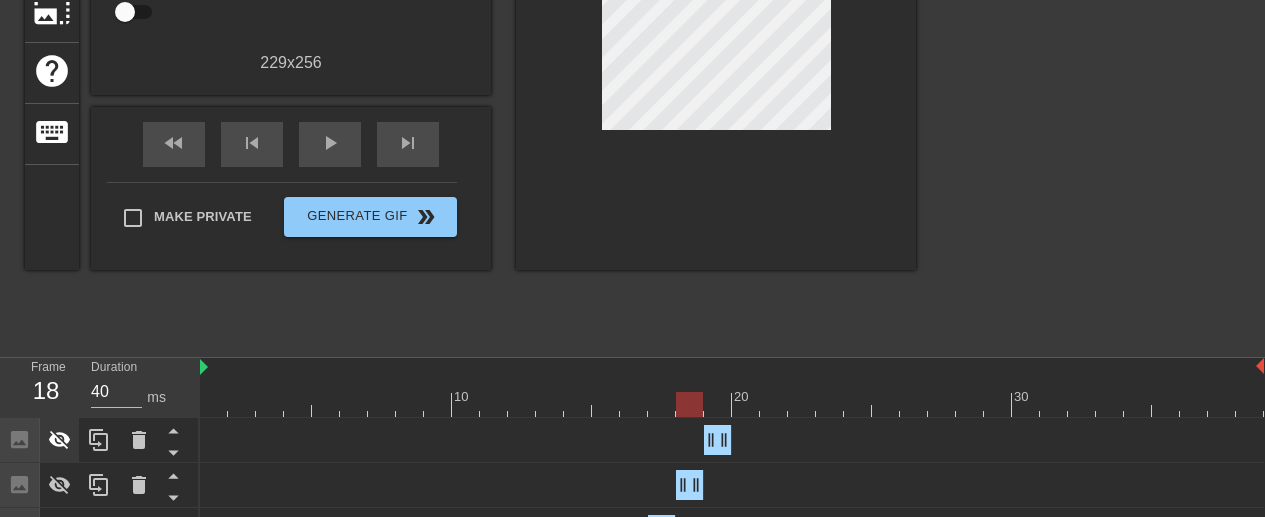 click at bounding box center [732, 404] 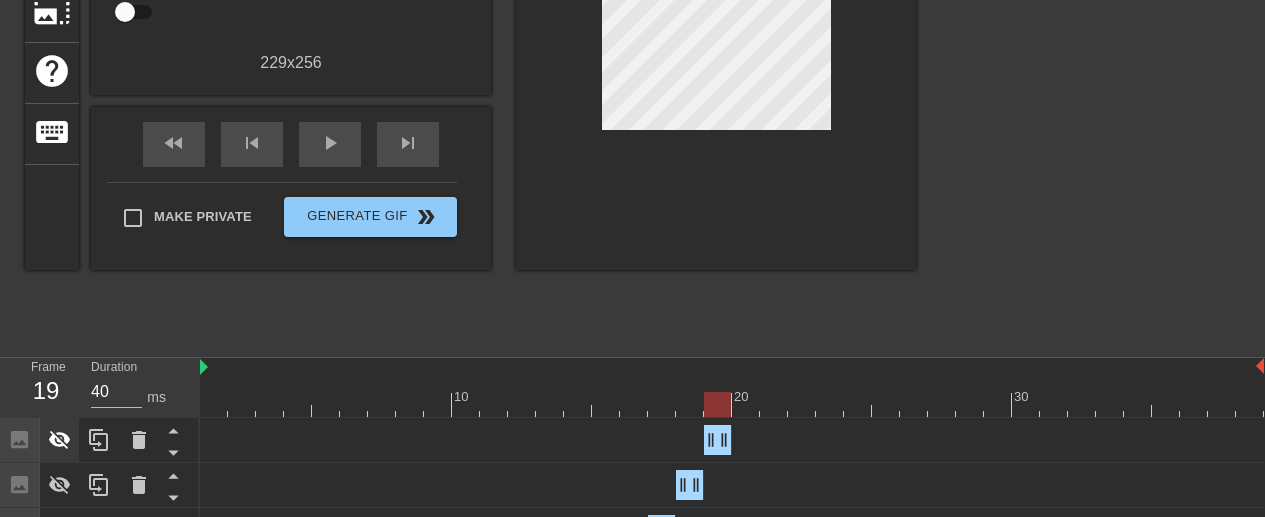 click 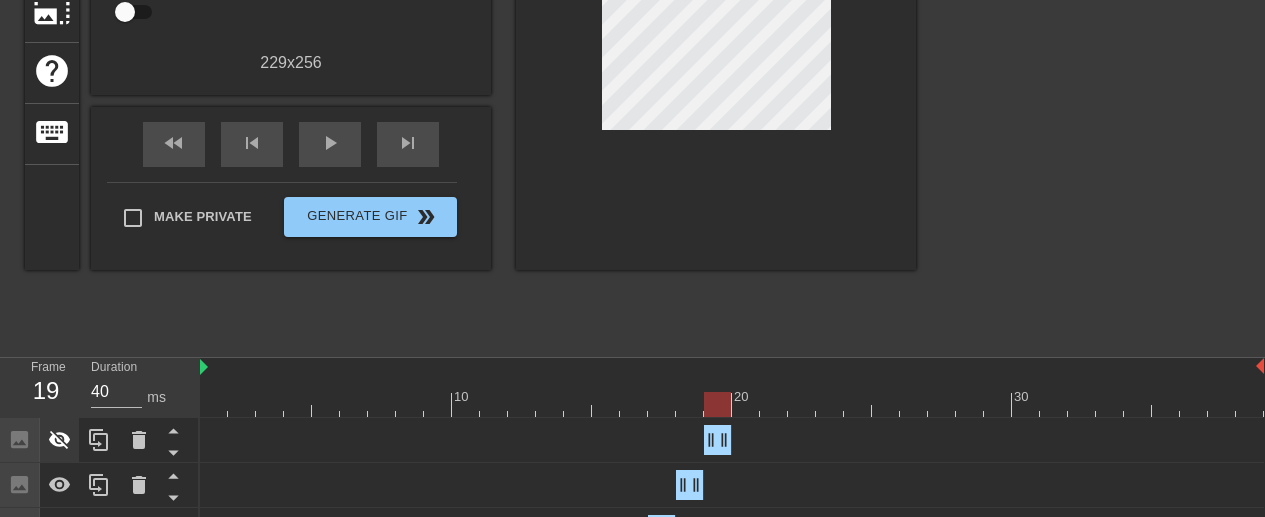 click 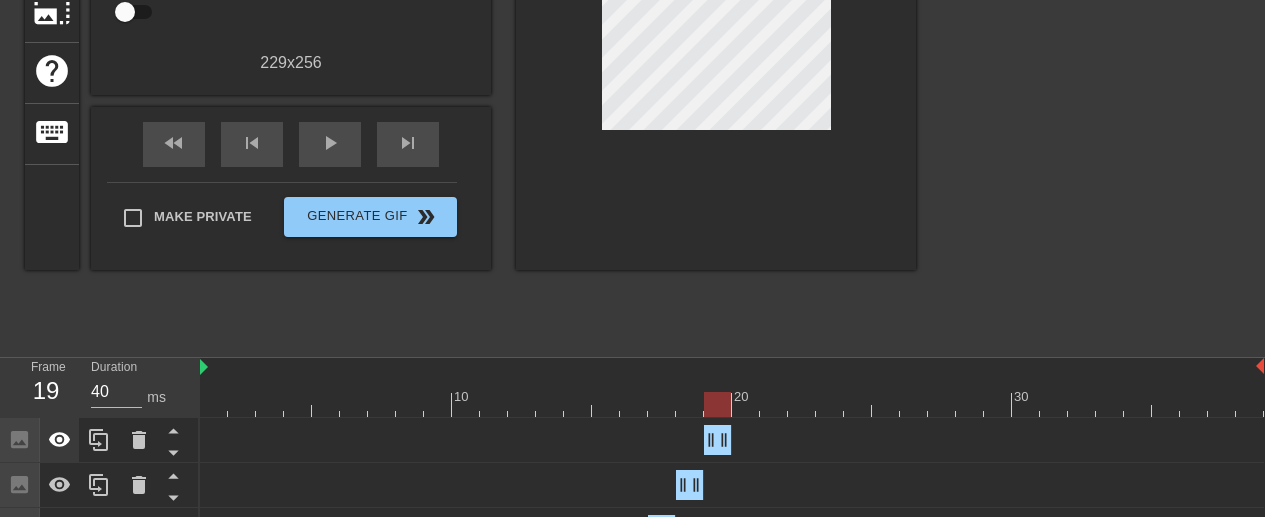 click 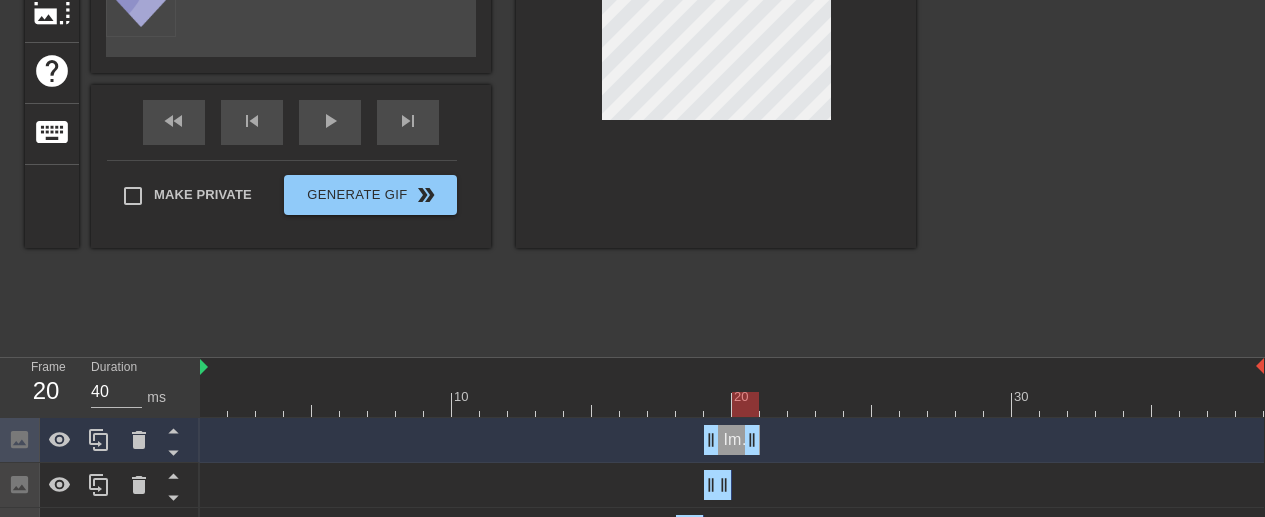 drag, startPoint x: 67, startPoint y: 443, endPoint x: 749, endPoint y: 439, distance: 682.0117 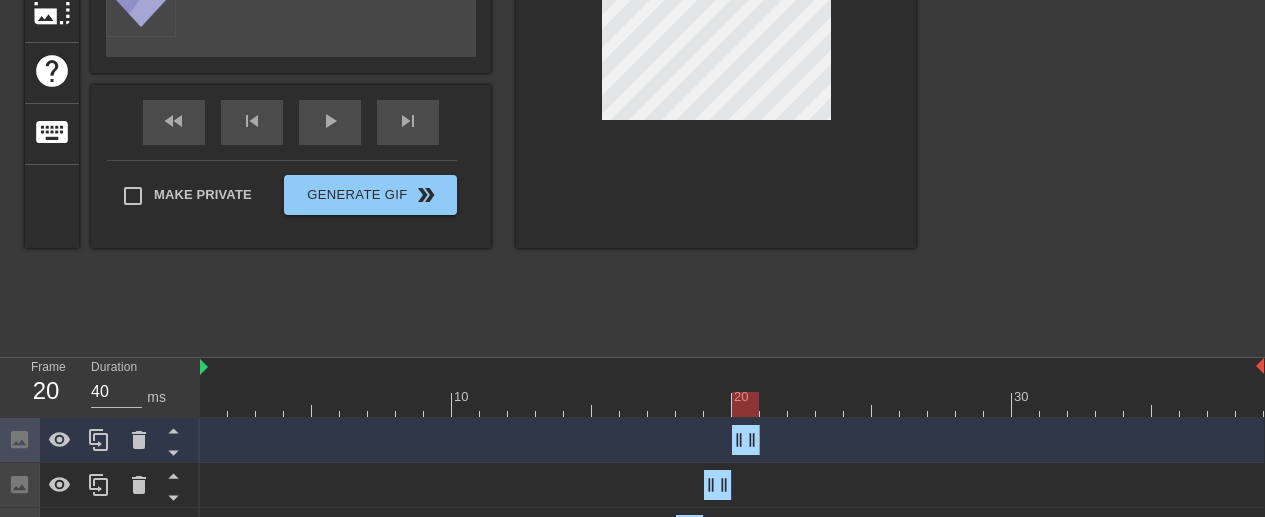 drag, startPoint x: 749, startPoint y: 439, endPoint x: 736, endPoint y: 438, distance: 13.038404 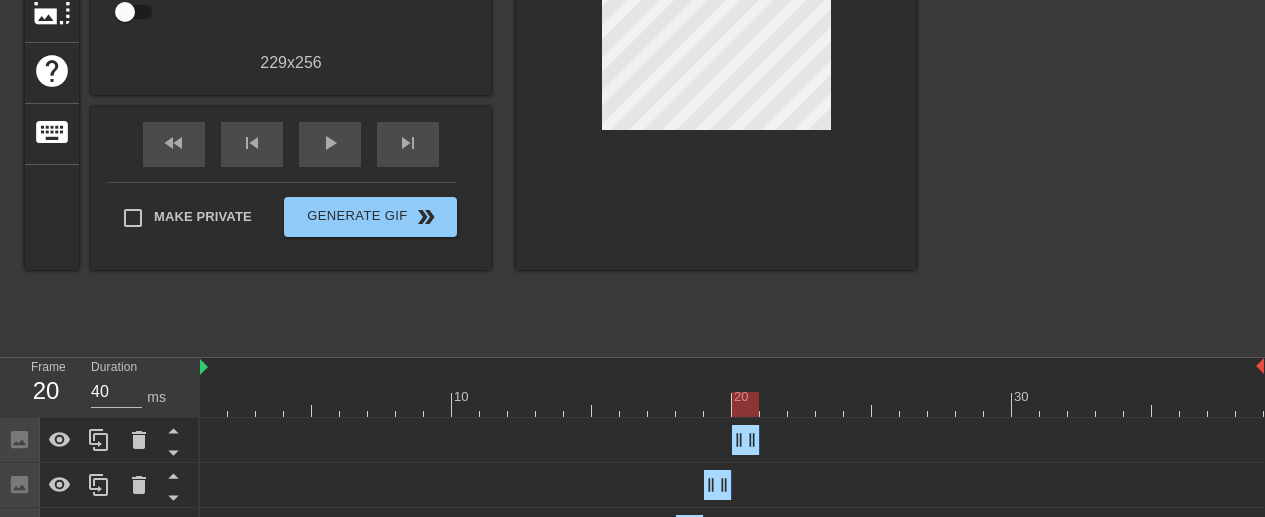 click on "title add_circle image add_circle crop photo_size_select_large help keyboard Gif Settings Speed slow_motion_video x1.00 speed Transparent help Reverse 229  x  256 fast_rewind skip_previous play_arrow skip_next Make Private Generate Gif double_arrow" at bounding box center (470, 45) 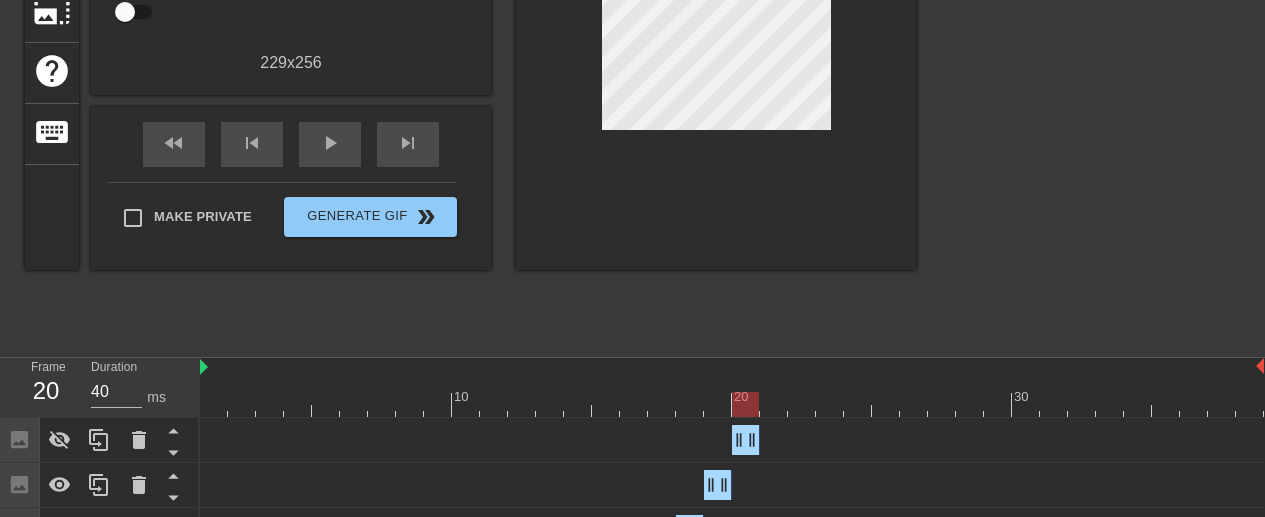click 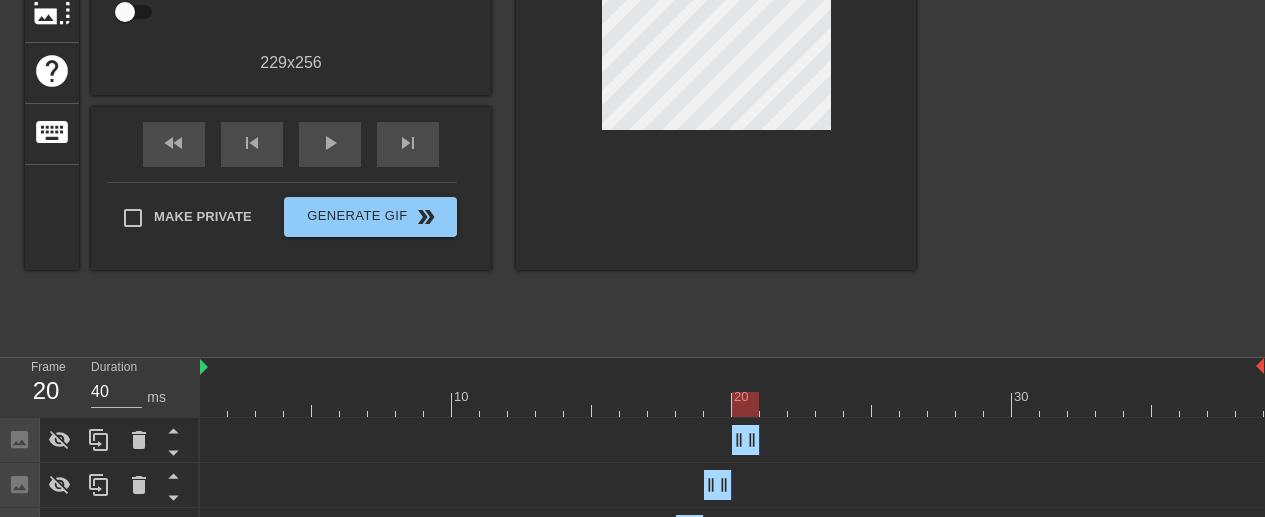 click at bounding box center (732, 404) 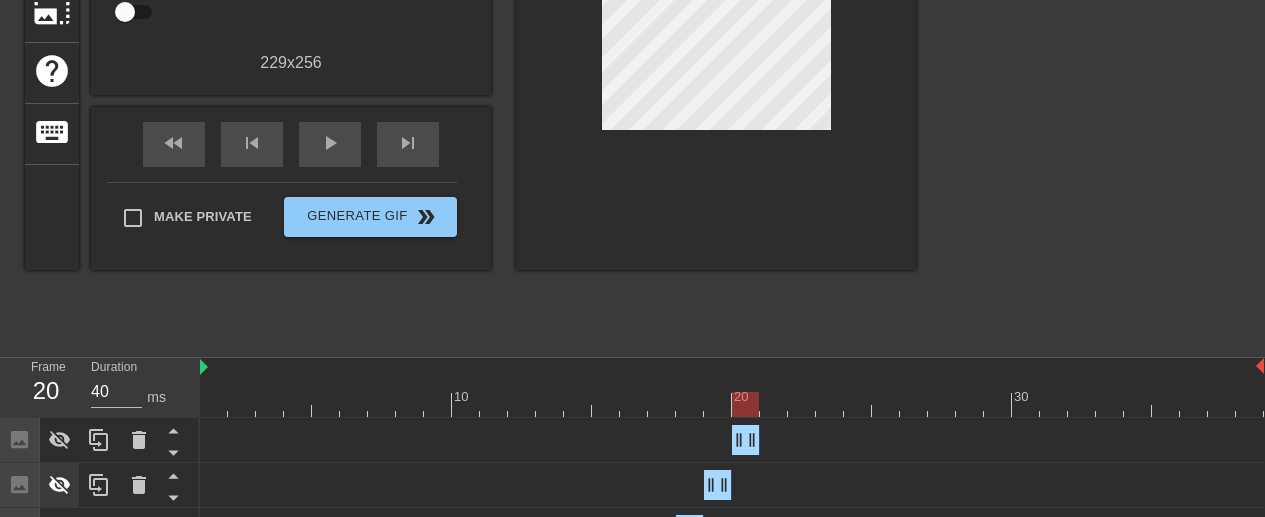 drag, startPoint x: 736, startPoint y: 438, endPoint x: 58, endPoint y: 480, distance: 679.2996 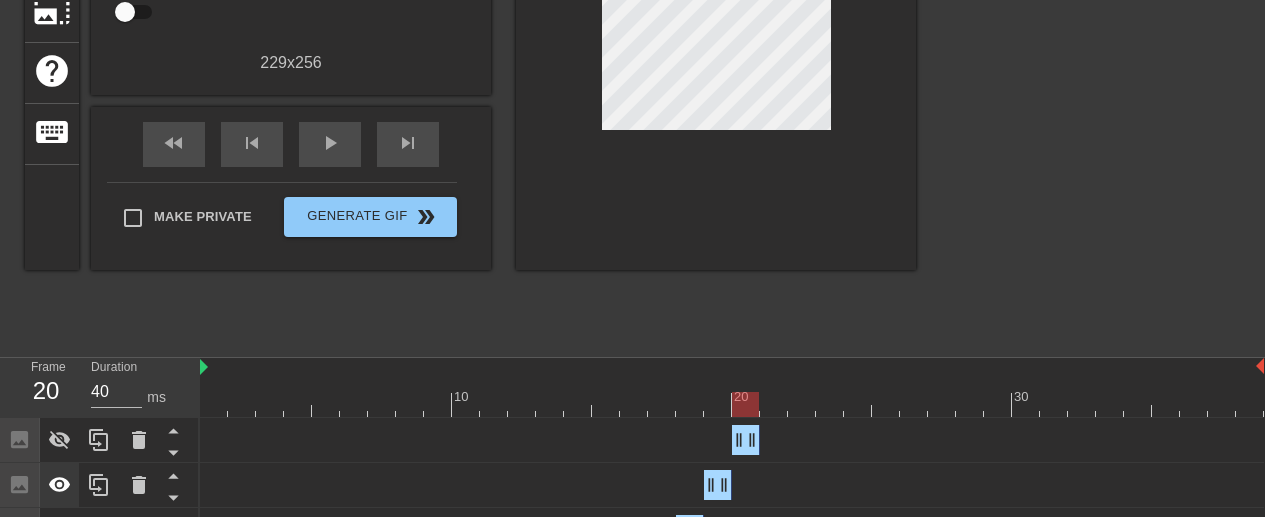 click at bounding box center [60, 440] 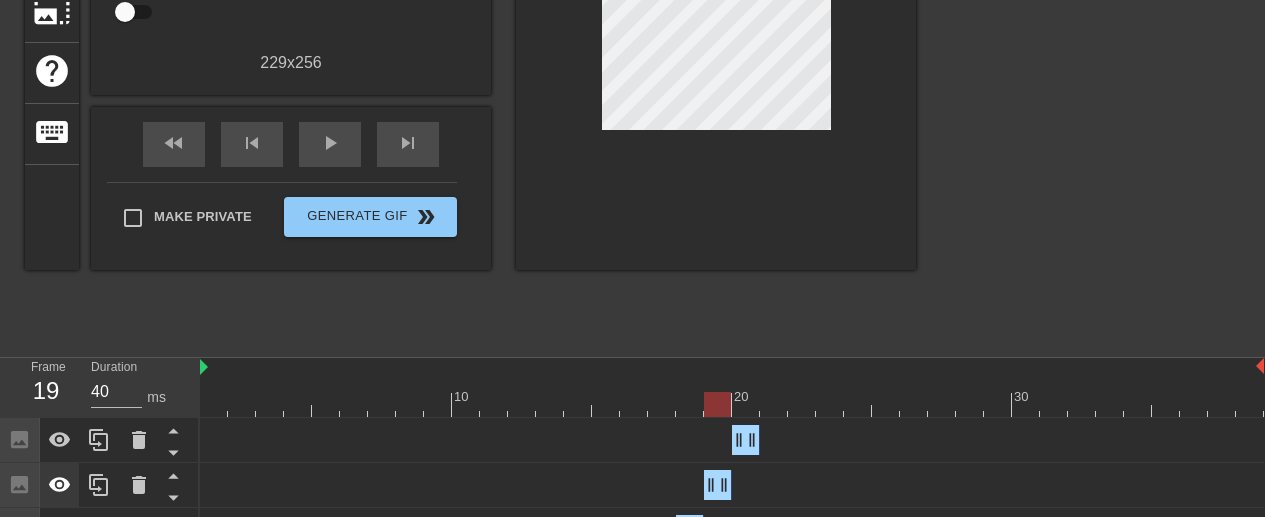 click at bounding box center [732, 404] 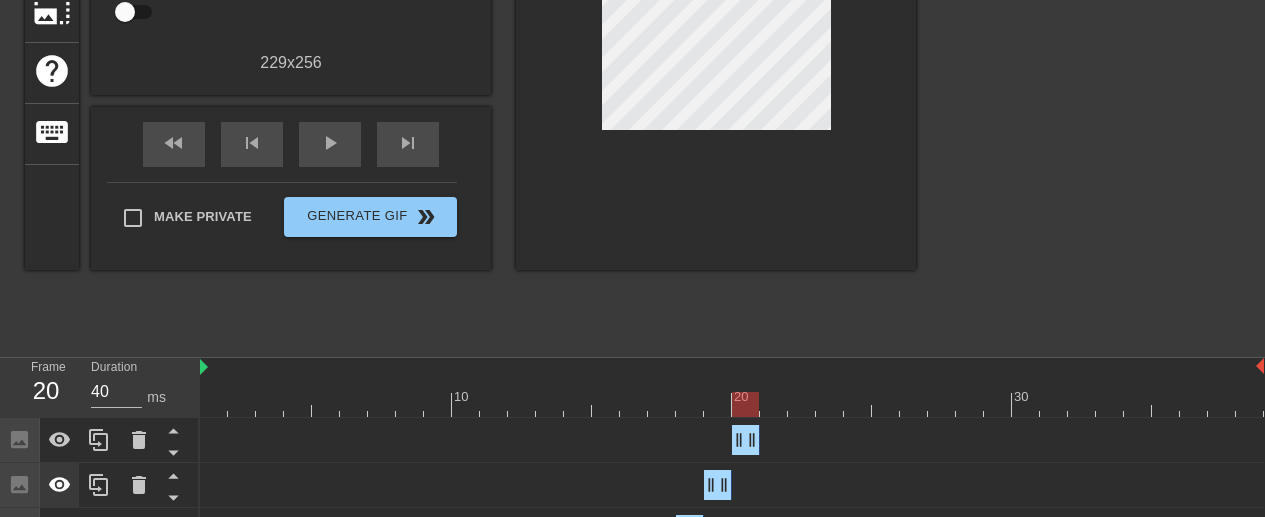 click at bounding box center (732, 404) 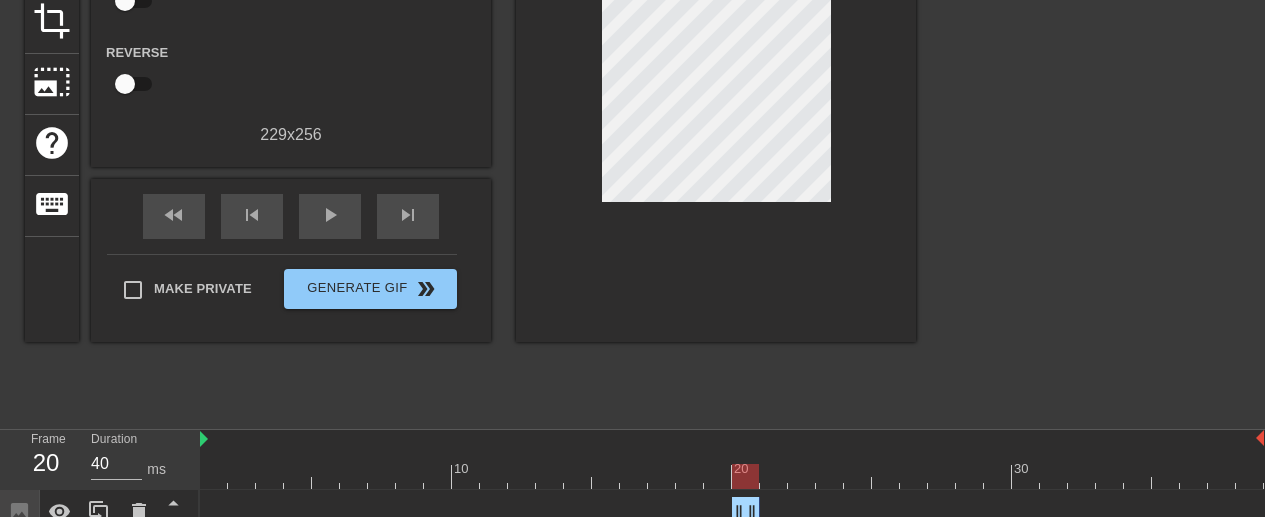 scroll, scrollTop: 208, scrollLeft: 0, axis: vertical 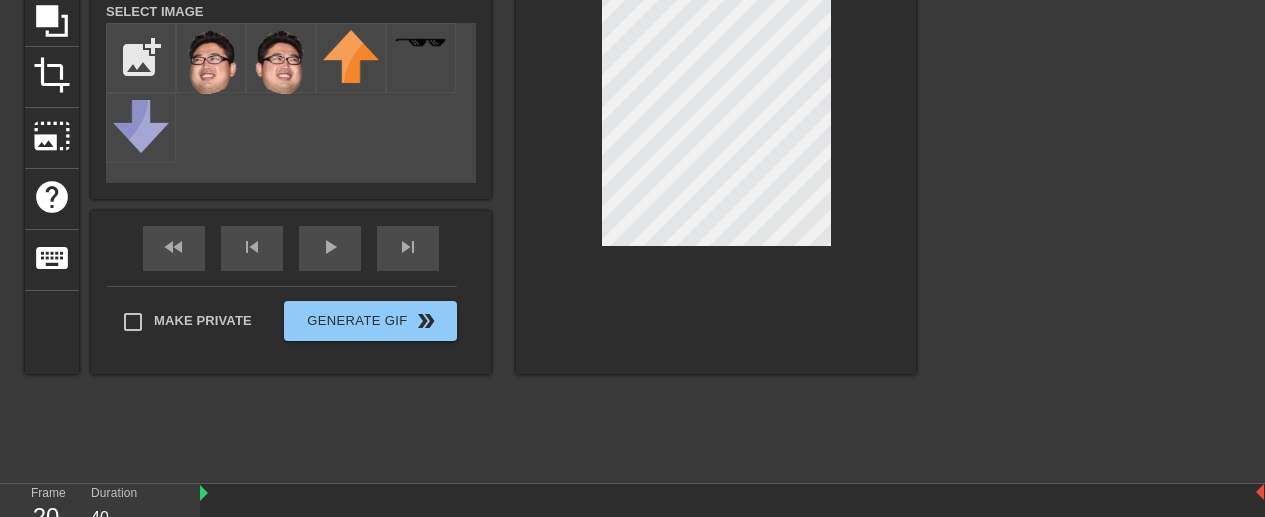 click at bounding box center [716, 122] 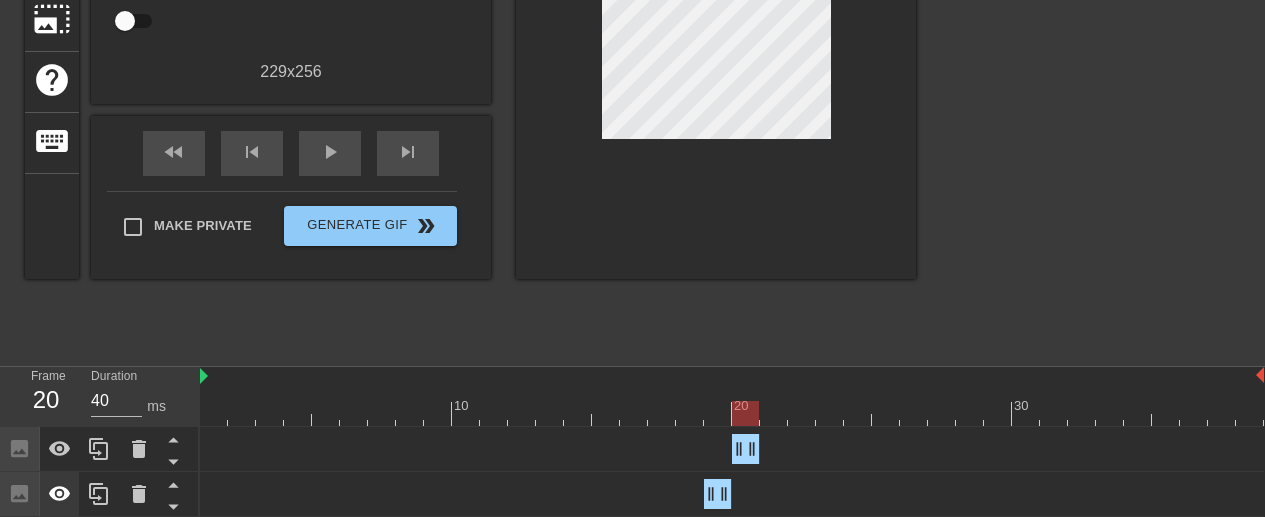 scroll, scrollTop: 345, scrollLeft: 0, axis: vertical 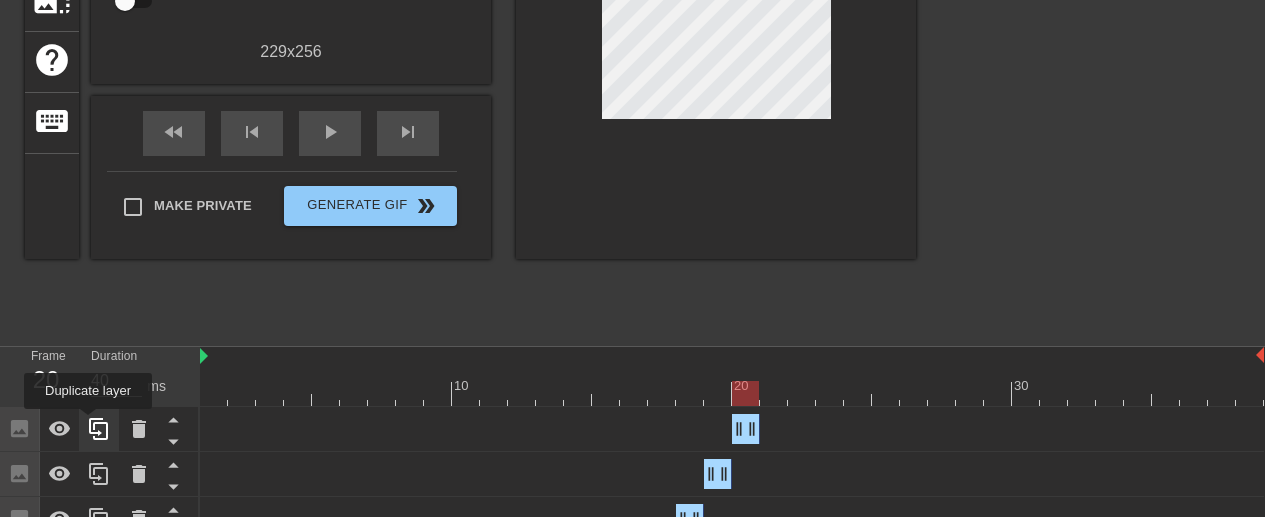 drag, startPoint x: 58, startPoint y: 480, endPoint x: 90, endPoint y: 423, distance: 65.36819 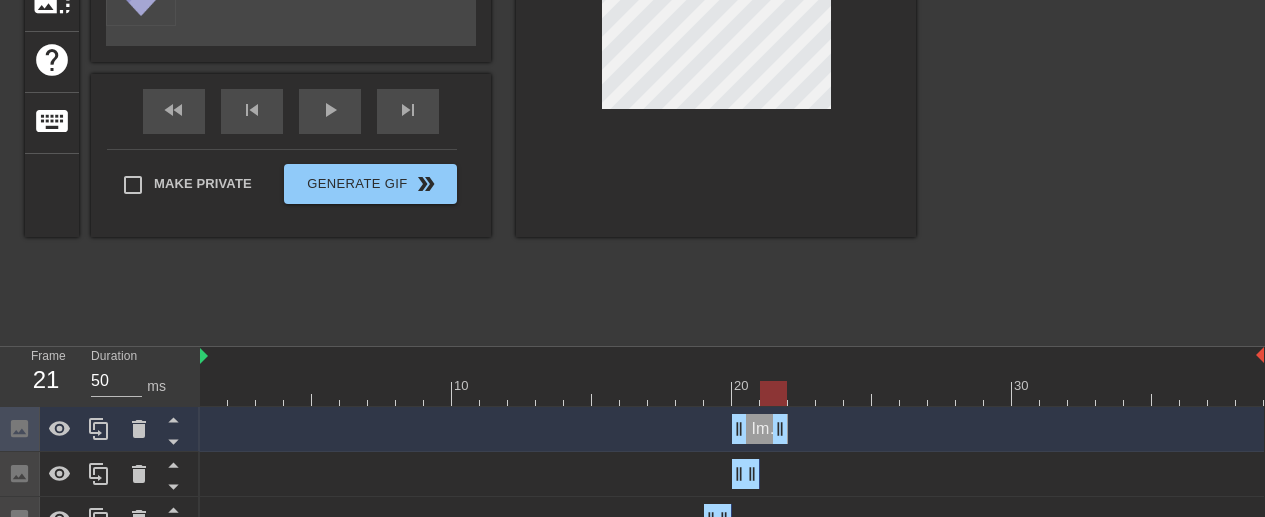 drag, startPoint x: 90, startPoint y: 423, endPoint x: 777, endPoint y: 429, distance: 687.0262 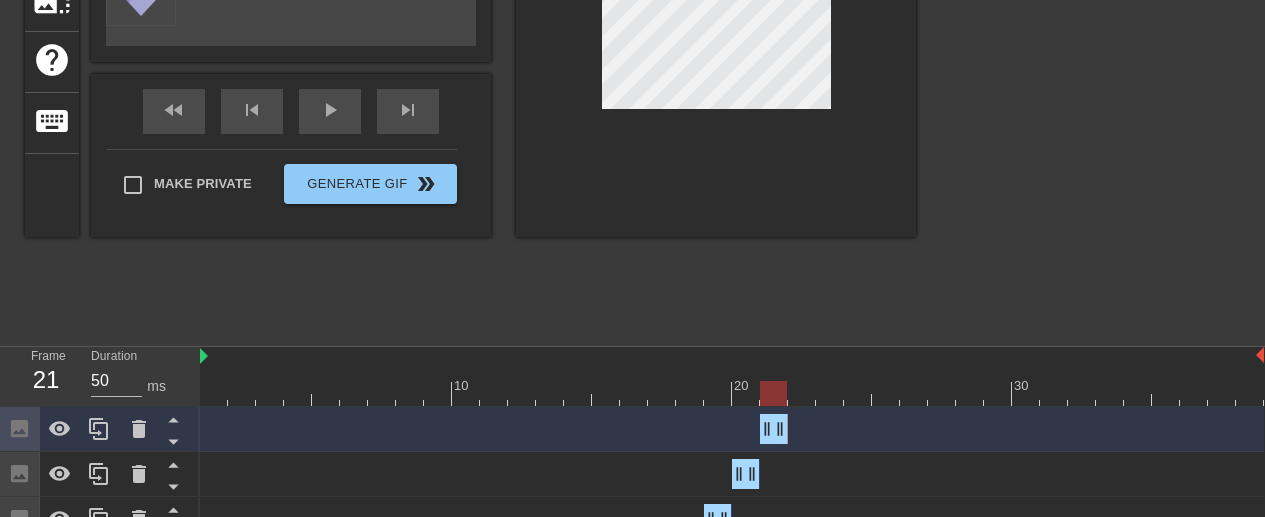 click on "title add_circle image add_circle crop photo_size_select_large help keyboard Image Animate Select Image add_photo_alternate fast_rewind skip_previous play_arrow skip_next Make Private Generate Gif double_arrow" at bounding box center [470, 34] 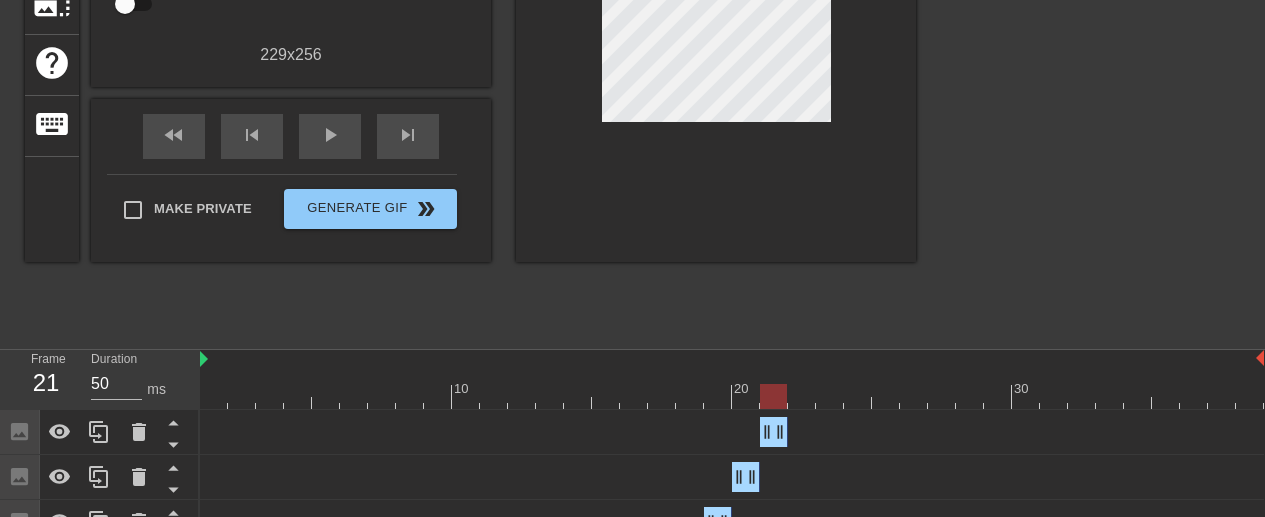 scroll, scrollTop: 341, scrollLeft: 0, axis: vertical 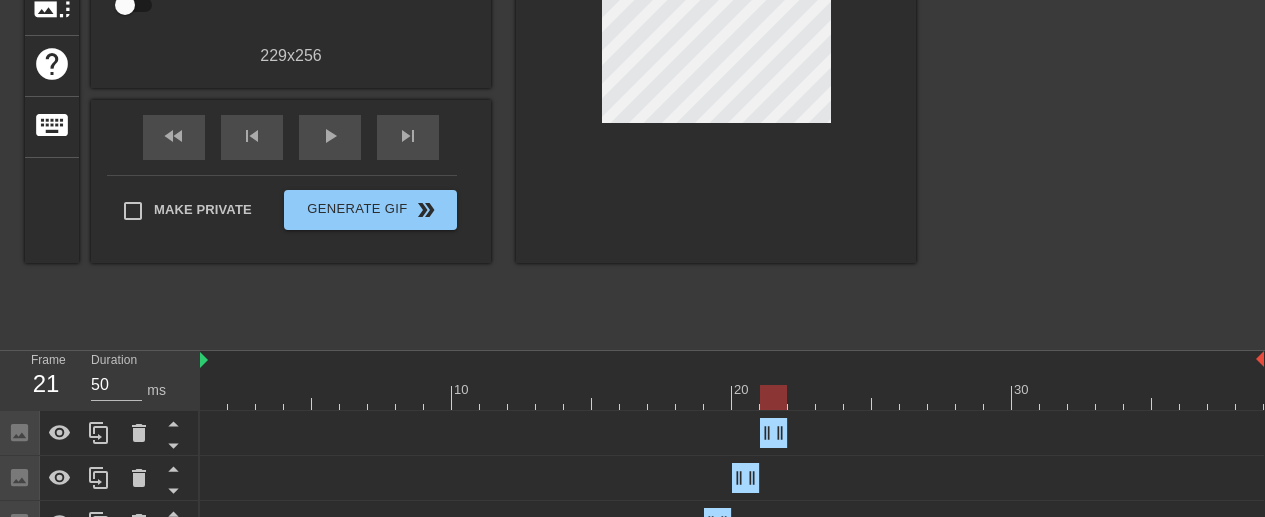 click 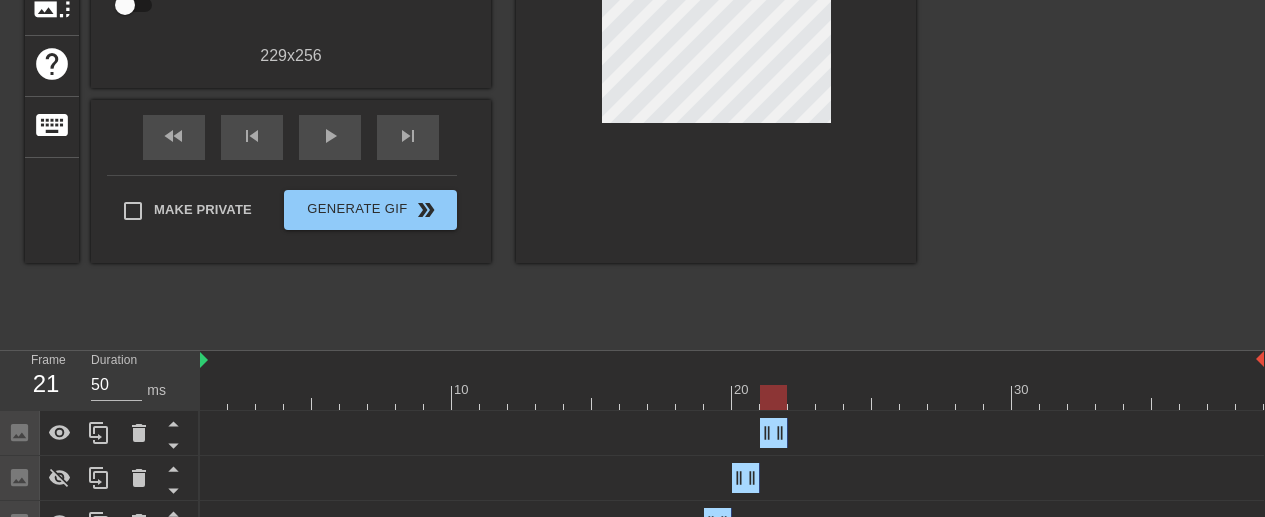click 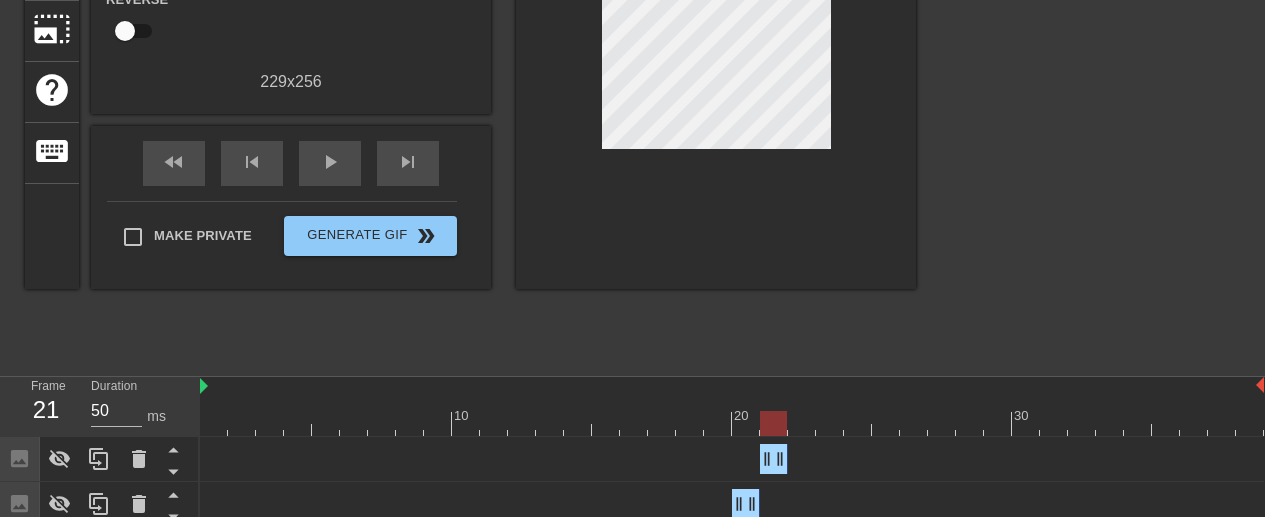 scroll, scrollTop: 315, scrollLeft: 0, axis: vertical 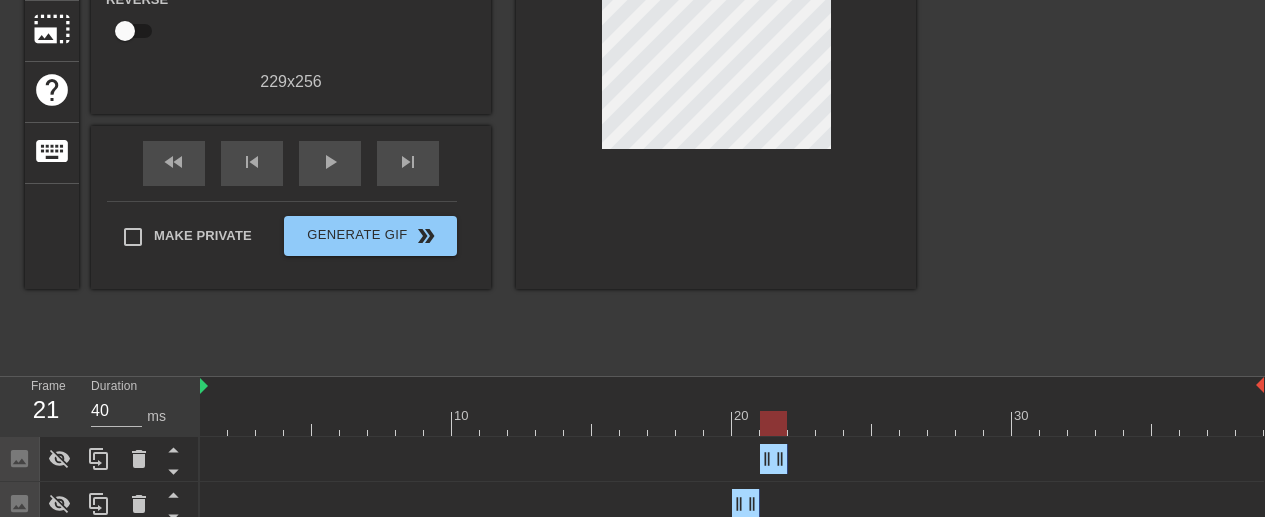 click at bounding box center (732, 423) 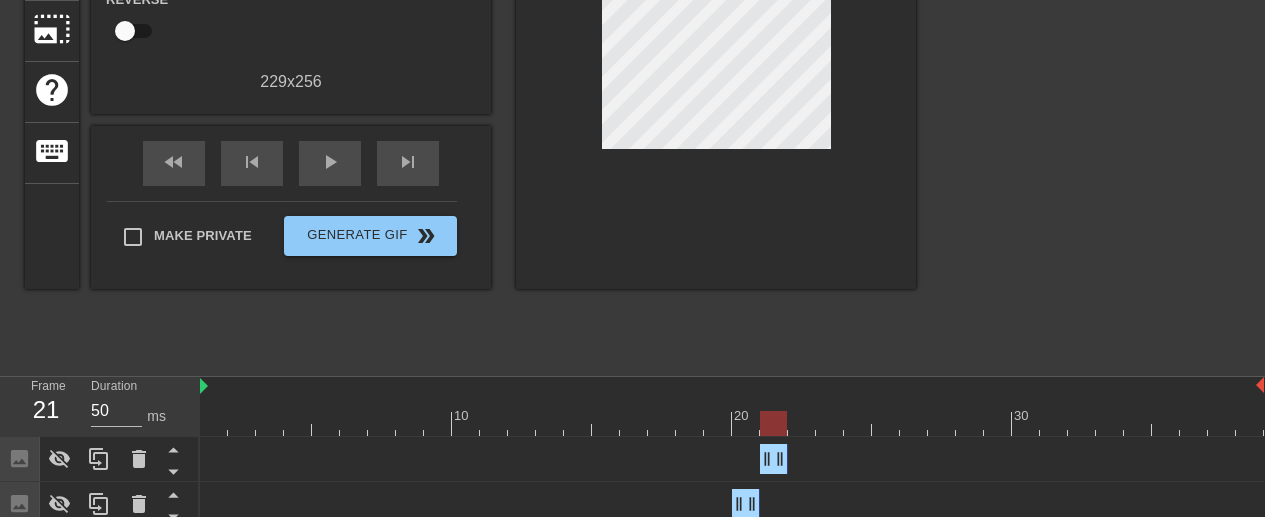 click at bounding box center (732, 423) 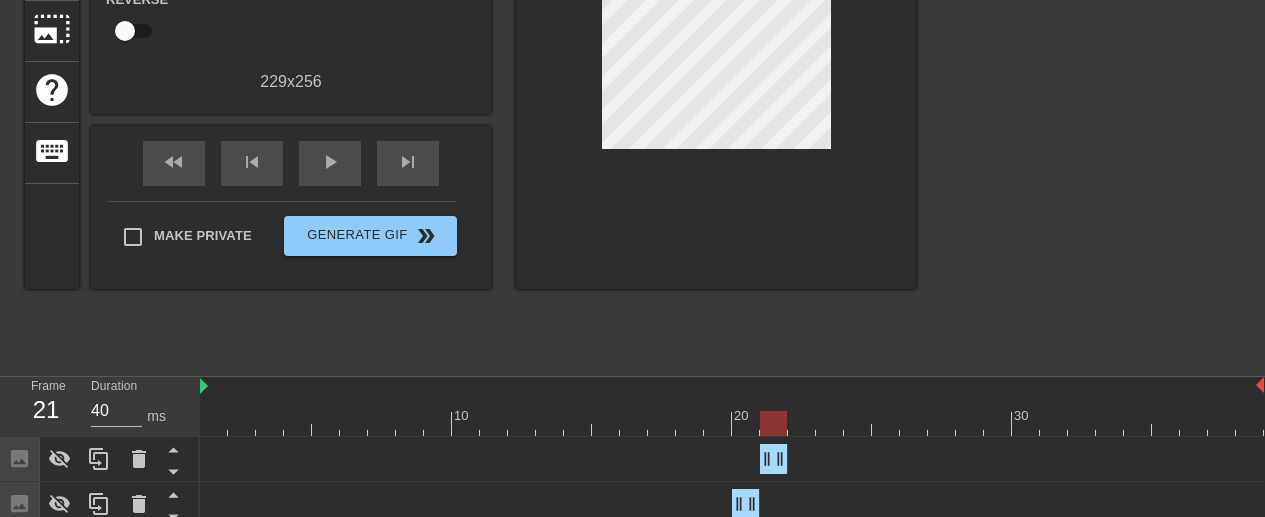 click at bounding box center [732, 423] 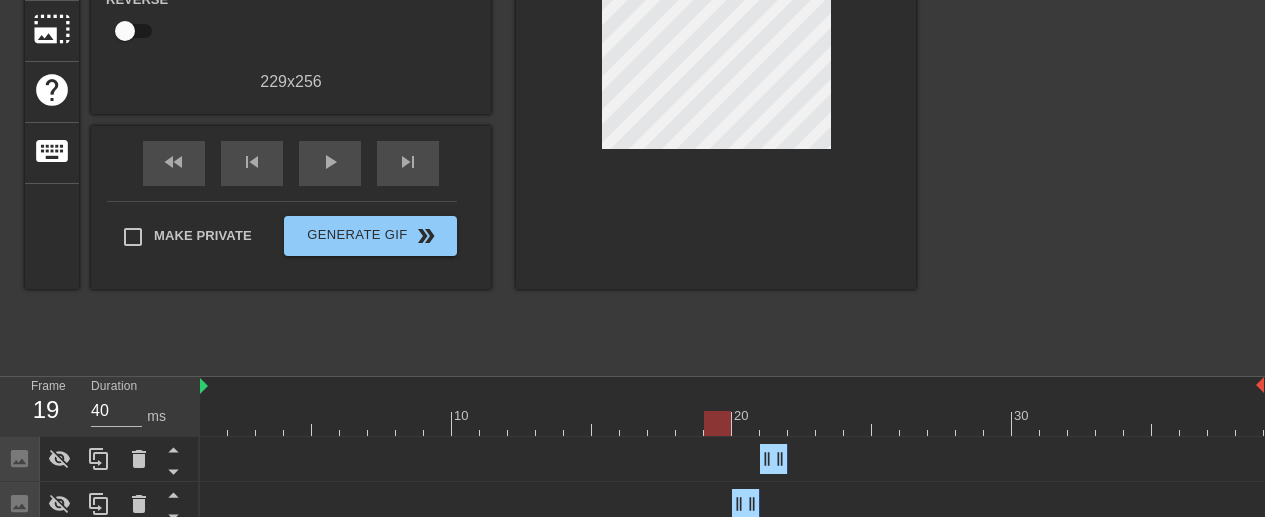 click at bounding box center [732, 423] 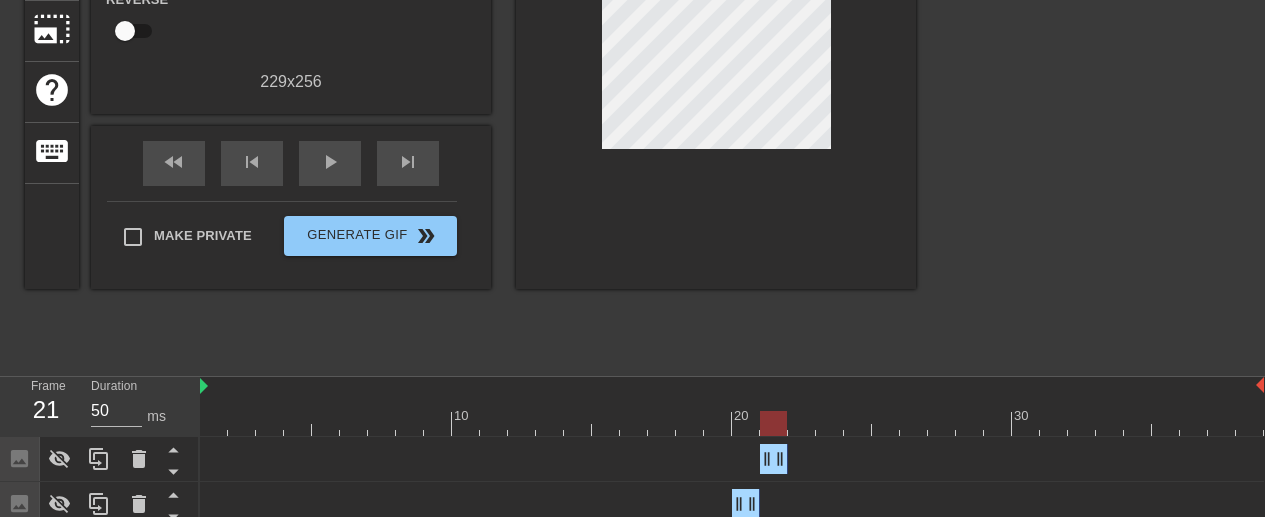 click at bounding box center (732, 423) 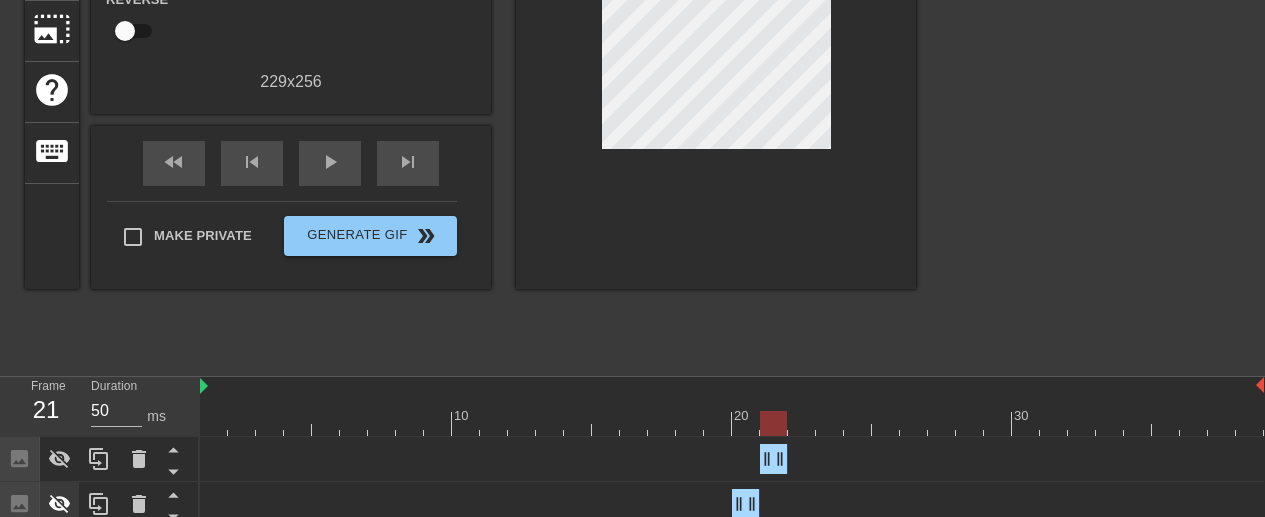 drag, startPoint x: 781, startPoint y: 424, endPoint x: 51, endPoint y: 495, distance: 733.44464 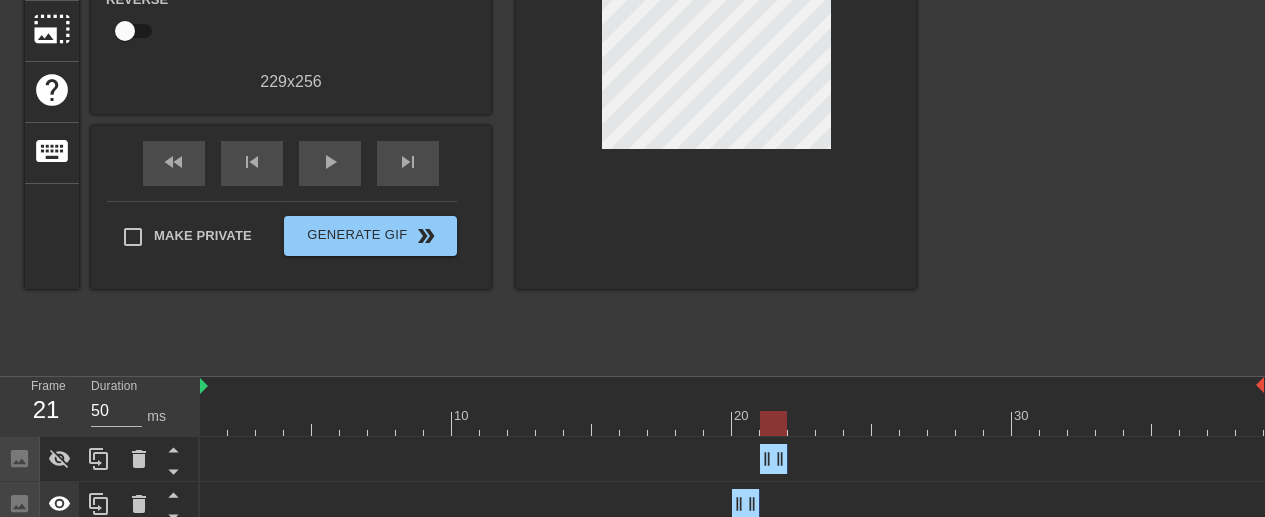click 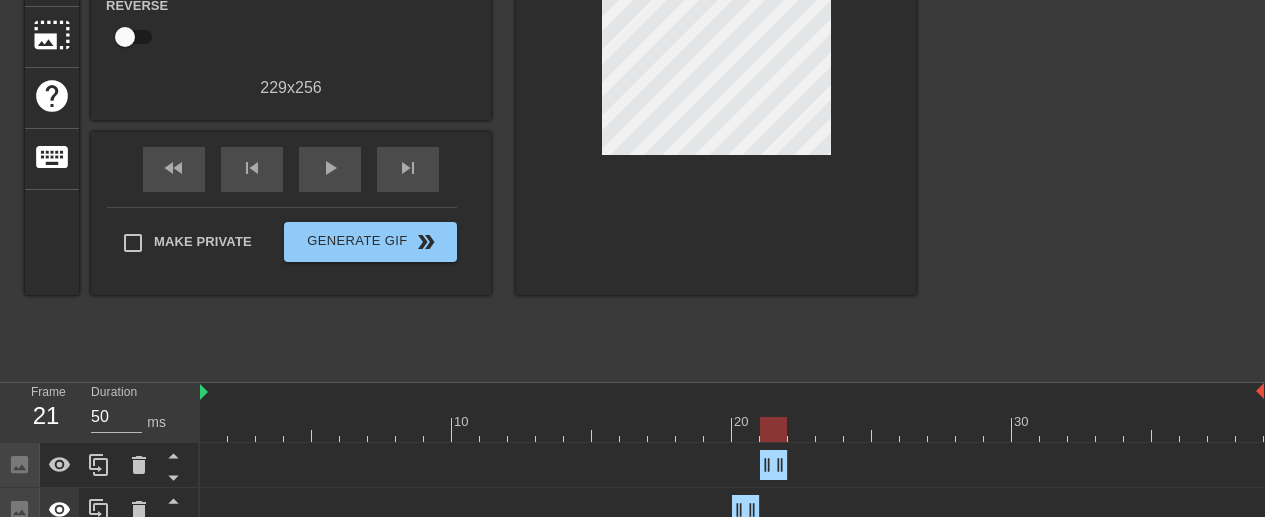 scroll, scrollTop: 309, scrollLeft: 0, axis: vertical 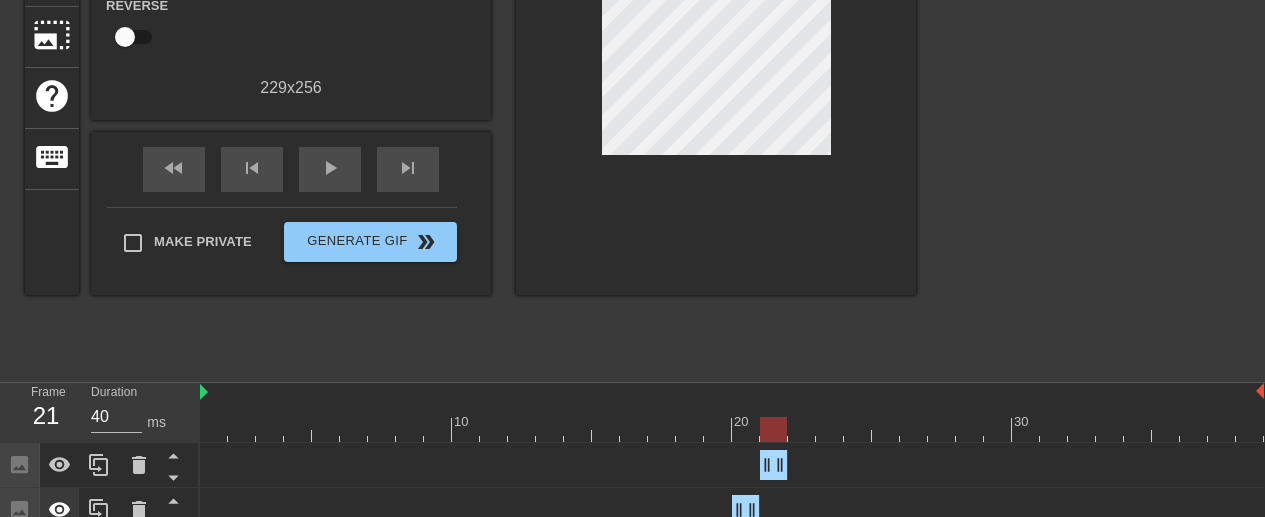 click at bounding box center (732, 429) 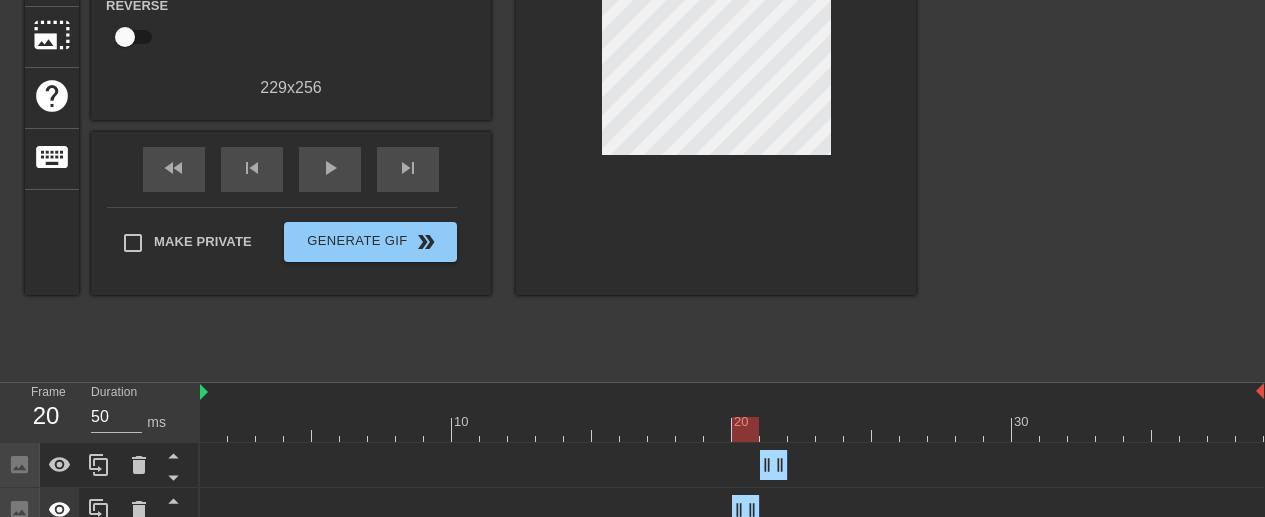 click at bounding box center [732, 429] 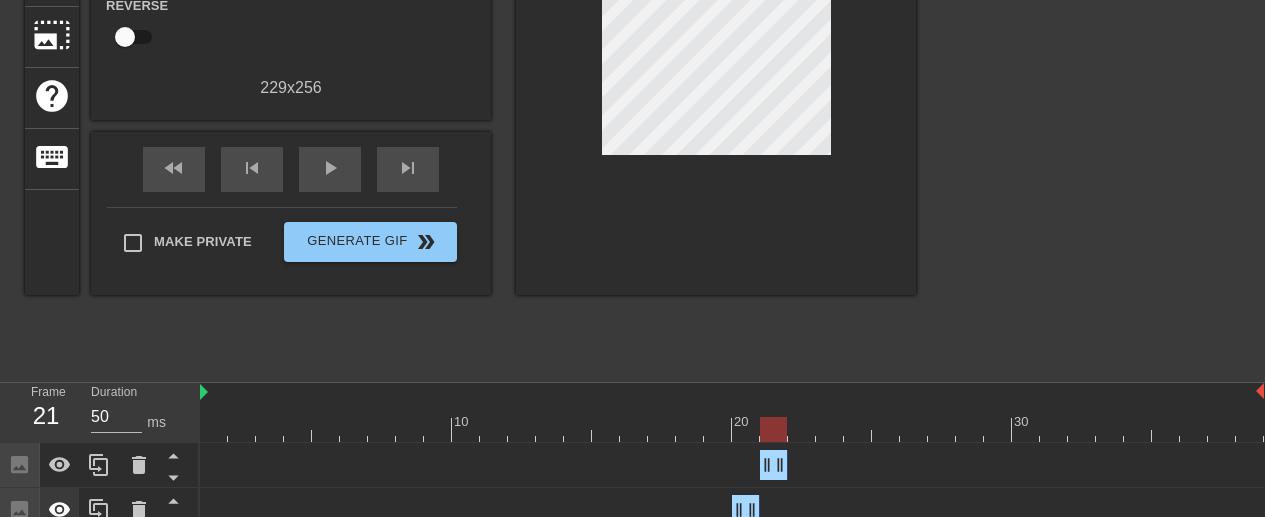 click on "title add_circle image add_circle crop photo_size_select_large help keyboard Gif Settings Speed slow_motion_video x1.00 speed Transparent help Reverse 229  x  256 fast_rewind skip_previous play_arrow skip_next Make Private Generate Gif double_arrow" at bounding box center [470, 70] 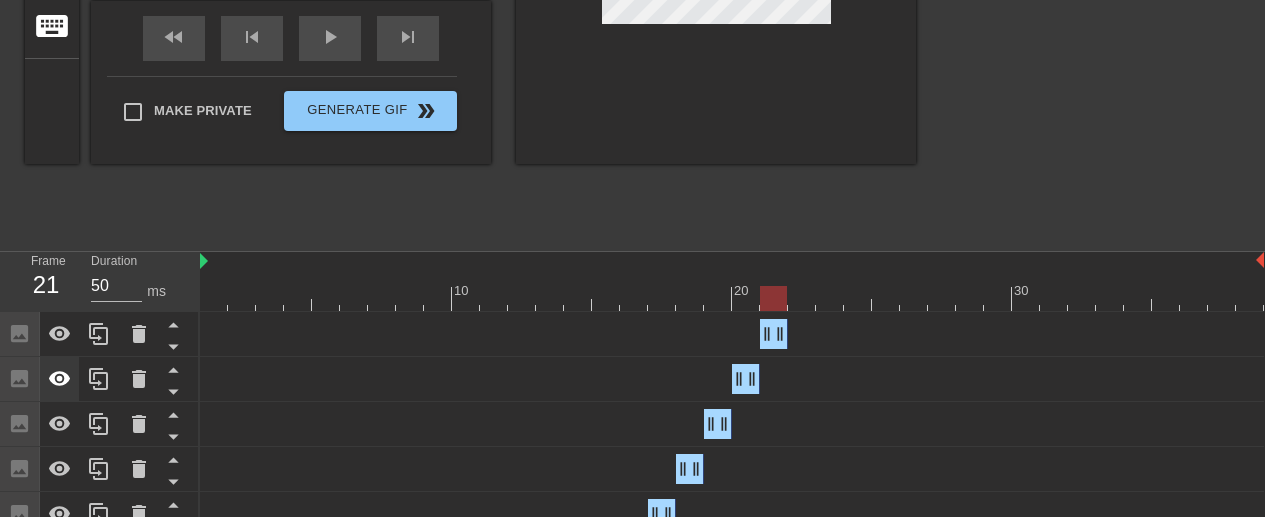 scroll, scrollTop: 439, scrollLeft: 0, axis: vertical 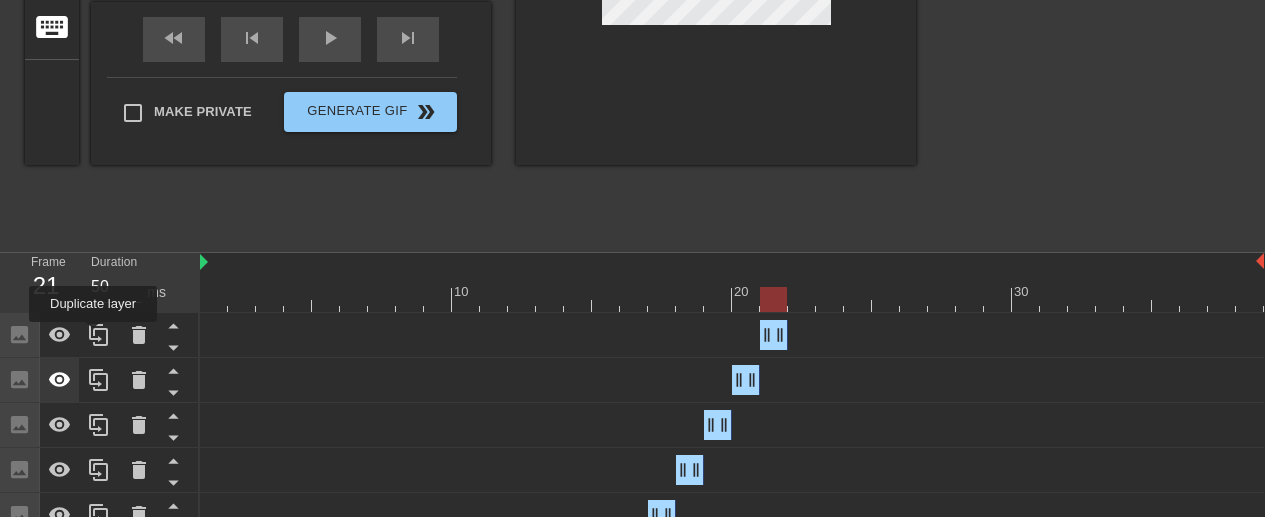 click 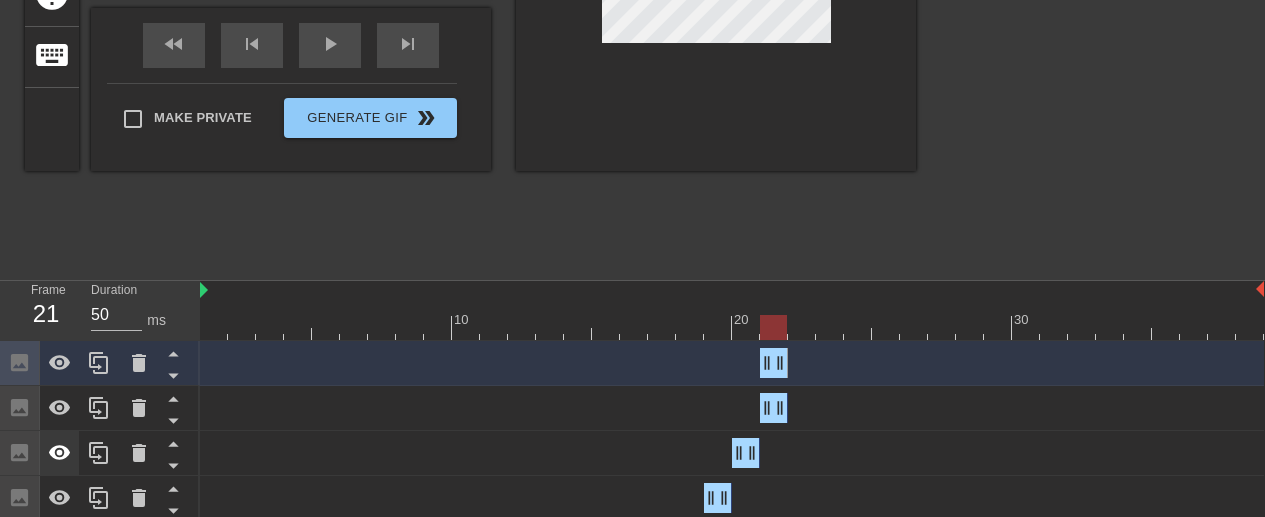 scroll, scrollTop: 410, scrollLeft: 0, axis: vertical 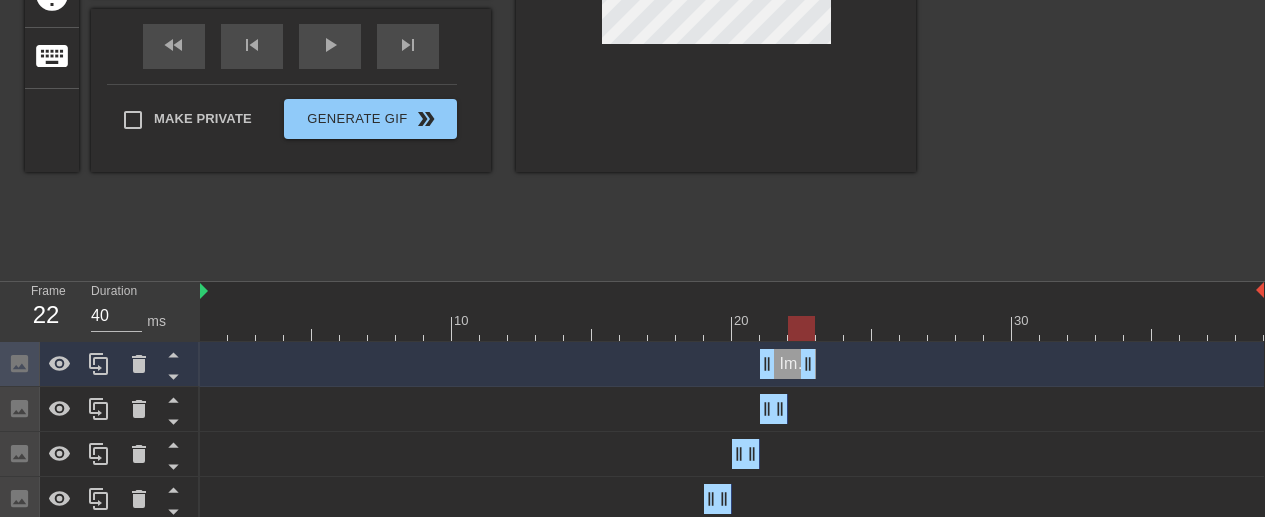 drag, startPoint x: 51, startPoint y: 495, endPoint x: 802, endPoint y: 365, distance: 762.16864 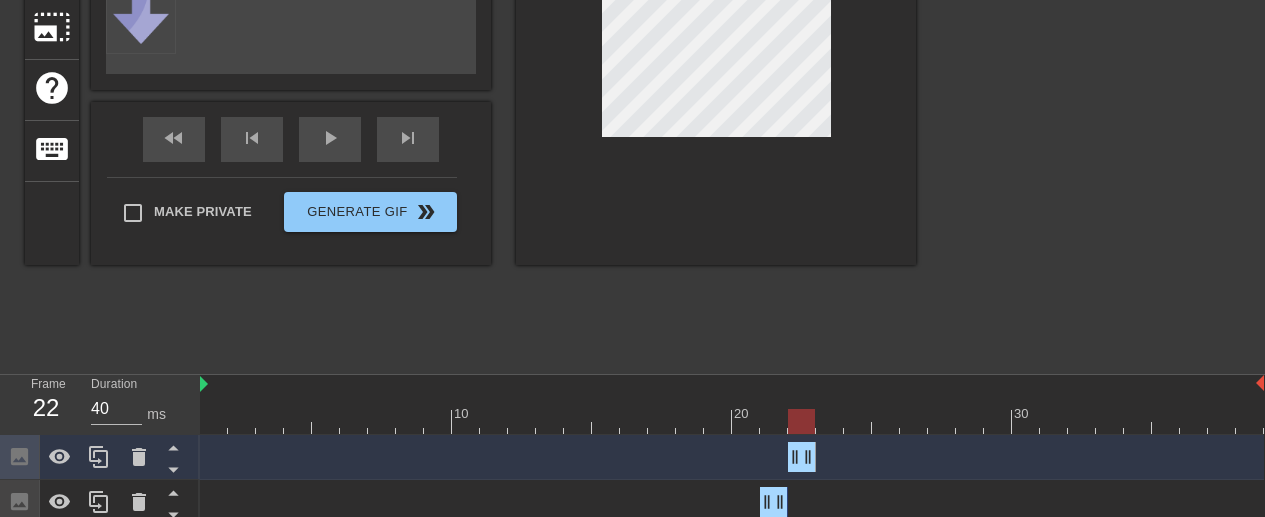 scroll, scrollTop: 271, scrollLeft: 0, axis: vertical 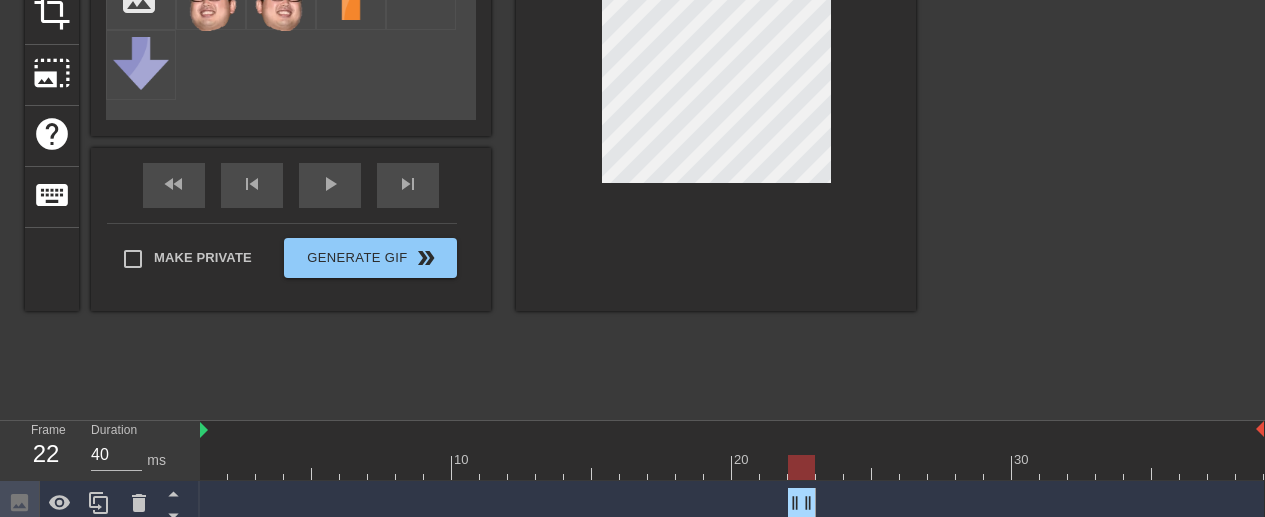 click on "title add_circle image add_circle crop photo_size_select_large help keyboard Image Animate Select Image add_photo_alternate fast_rewind skip_previous play_arrow skip_next Make Private Generate Gif double_arrow" at bounding box center [470, 108] 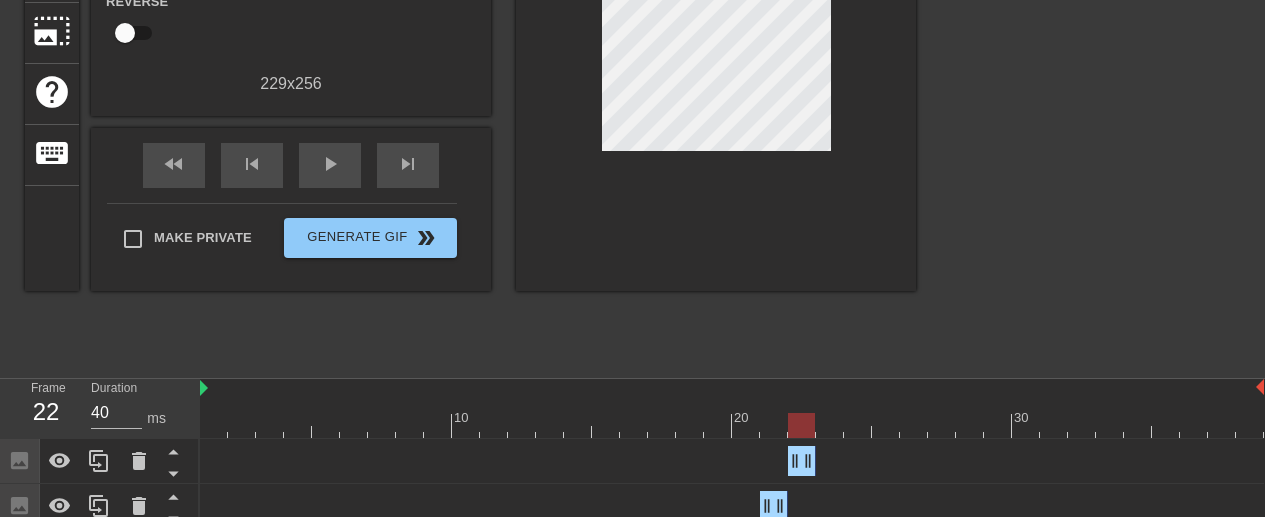 scroll, scrollTop: 314, scrollLeft: 0, axis: vertical 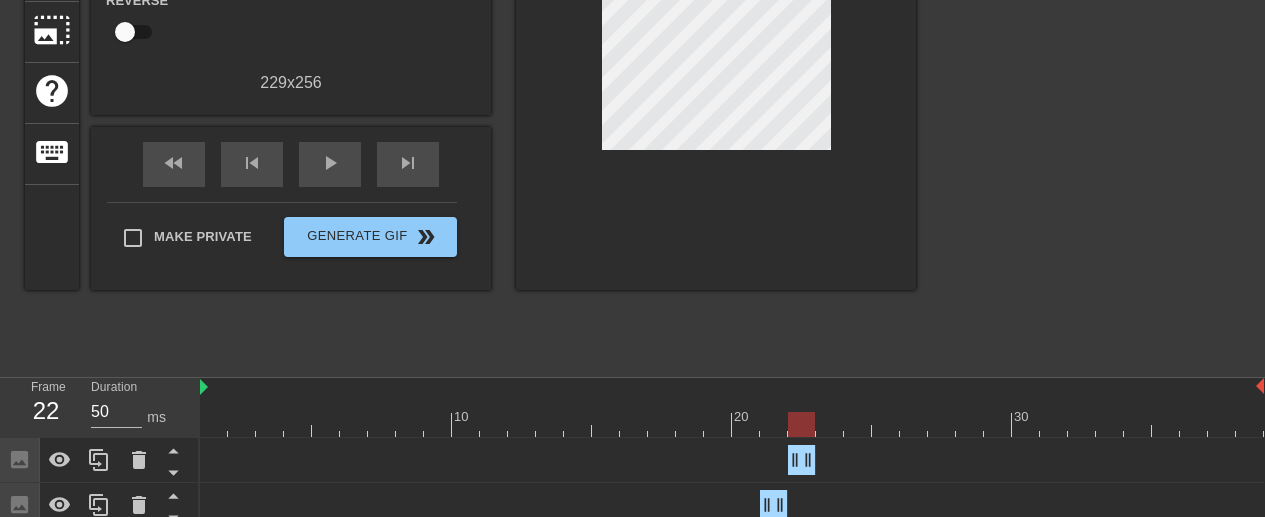 click at bounding box center [732, 424] 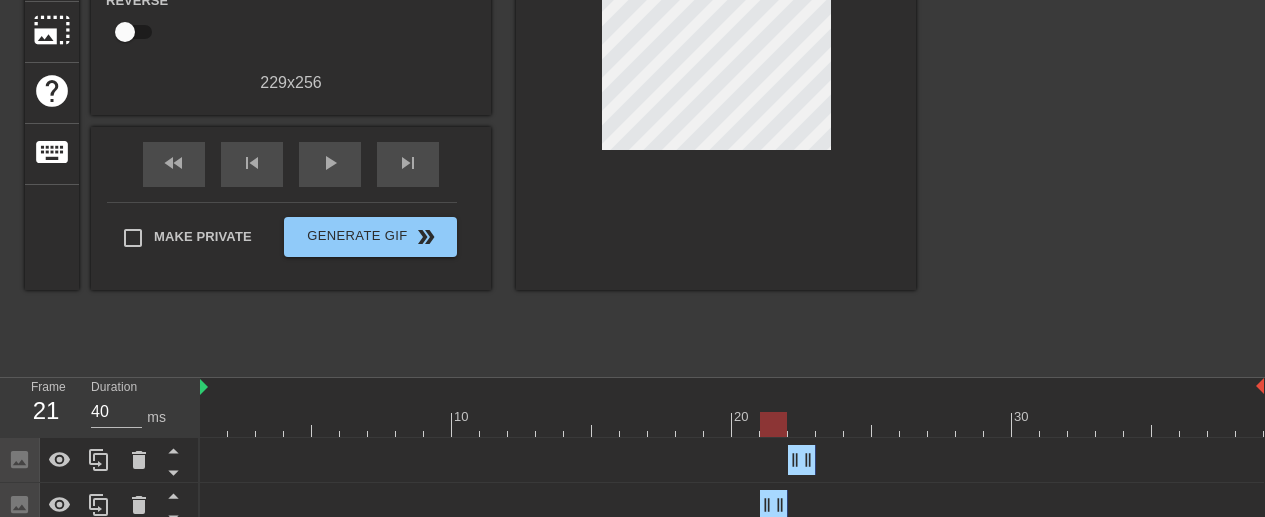click at bounding box center [732, 424] 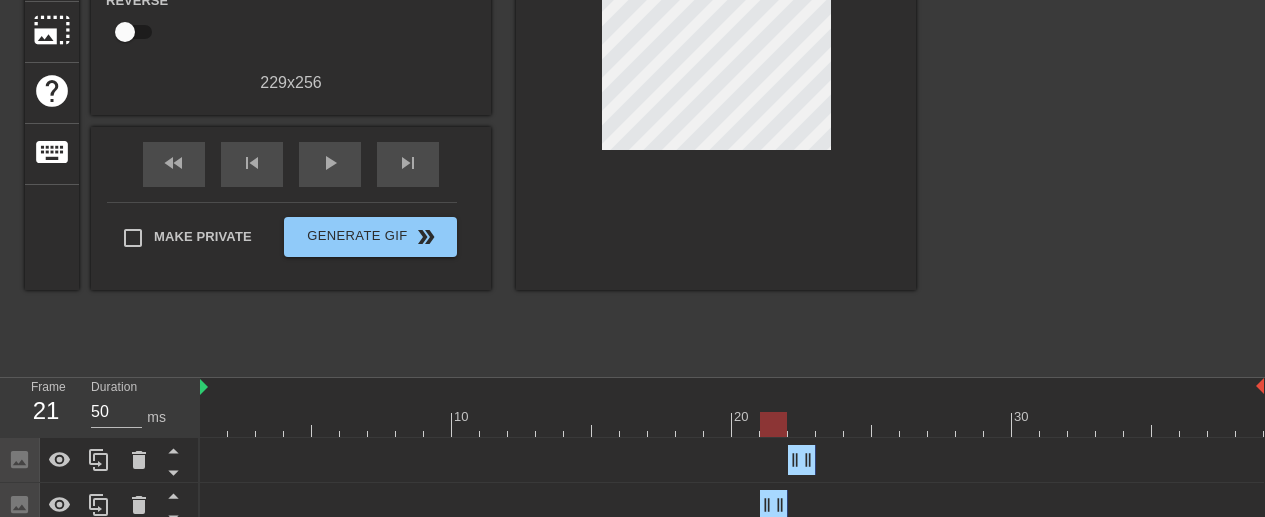 click at bounding box center (732, 424) 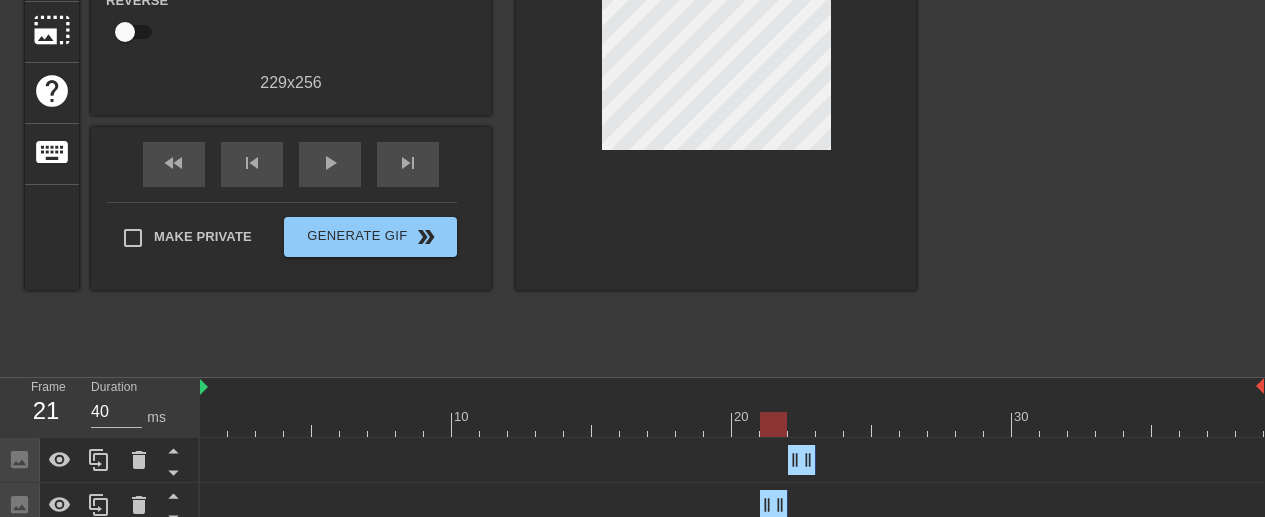 click at bounding box center [732, 424] 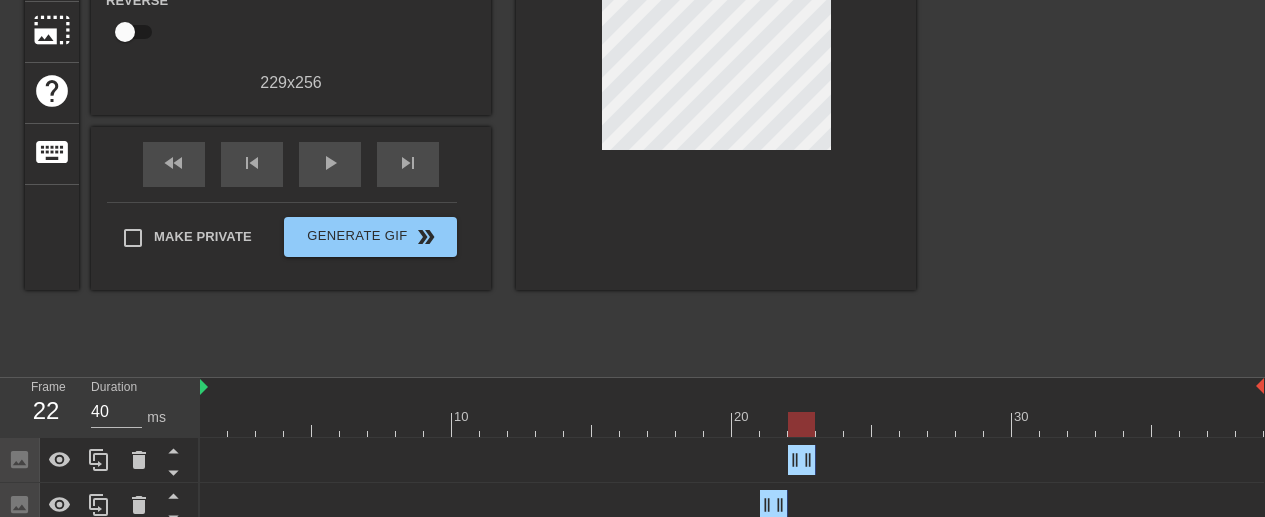 click at bounding box center (732, 424) 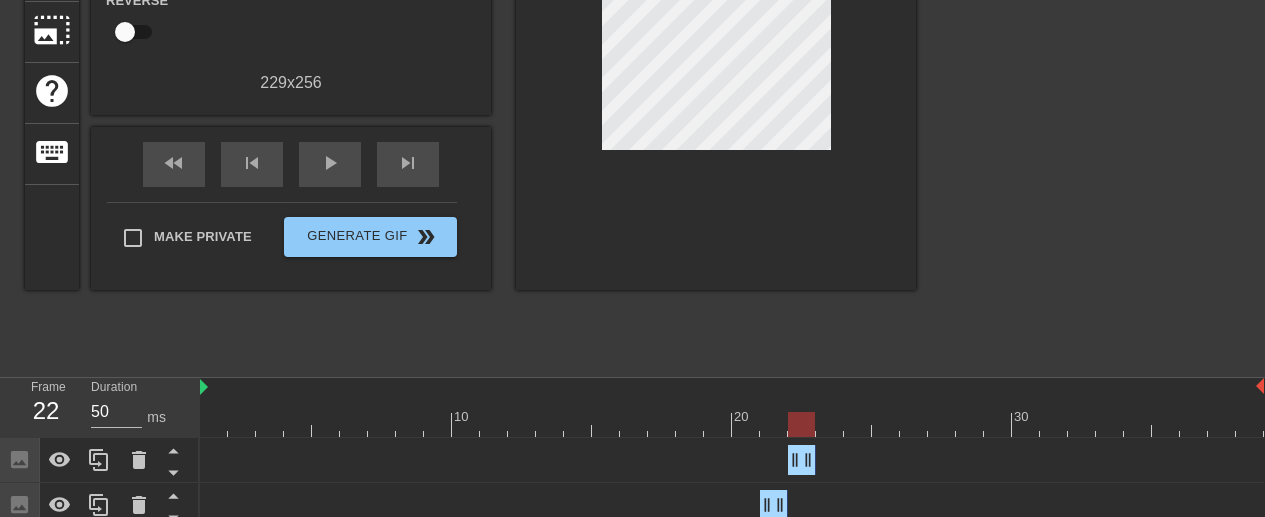 drag, startPoint x: 801, startPoint y: 416, endPoint x: 772, endPoint y: 423, distance: 29.832869 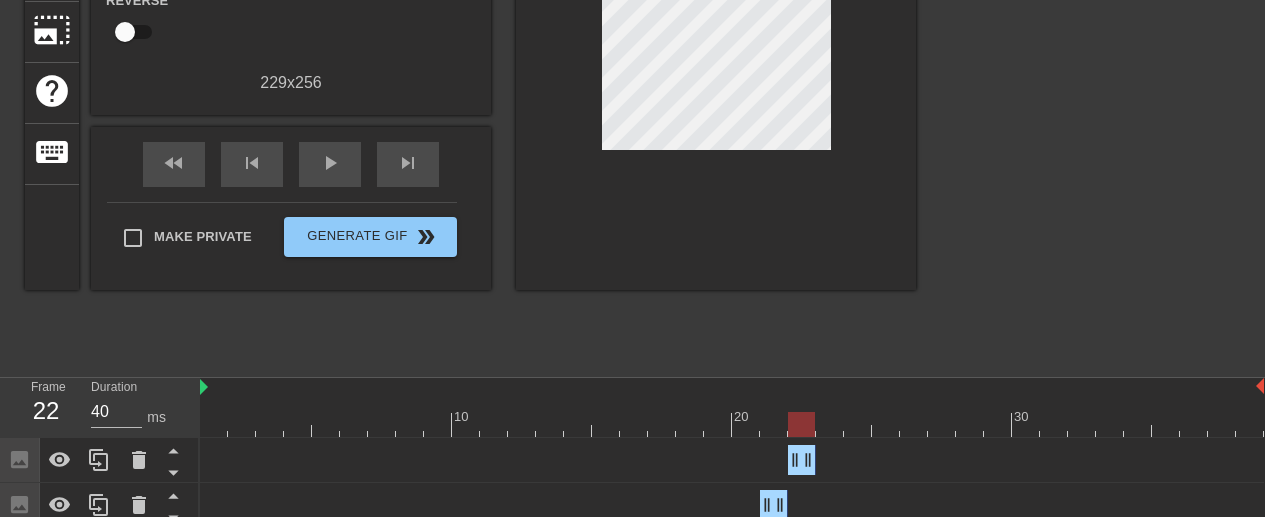click at bounding box center [732, 424] 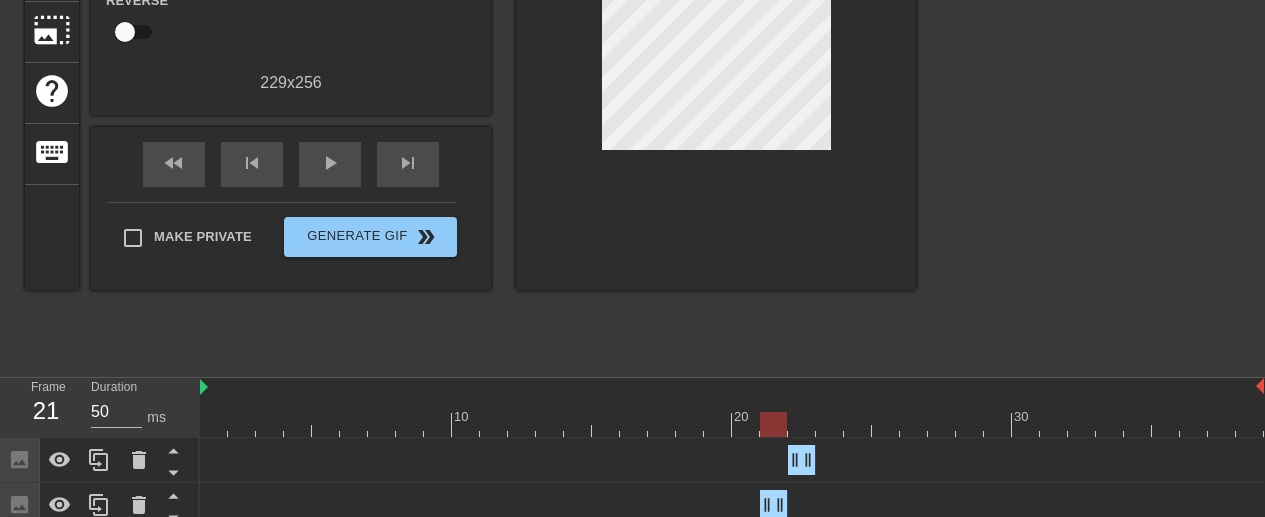 click at bounding box center [732, 424] 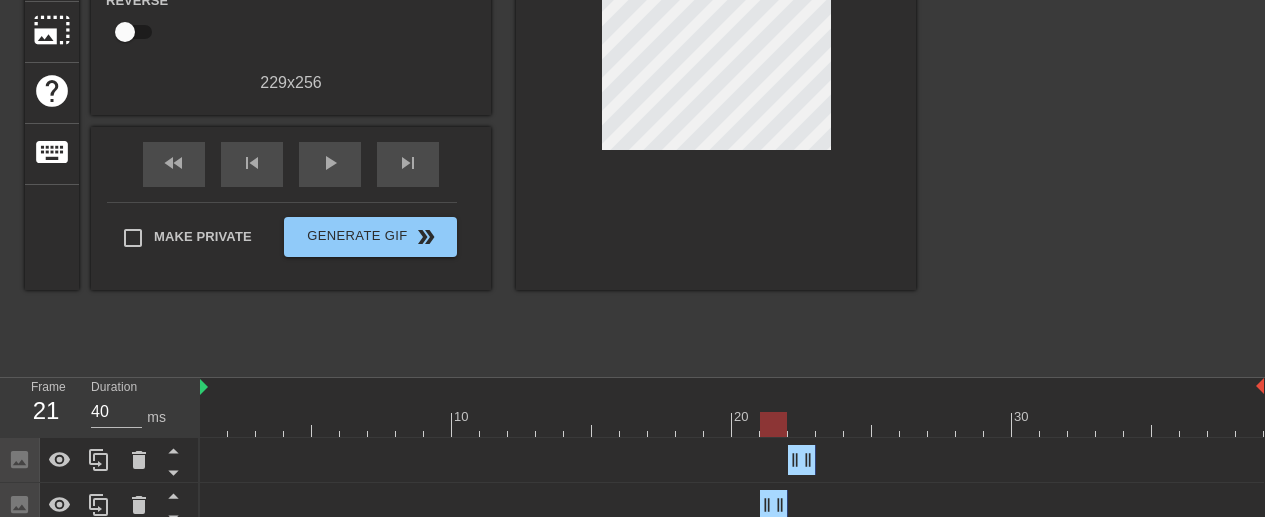 drag, startPoint x: 772, startPoint y: 423, endPoint x: 814, endPoint y: 423, distance: 42 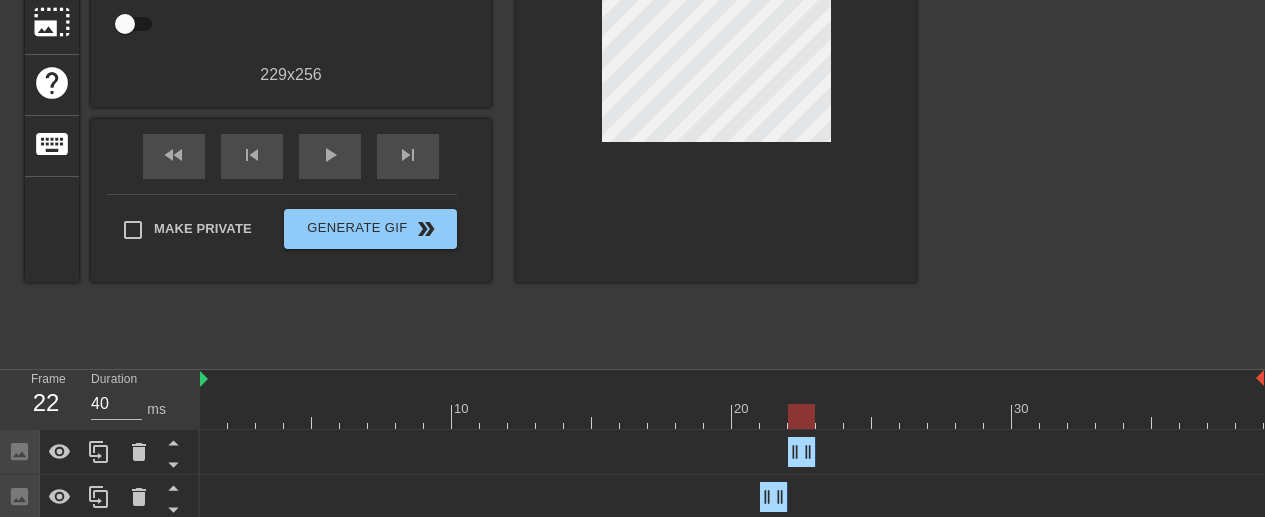 click on "title add_circle image add_circle crop photo_size_select_large help keyboard Gif Settings Speed slow_motion_video x1.00 speed Transparent help Reverse 229  x  256 fast_rewind skip_previous play_arrow skip_next Make Private Generate Gif double_arrow" at bounding box center [470, 57] 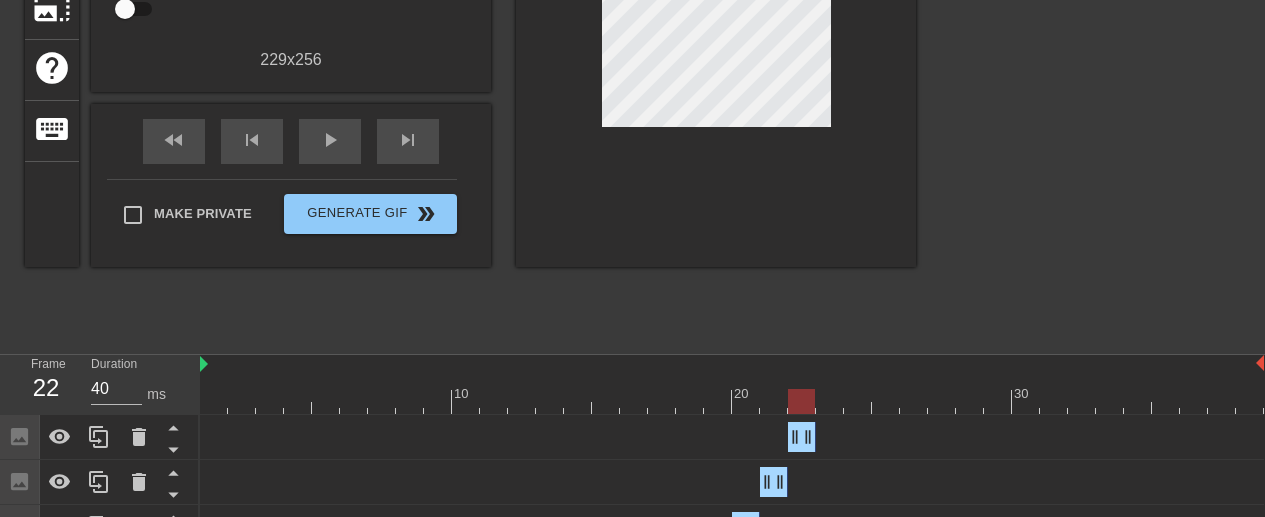 scroll, scrollTop: 339, scrollLeft: 0, axis: vertical 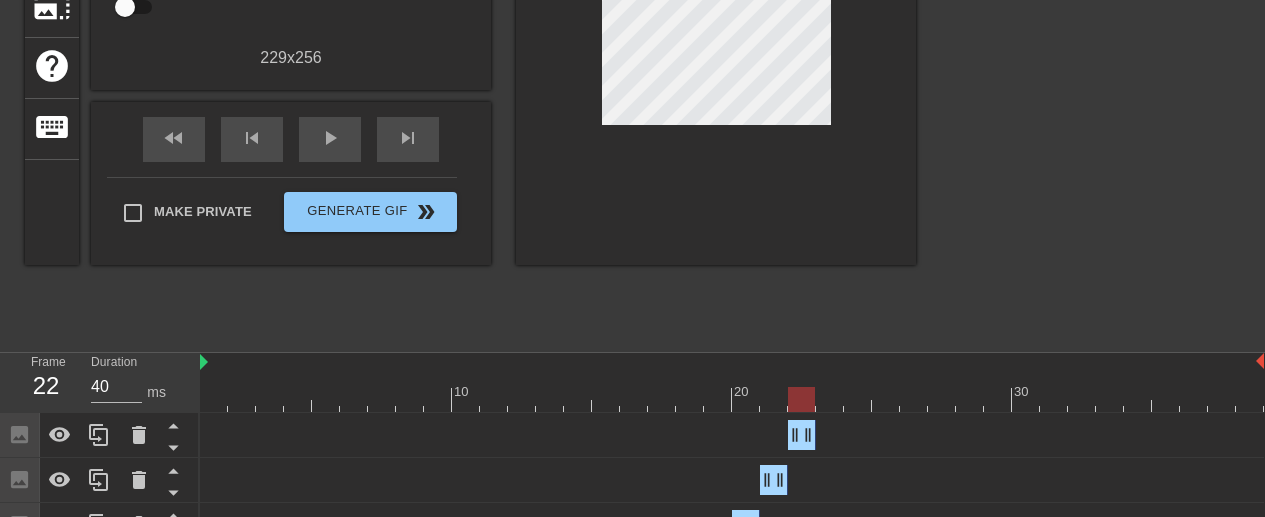 click 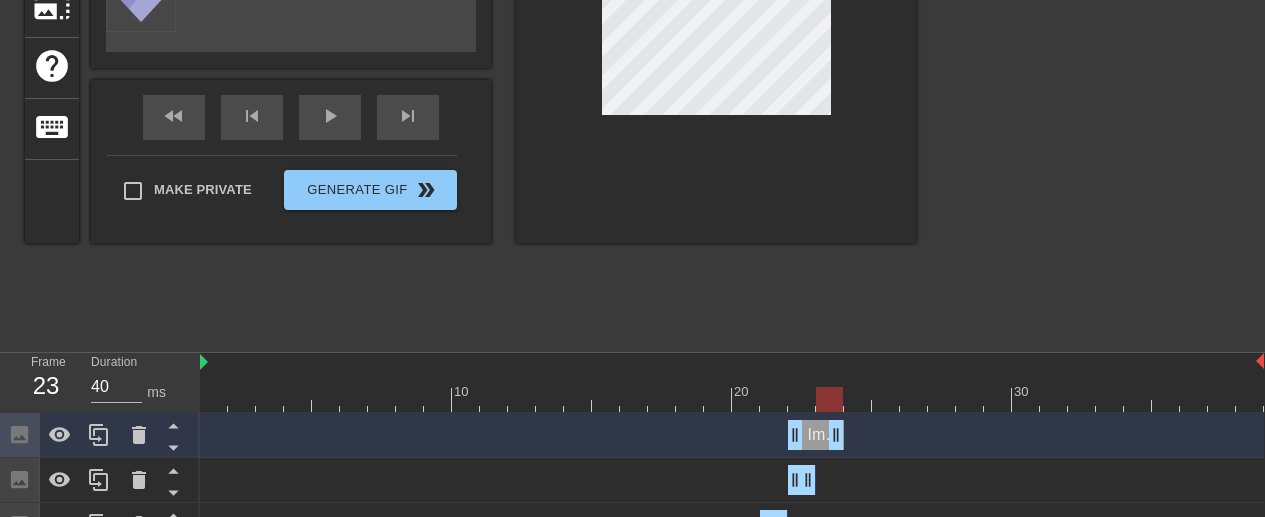 drag, startPoint x: 814, startPoint y: 423, endPoint x: 838, endPoint y: 425, distance: 24.083189 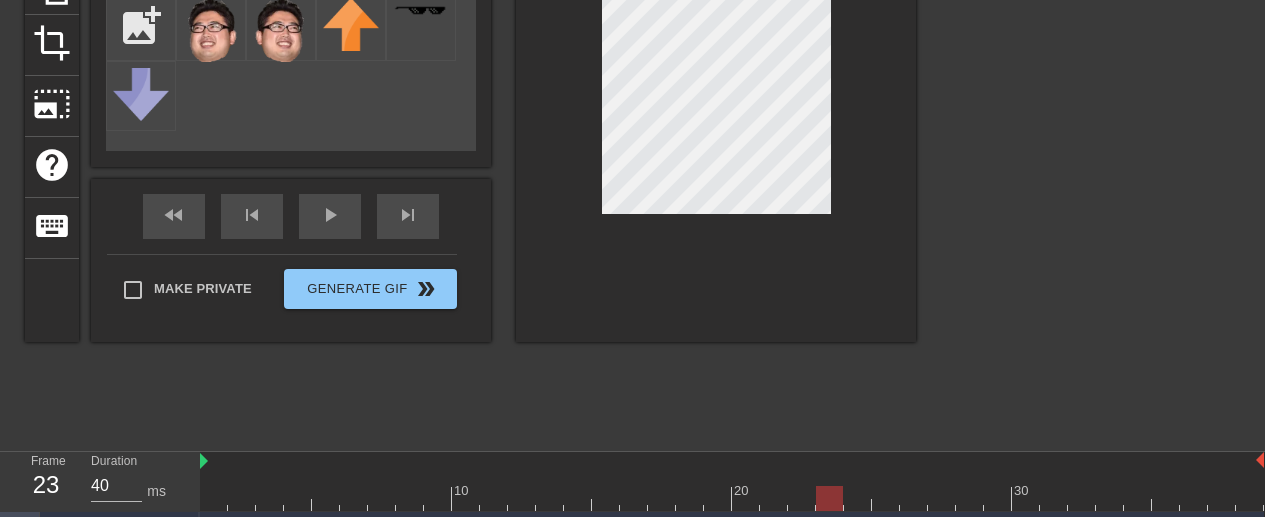 scroll, scrollTop: 242, scrollLeft: 0, axis: vertical 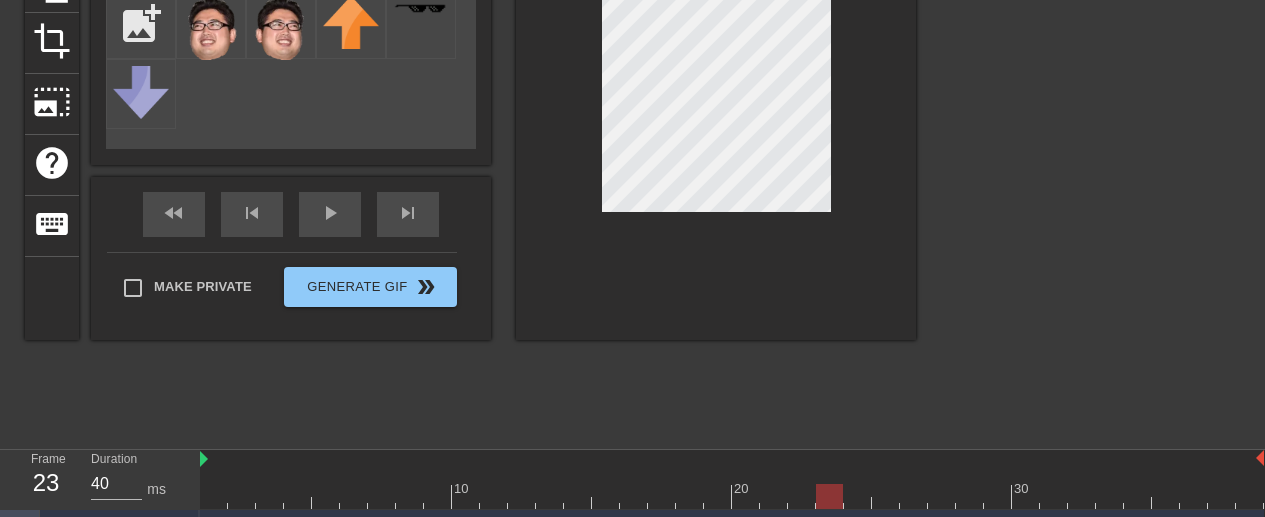 click at bounding box center (732, 496) 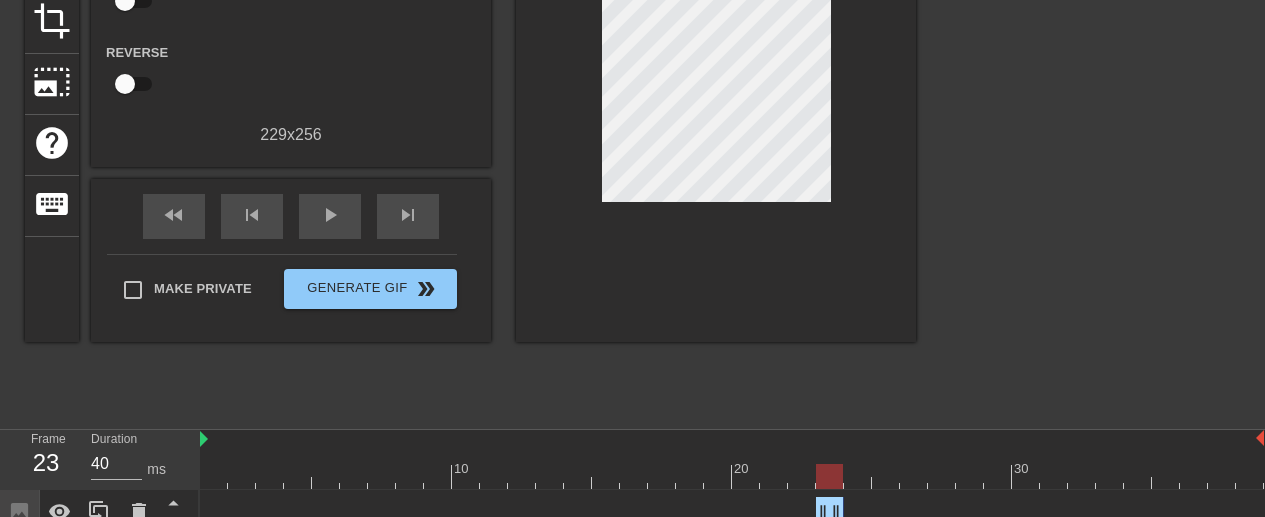 scroll, scrollTop: 269, scrollLeft: 0, axis: vertical 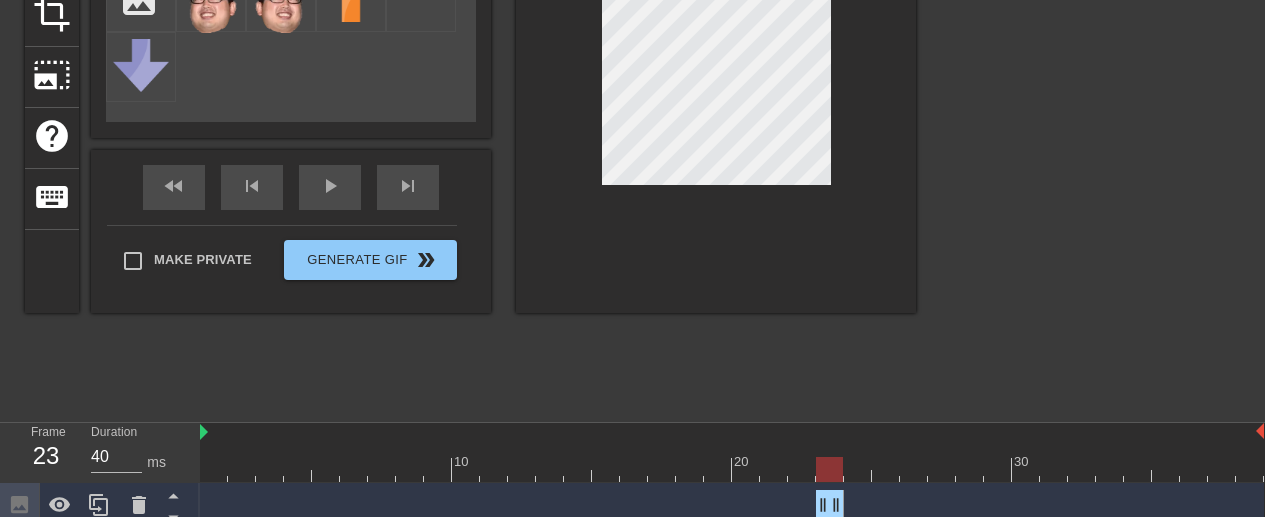 drag, startPoint x: 836, startPoint y: 427, endPoint x: 953, endPoint y: 129, distance: 320.1453 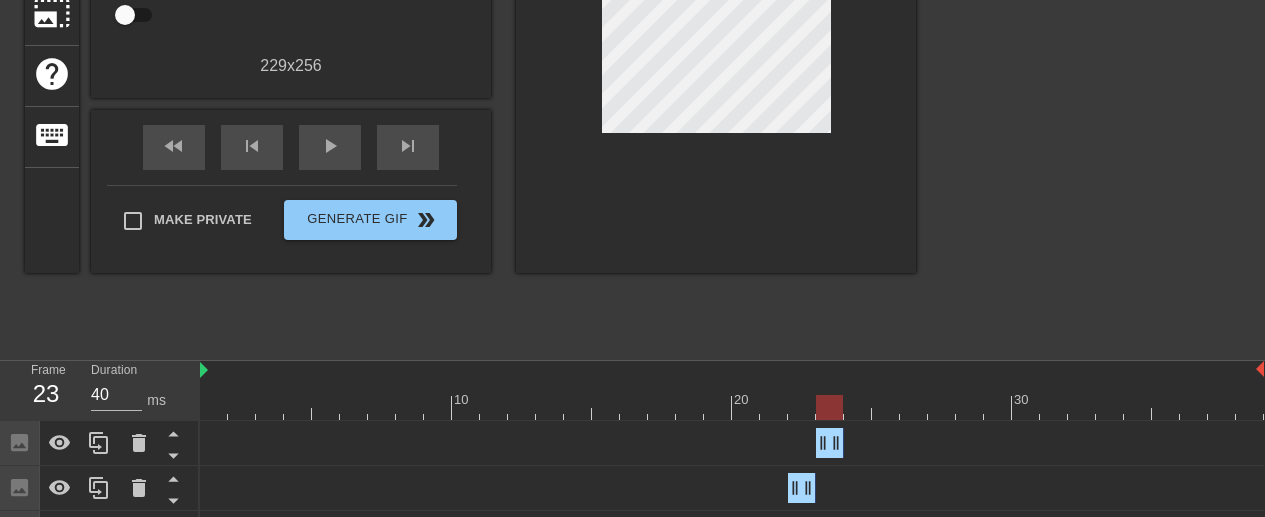 scroll, scrollTop: 340, scrollLeft: 0, axis: vertical 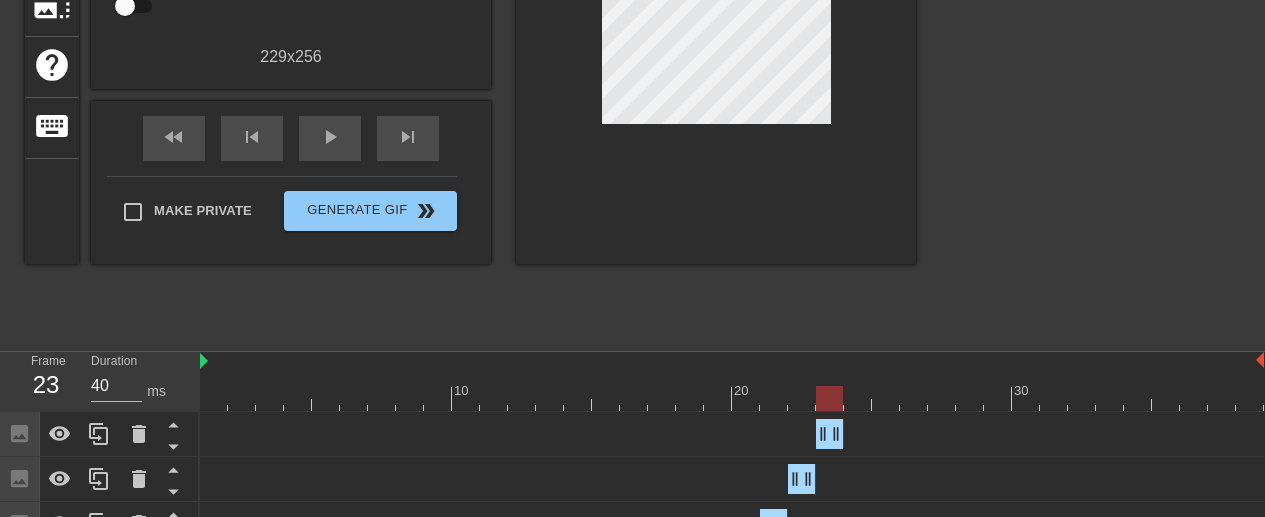 click 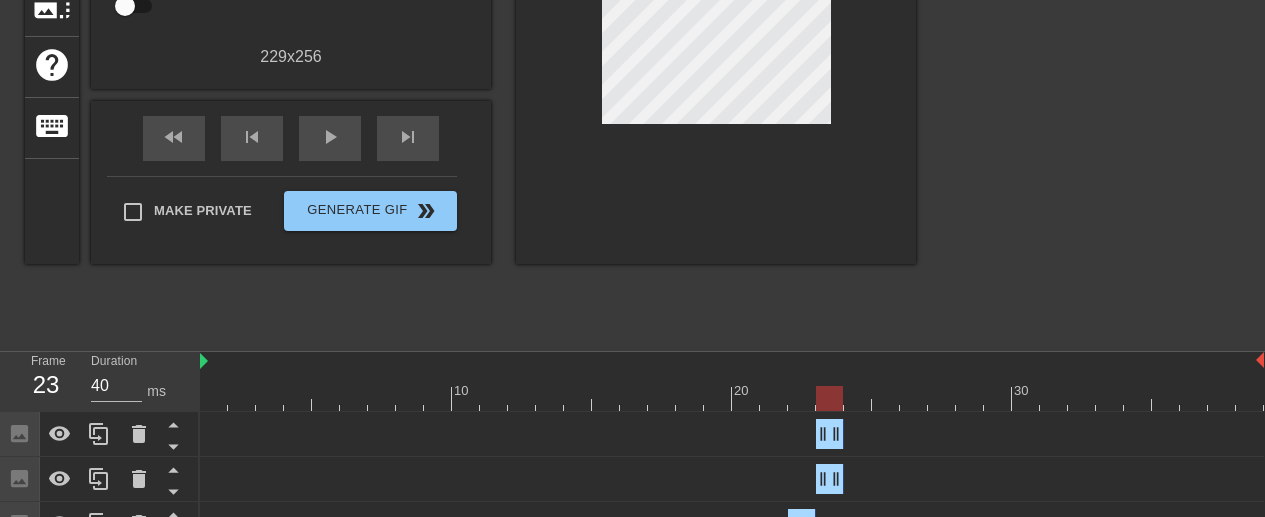 drag, startPoint x: 953, startPoint y: 129, endPoint x: 869, endPoint y: 425, distance: 307.68814 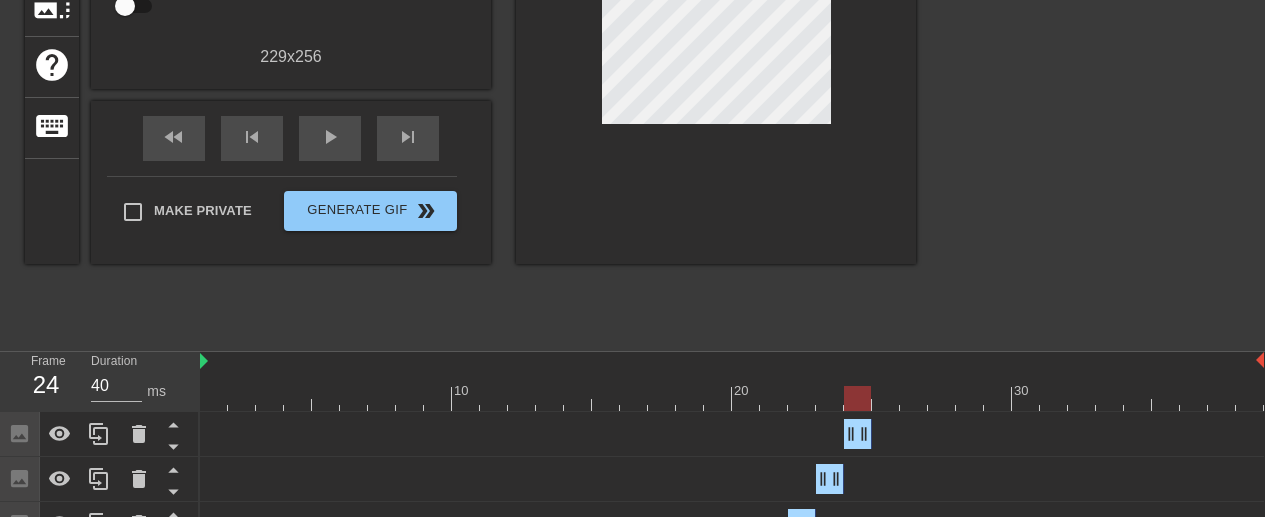 drag, startPoint x: 864, startPoint y: 429, endPoint x: 841, endPoint y: 434, distance: 23.537205 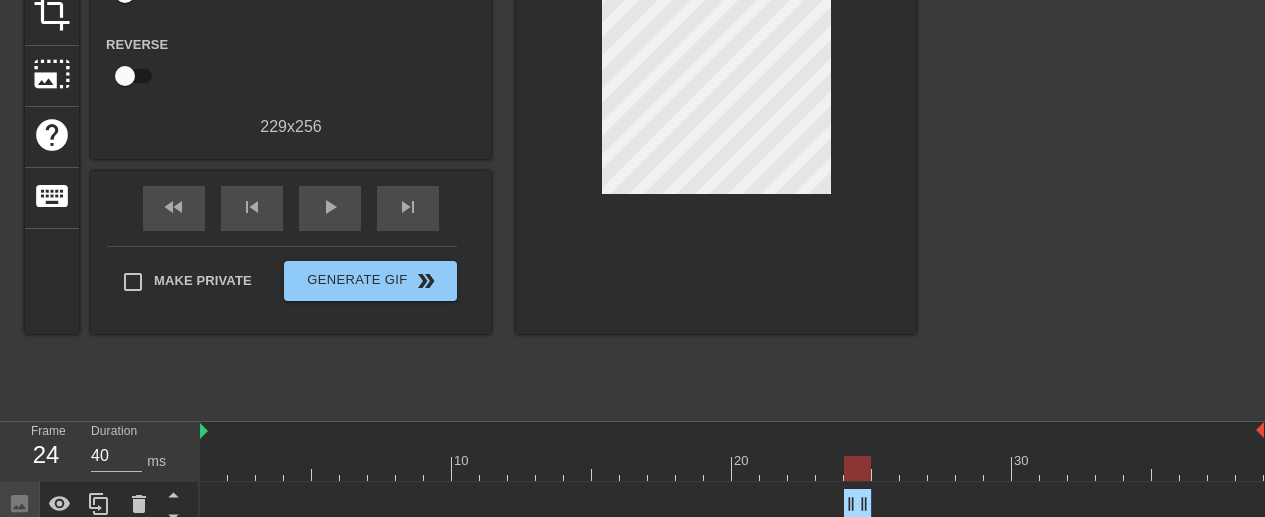click at bounding box center [1090, 109] 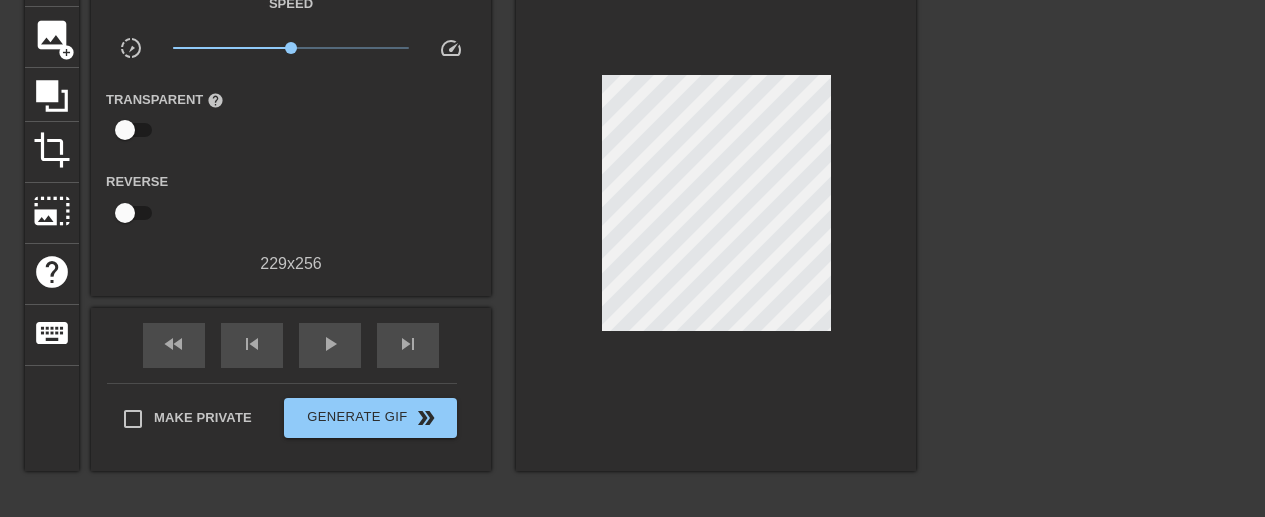 scroll, scrollTop: 135, scrollLeft: 0, axis: vertical 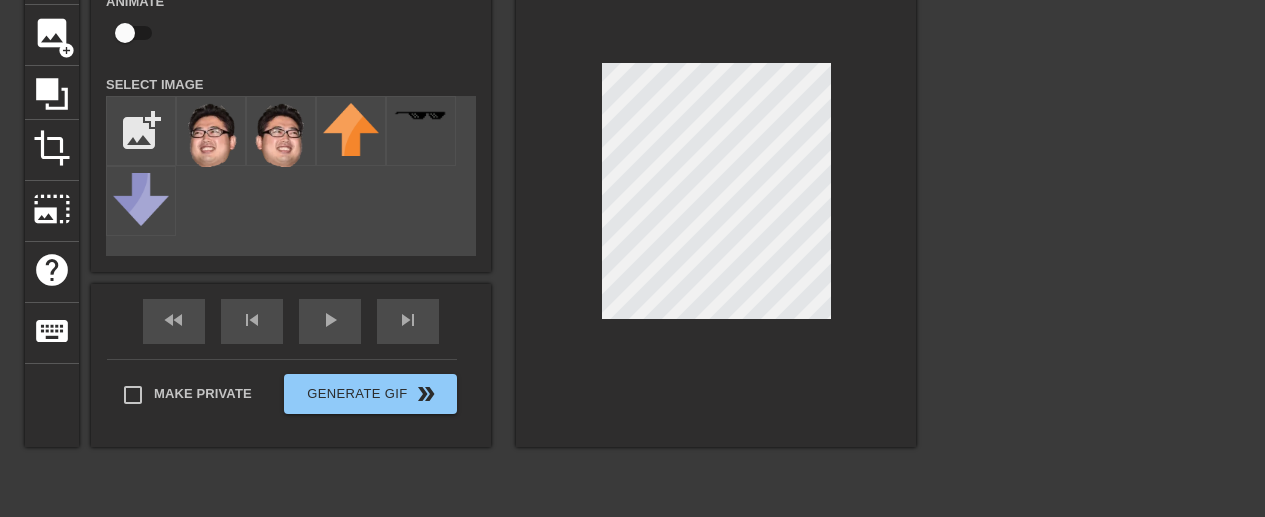 drag, startPoint x: 841, startPoint y: 434, endPoint x: 927, endPoint y: 235, distance: 216.78792 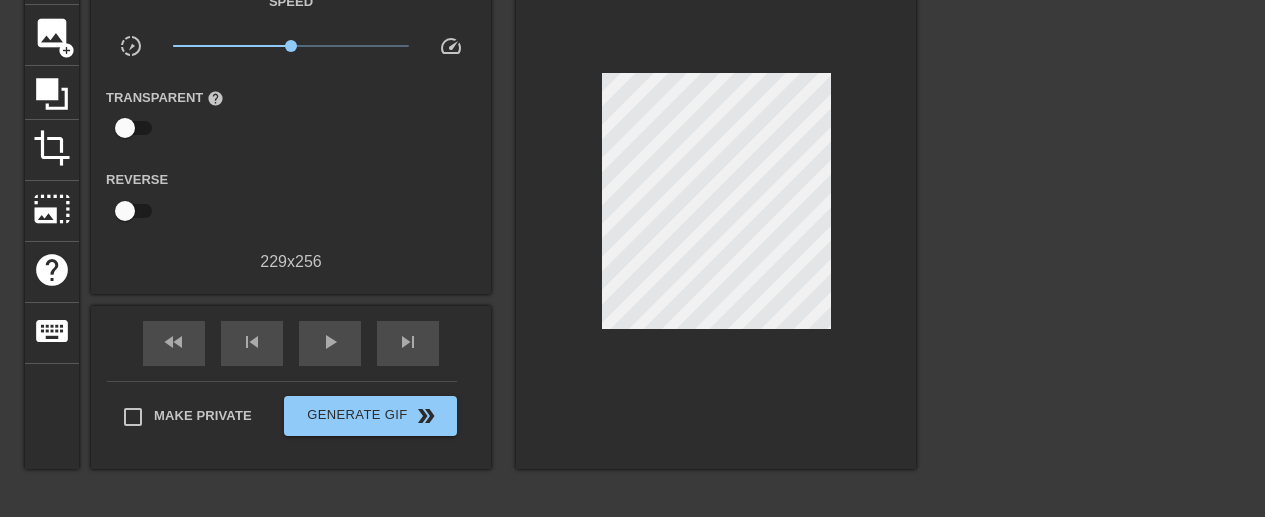 click at bounding box center (716, 206) 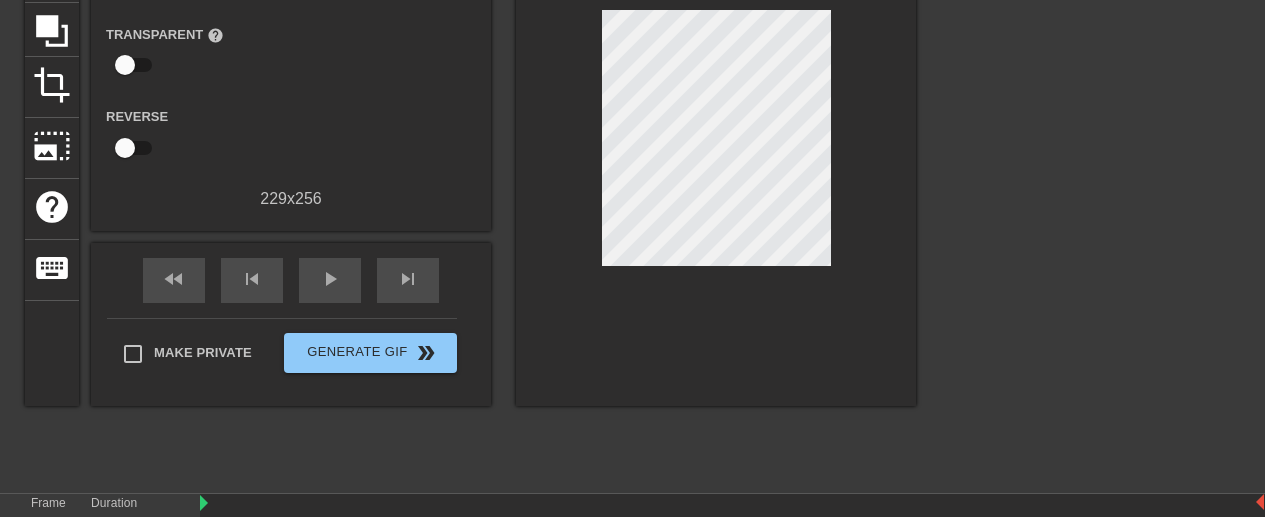 scroll, scrollTop: 318, scrollLeft: 0, axis: vertical 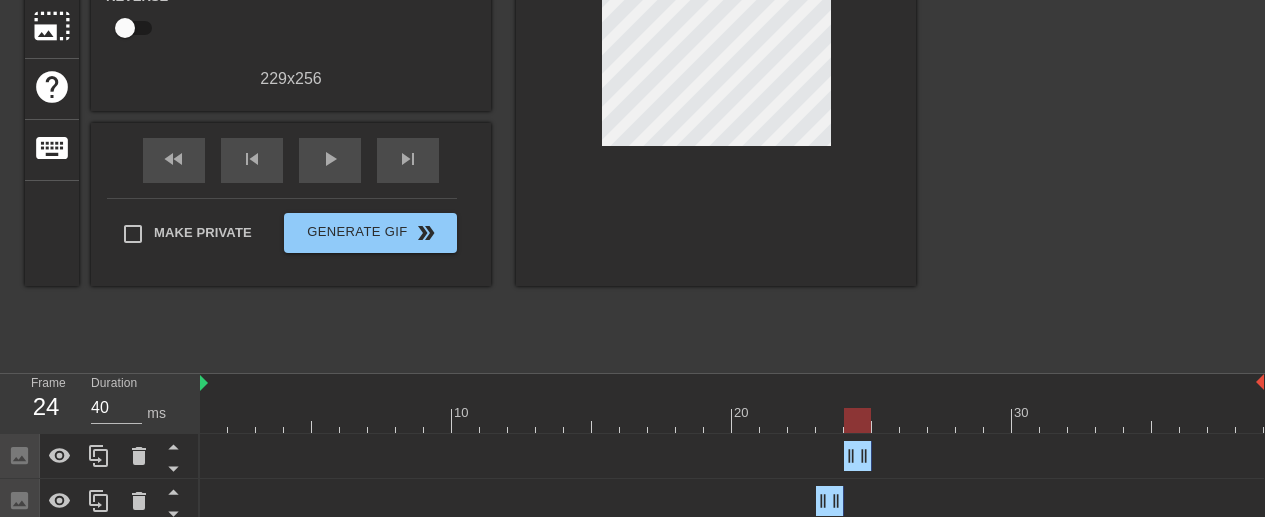 click 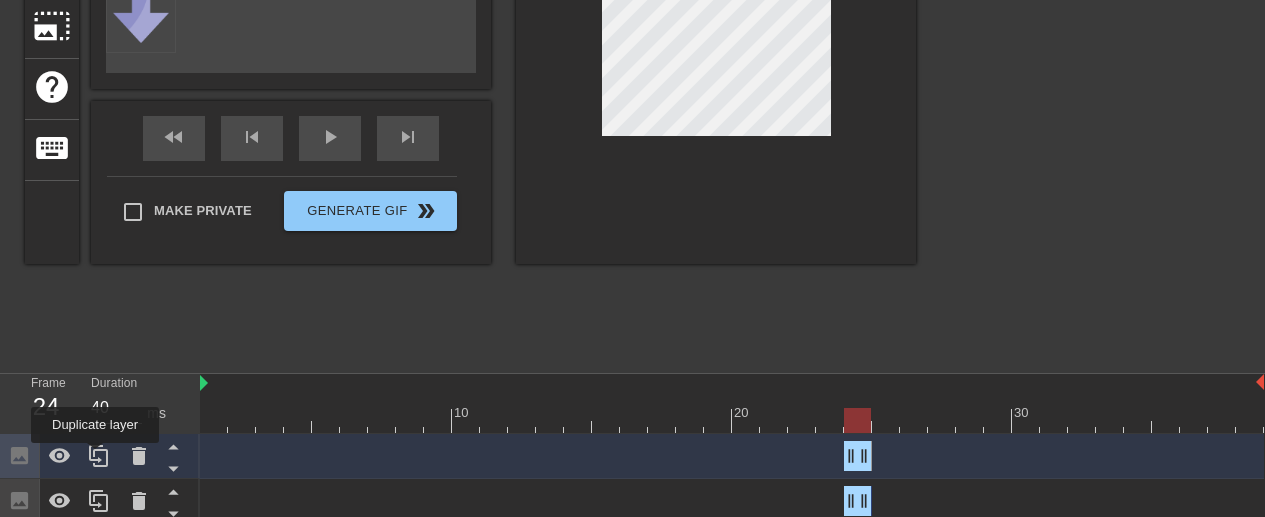 click at bounding box center (732, 420) 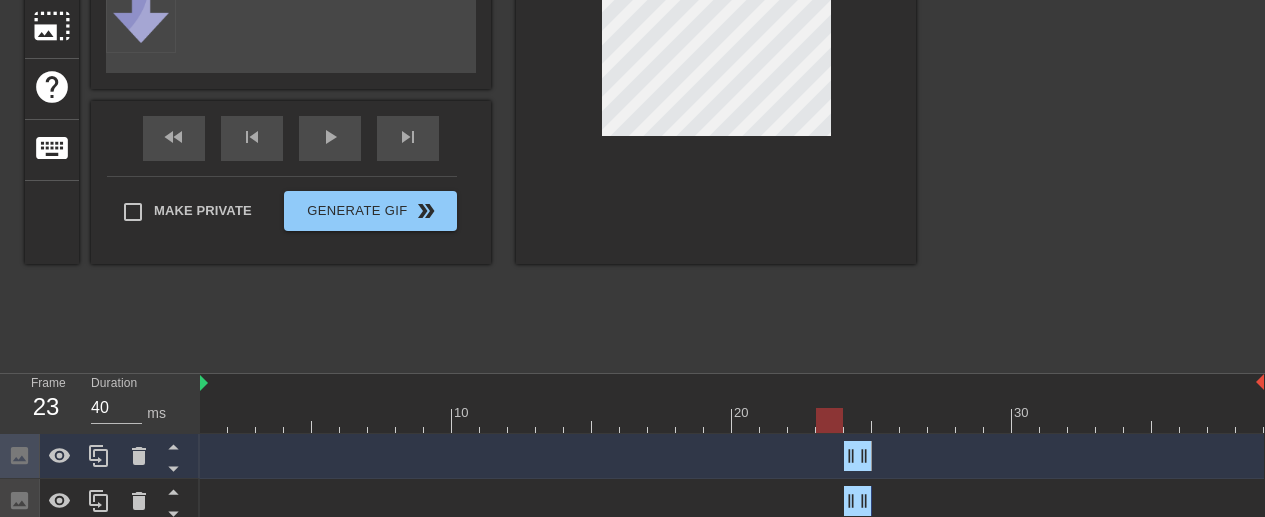 click at bounding box center (732, 420) 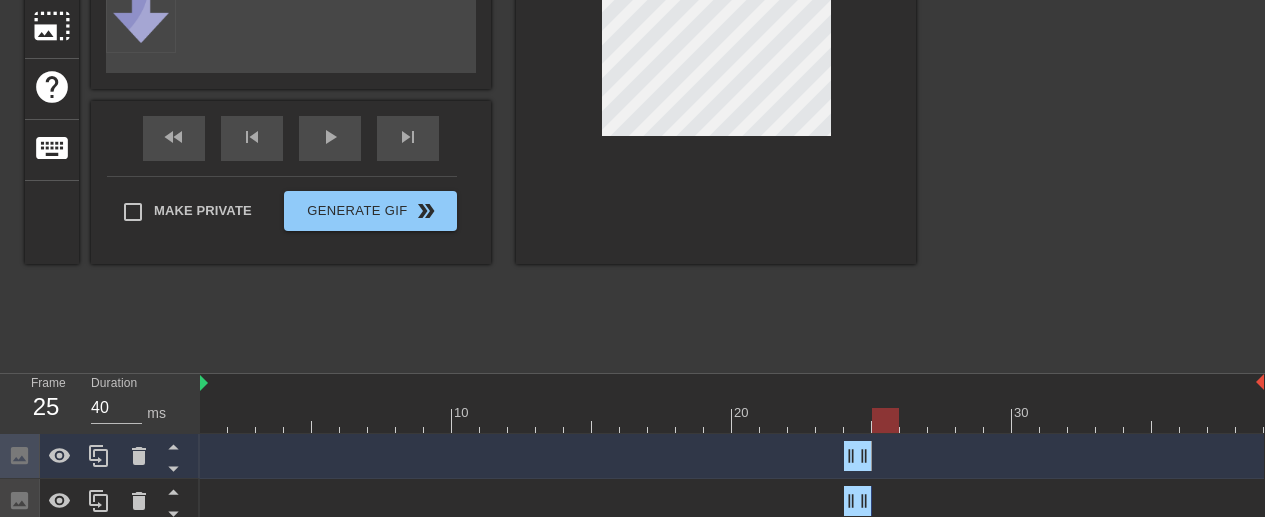 click at bounding box center (732, 420) 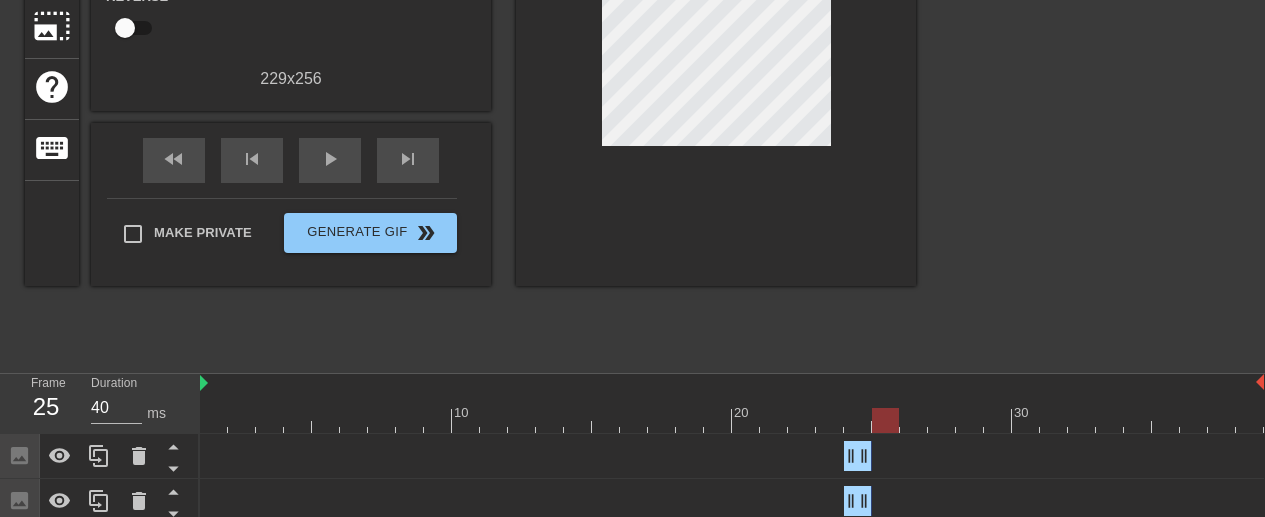 click on "title add_circle image add_circle crop photo_size_select_large help keyboard Gif Settings Speed slow_motion_video x1.00 speed Transparent help Reverse 229  x  256 fast_rewind skip_previous play_arrow skip_next Make Private Generate Gif double_arrow" at bounding box center [632, 61] 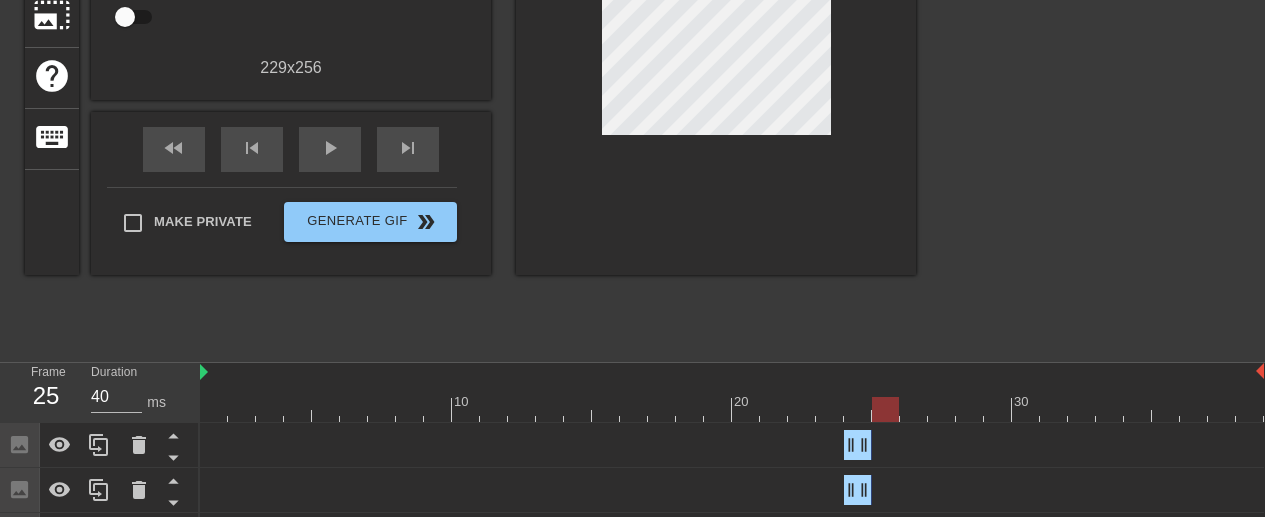 scroll, scrollTop: 330, scrollLeft: 0, axis: vertical 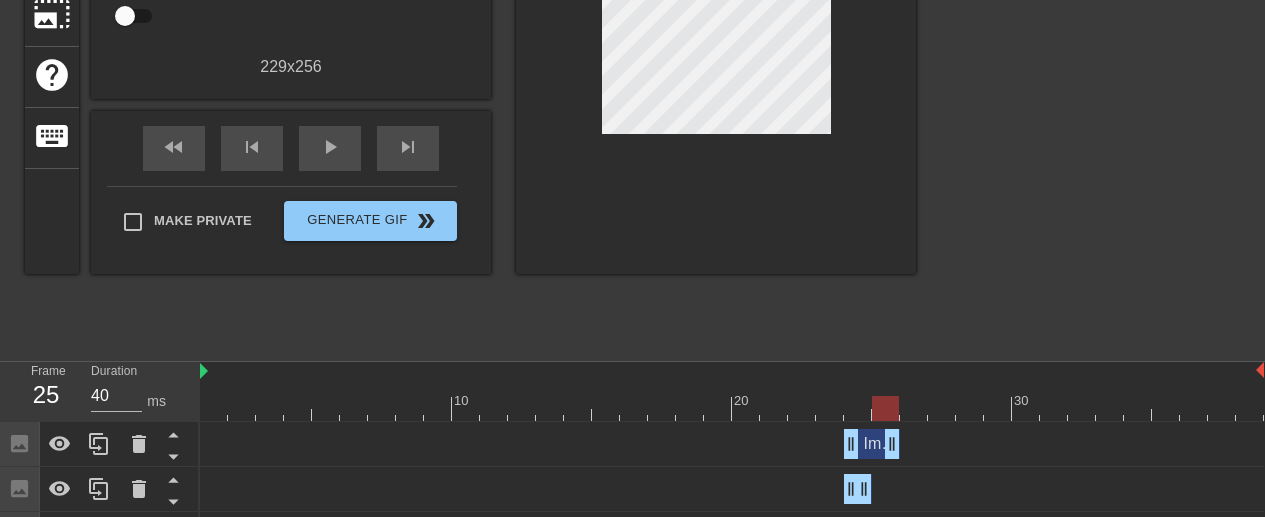 drag, startPoint x: 927, startPoint y: 235, endPoint x: 890, endPoint y: 442, distance: 210.28076 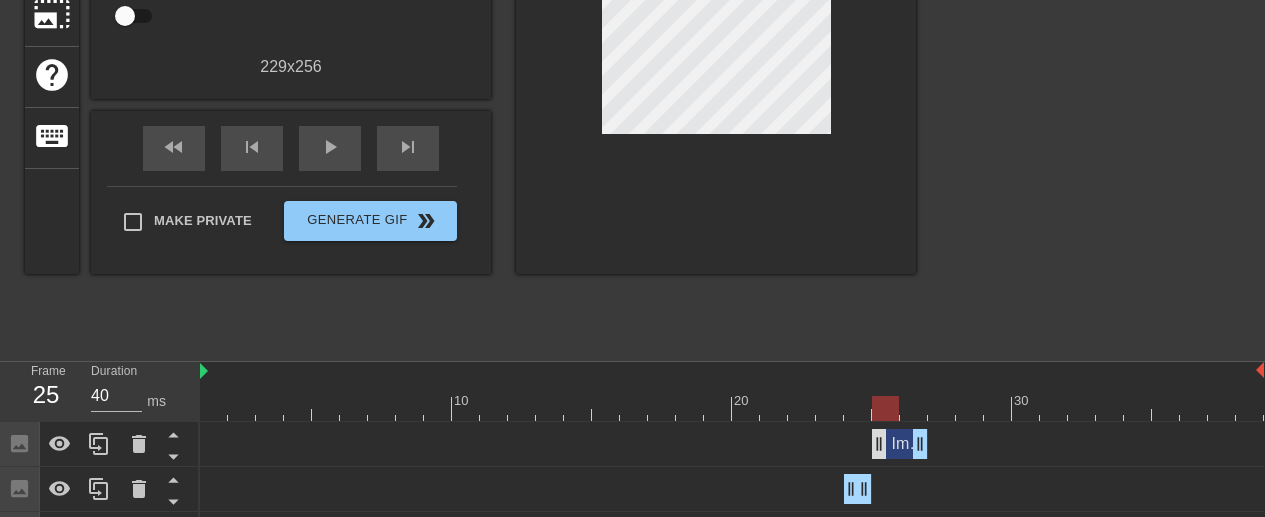 click on "Image drag_handle drag_handle" at bounding box center [900, 444] 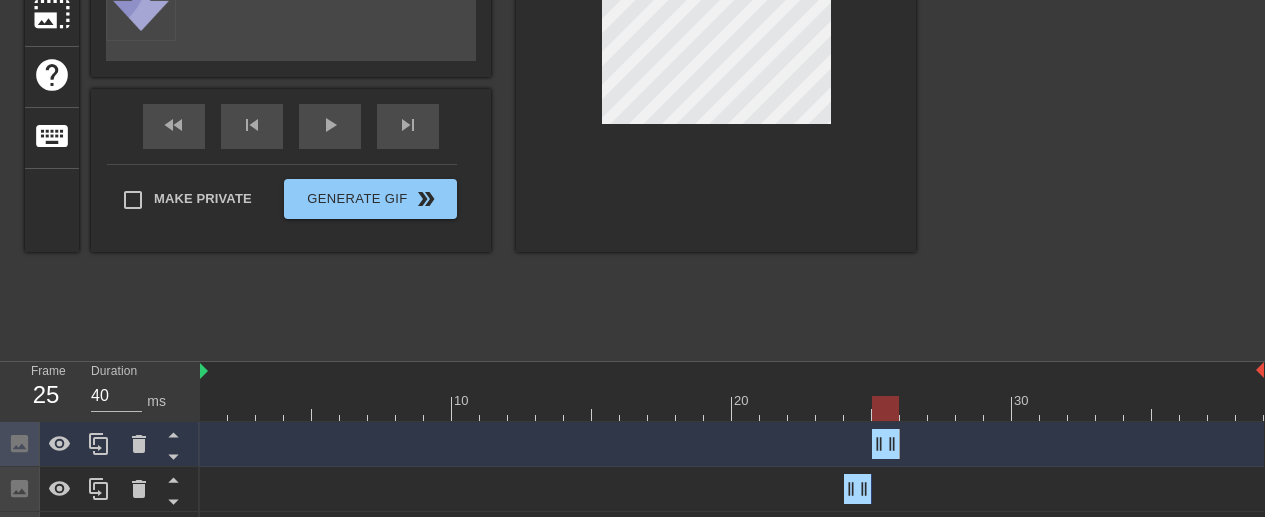 drag, startPoint x: 882, startPoint y: 442, endPoint x: 899, endPoint y: 441, distance: 17.029387 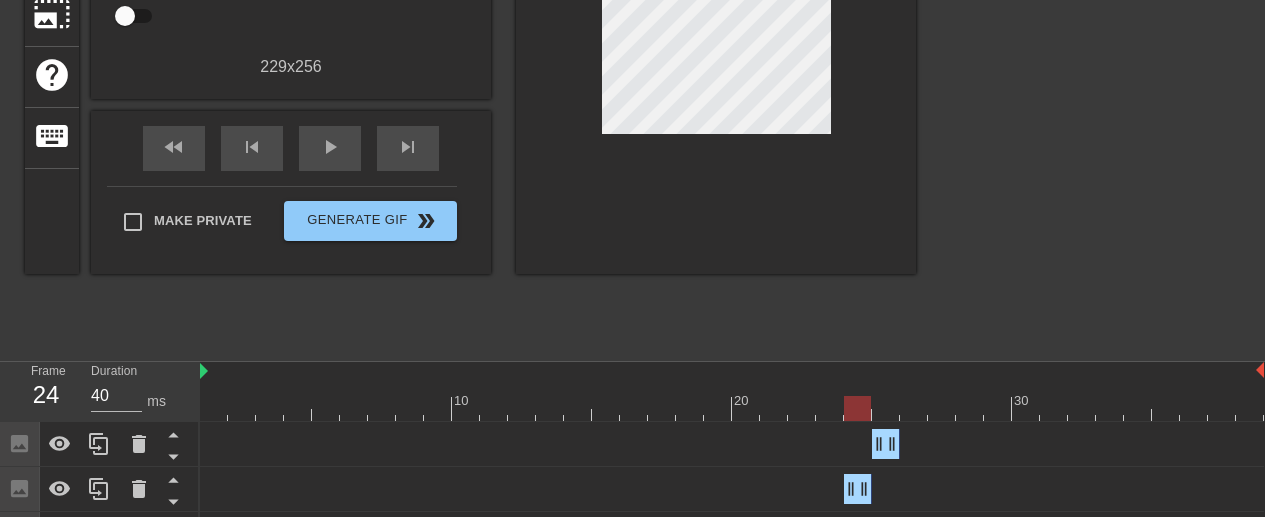 click at bounding box center (732, 408) 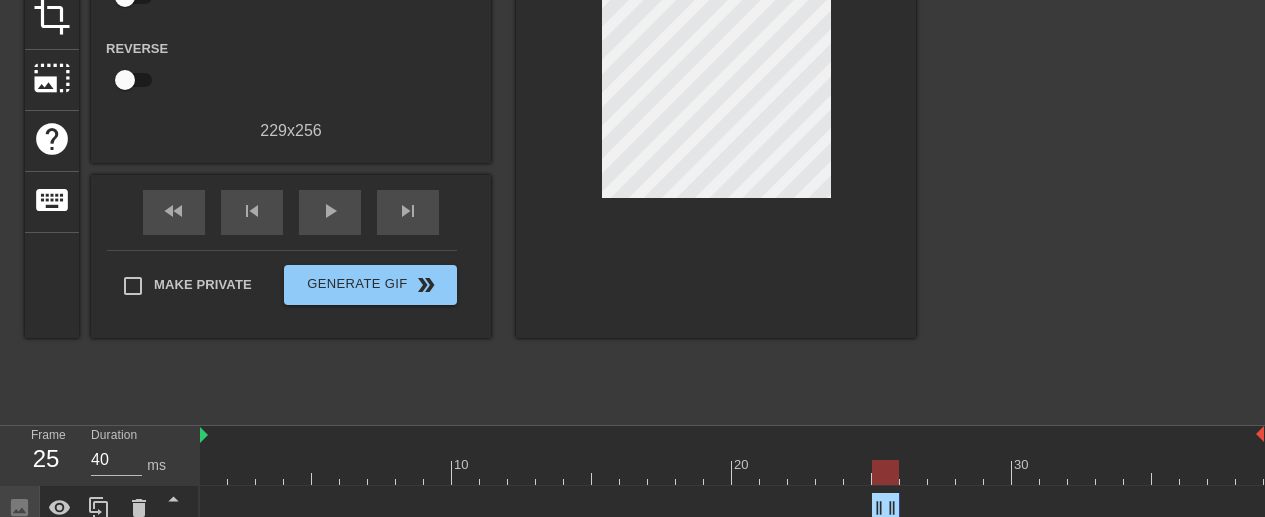 scroll, scrollTop: 200, scrollLeft: 0, axis: vertical 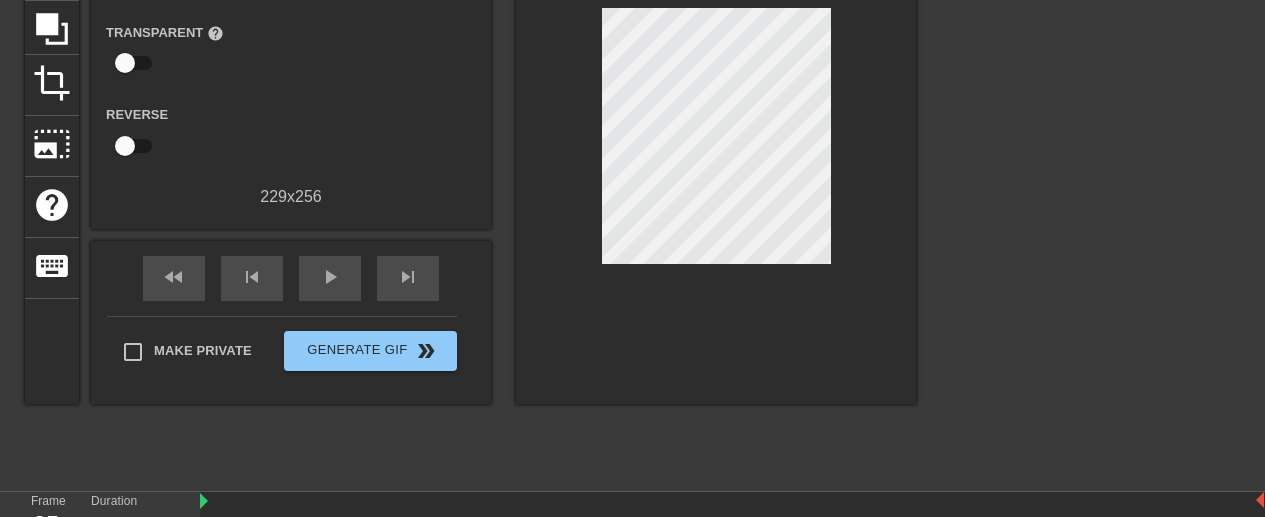 click at bounding box center [1090, 179] 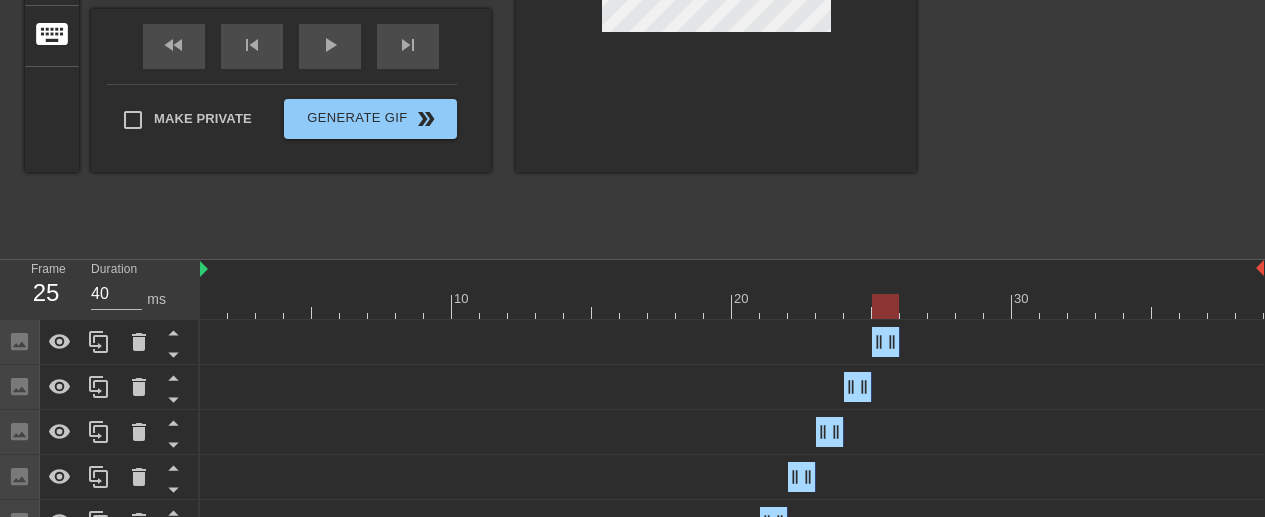 scroll, scrollTop: 435, scrollLeft: 0, axis: vertical 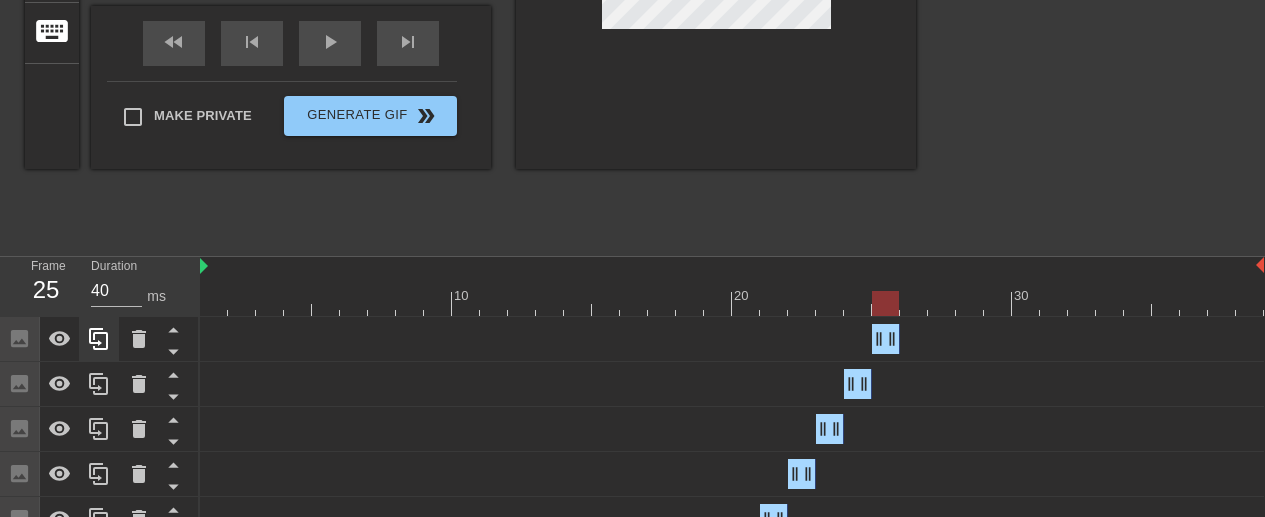 drag, startPoint x: 899, startPoint y: 441, endPoint x: 91, endPoint y: 337, distance: 814.6656 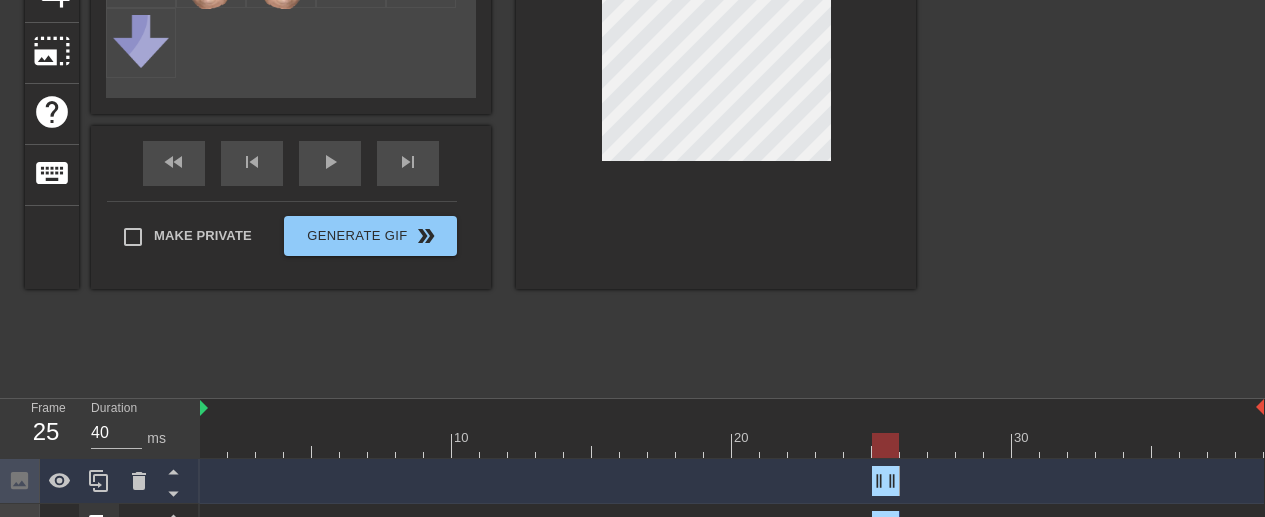 scroll, scrollTop: 294, scrollLeft: 0, axis: vertical 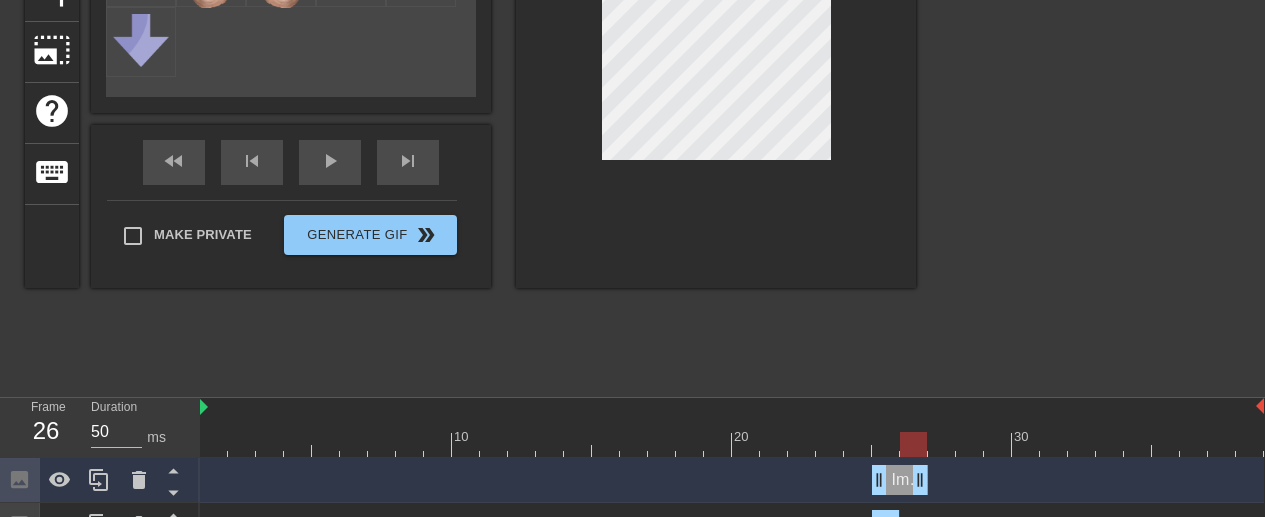 drag, startPoint x: 91, startPoint y: 337, endPoint x: 915, endPoint y: 477, distance: 835.8086 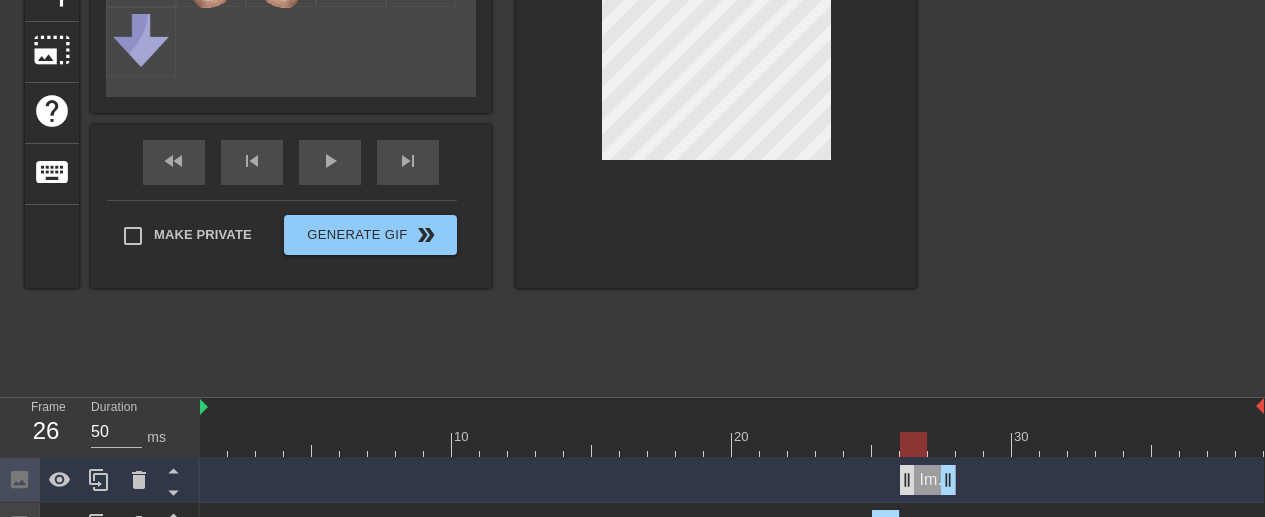 click on "Image drag_handle drag_handle" at bounding box center [928, 480] 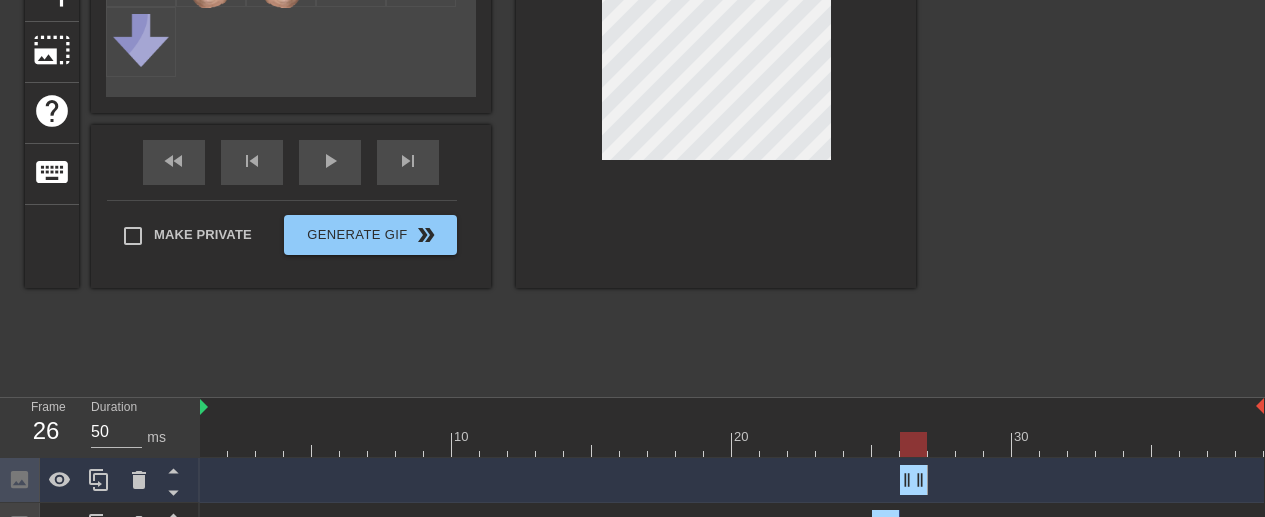 drag, startPoint x: 908, startPoint y: 478, endPoint x: 928, endPoint y: 474, distance: 20.396078 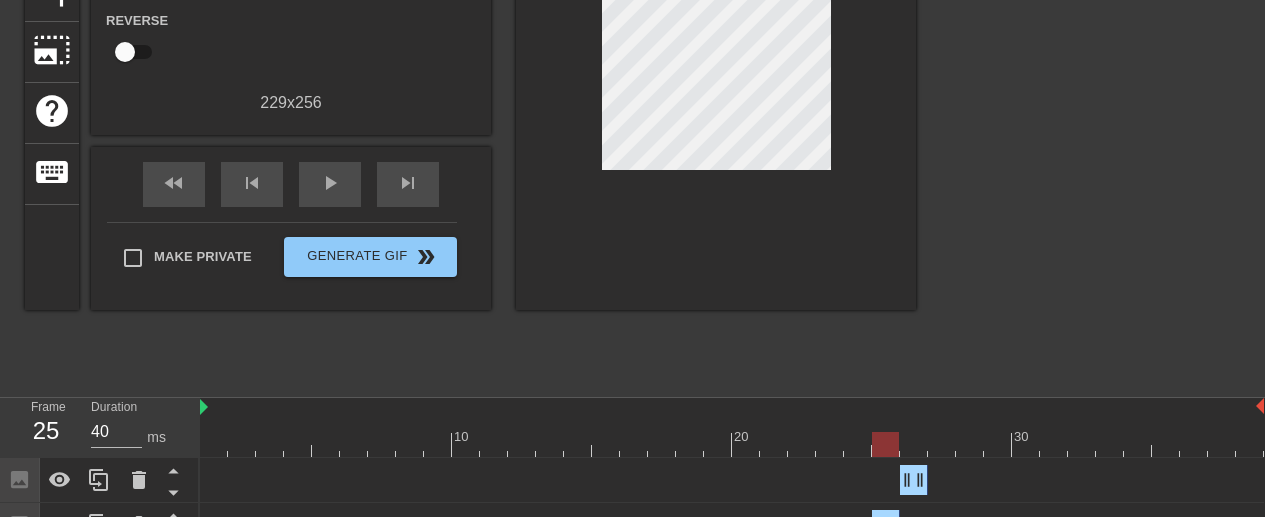 click at bounding box center (732, 444) 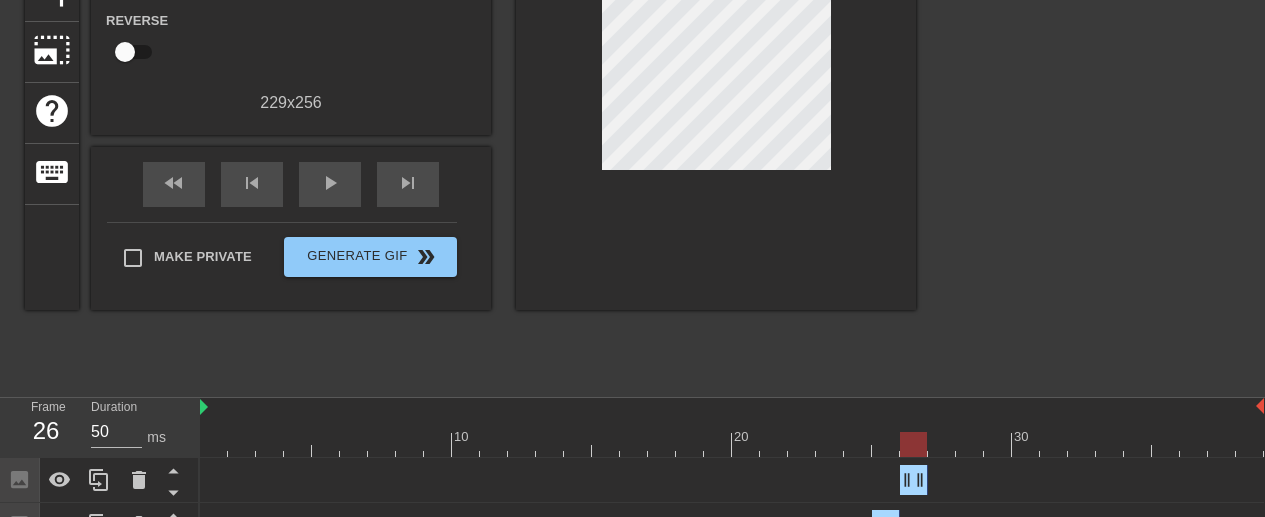 click at bounding box center (732, 444) 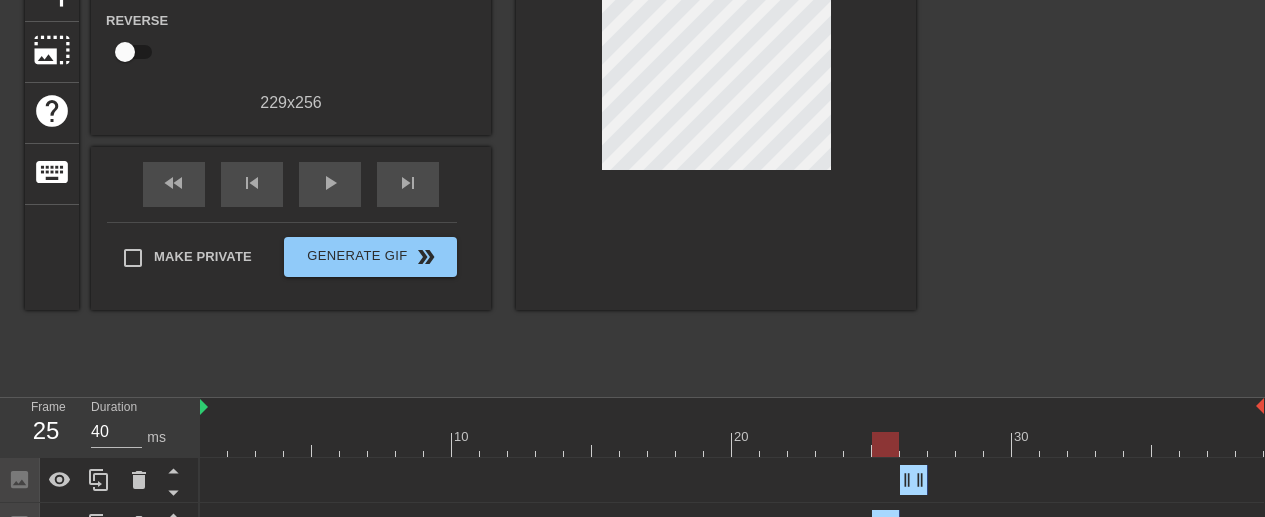 click at bounding box center (732, 444) 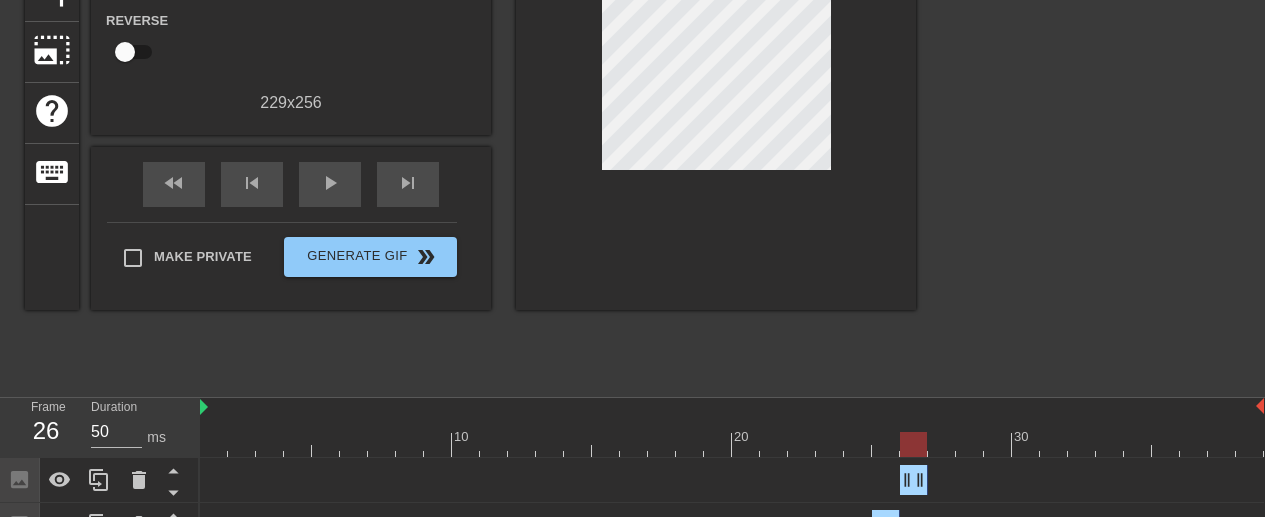 click at bounding box center (732, 444) 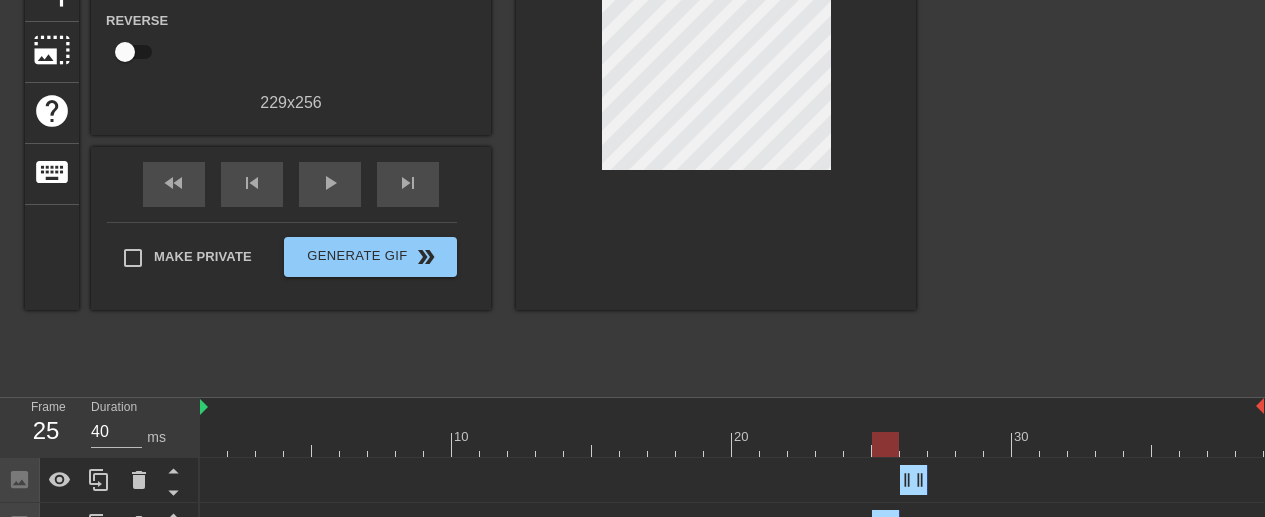 drag, startPoint x: 928, startPoint y: 474, endPoint x: 890, endPoint y: 441, distance: 50.32892 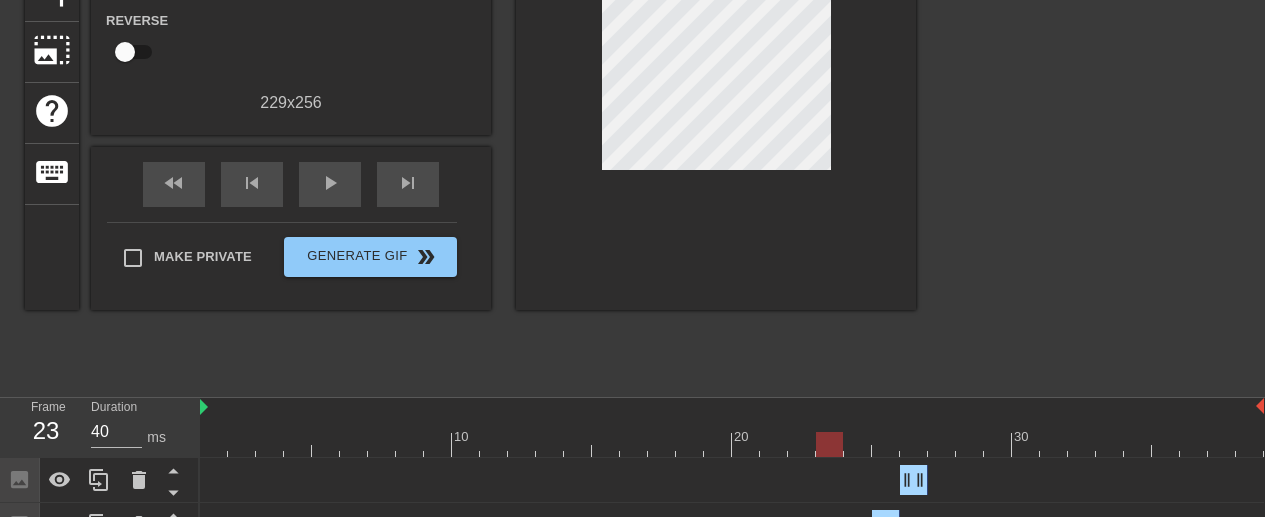 click at bounding box center (732, 444) 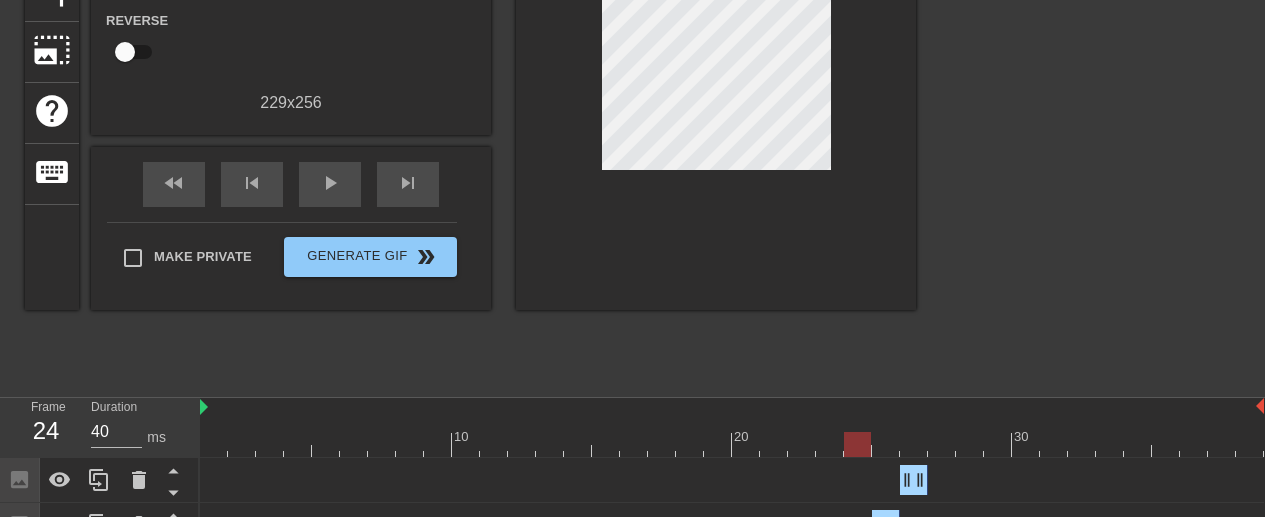 click at bounding box center [732, 444] 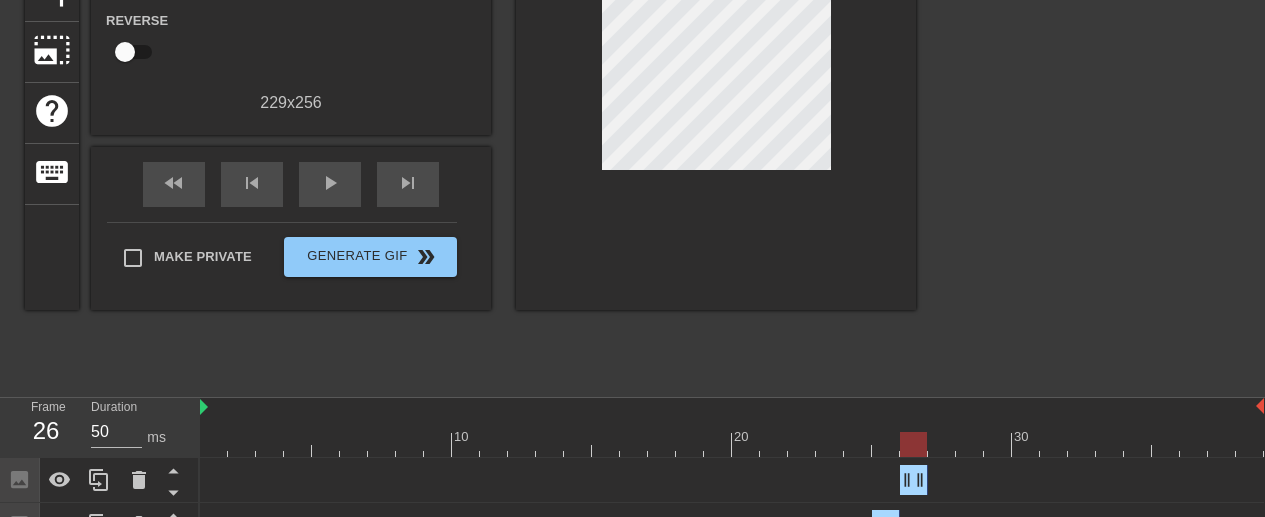 drag, startPoint x: 890, startPoint y: 441, endPoint x: 910, endPoint y: 443, distance: 20.09975 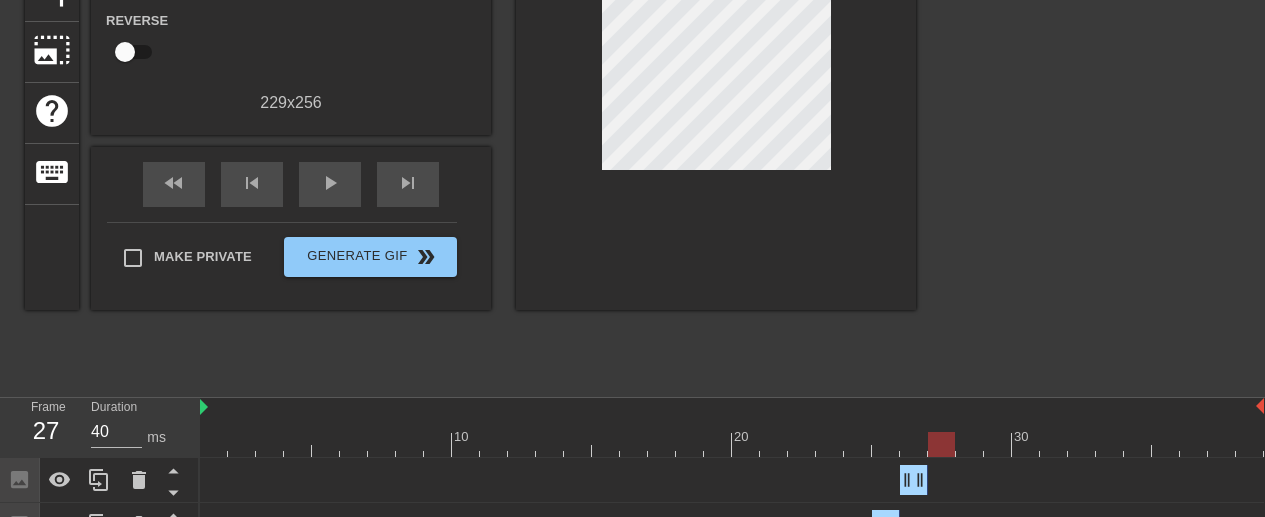click at bounding box center [732, 444] 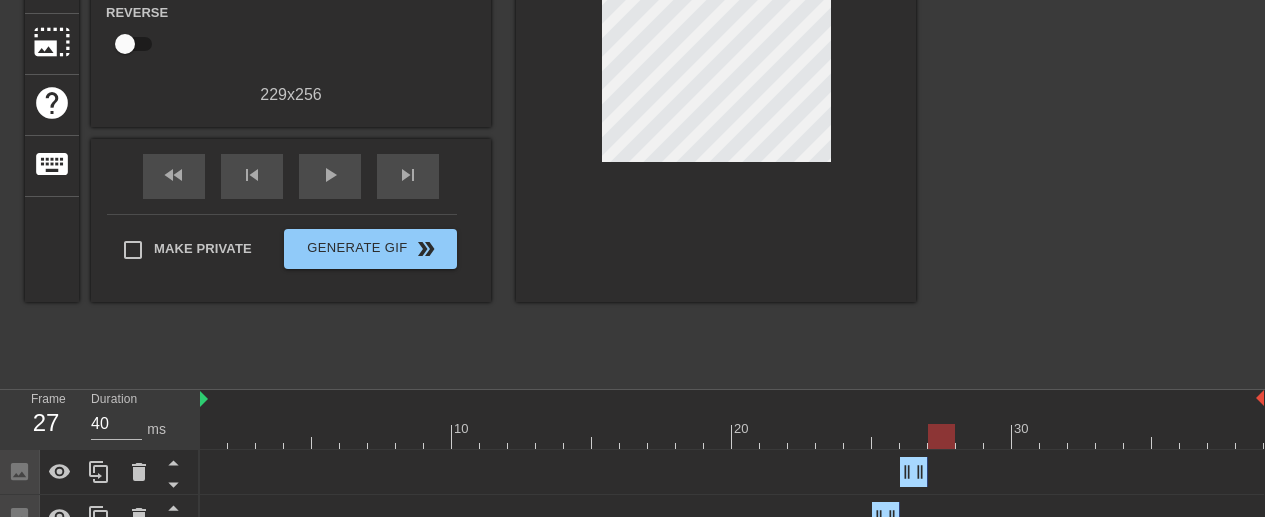 click on "title add_circle image add_circle crop photo_size_select_large help keyboard Gif Settings Speed slow_motion_video x1.00 speed Transparent help Reverse 229  x  256 fast_rewind skip_previous play_arrow skip_next Make Private Generate Gif double_arrow" at bounding box center [470, 77] 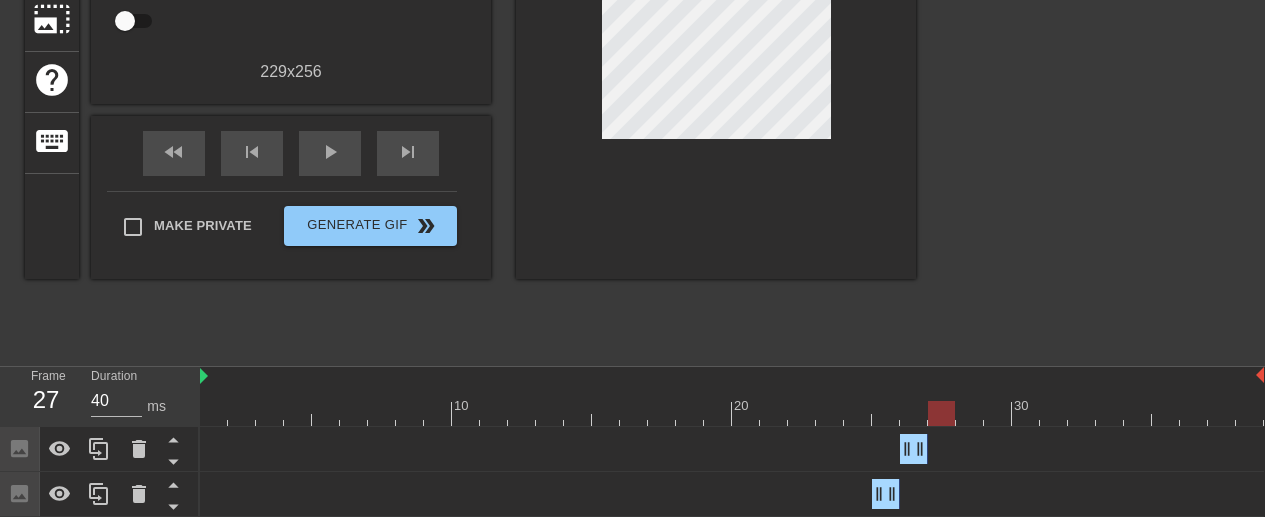 scroll, scrollTop: 329, scrollLeft: 0, axis: vertical 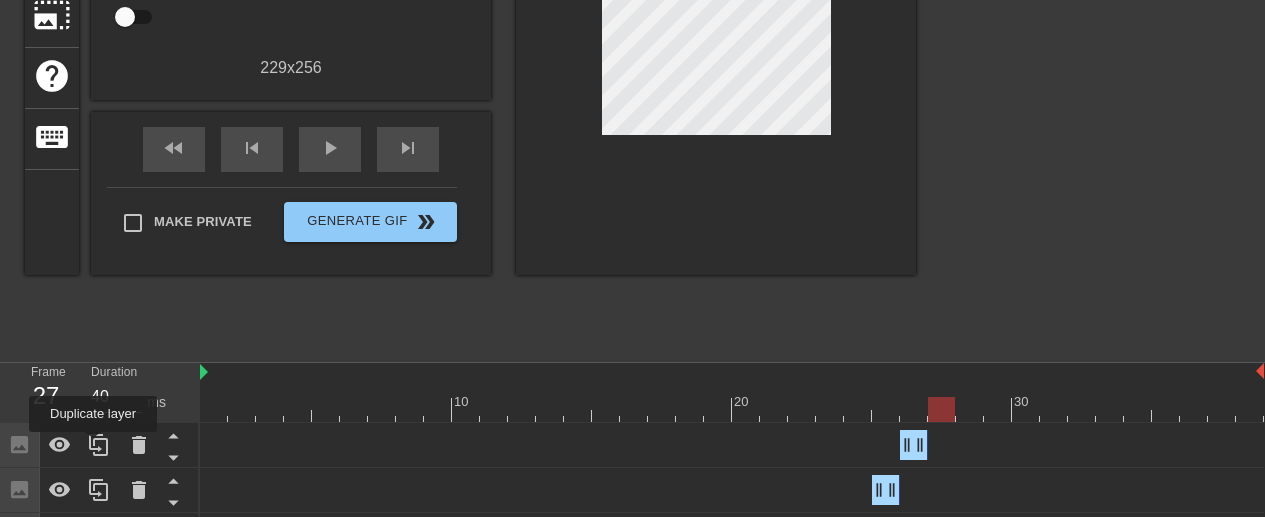 click 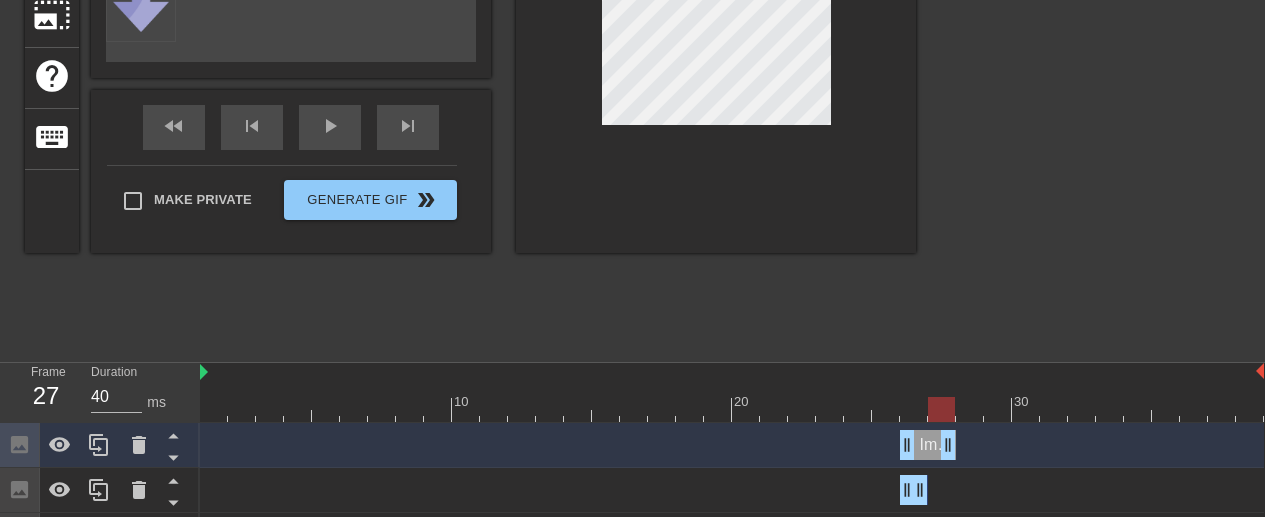 drag, startPoint x: 910, startPoint y: 443, endPoint x: 937, endPoint y: 442, distance: 27.018513 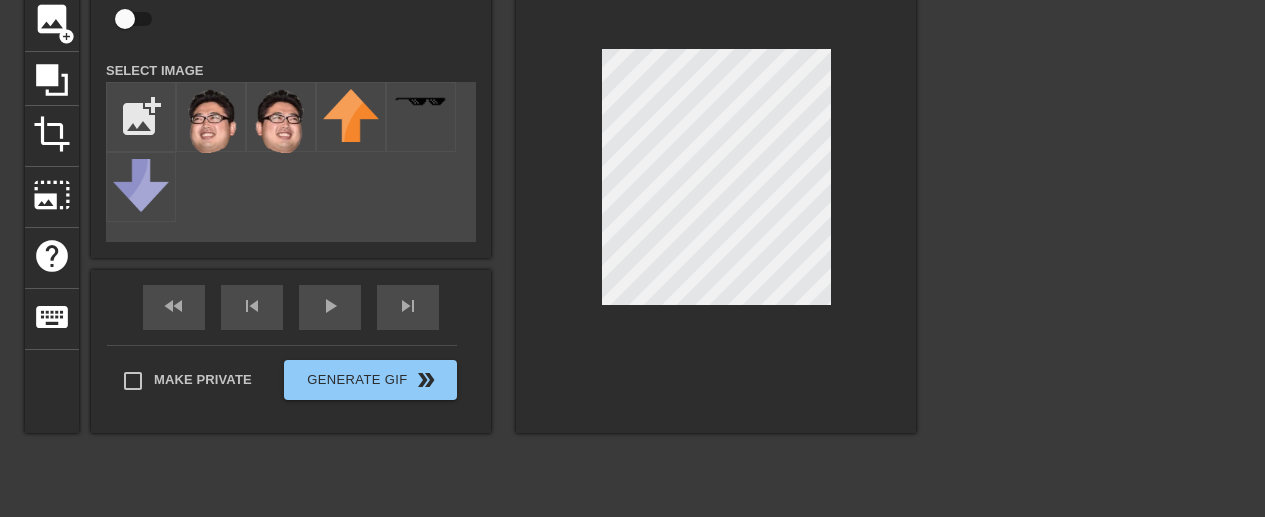 scroll, scrollTop: 143, scrollLeft: 0, axis: vertical 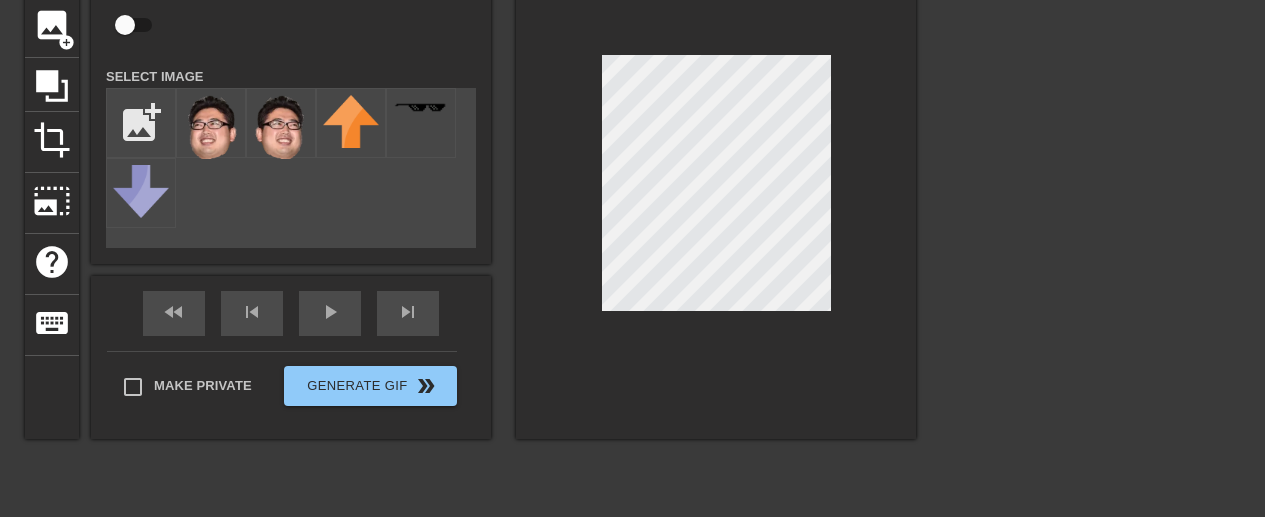 click on "title add_circle image add_circle crop photo_size_select_large help keyboard Image Animate Select Image add_photo_alternate fast_rewind skip_previous play_arrow skip_next Make Private Generate Gif double_arrow" at bounding box center [632, 236] 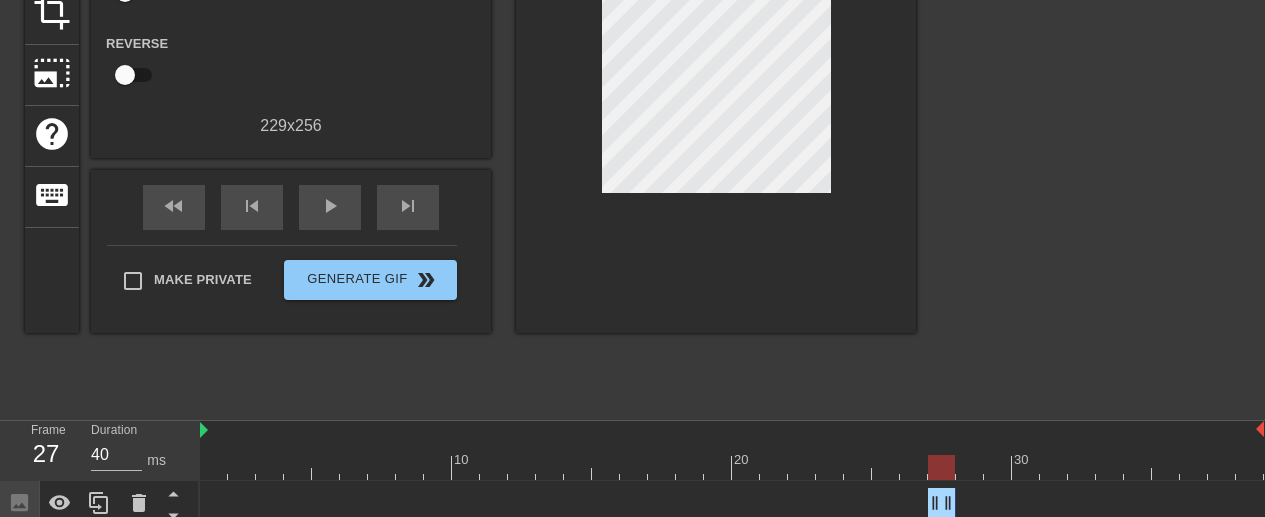 scroll, scrollTop: 344, scrollLeft: 0, axis: vertical 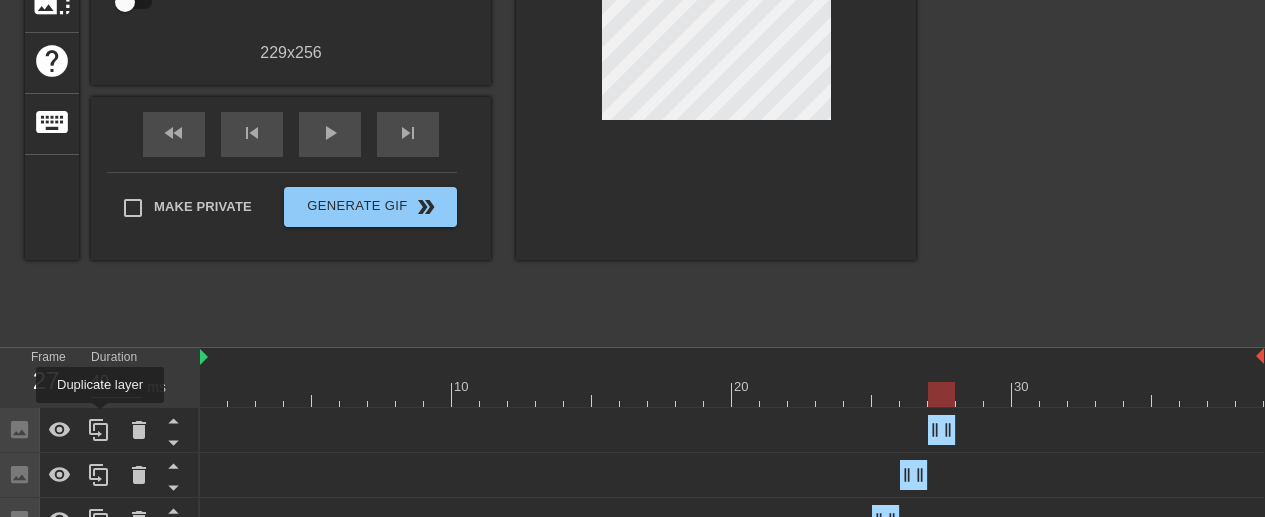 click at bounding box center (99, 430) 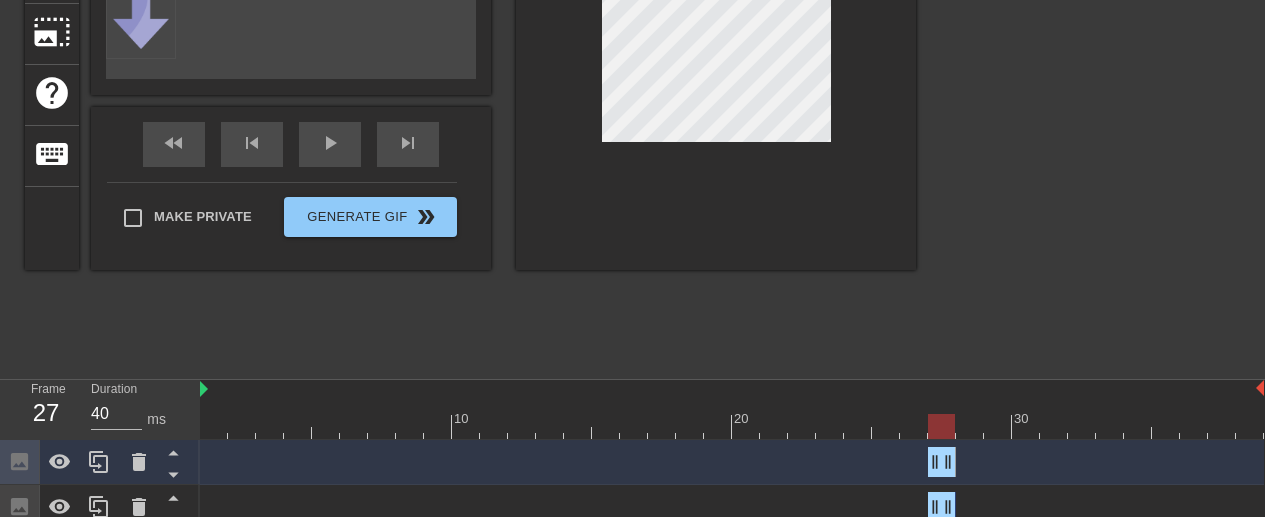 scroll, scrollTop: 308, scrollLeft: 0, axis: vertical 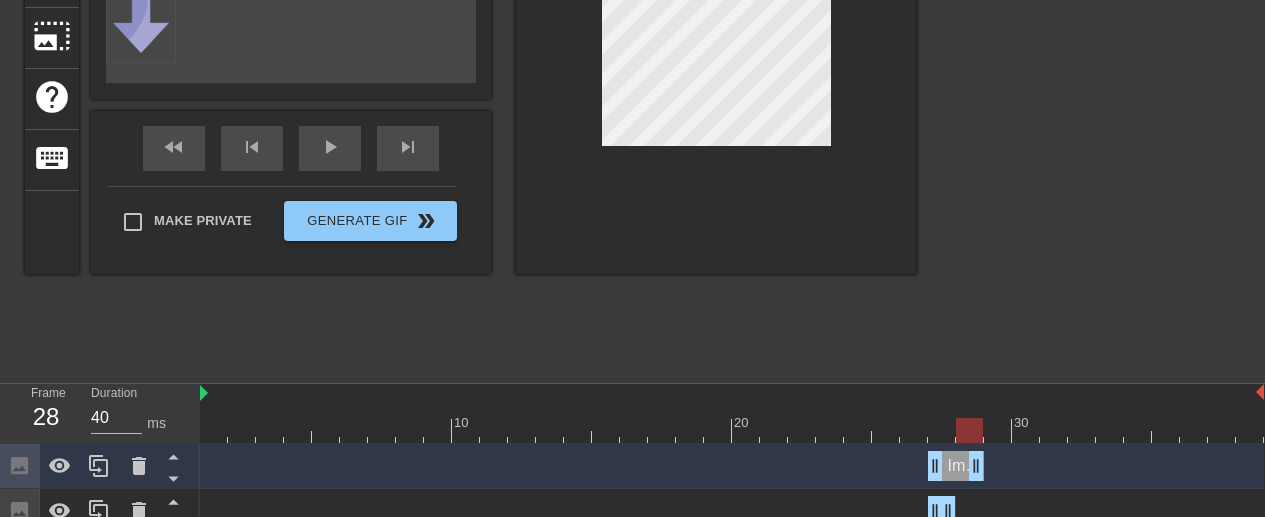 drag, startPoint x: 934, startPoint y: 439, endPoint x: 962, endPoint y: 468, distance: 40.311287 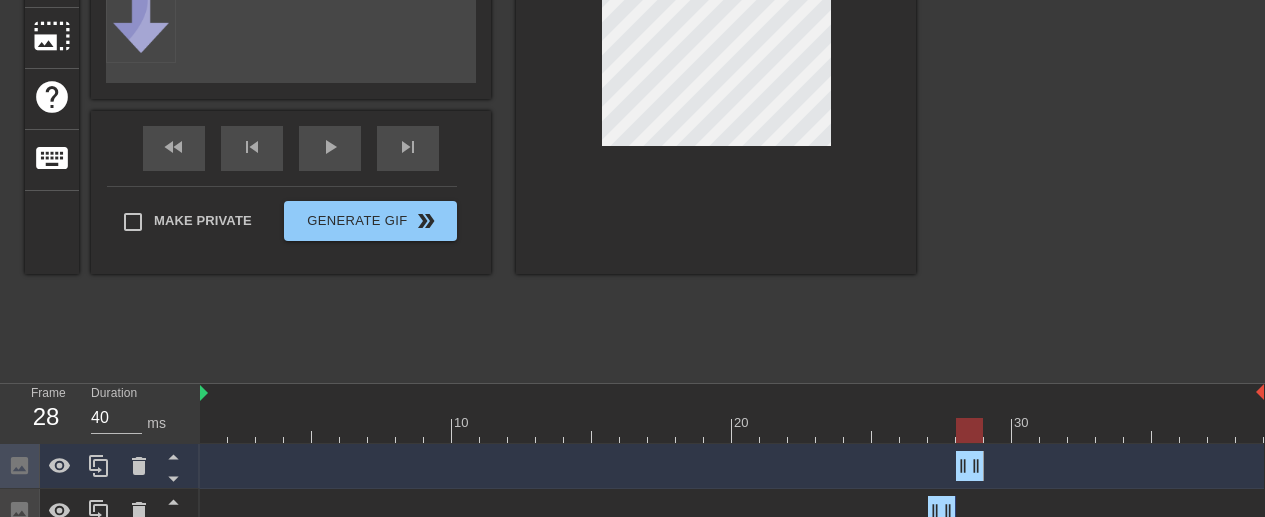 click on "Image drag_handle drag_handle" at bounding box center [732, 466] 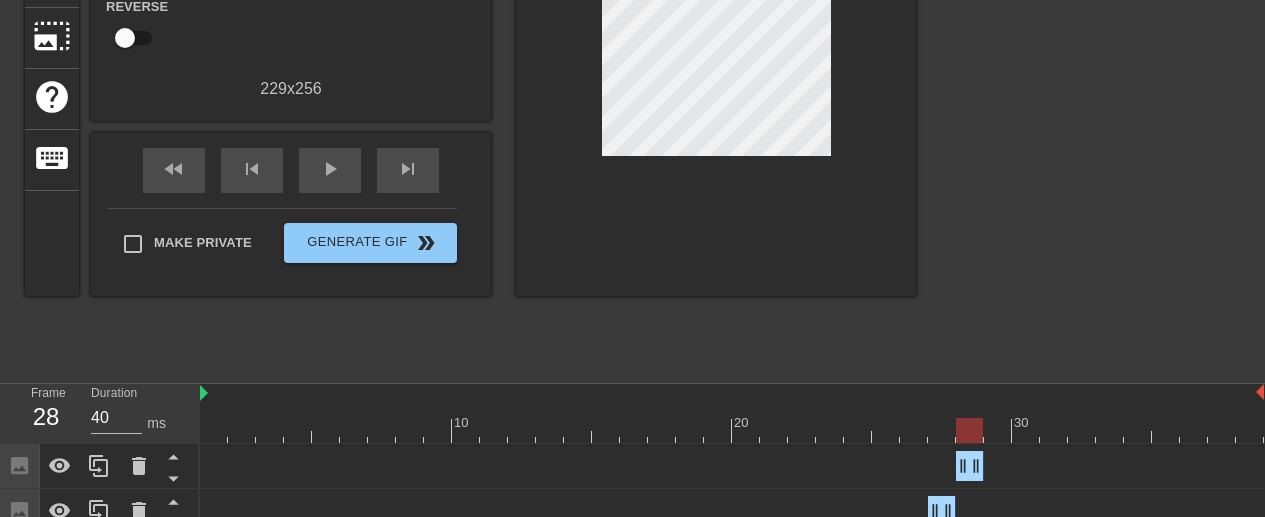 click at bounding box center (1090, 71) 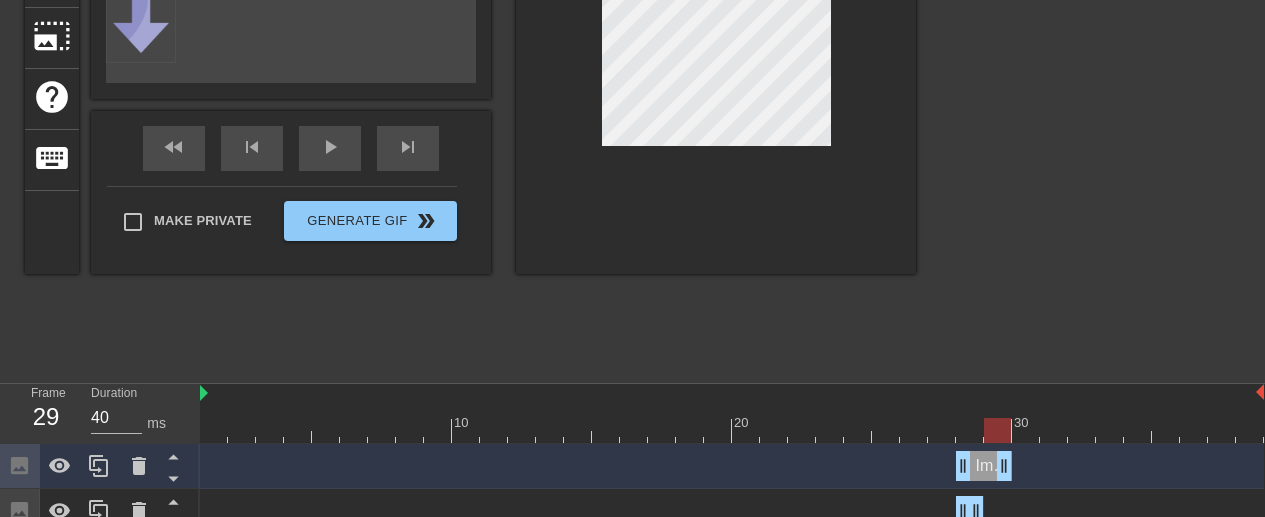 drag, startPoint x: 958, startPoint y: 426, endPoint x: 1007, endPoint y: 456, distance: 57.45433 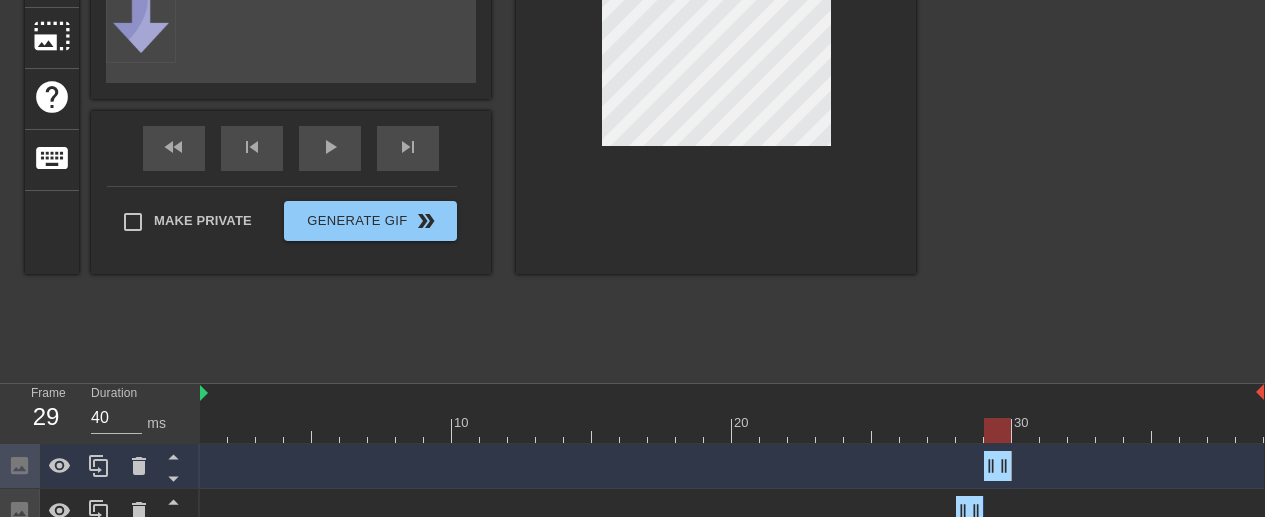 drag, startPoint x: 1007, startPoint y: 456, endPoint x: 992, endPoint y: 459, distance: 15.297058 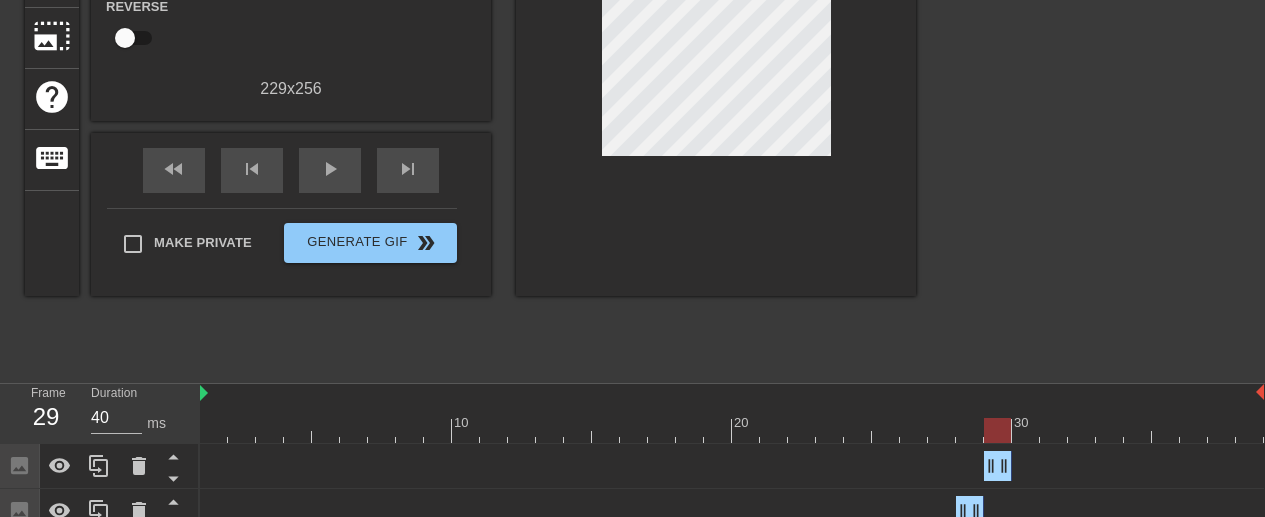 drag, startPoint x: 992, startPoint y: 459, endPoint x: 974, endPoint y: 313, distance: 147.10541 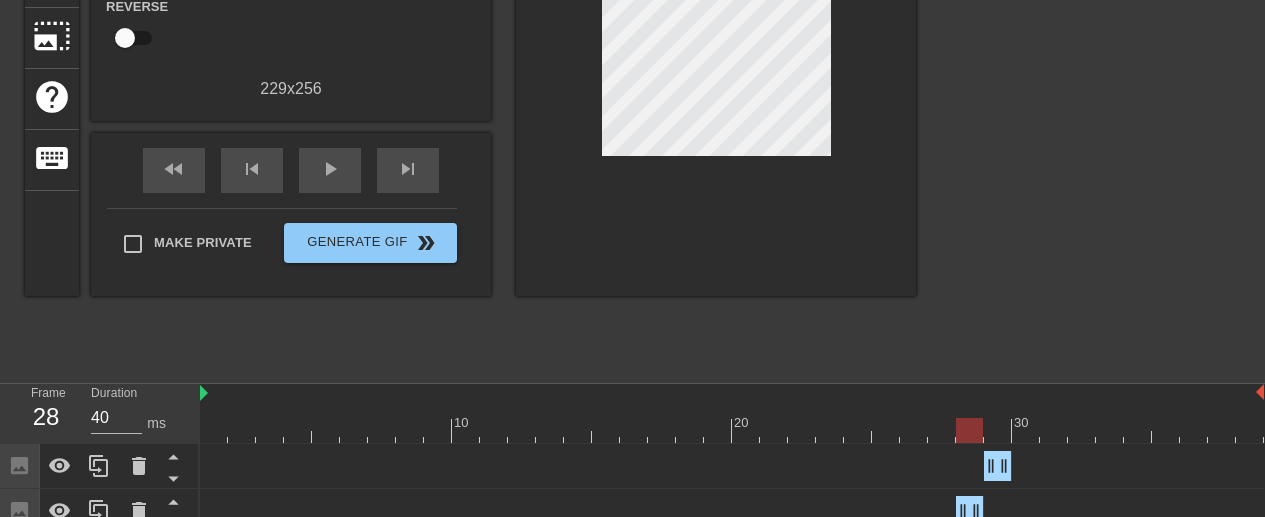 click at bounding box center (732, 430) 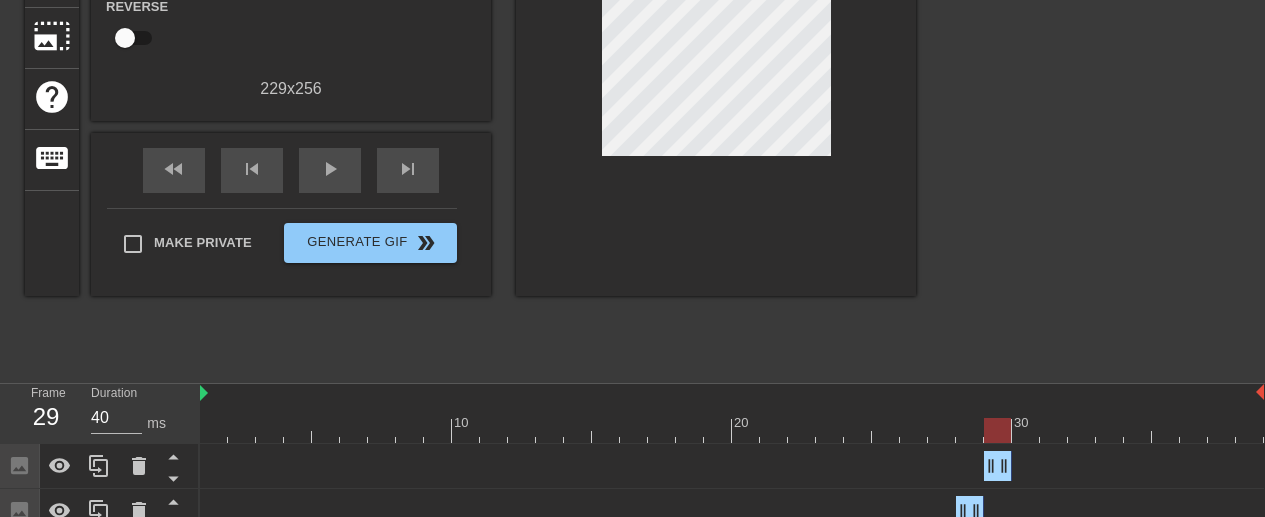 click at bounding box center (732, 430) 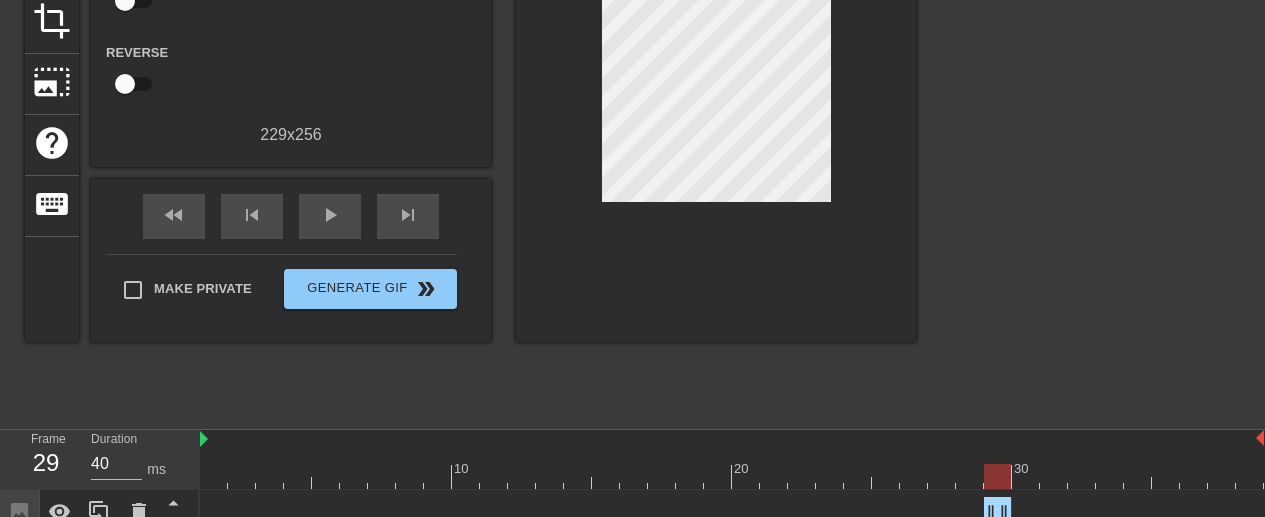 scroll, scrollTop: 145, scrollLeft: 0, axis: vertical 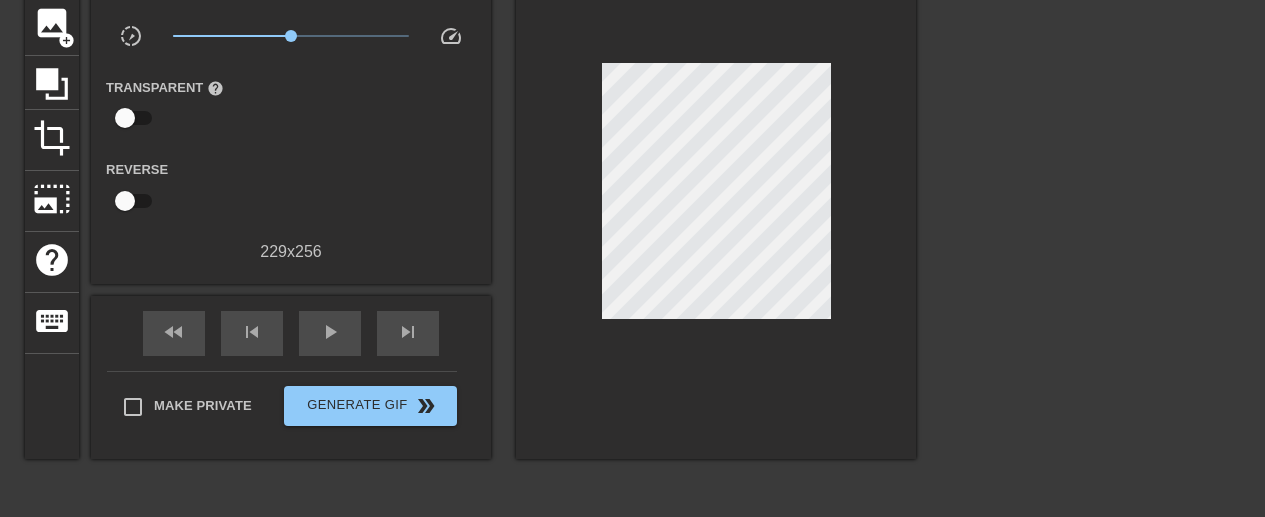 click at bounding box center [1090, 234] 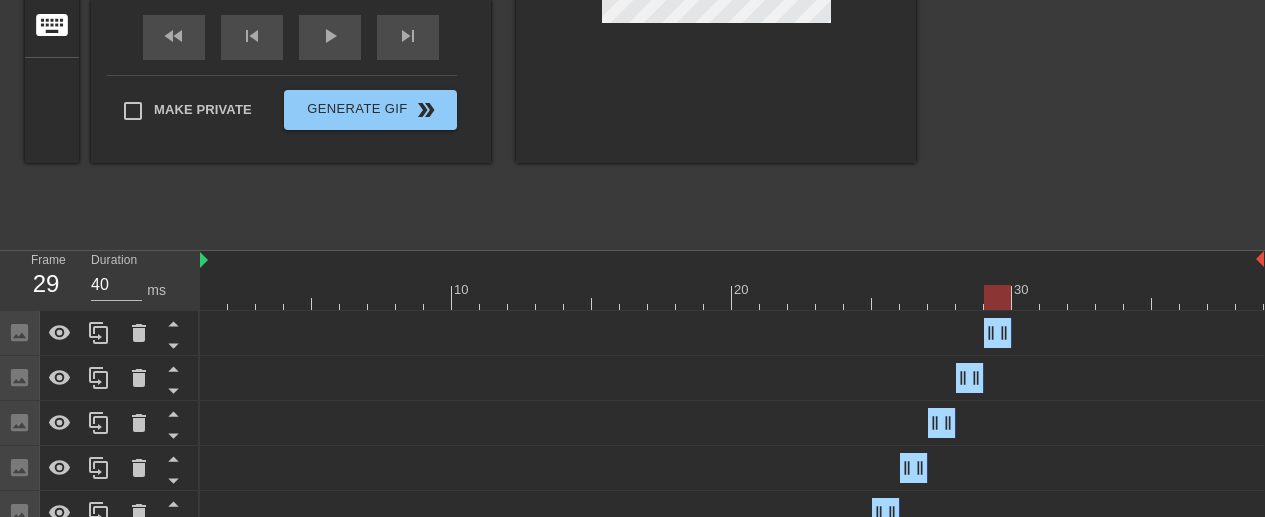 scroll, scrollTop: 450, scrollLeft: 0, axis: vertical 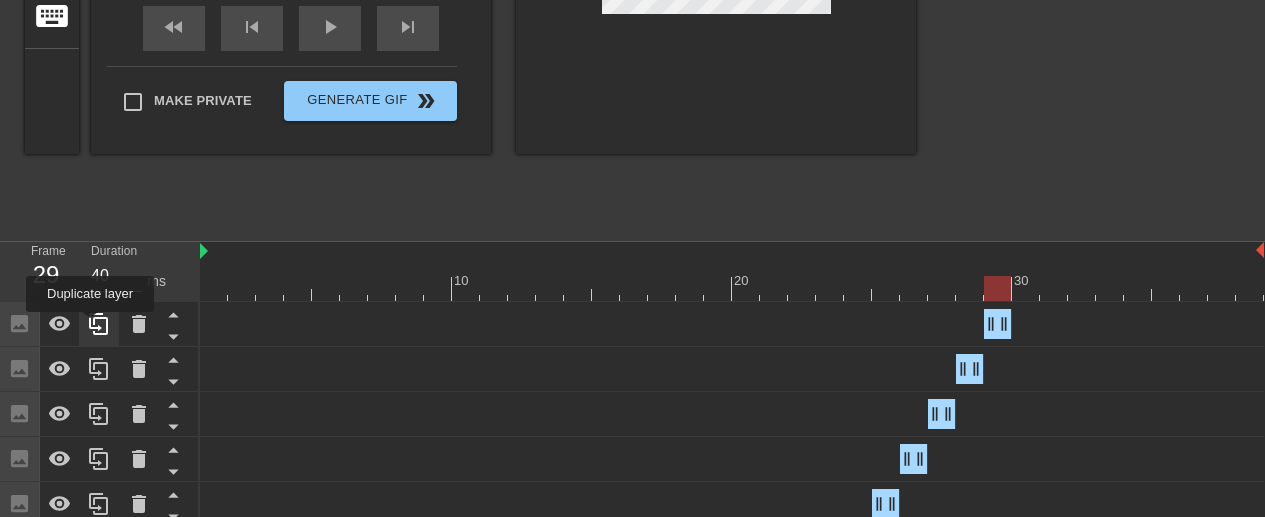 drag, startPoint x: 974, startPoint y: 313, endPoint x: 92, endPoint y: 326, distance: 882.0958 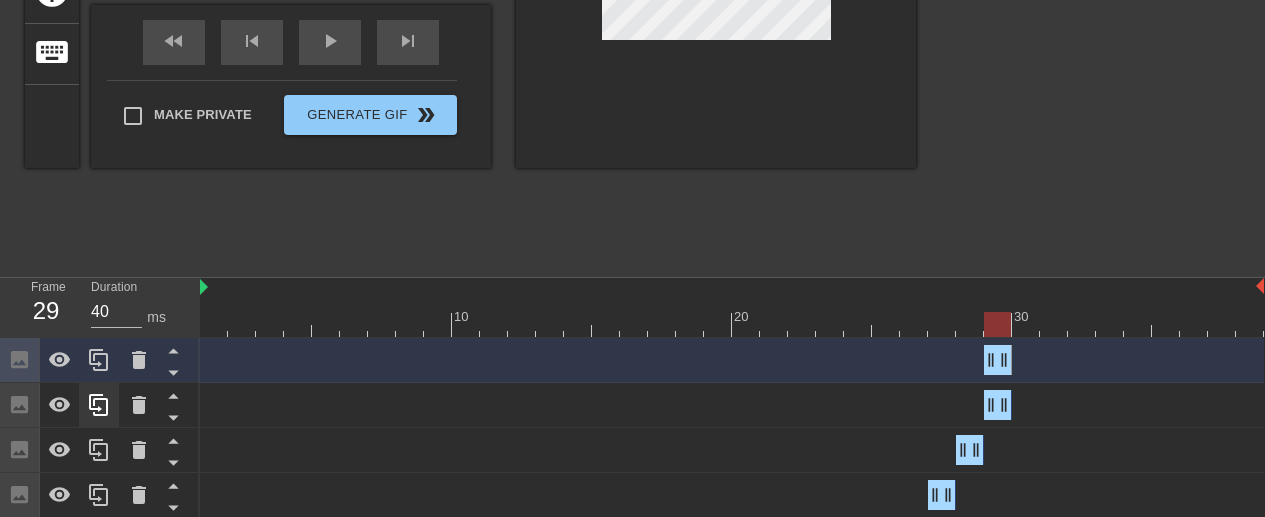 scroll, scrollTop: 410, scrollLeft: 0, axis: vertical 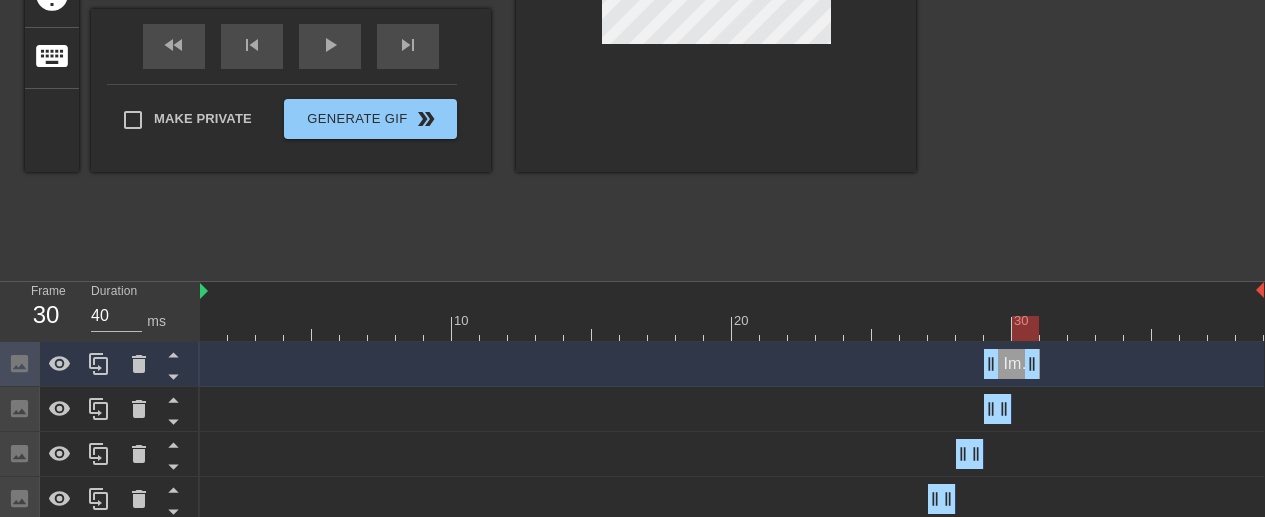 drag, startPoint x: 92, startPoint y: 326, endPoint x: 1019, endPoint y: 370, distance: 928.04364 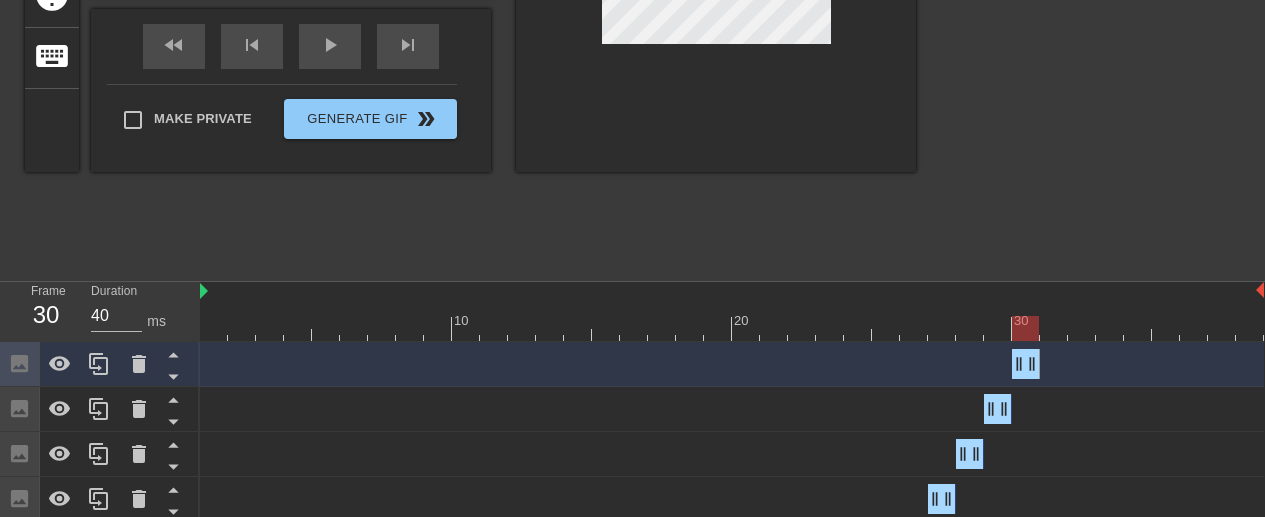 drag, startPoint x: 1019, startPoint y: 370, endPoint x: 1018, endPoint y: 359, distance: 11.045361 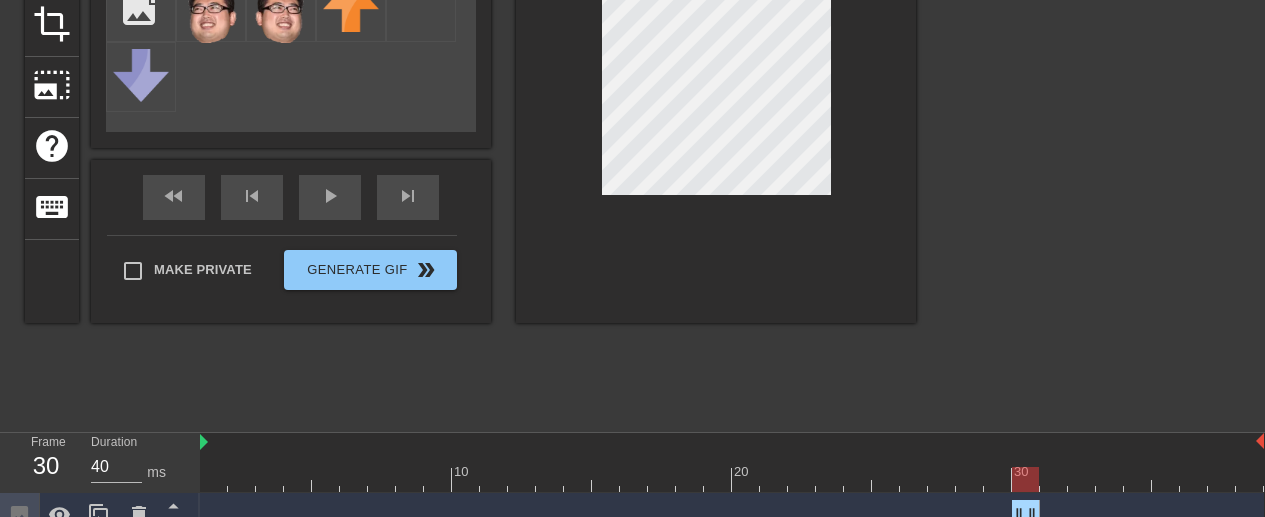 scroll, scrollTop: 255, scrollLeft: 0, axis: vertical 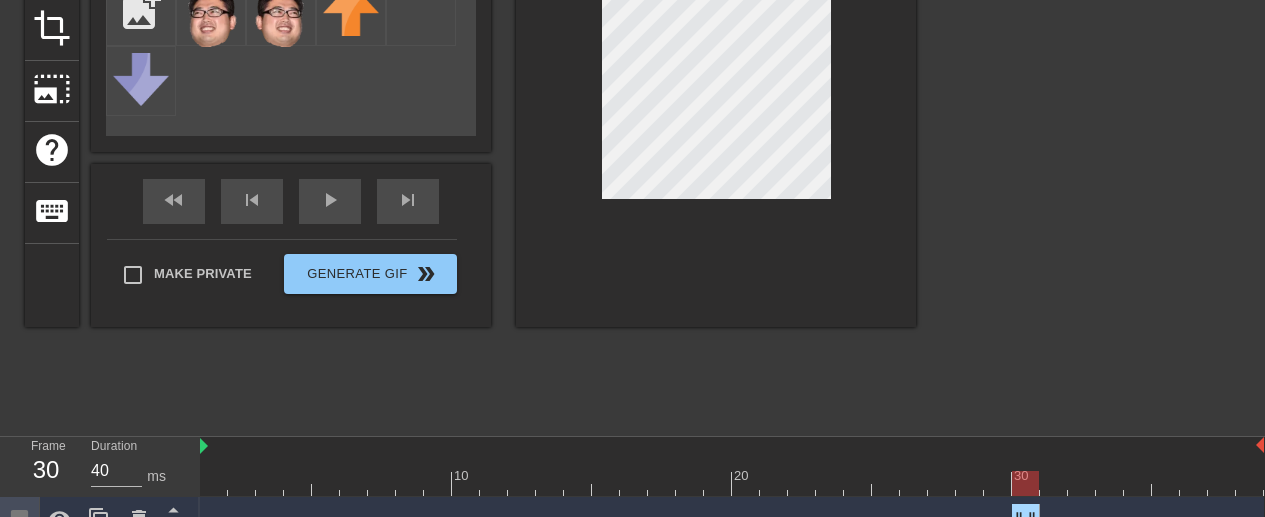click at bounding box center (1090, 124) 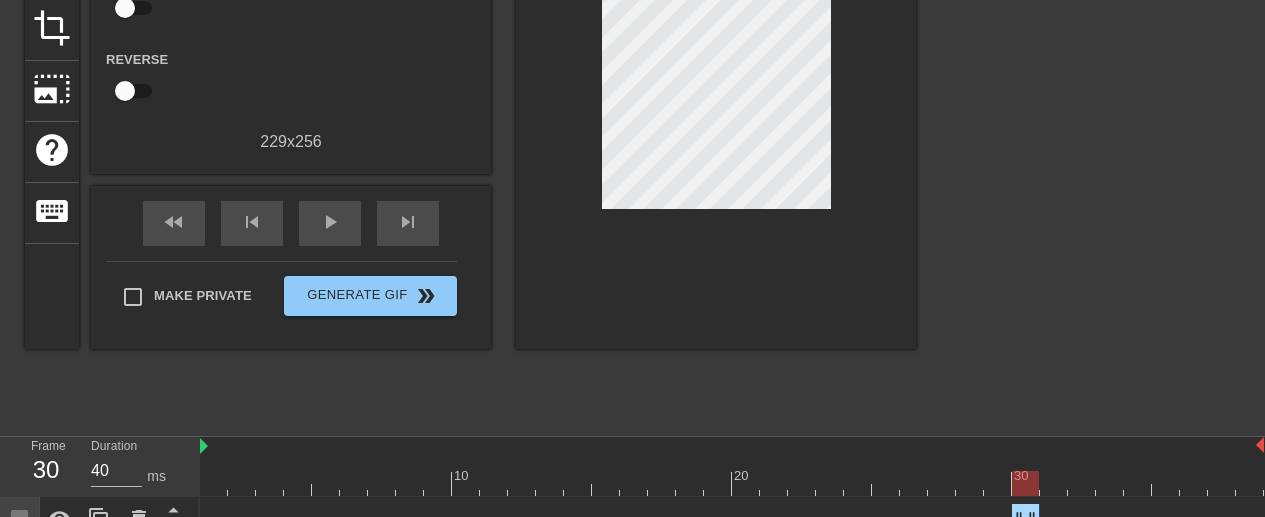 click at bounding box center [732, 483] 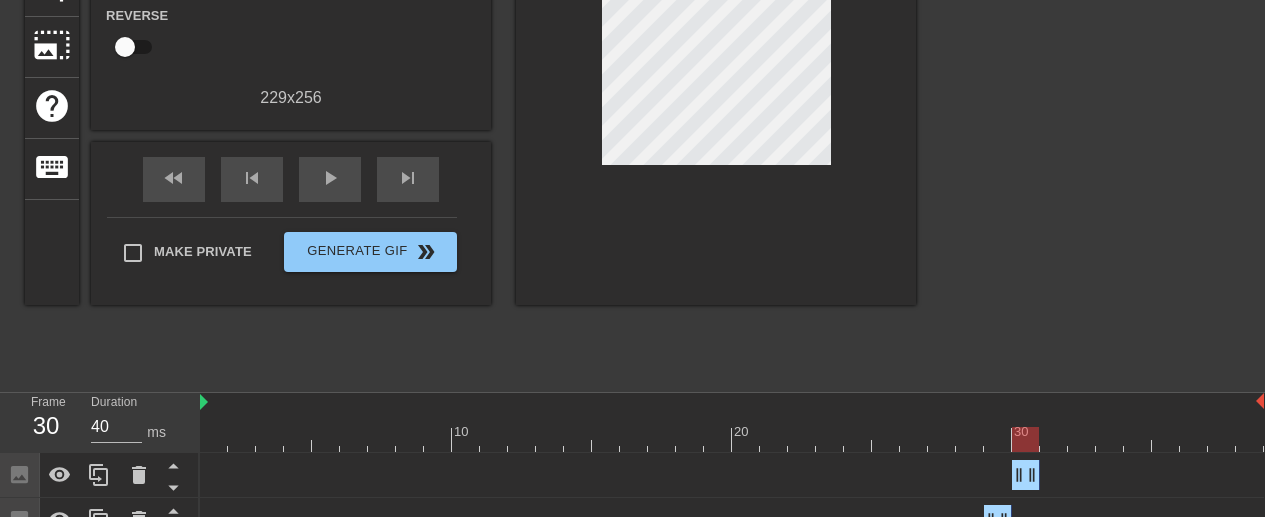 scroll, scrollTop: 303, scrollLeft: 0, axis: vertical 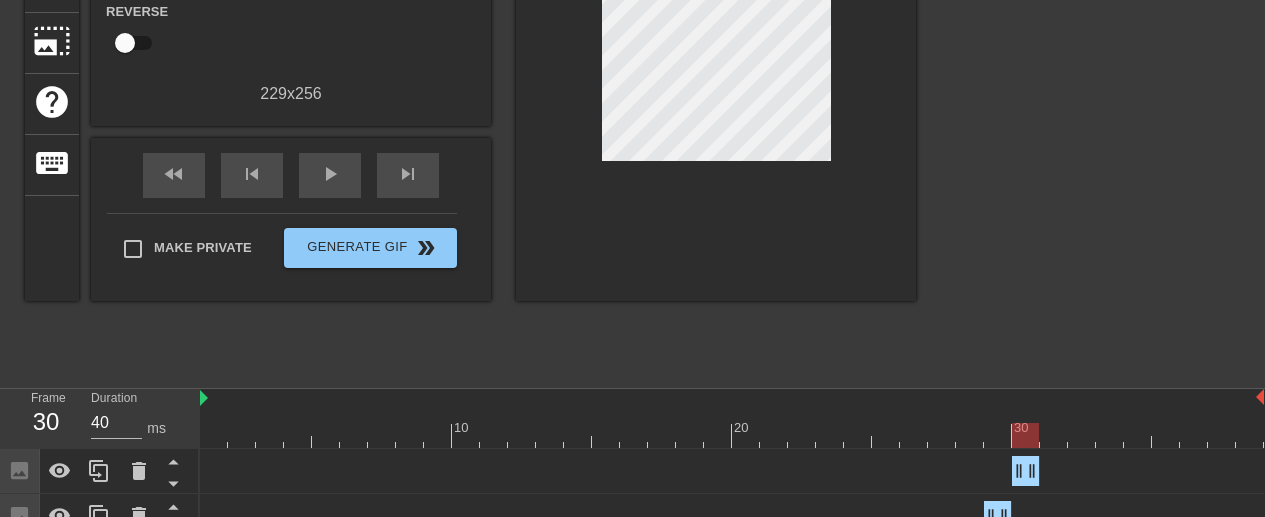 click 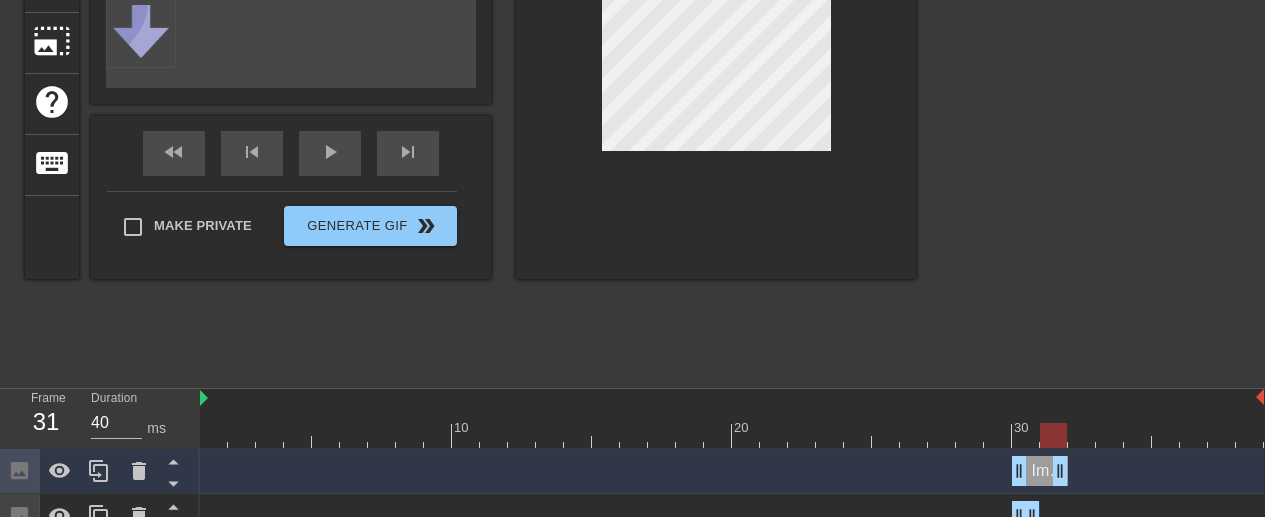 drag, startPoint x: 1018, startPoint y: 359, endPoint x: 1062, endPoint y: 468, distance: 117.54574 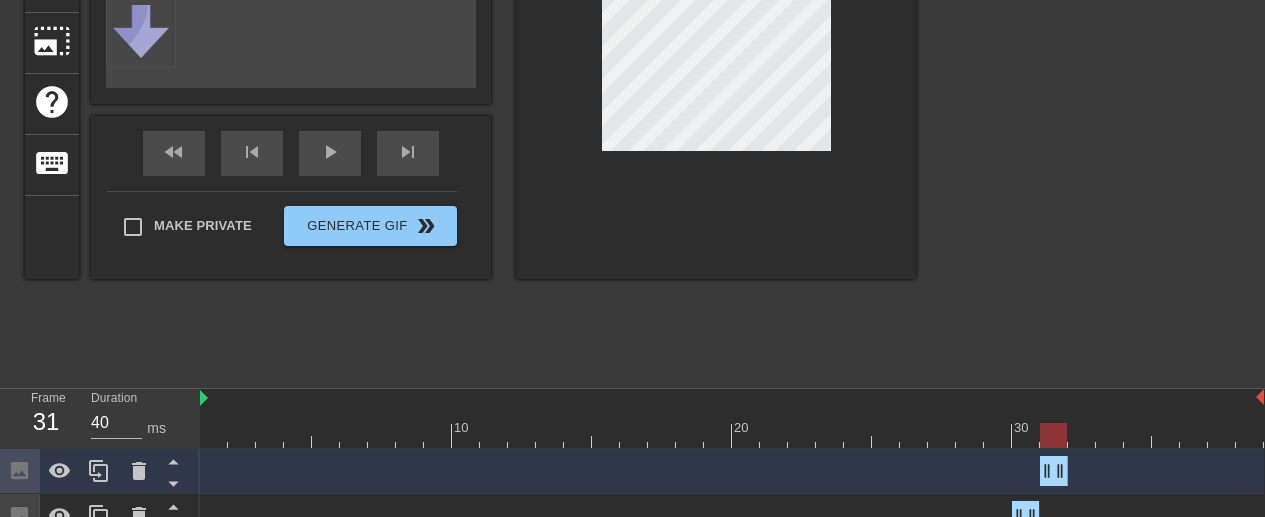 drag, startPoint x: 1062, startPoint y: 468, endPoint x: 1037, endPoint y: 470, distance: 25.079872 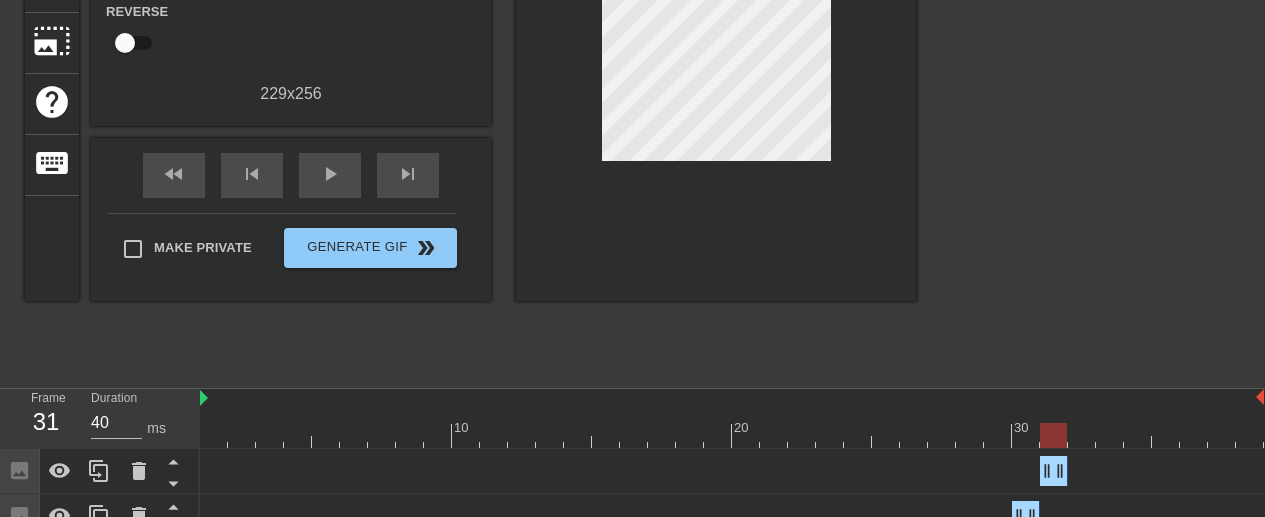 click at bounding box center (732, 435) 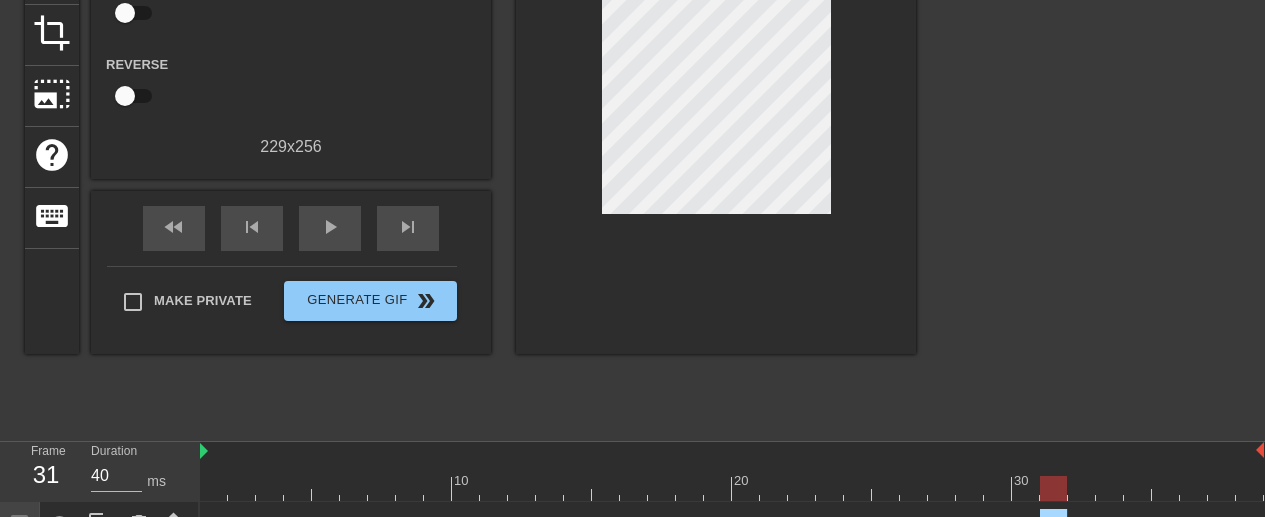 scroll, scrollTop: 131, scrollLeft: 0, axis: vertical 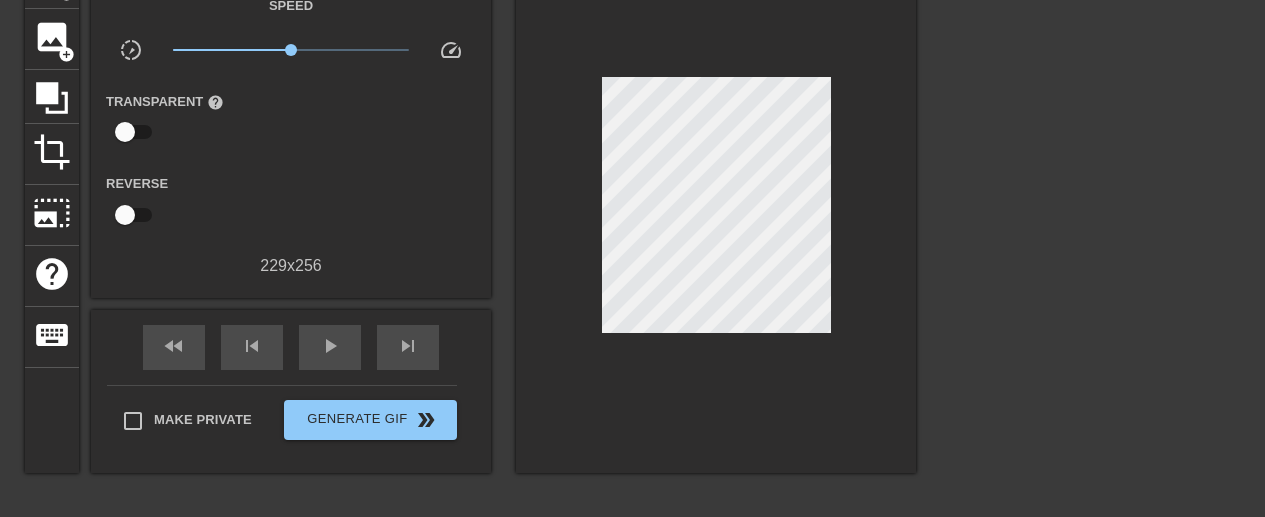 click at bounding box center [1090, 248] 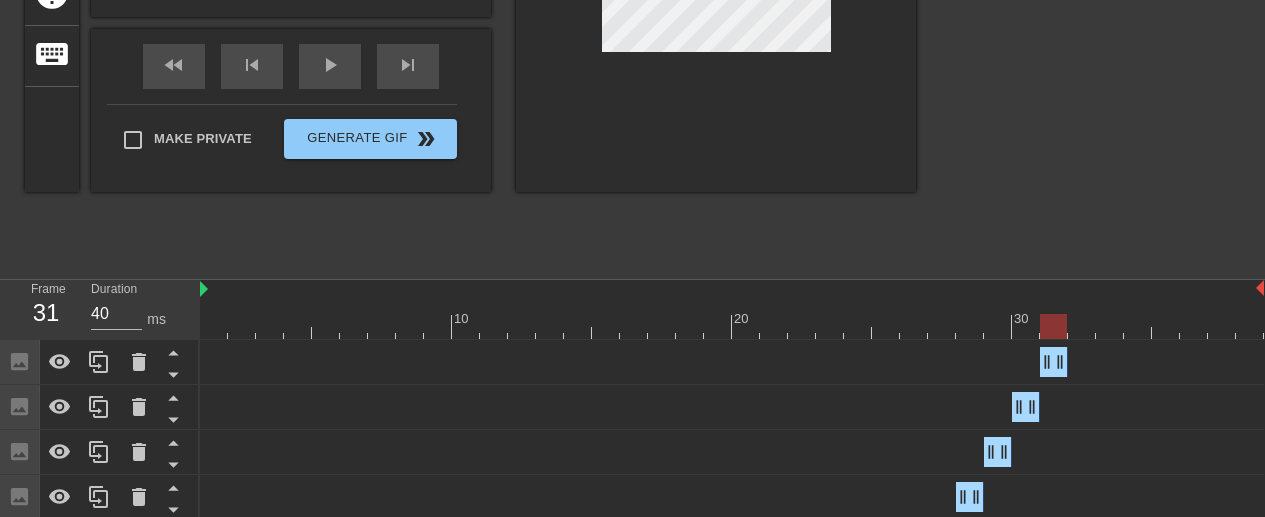 scroll, scrollTop: 402, scrollLeft: 0, axis: vertical 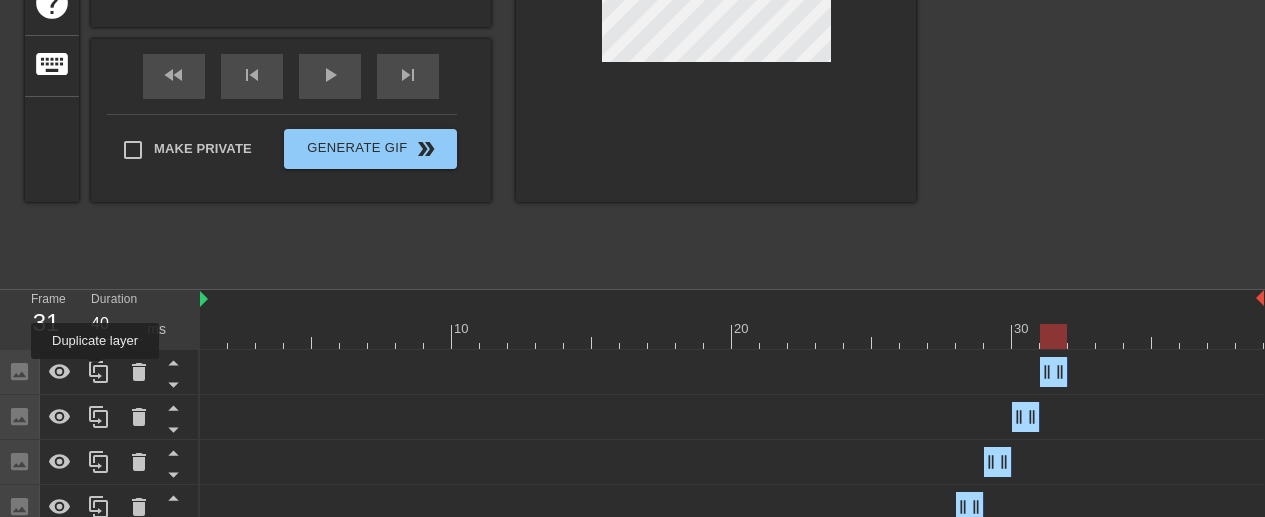 click 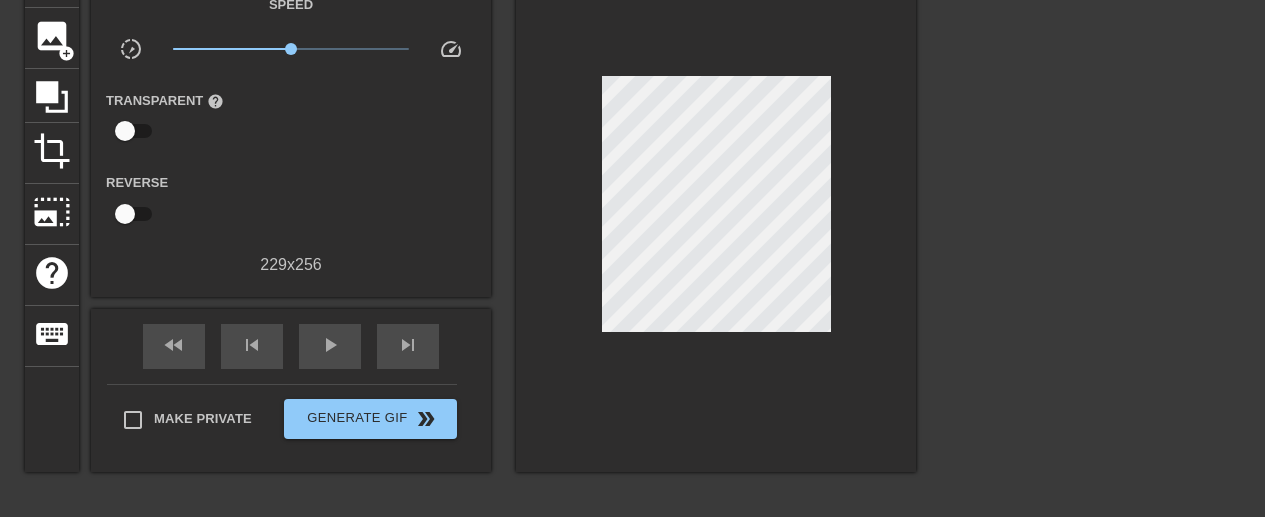 click at bounding box center [1090, 247] 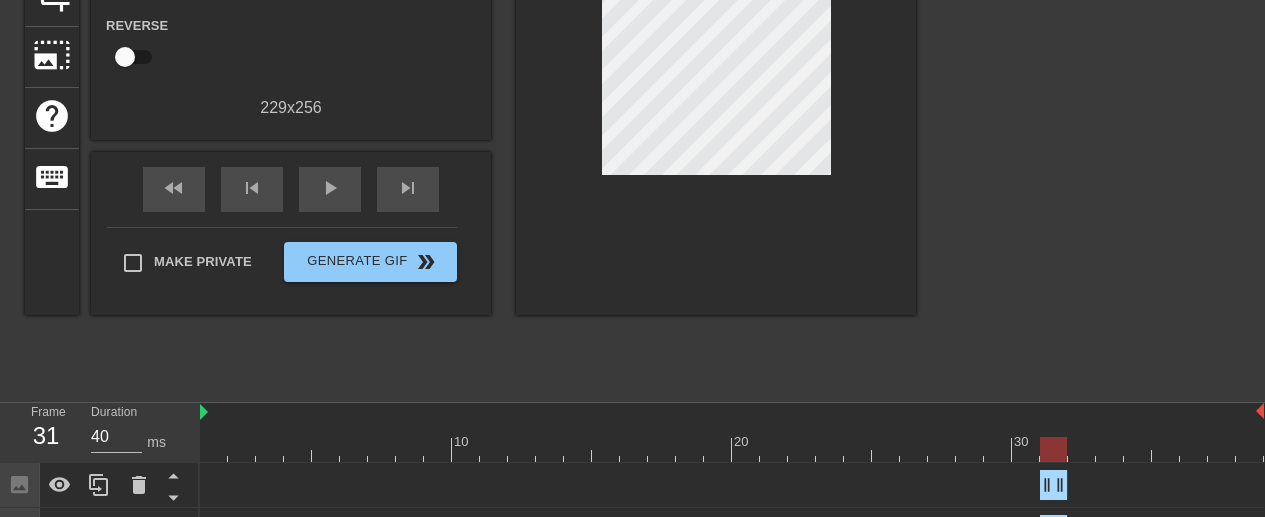 scroll, scrollTop: 290, scrollLeft: 0, axis: vertical 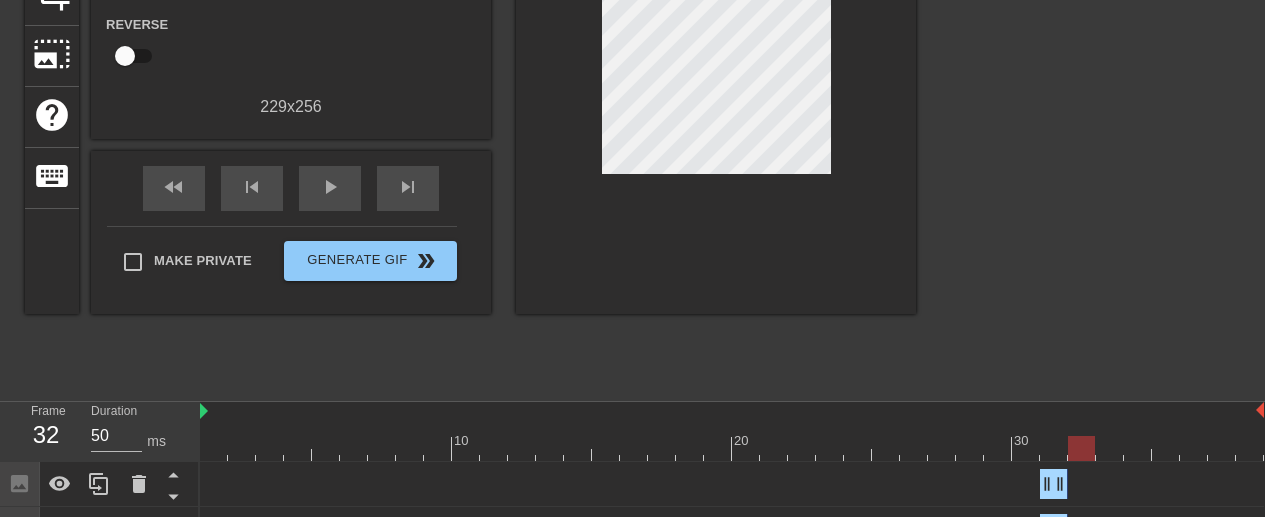 click at bounding box center (732, 448) 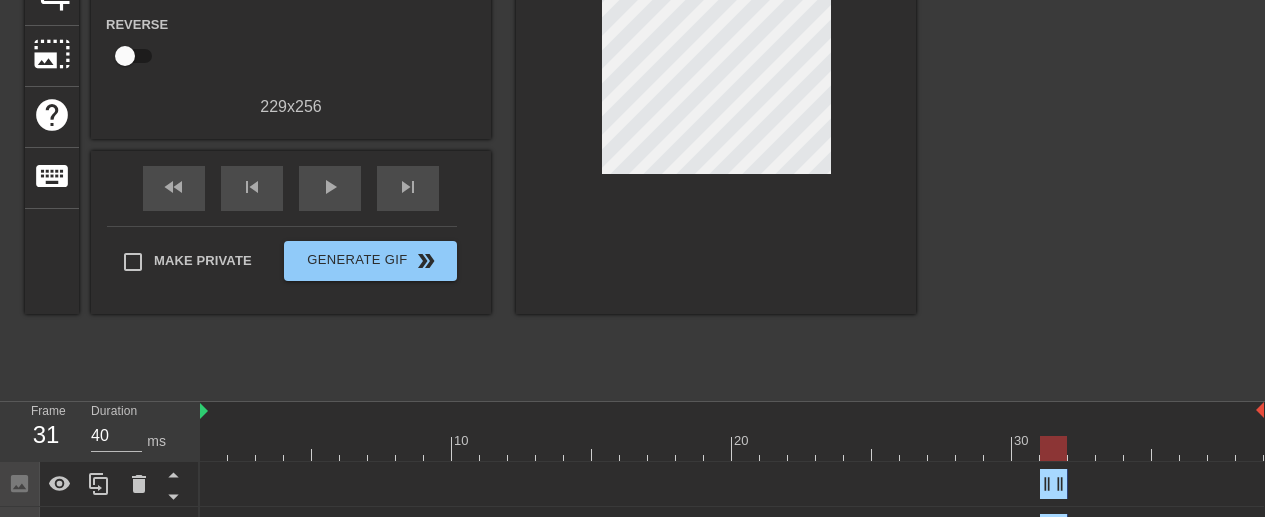 click at bounding box center (732, 448) 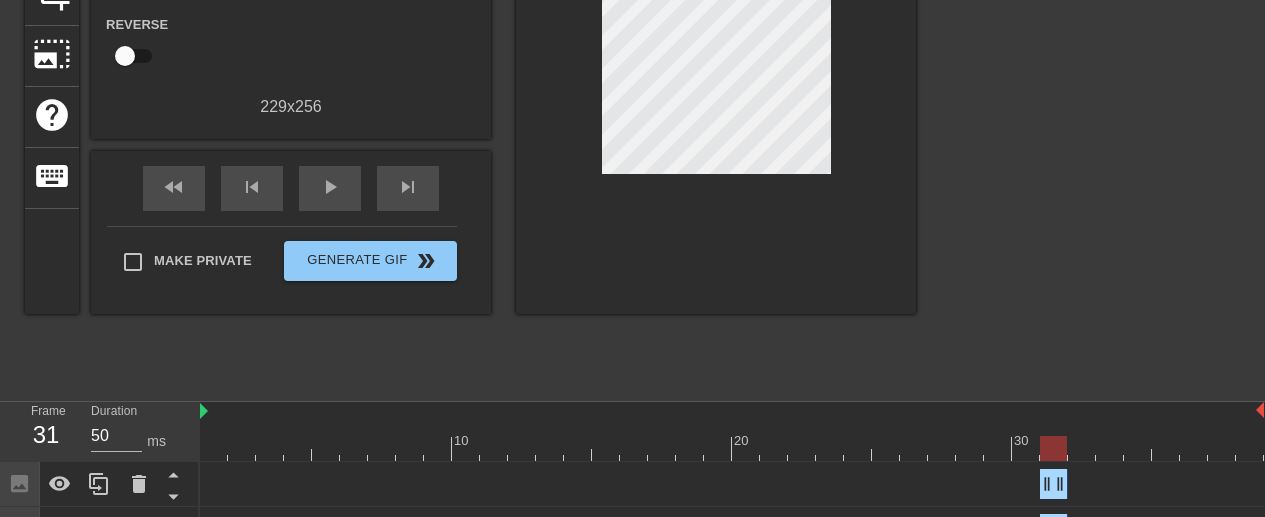 drag, startPoint x: 1037, startPoint y: 470, endPoint x: 1082, endPoint y: 446, distance: 51 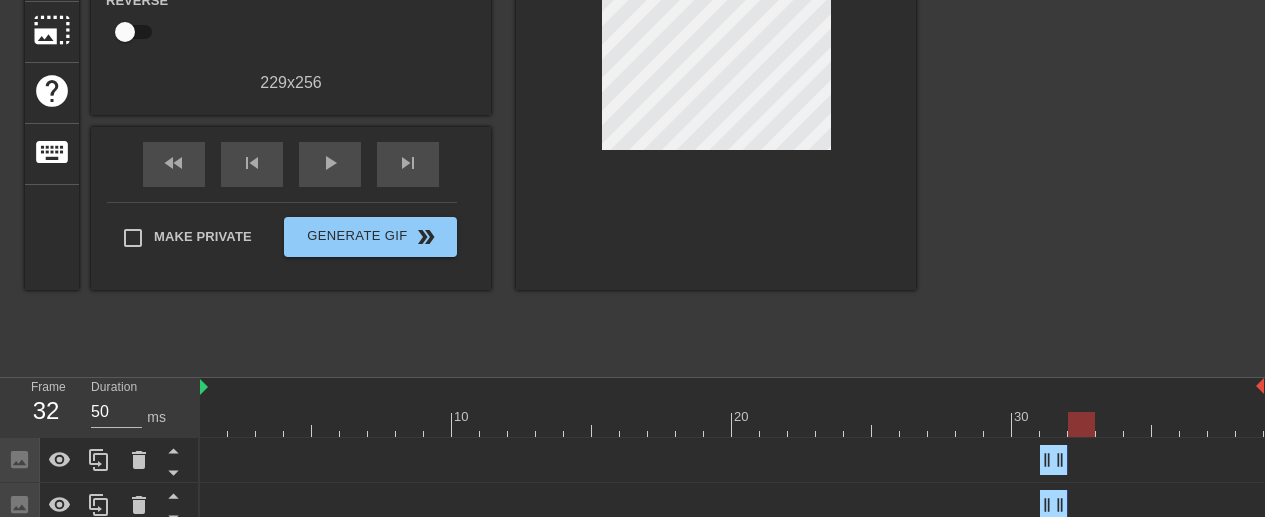 scroll, scrollTop: 319, scrollLeft: 0, axis: vertical 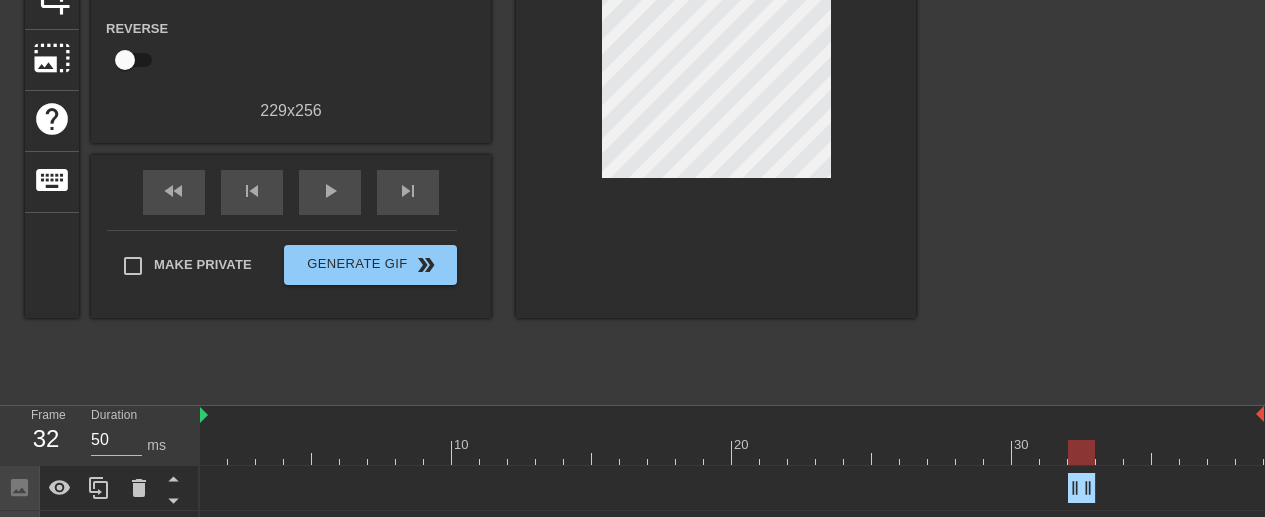 click at bounding box center (1090, 93) 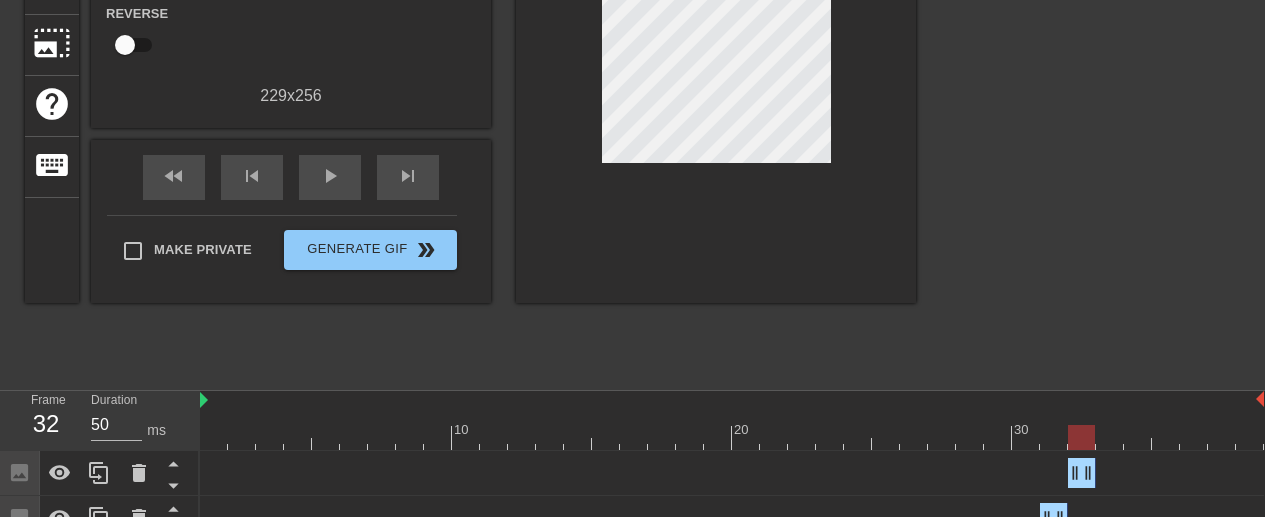 scroll, scrollTop: 344, scrollLeft: 0, axis: vertical 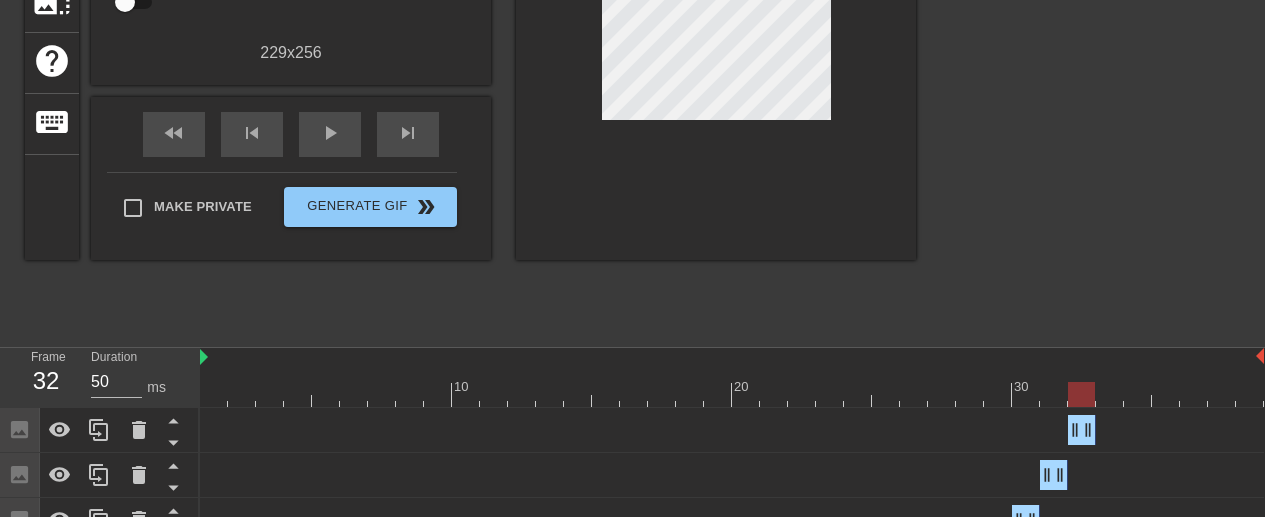 click 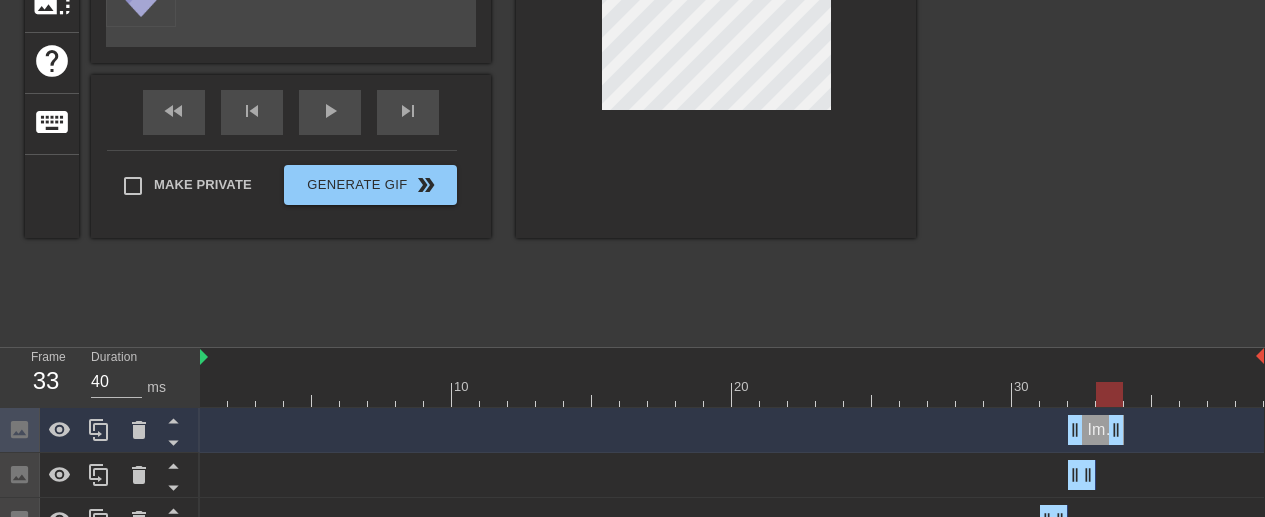 drag, startPoint x: 1076, startPoint y: 452, endPoint x: 1104, endPoint y: 429, distance: 36.23534 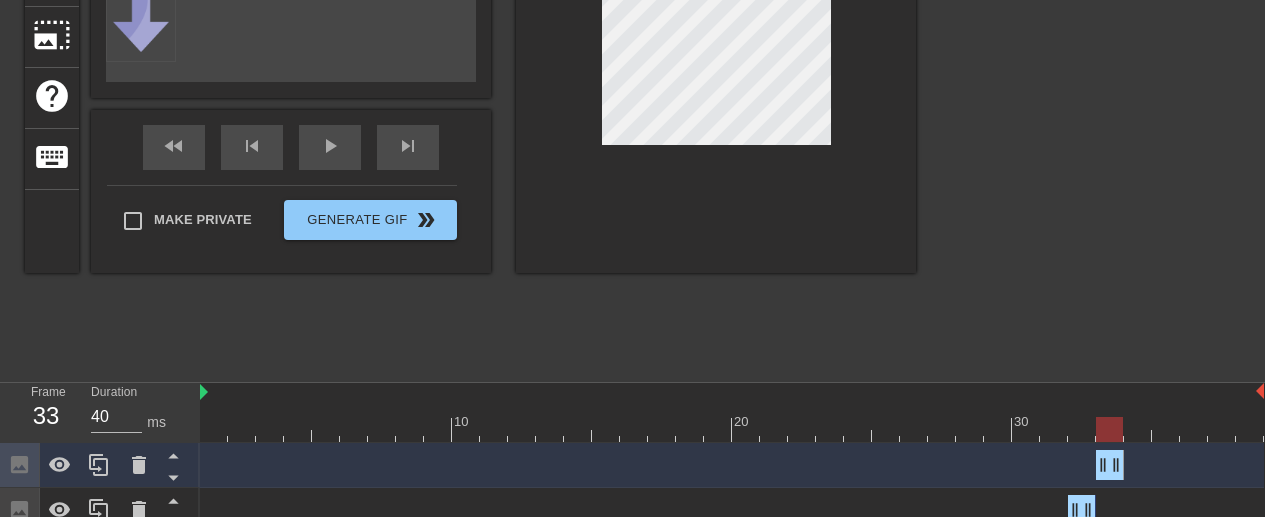 scroll, scrollTop: 307, scrollLeft: 0, axis: vertical 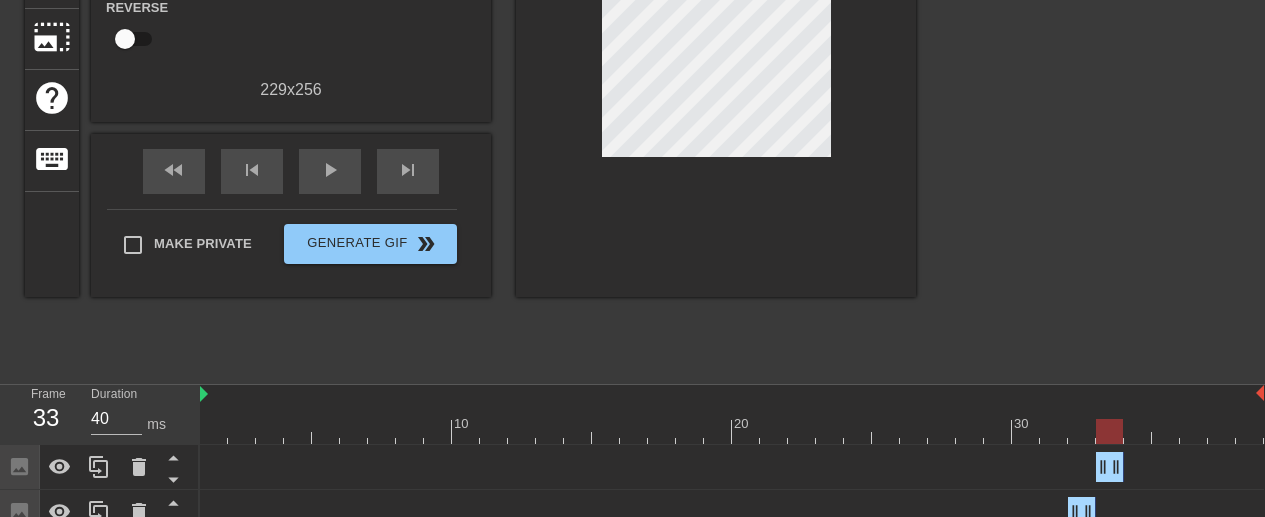 click at bounding box center [1090, 72] 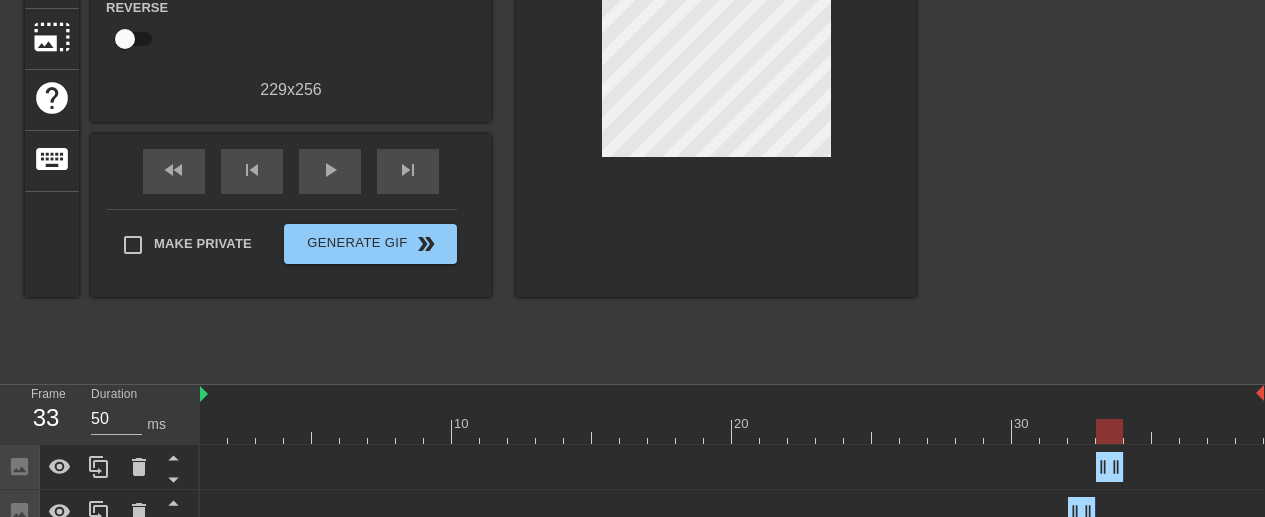 click at bounding box center [732, 431] 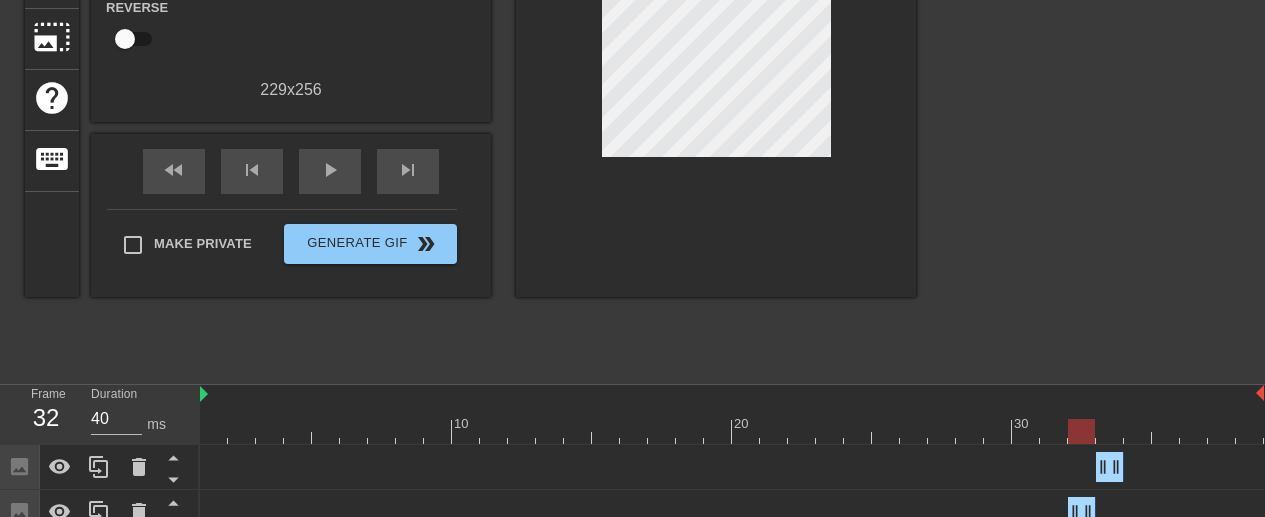 click at bounding box center (732, 431) 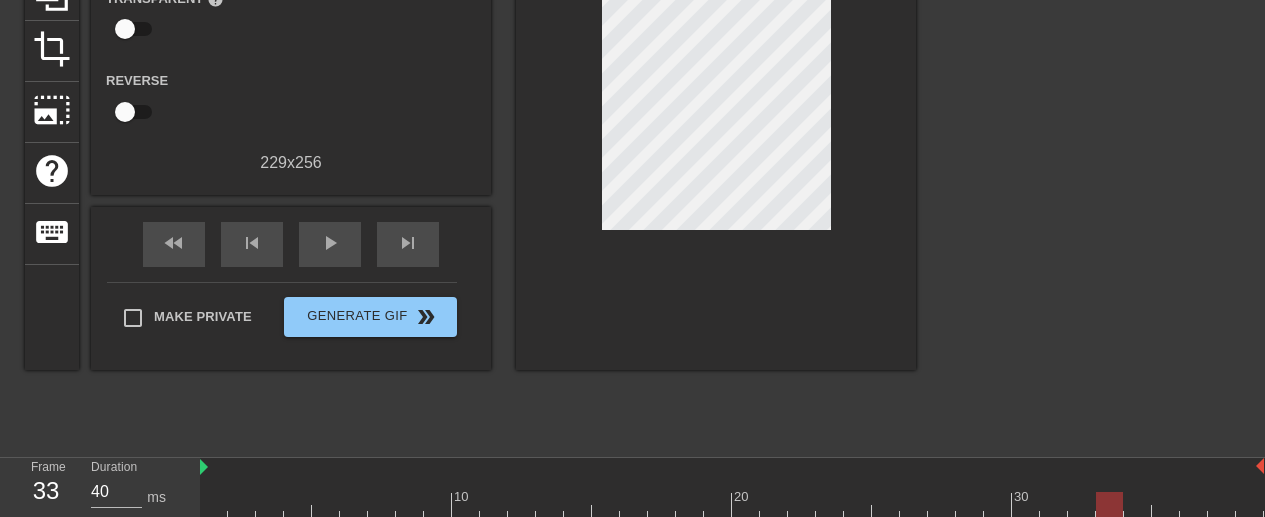 scroll, scrollTop: 232, scrollLeft: 0, axis: vertical 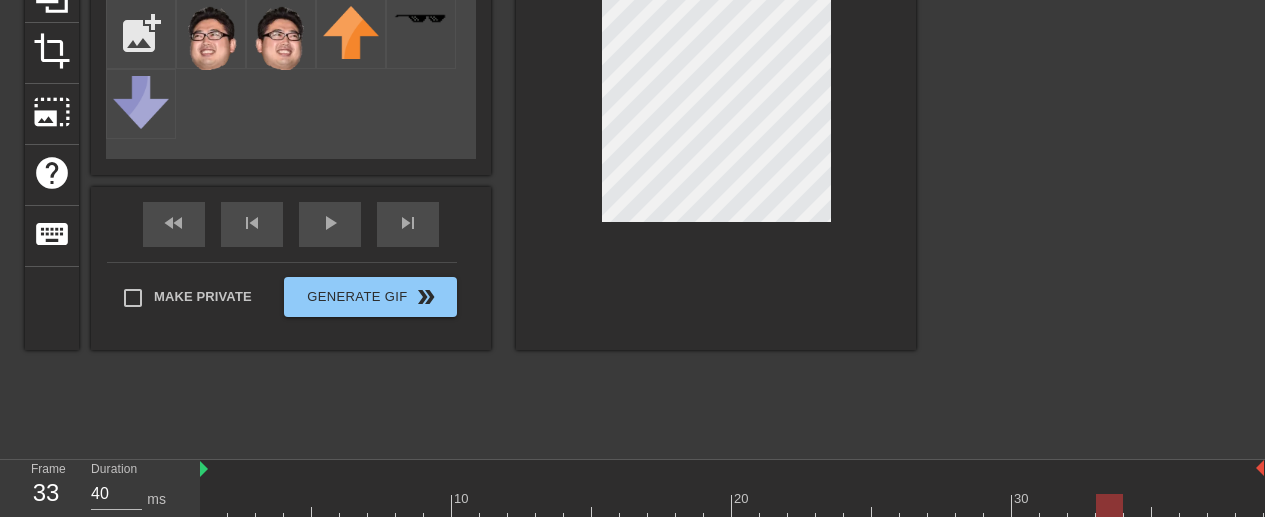 click at bounding box center [1090, 147] 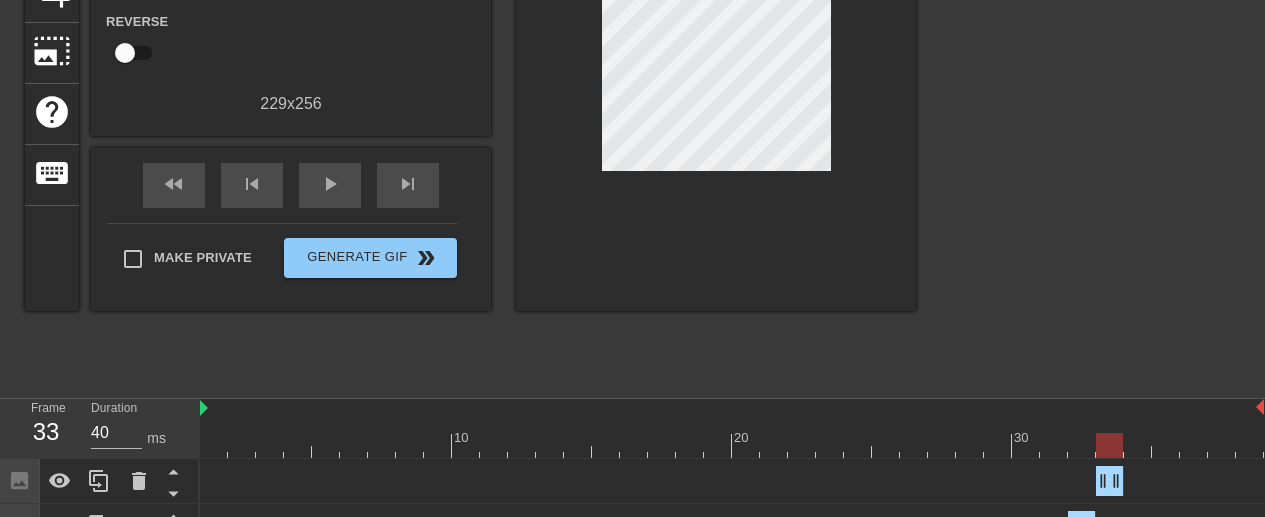scroll, scrollTop: 341, scrollLeft: 0, axis: vertical 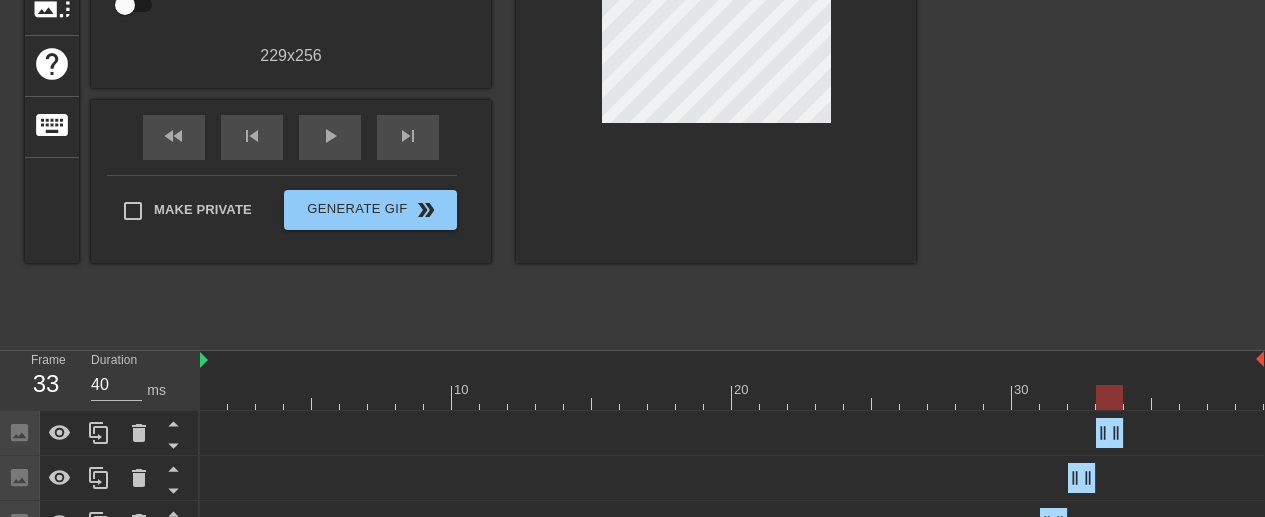 click 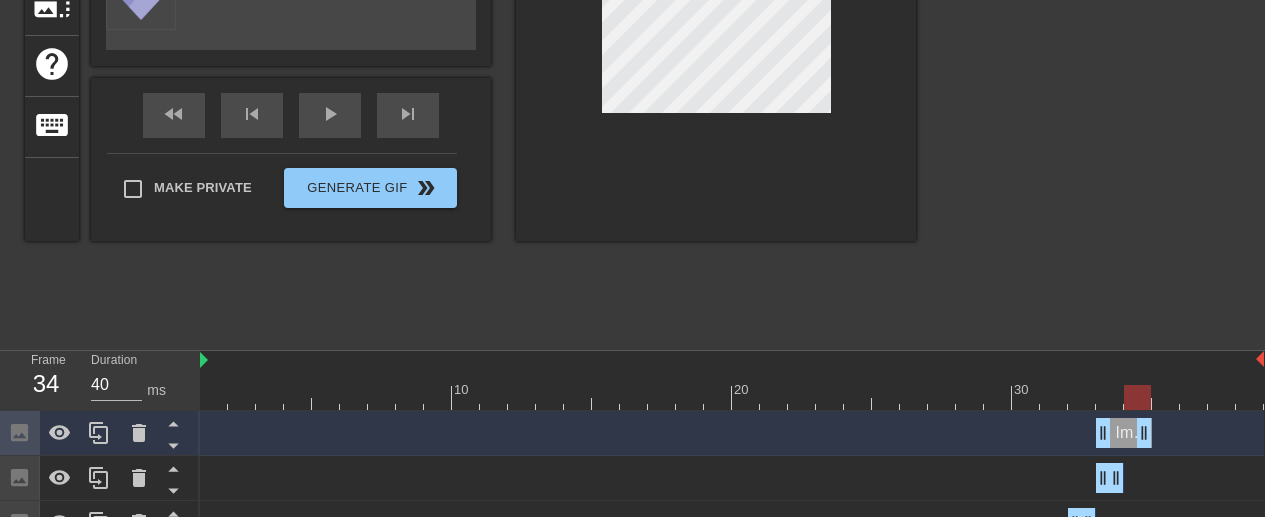 drag, startPoint x: 1102, startPoint y: 432, endPoint x: 1152, endPoint y: 430, distance: 50.039986 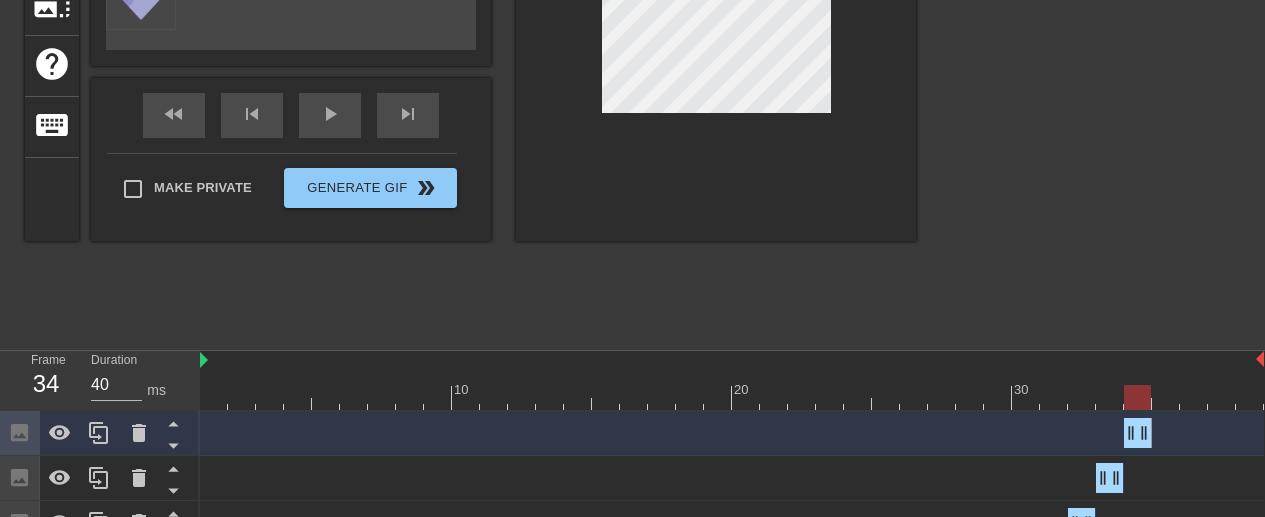 drag, startPoint x: 1152, startPoint y: 430, endPoint x: 1120, endPoint y: 433, distance: 32.140316 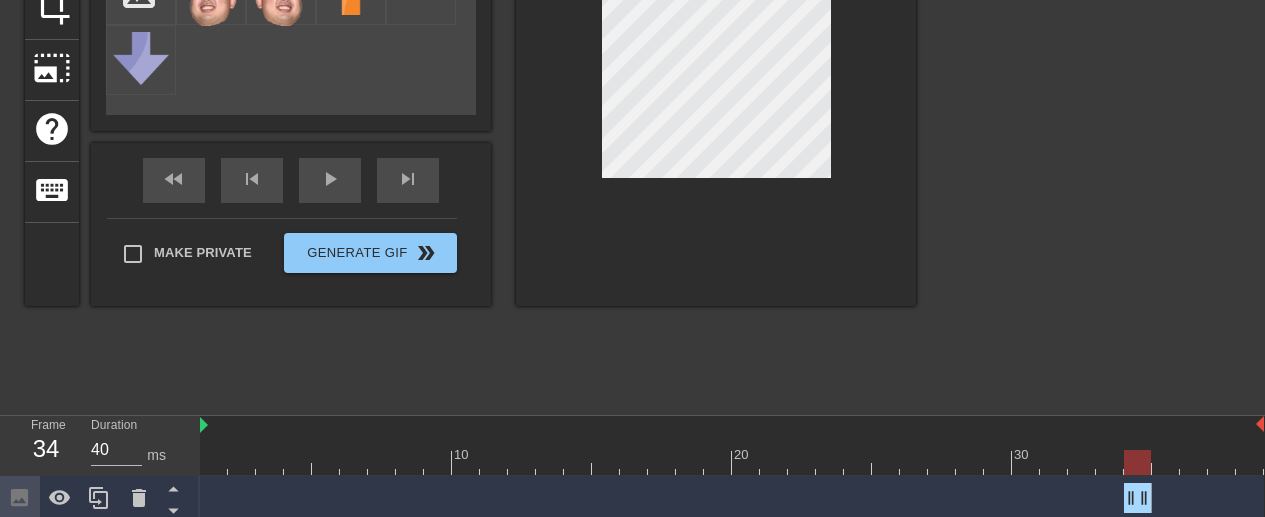 scroll, scrollTop: 262, scrollLeft: 0, axis: vertical 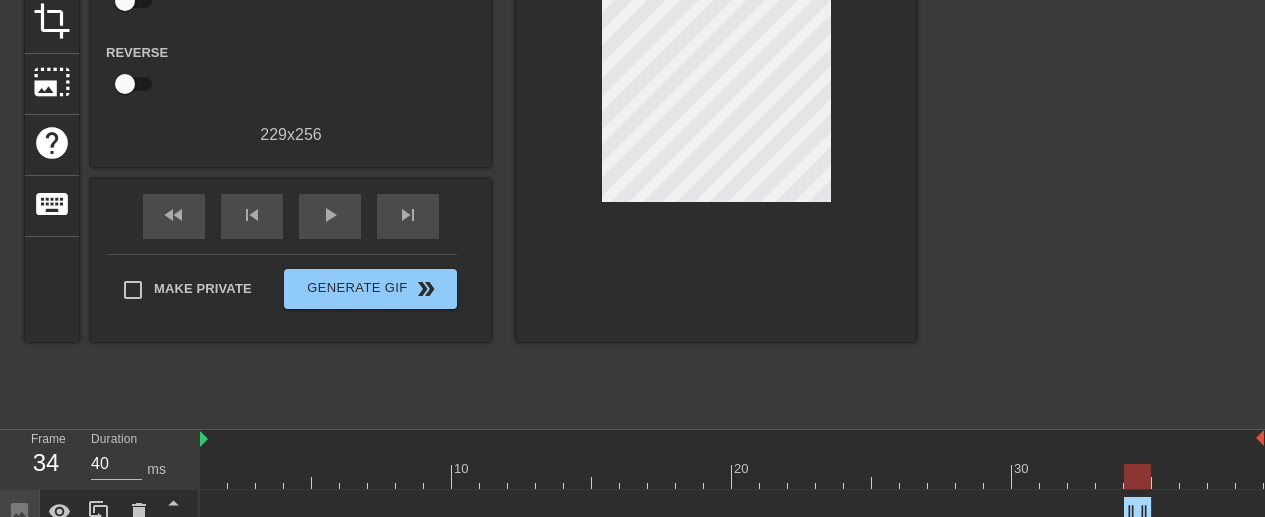 click at bounding box center (1090, 117) 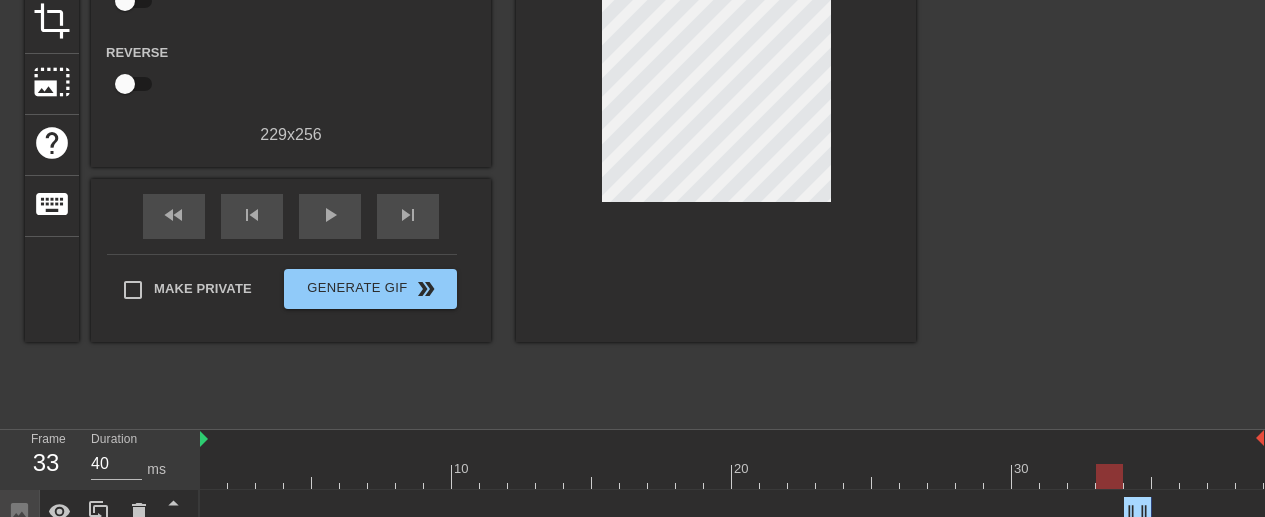 click at bounding box center (732, 476) 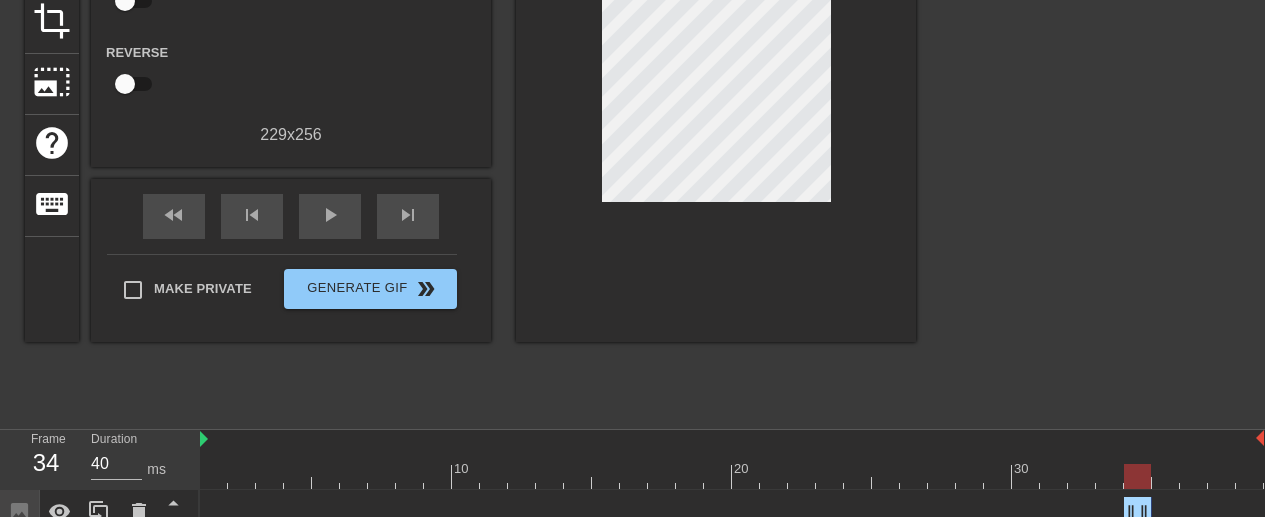 drag, startPoint x: 1120, startPoint y: 433, endPoint x: 1158, endPoint y: 469, distance: 52.34501 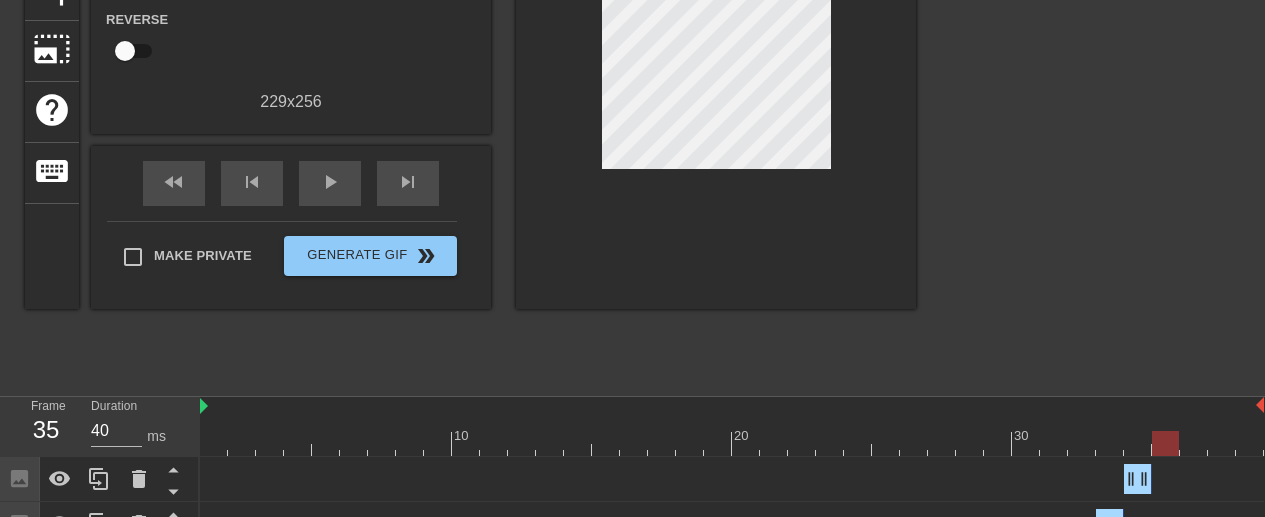 scroll, scrollTop: 299, scrollLeft: 0, axis: vertical 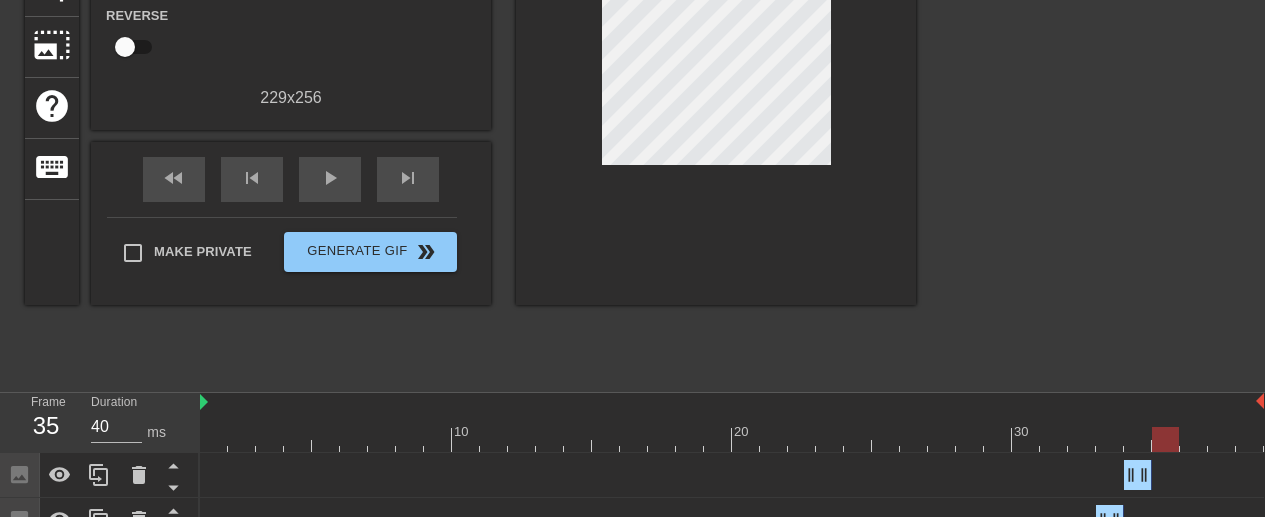 click 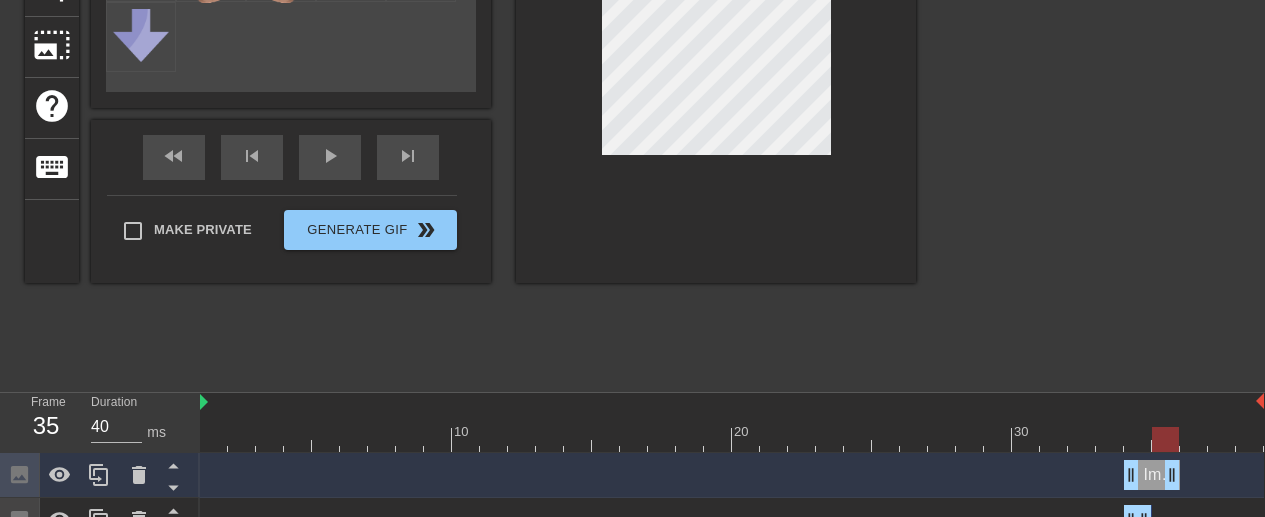 drag, startPoint x: 1158, startPoint y: 469, endPoint x: 1164, endPoint y: 478, distance: 10.816654 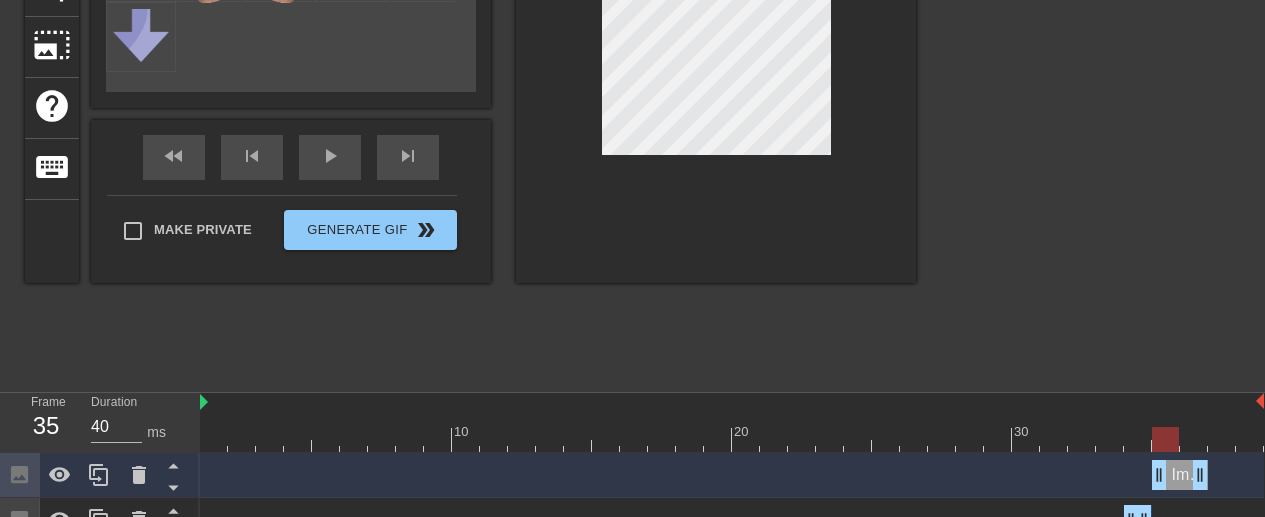 click on "Image drag_handle drag_handle" at bounding box center [1180, 475] 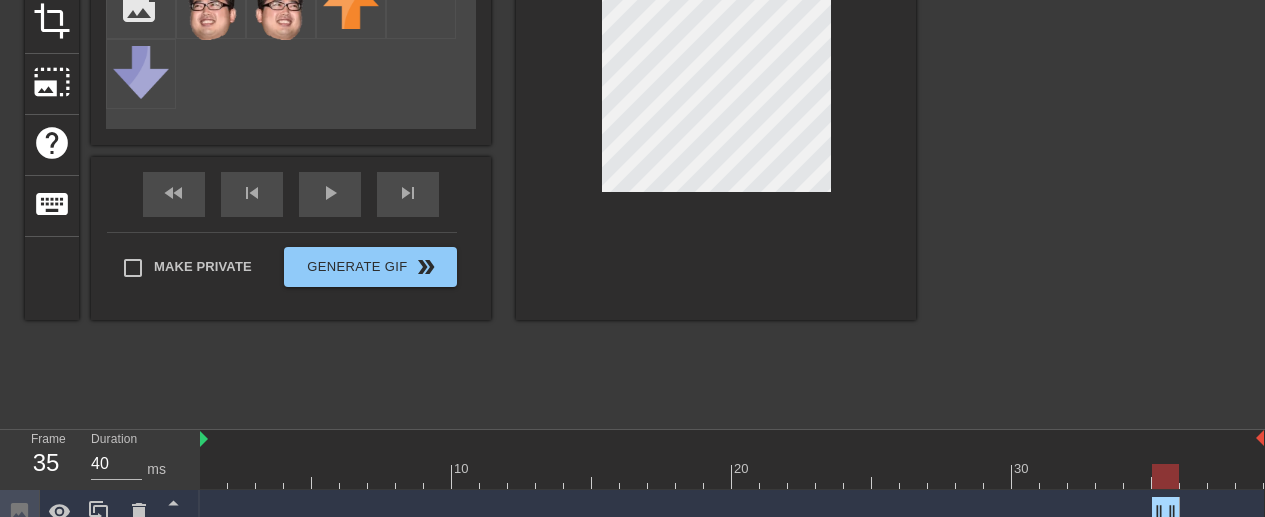 scroll, scrollTop: 244, scrollLeft: 0, axis: vertical 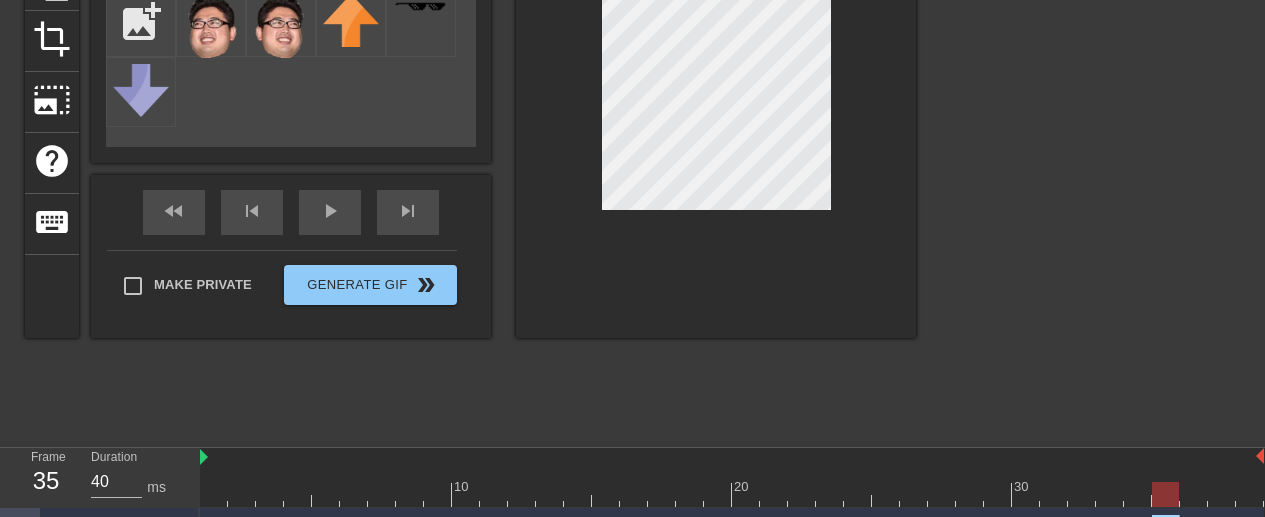 click at bounding box center [1090, 135] 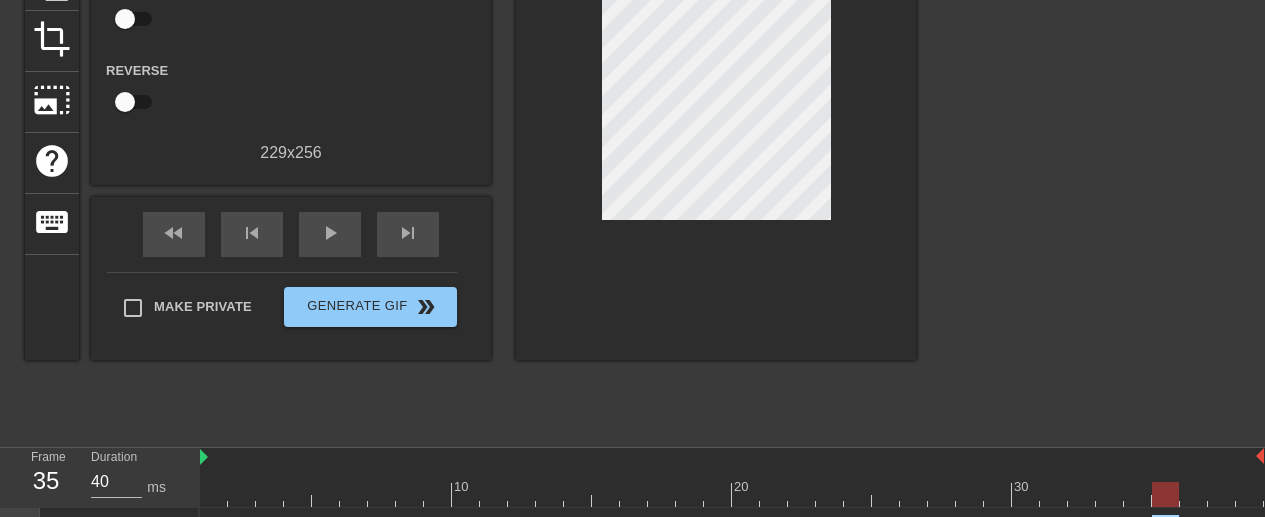 drag, startPoint x: 1175, startPoint y: 471, endPoint x: 942, endPoint y: 167, distance: 383.02087 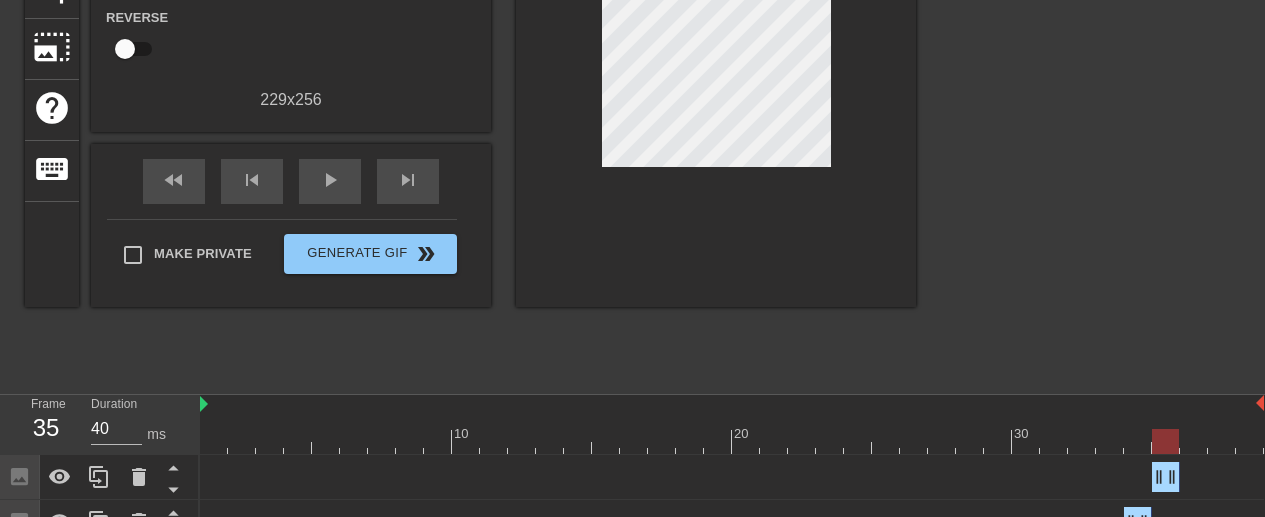 scroll, scrollTop: 302, scrollLeft: 0, axis: vertical 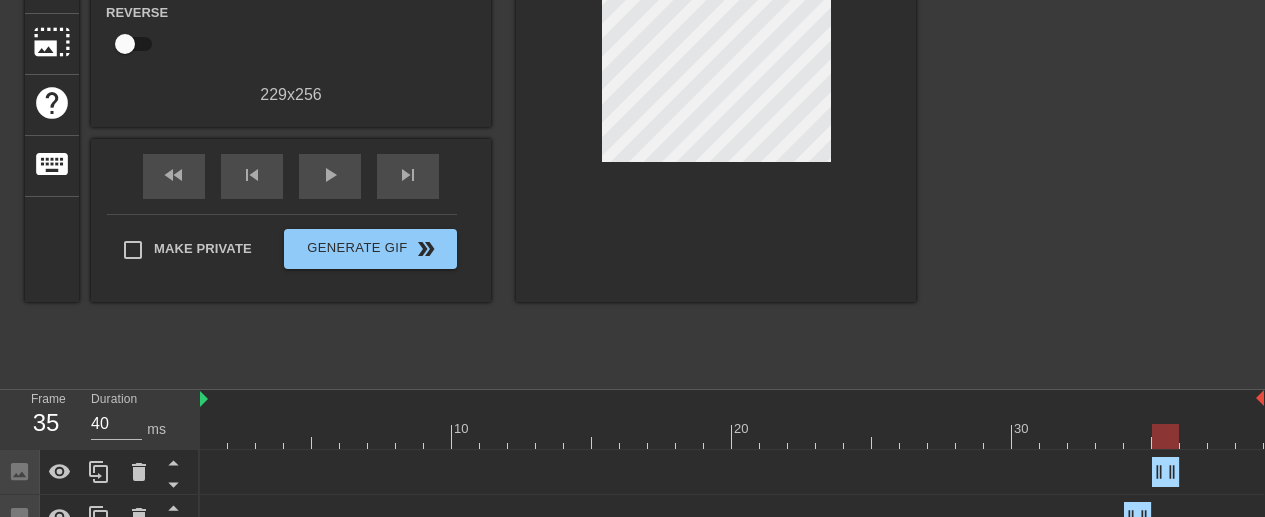 click 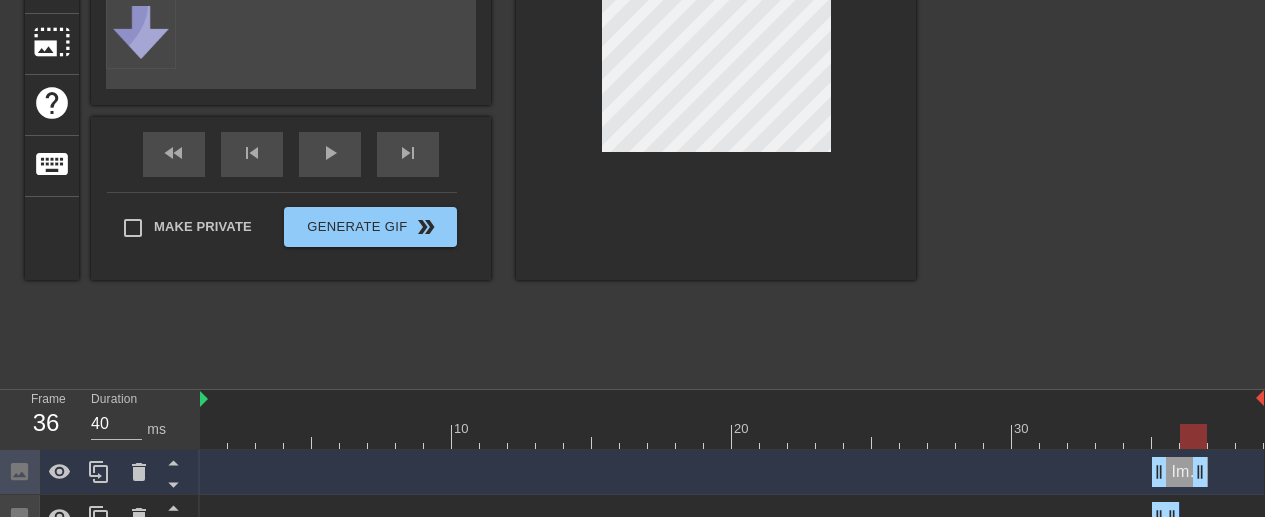 drag, startPoint x: 942, startPoint y: 167, endPoint x: 1191, endPoint y: 464, distance: 387.56934 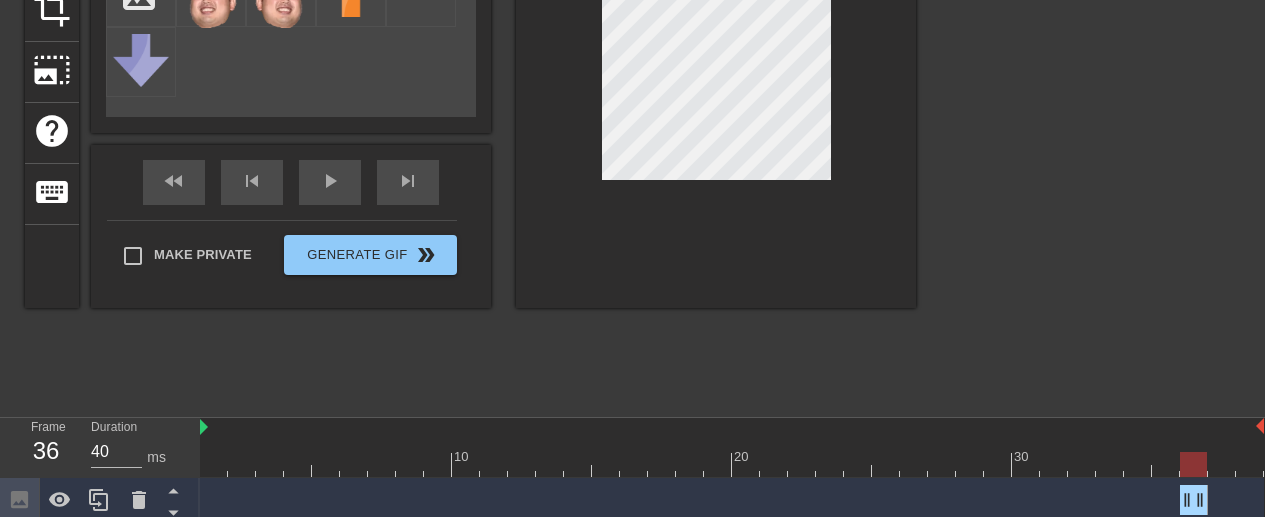 scroll, scrollTop: 269, scrollLeft: 0, axis: vertical 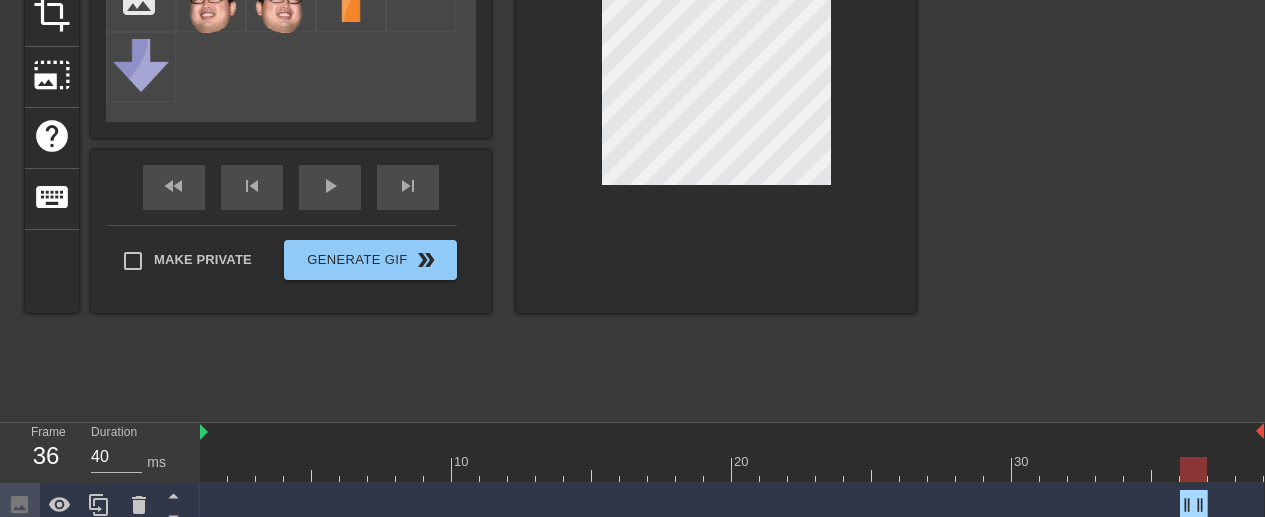 click at bounding box center [1090, 110] 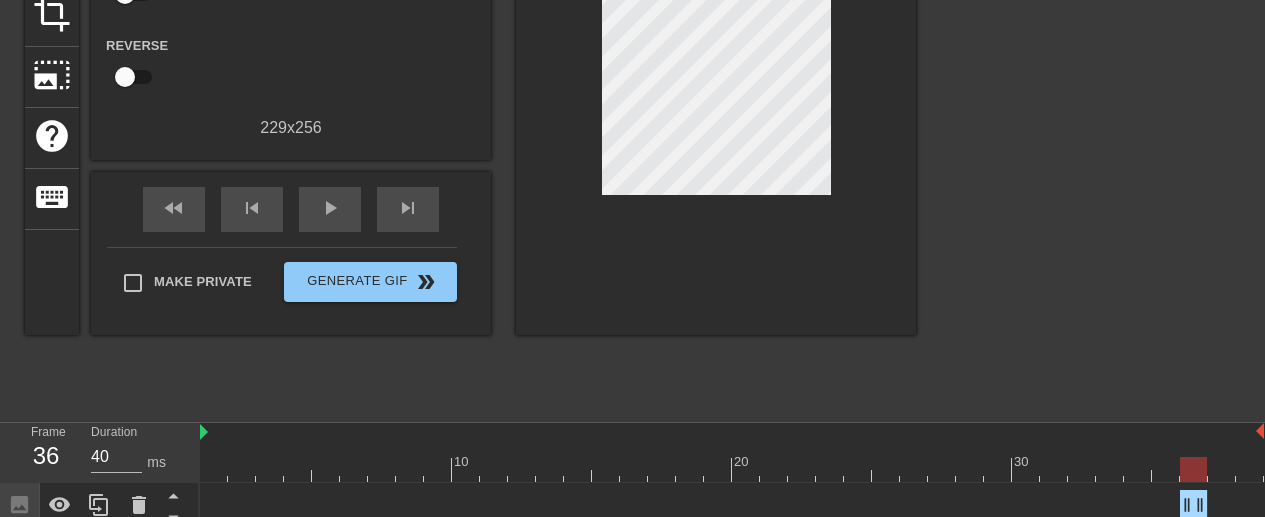 click at bounding box center (732, 469) 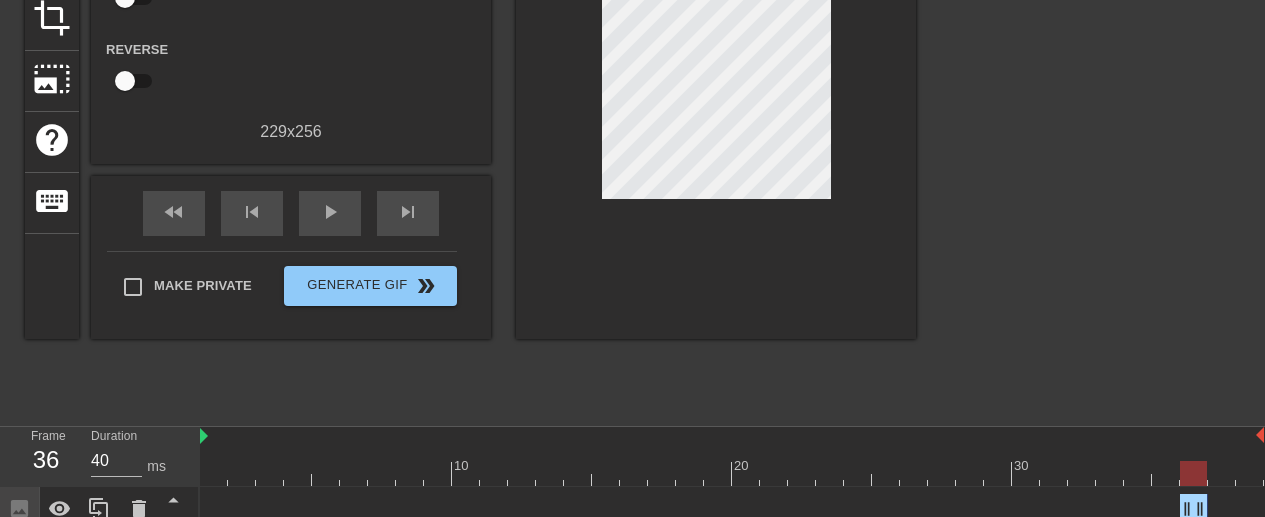 scroll, scrollTop: 268, scrollLeft: 0, axis: vertical 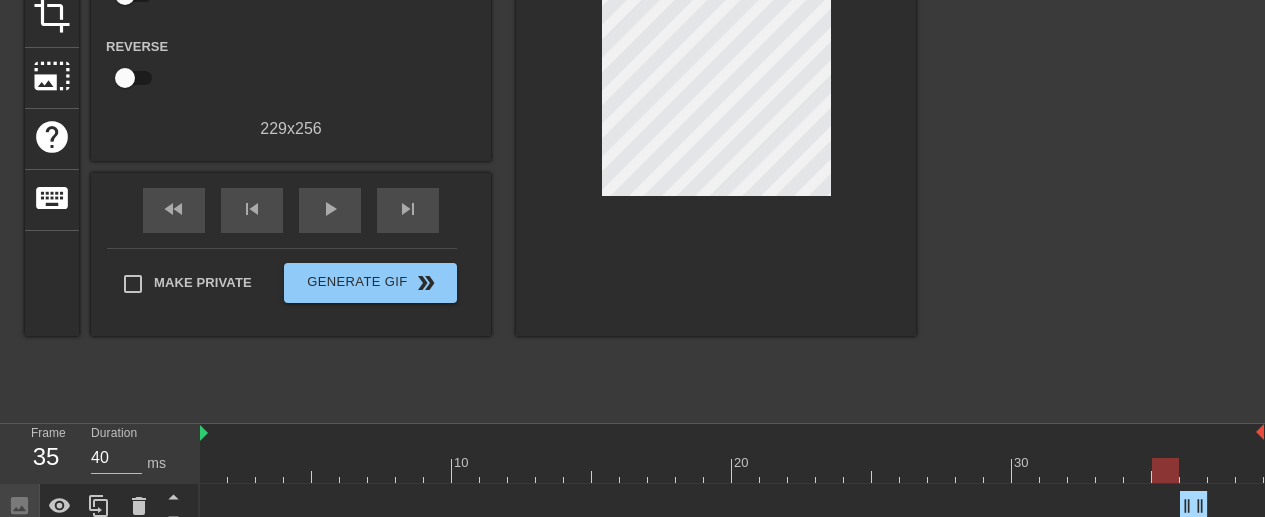 click at bounding box center (732, 470) 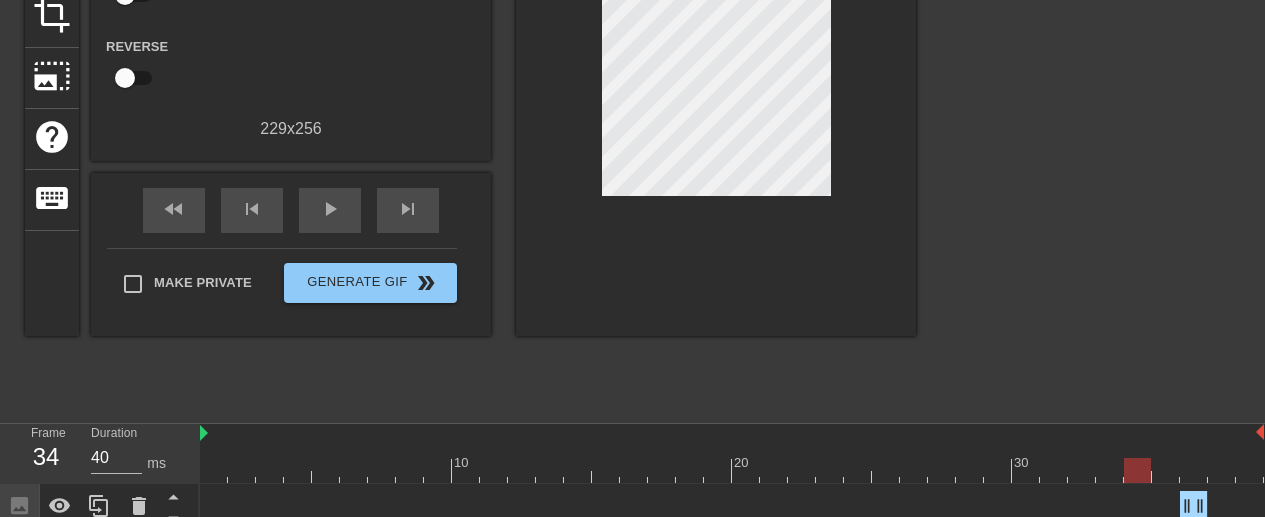 drag, startPoint x: 1186, startPoint y: 467, endPoint x: 1143, endPoint y: 462, distance: 43.289722 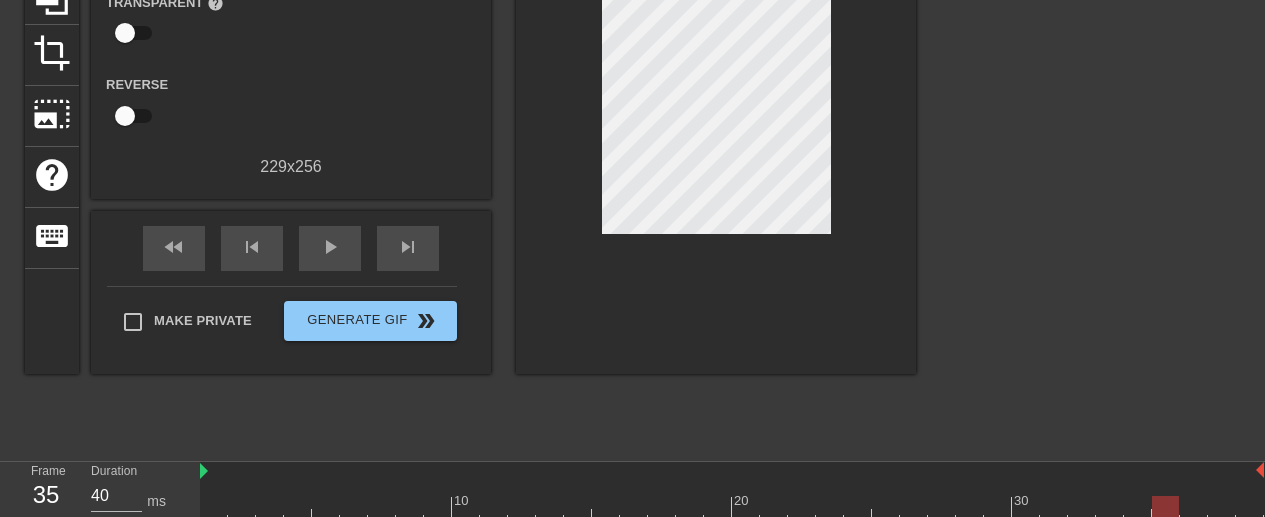 scroll, scrollTop: 228, scrollLeft: 0, axis: vertical 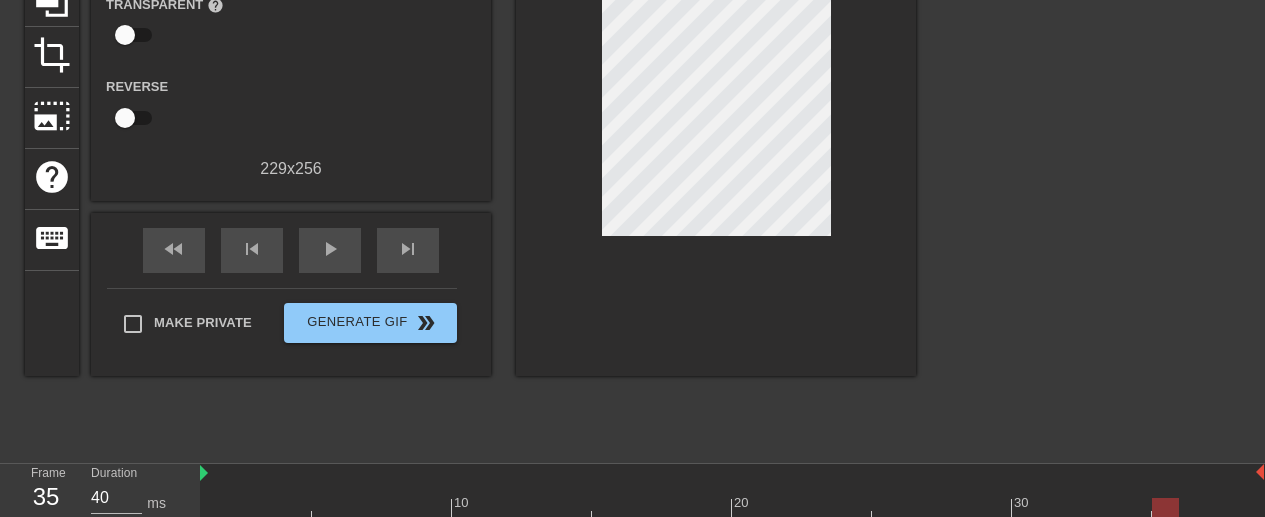 click at bounding box center (1090, 151) 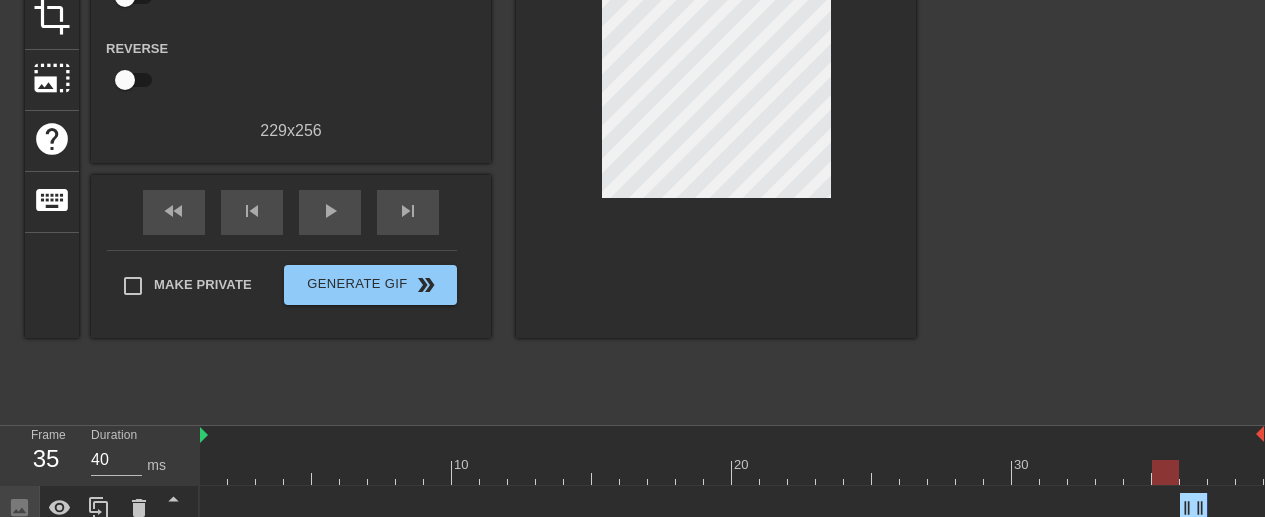 scroll, scrollTop: 303, scrollLeft: 0, axis: vertical 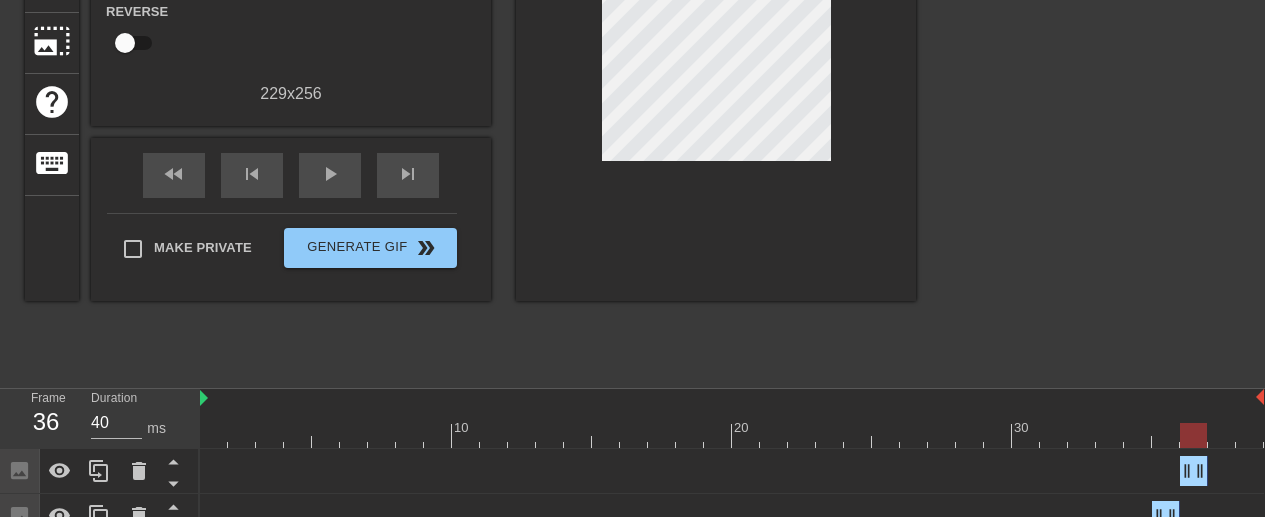 click at bounding box center (732, 435) 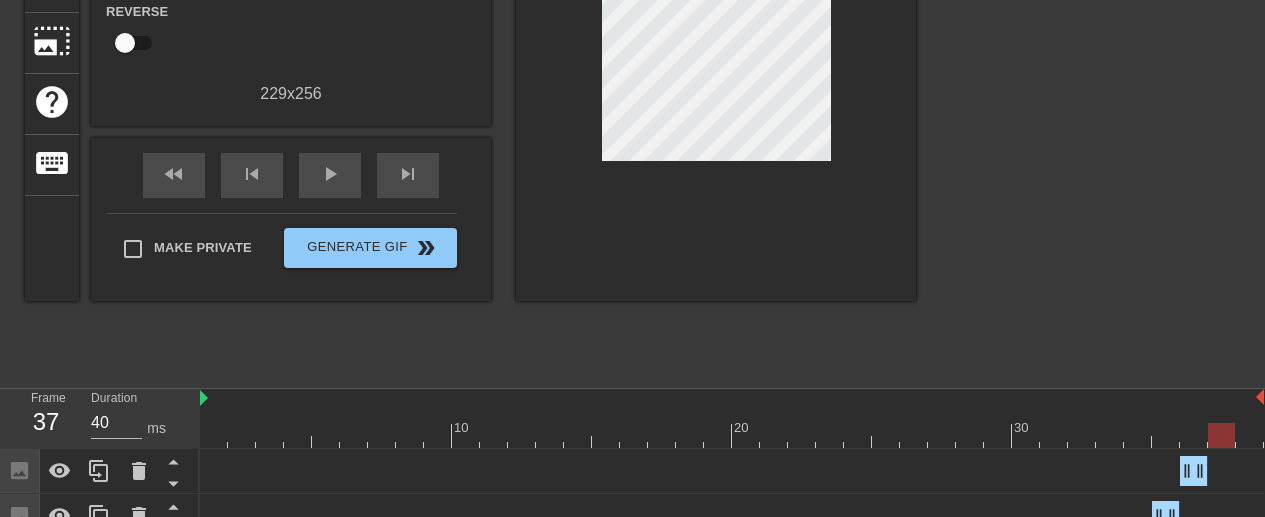 click at bounding box center [1090, 76] 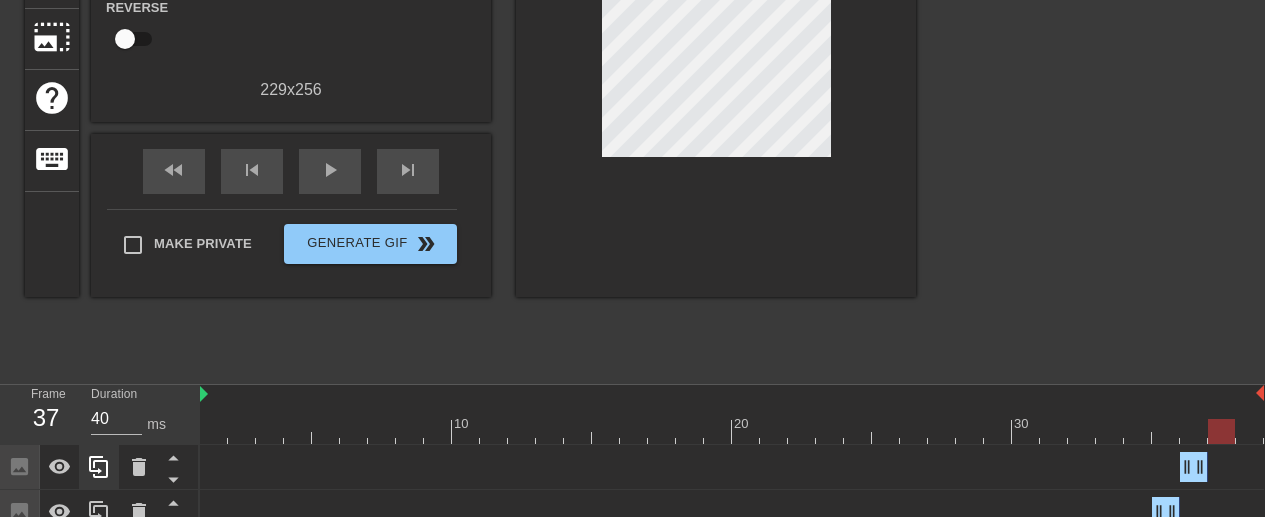 drag, startPoint x: 1143, startPoint y: 462, endPoint x: 107, endPoint y: 457, distance: 1036.0121 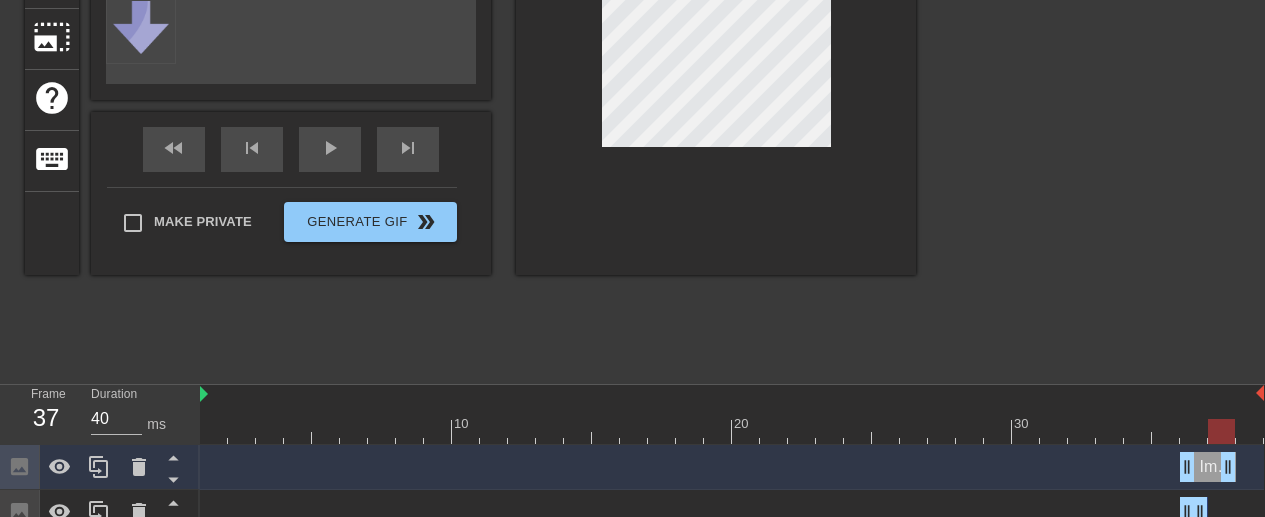 drag, startPoint x: 107, startPoint y: 457, endPoint x: 1229, endPoint y: 457, distance: 1122 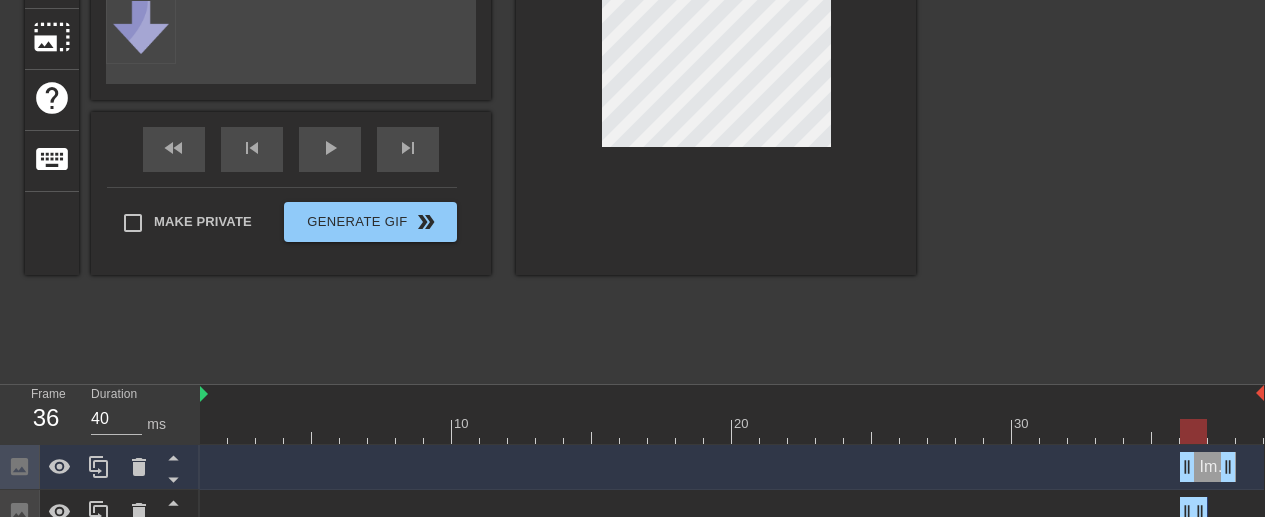 drag, startPoint x: 1229, startPoint y: 457, endPoint x: 1202, endPoint y: 466, distance: 28.460499 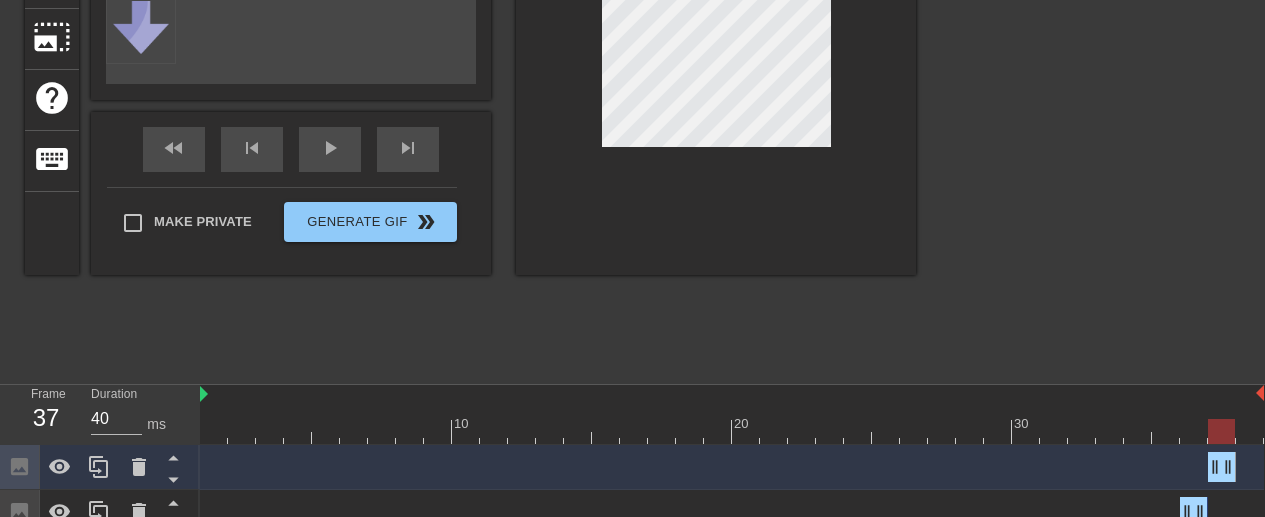 drag, startPoint x: 1202, startPoint y: 466, endPoint x: 1213, endPoint y: 470, distance: 11.7046995 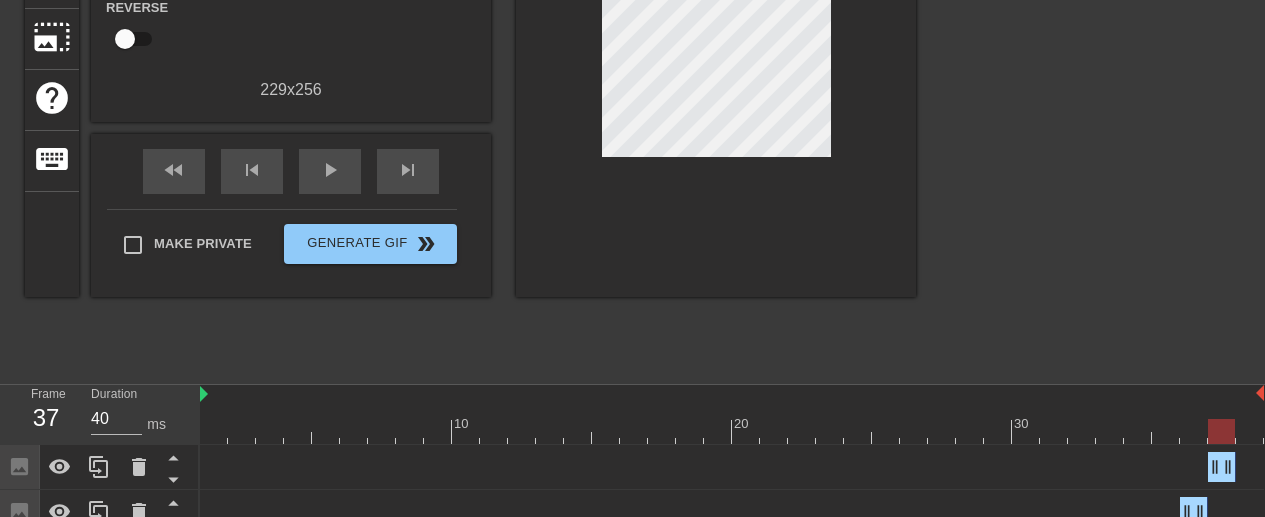 scroll, scrollTop: 0, scrollLeft: 0, axis: both 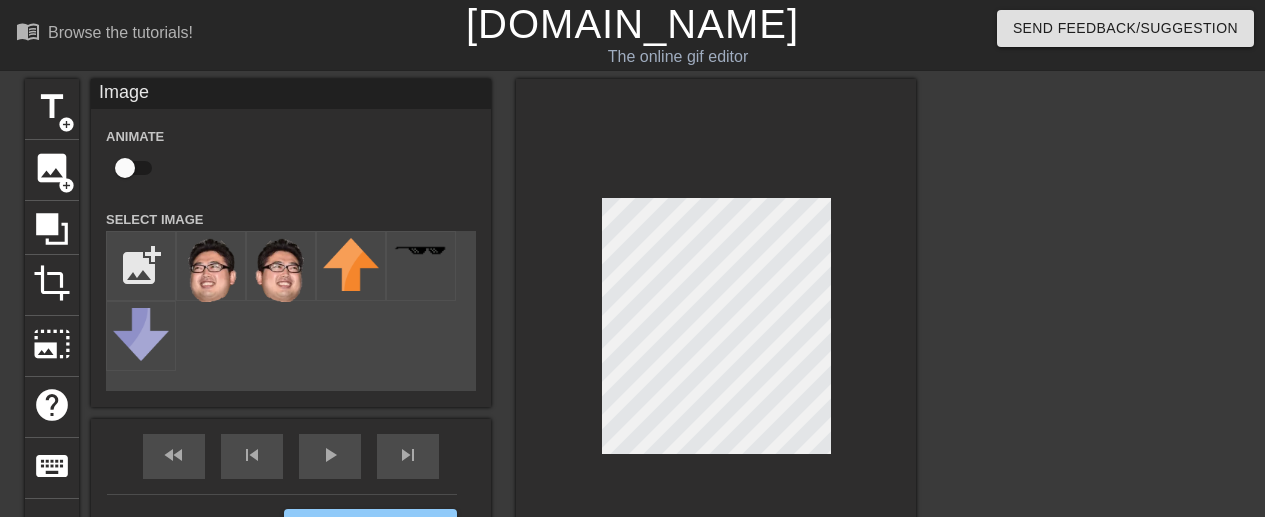 drag, startPoint x: 1213, startPoint y: 470, endPoint x: 1041, endPoint y: 334, distance: 219.27151 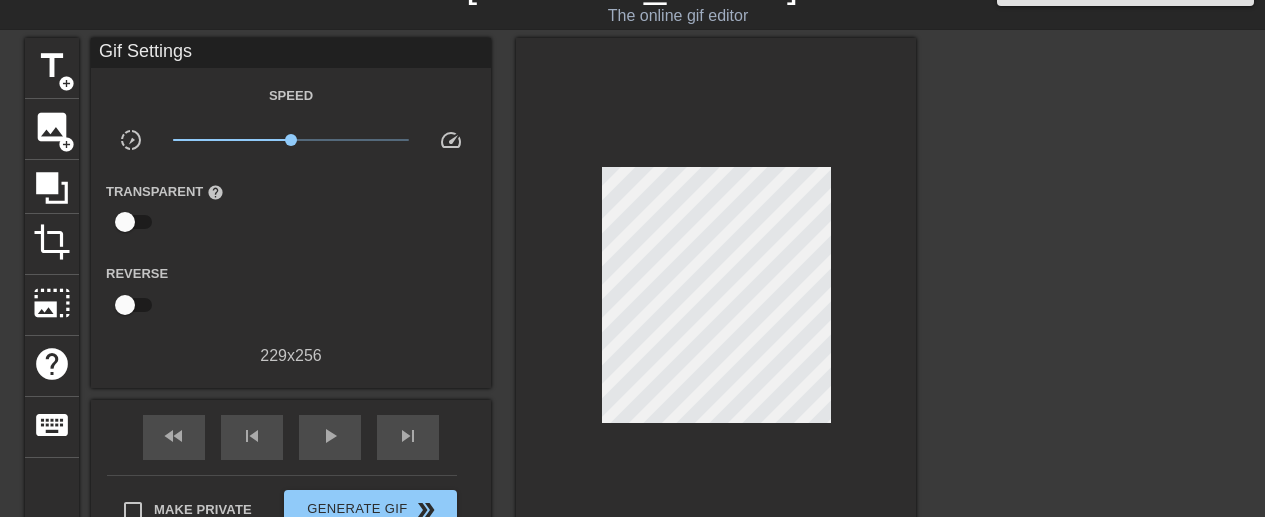 scroll, scrollTop: 45, scrollLeft: 0, axis: vertical 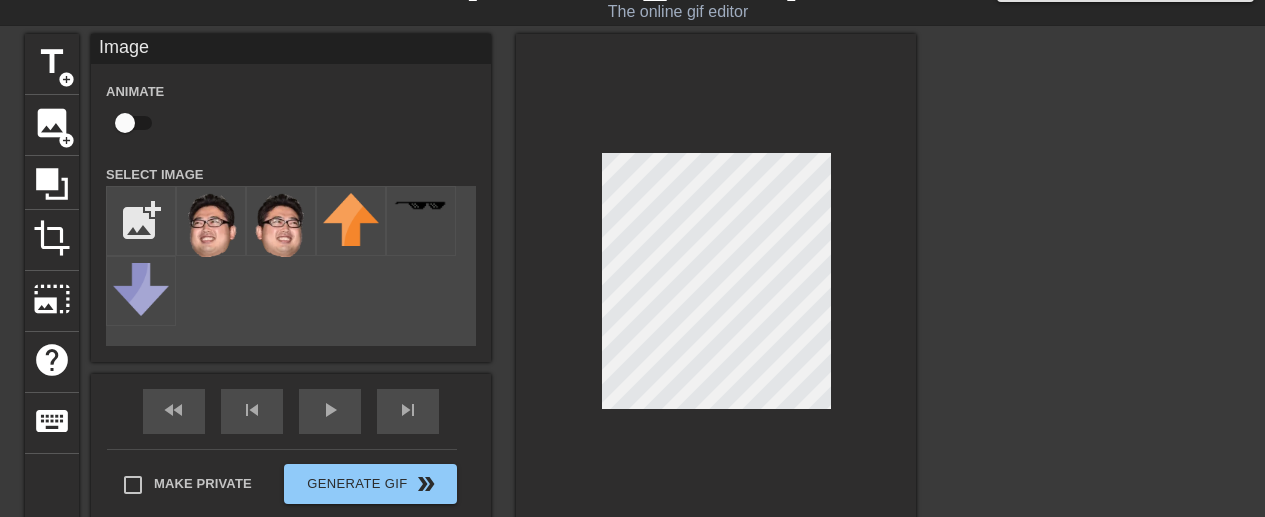 drag, startPoint x: 952, startPoint y: 342, endPoint x: 1067, endPoint y: 320, distance: 117.08544 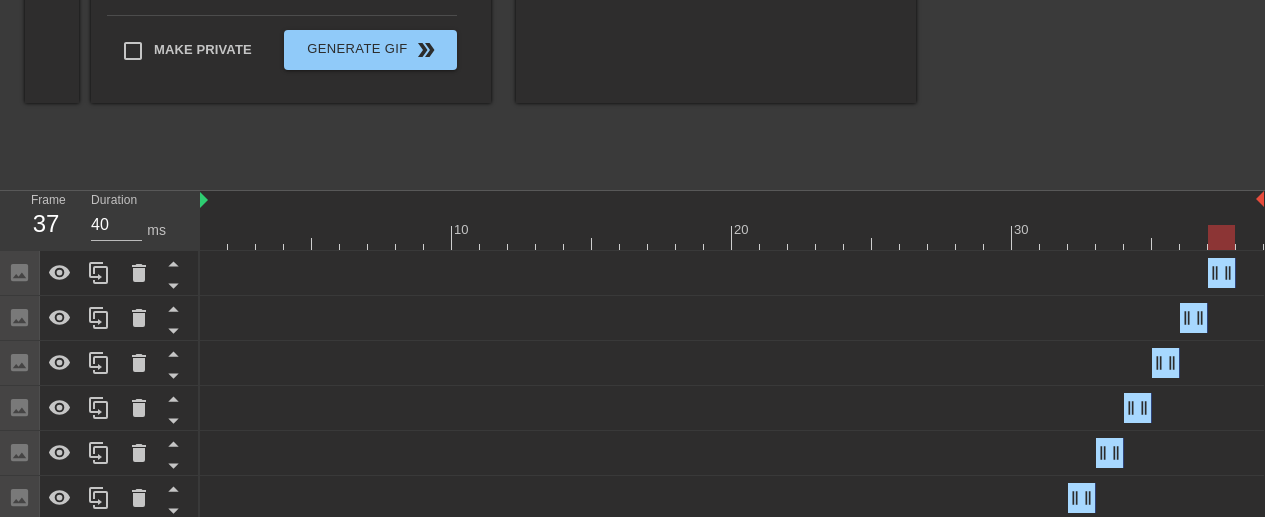 scroll, scrollTop: 557, scrollLeft: 0, axis: vertical 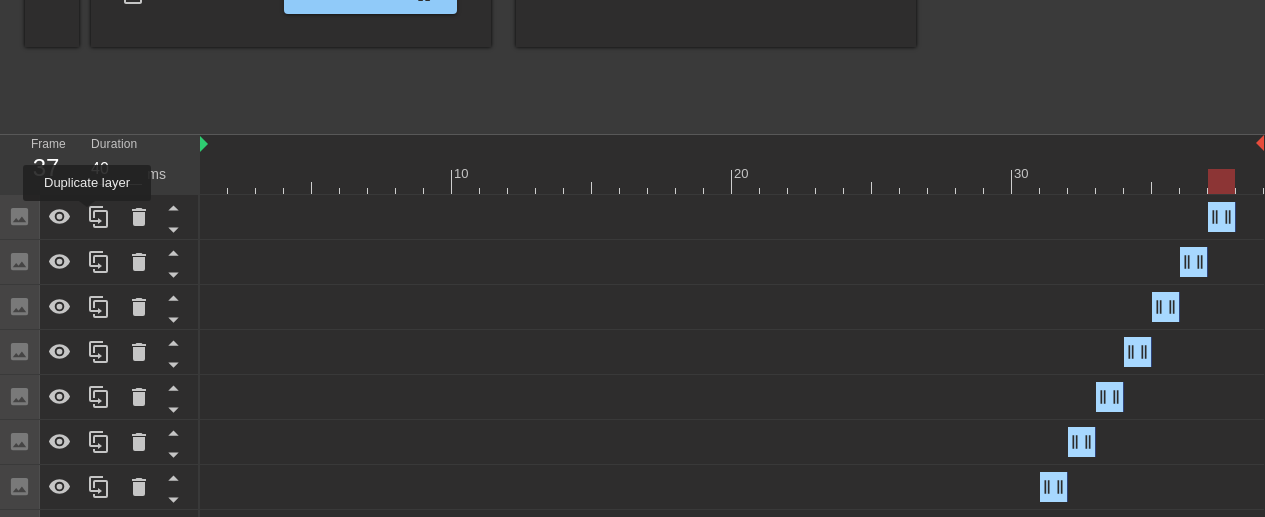 click 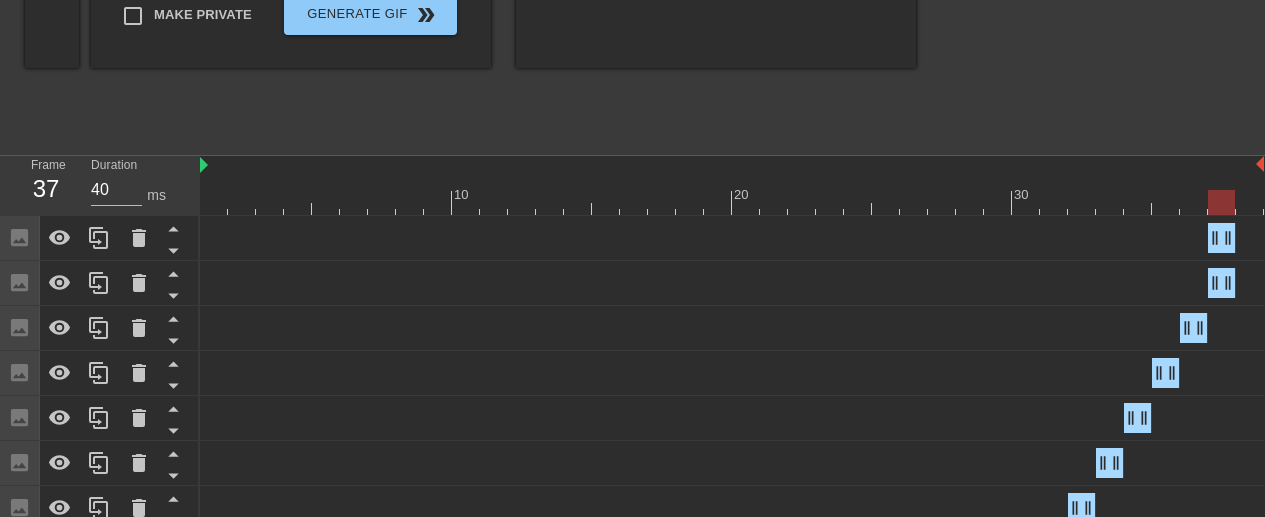 scroll, scrollTop: 536, scrollLeft: 15, axis: both 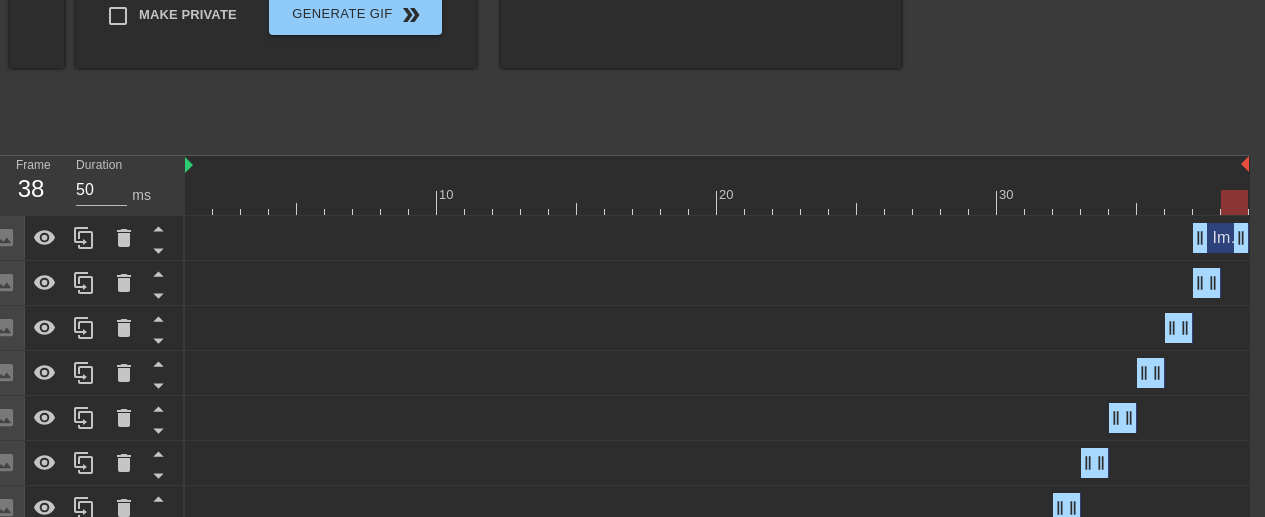 drag, startPoint x: 1067, startPoint y: 320, endPoint x: 1228, endPoint y: 243, distance: 178.46568 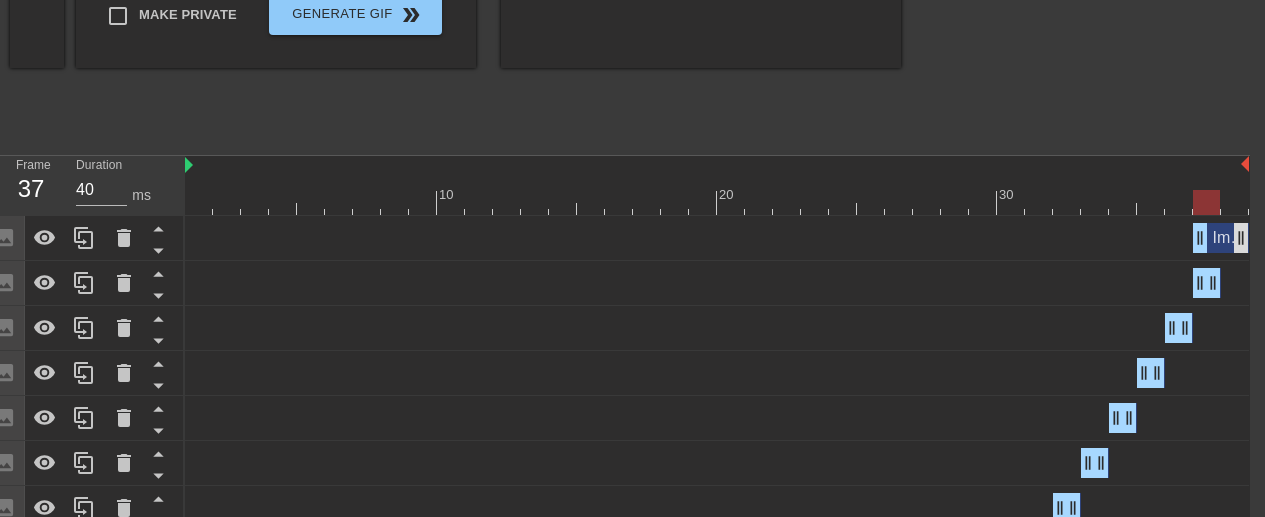 click on "Image drag_handle drag_handle" at bounding box center (1221, 238) 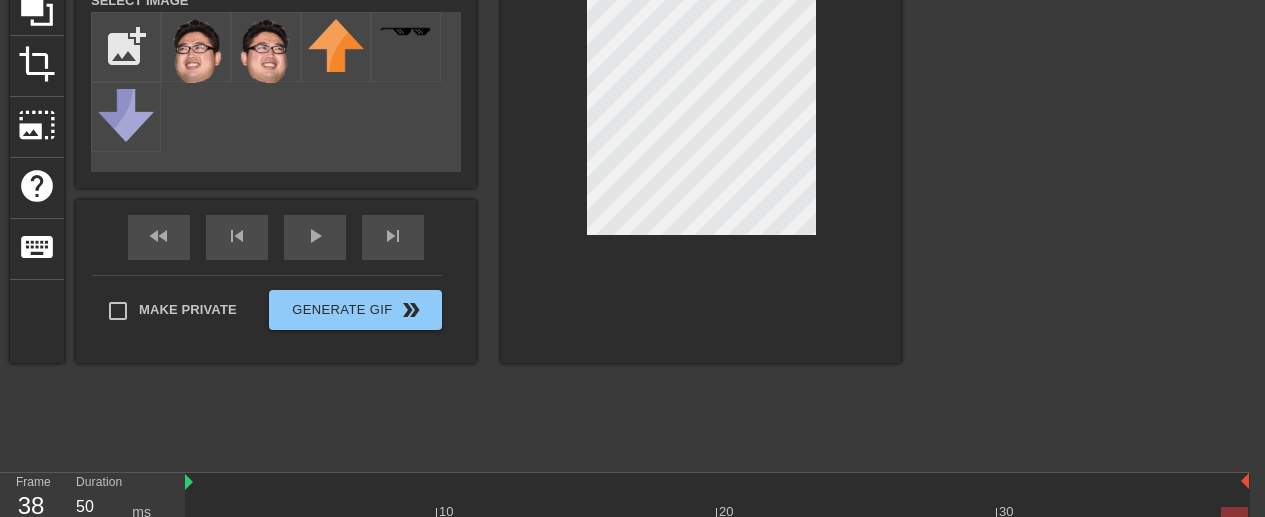scroll, scrollTop: 211, scrollLeft: 15, axis: both 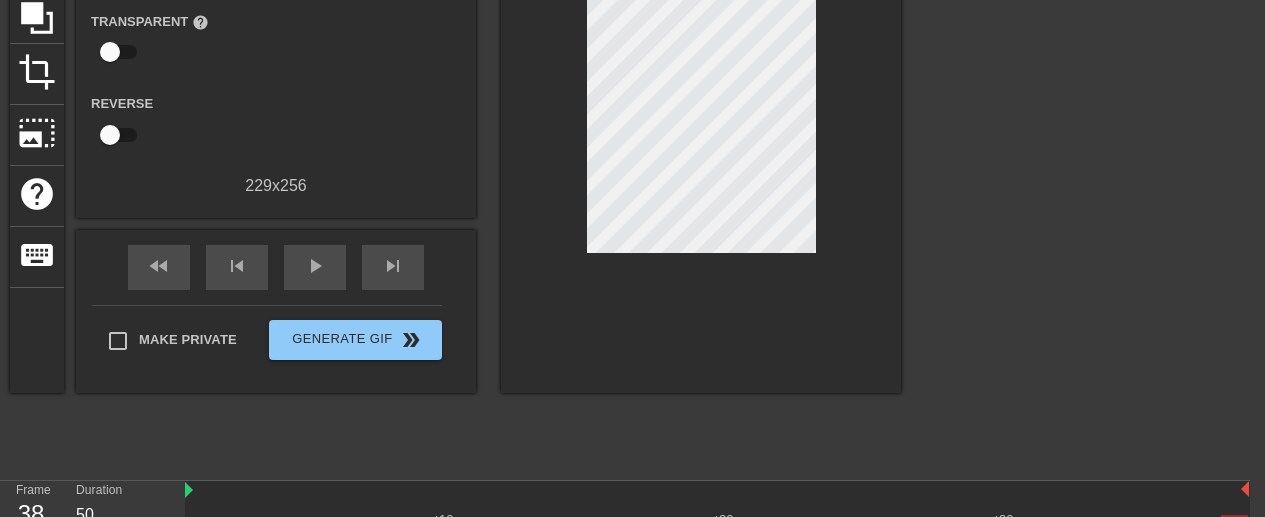 click at bounding box center [1075, 168] 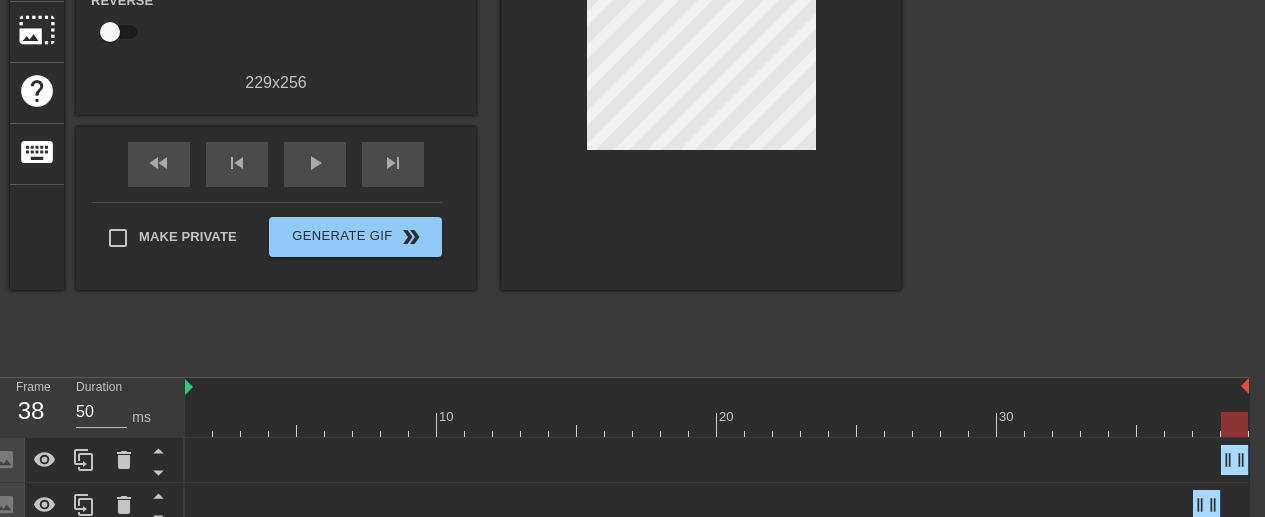 scroll, scrollTop: 248, scrollLeft: 15, axis: both 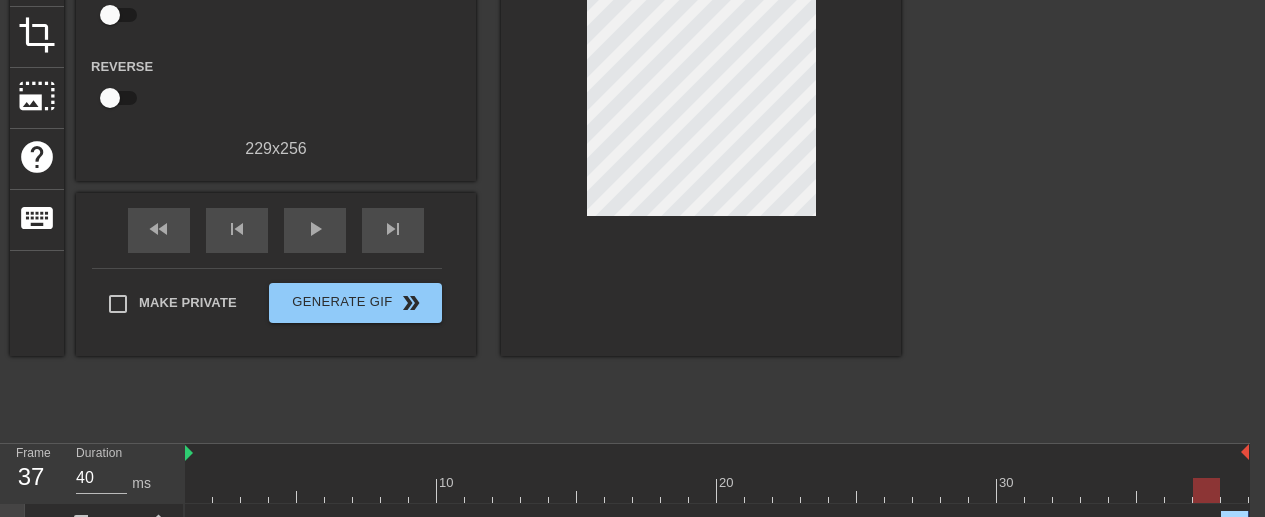 click at bounding box center [717, 490] 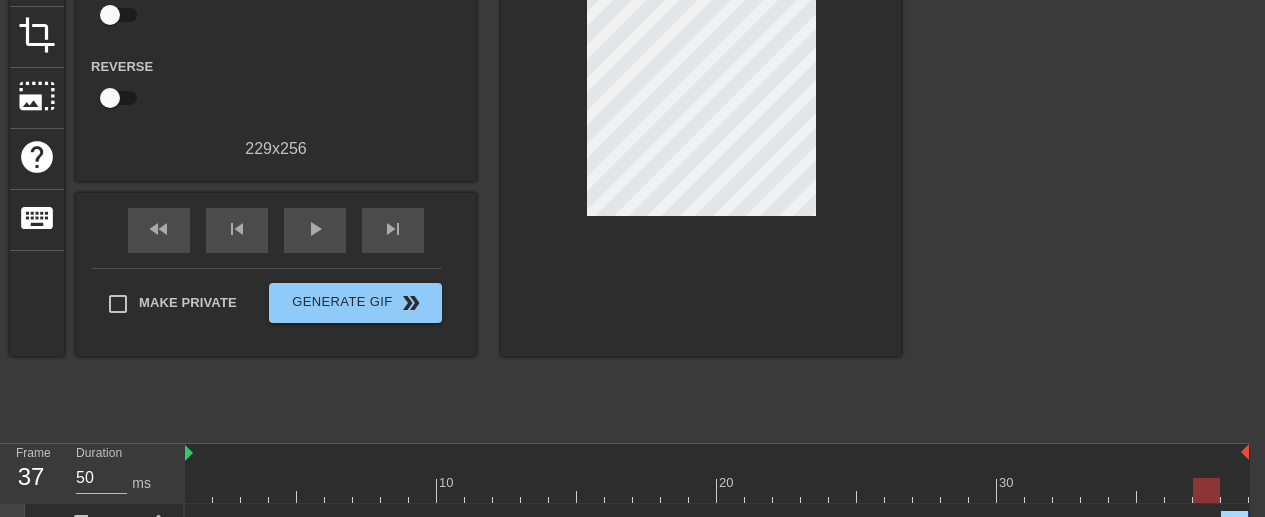 click at bounding box center (717, 490) 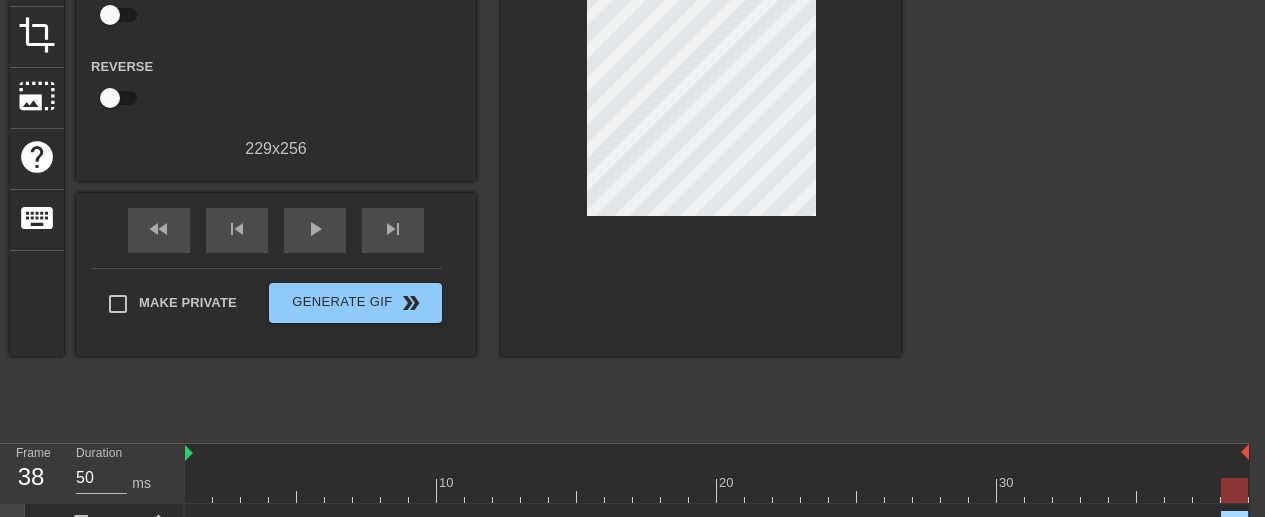 click at bounding box center [1075, 131] 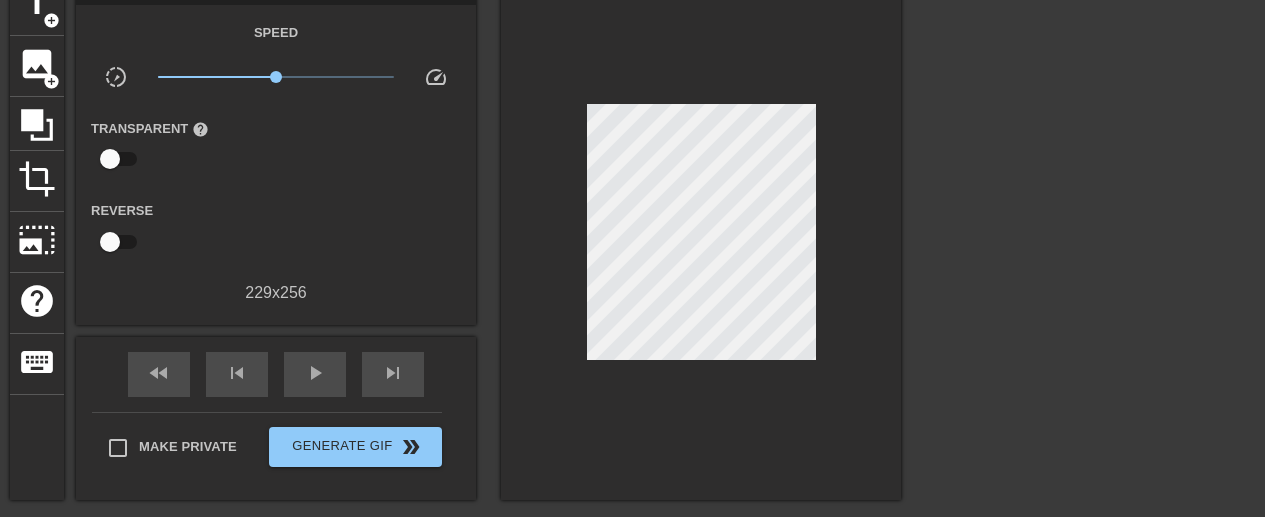 scroll, scrollTop: 409, scrollLeft: 15, axis: both 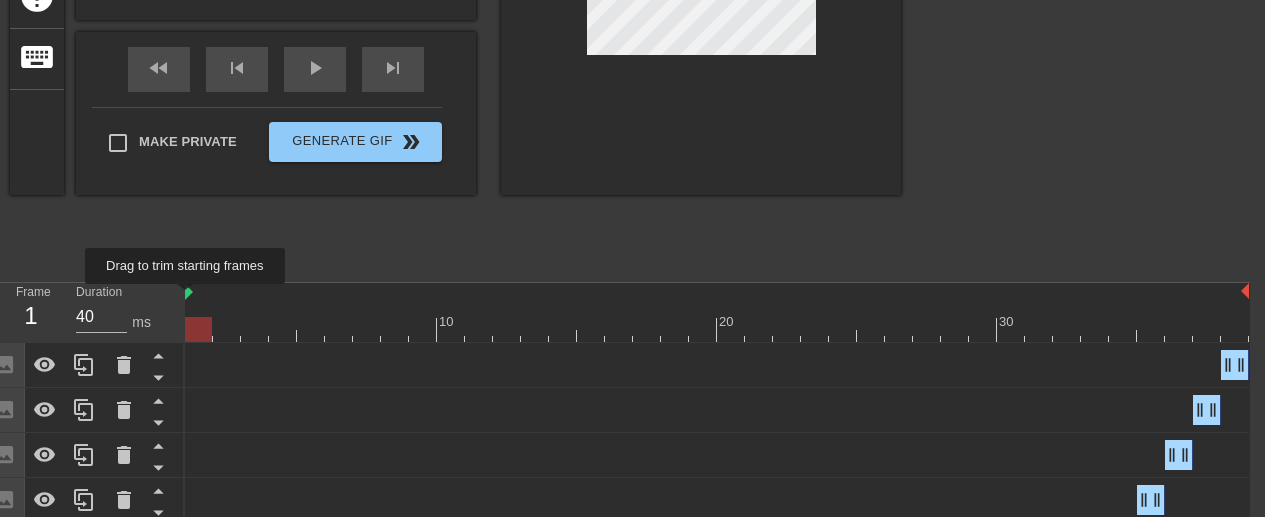 click at bounding box center [189, 292] 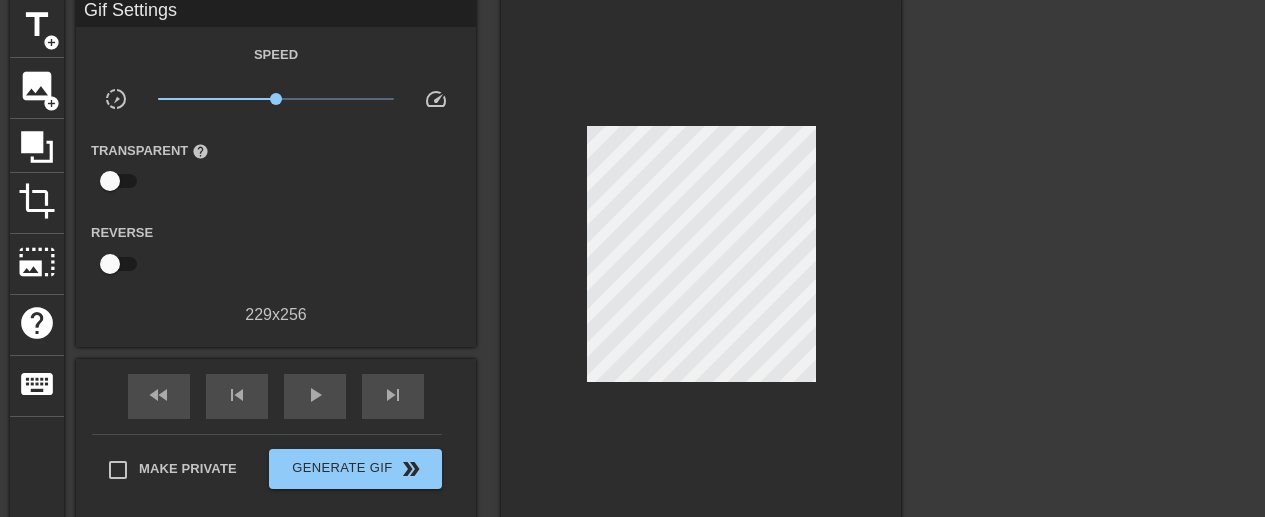 scroll, scrollTop: 79, scrollLeft: 15, axis: both 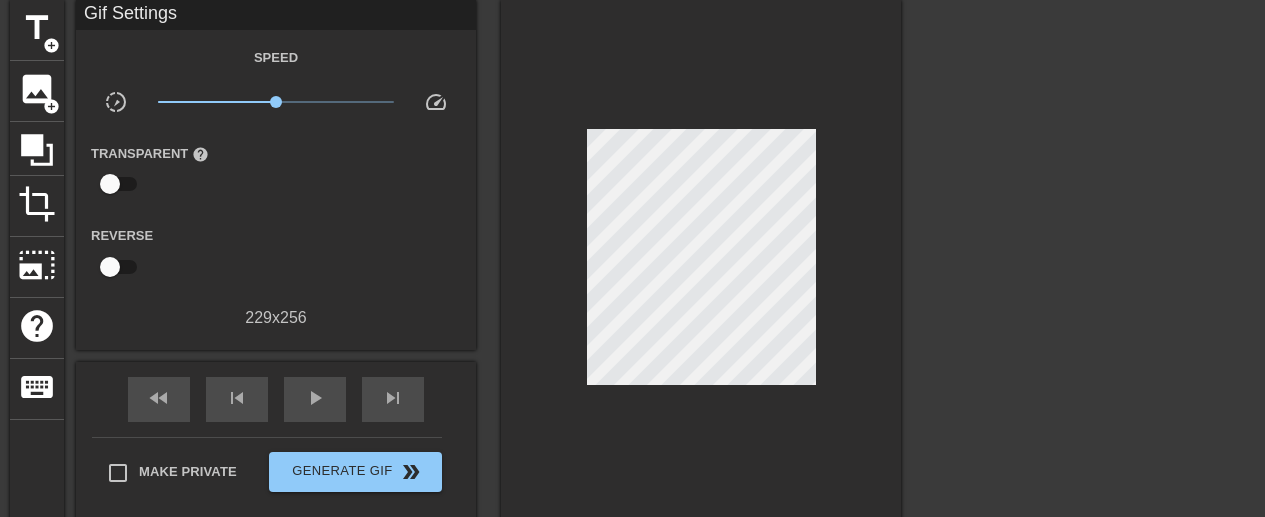 click on "play_arrow" at bounding box center [315, 399] 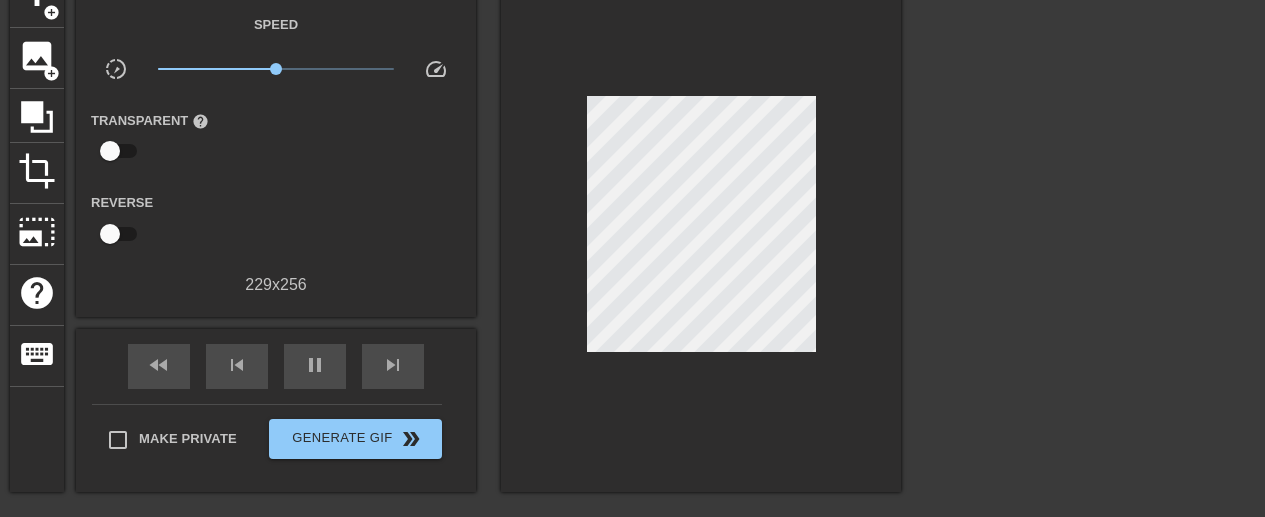 scroll, scrollTop: 150, scrollLeft: 15, axis: both 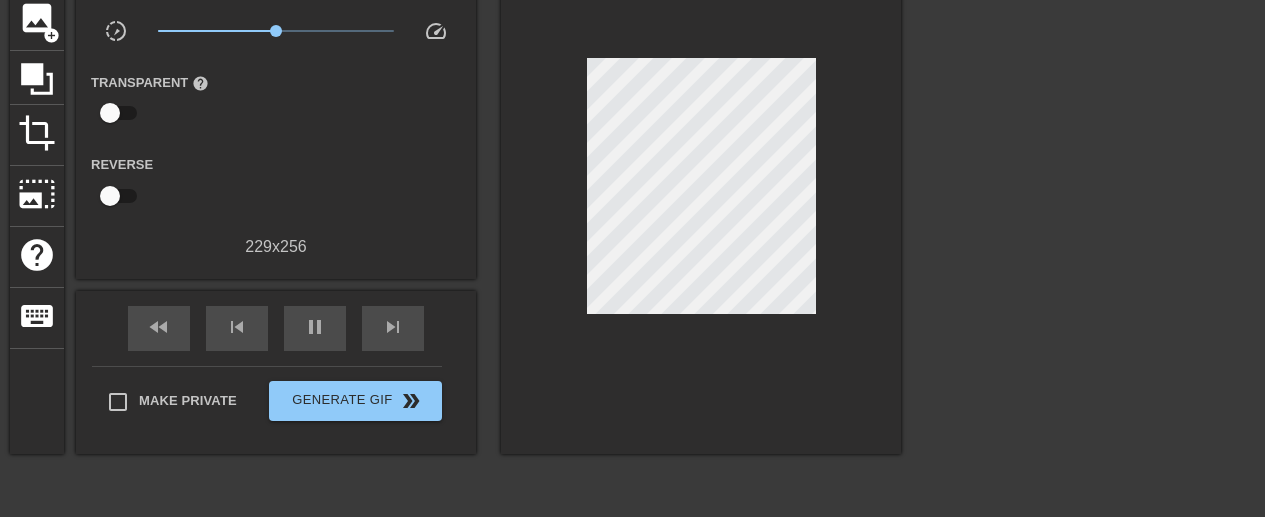 type on "40" 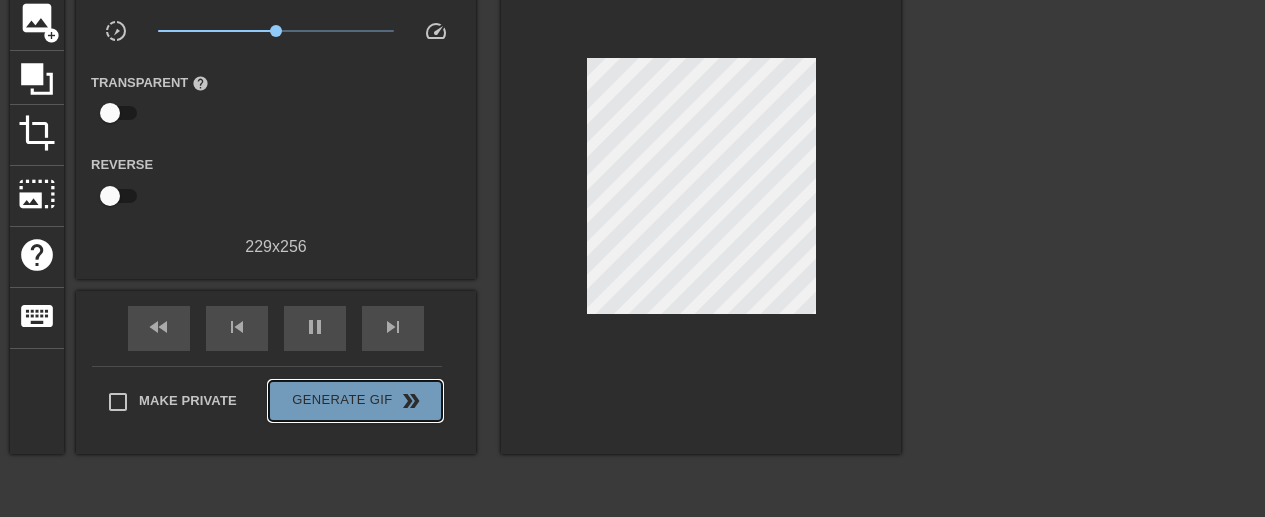 click on "Generate Gif double_arrow" at bounding box center [355, 401] 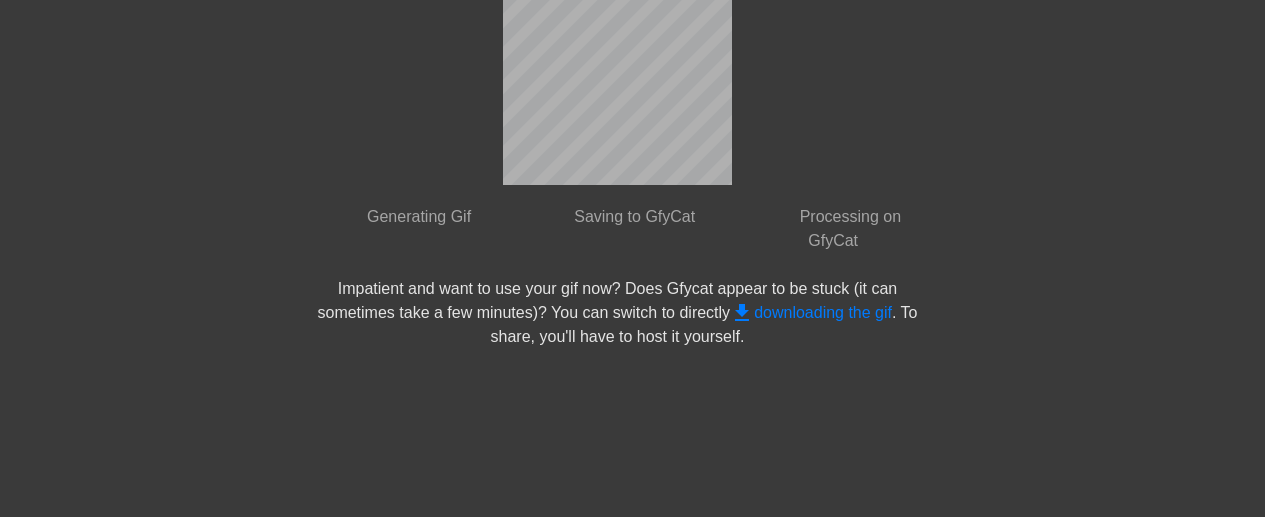 click on "get_app downloading the gif" at bounding box center [811, 312] 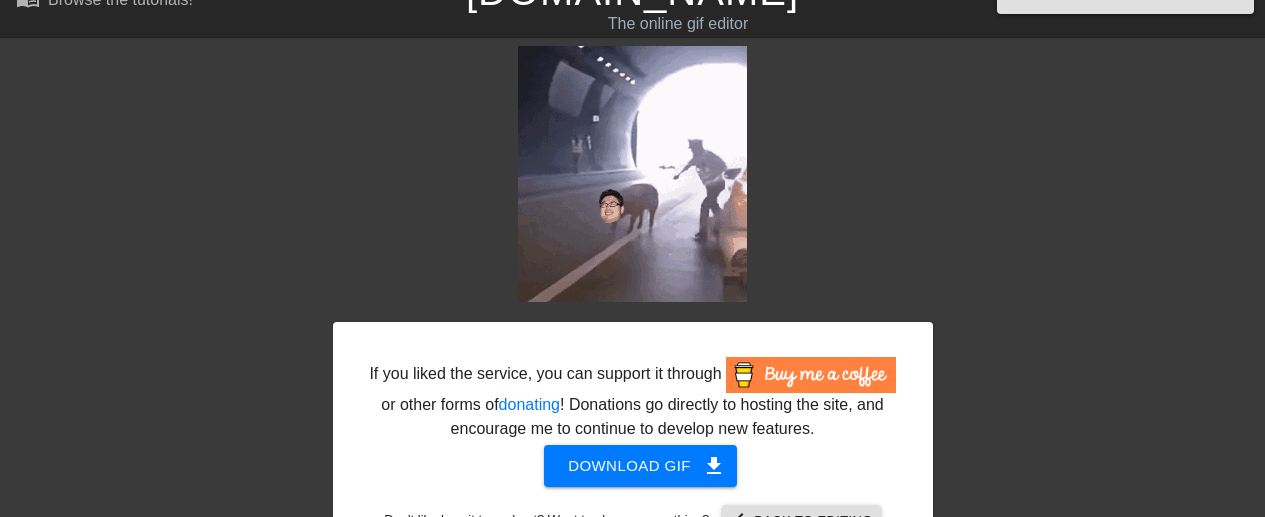 scroll, scrollTop: 37, scrollLeft: 0, axis: vertical 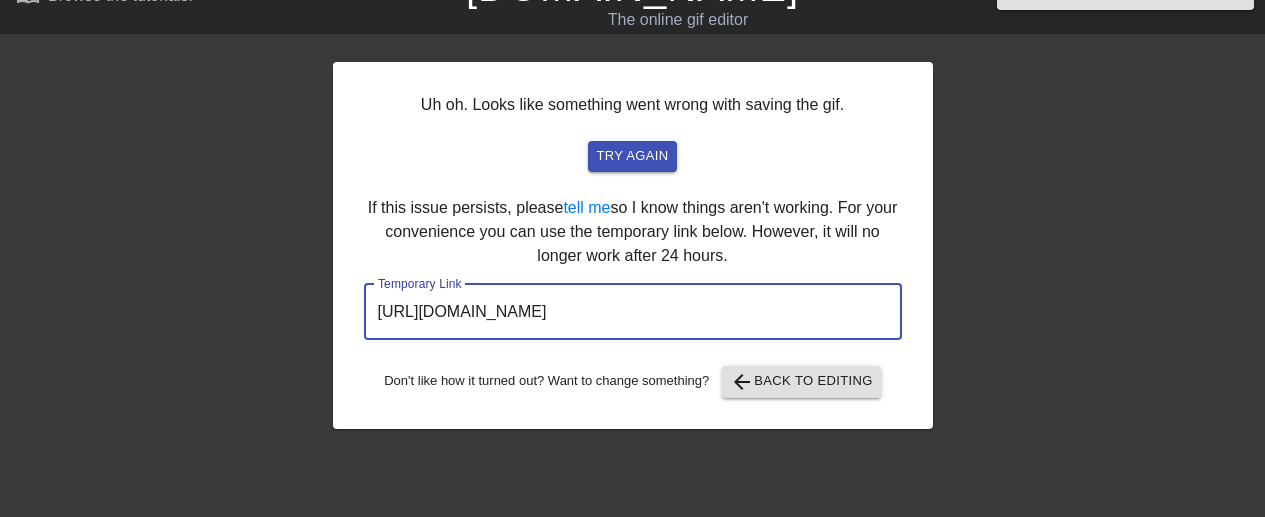 click on "[URL][DOMAIN_NAME]" at bounding box center (633, 312) 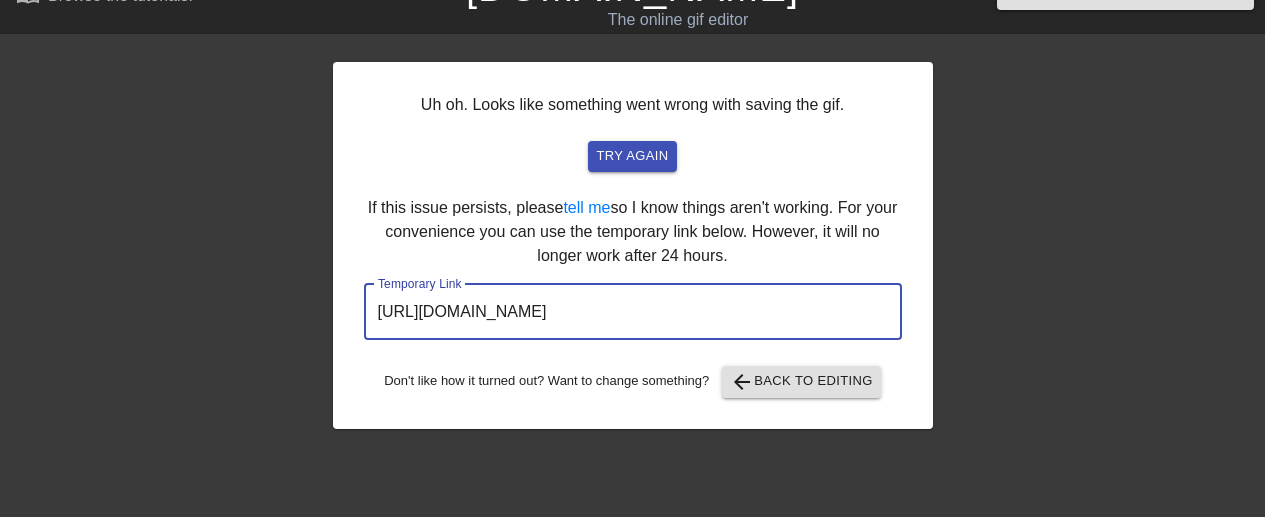 drag, startPoint x: 710, startPoint y: 203, endPoint x: 351, endPoint y: 313, distance: 375.47437 